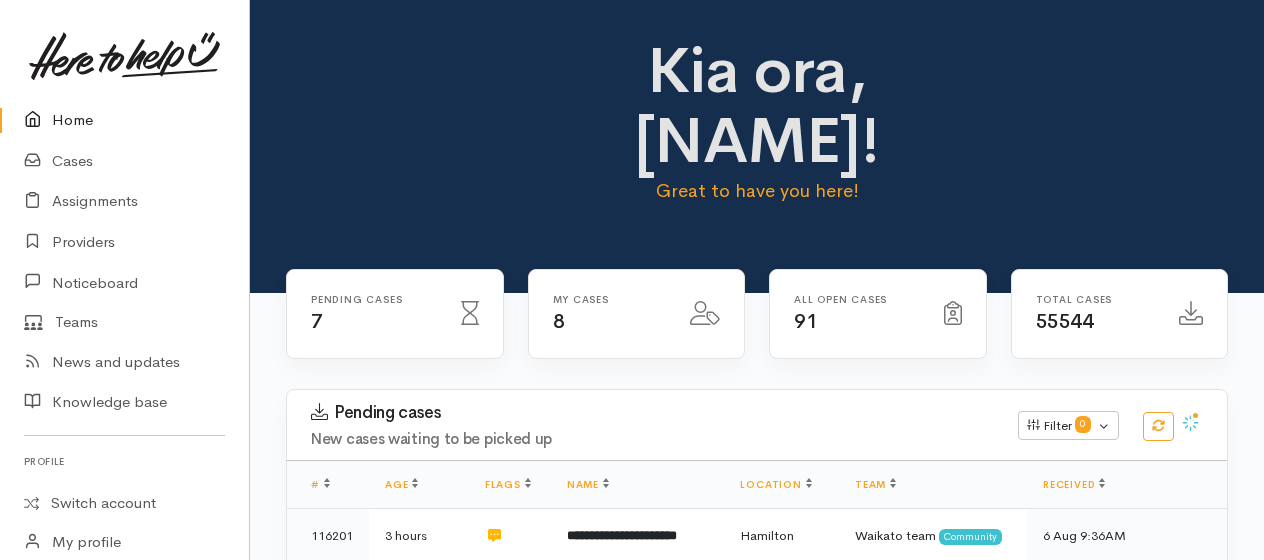 scroll, scrollTop: 900, scrollLeft: 0, axis: vertical 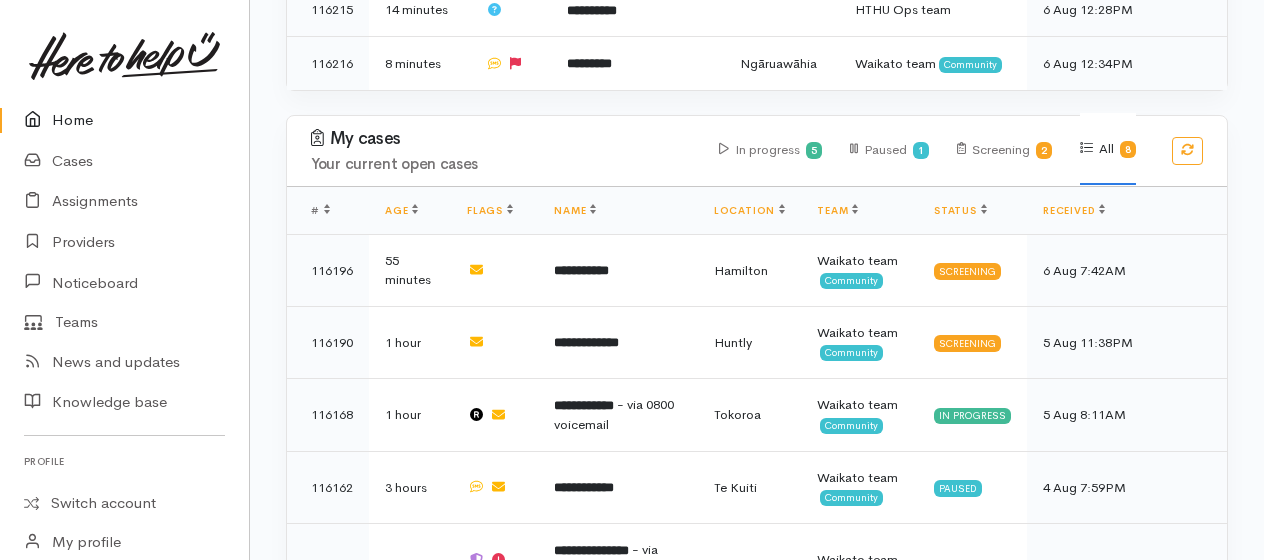 click on "Home" at bounding box center (124, 120) 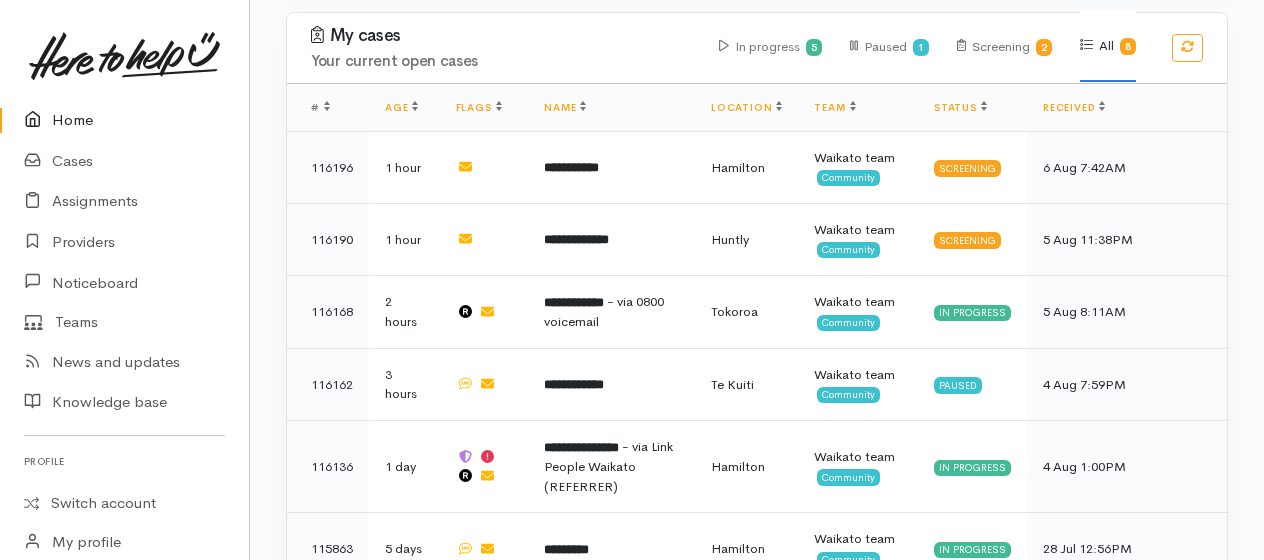 scroll, scrollTop: 900, scrollLeft: 0, axis: vertical 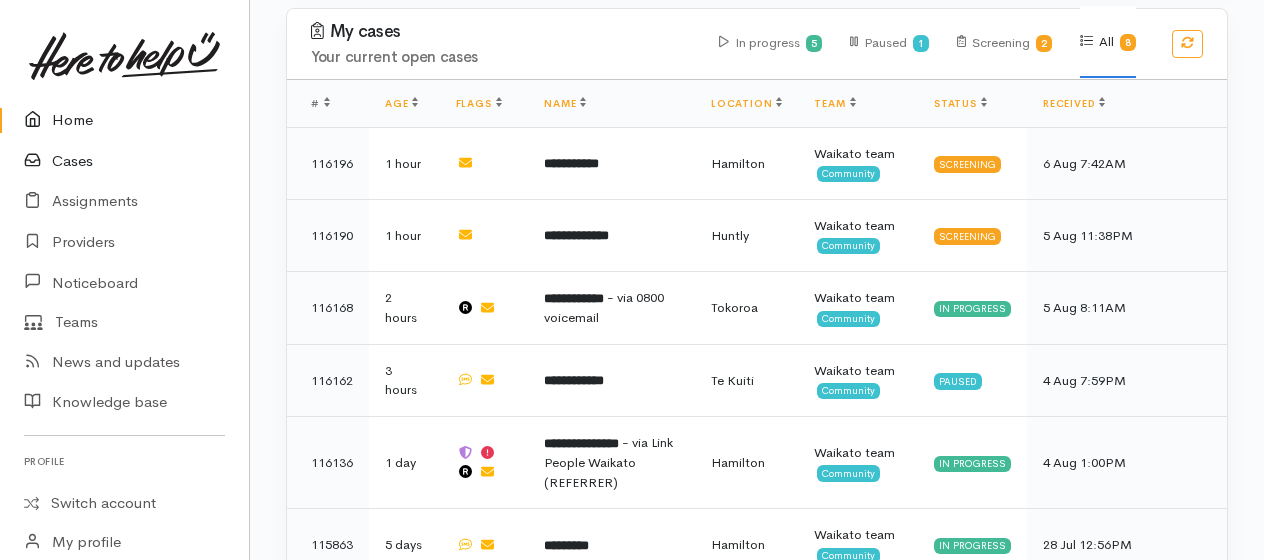 click on "Cases" at bounding box center (124, 161) 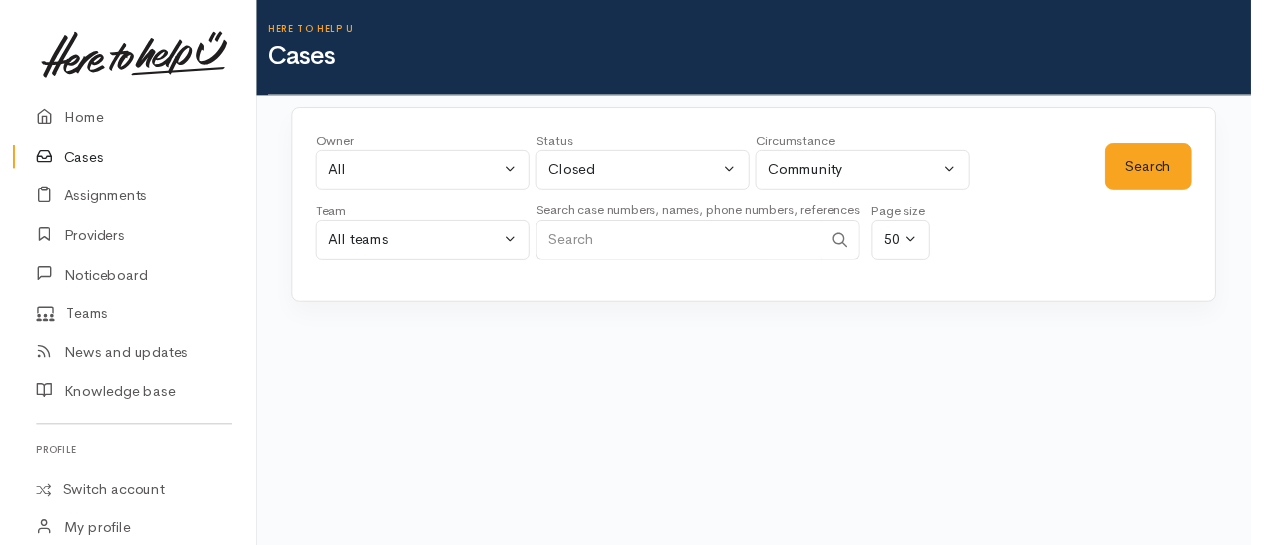 scroll, scrollTop: 0, scrollLeft: 0, axis: both 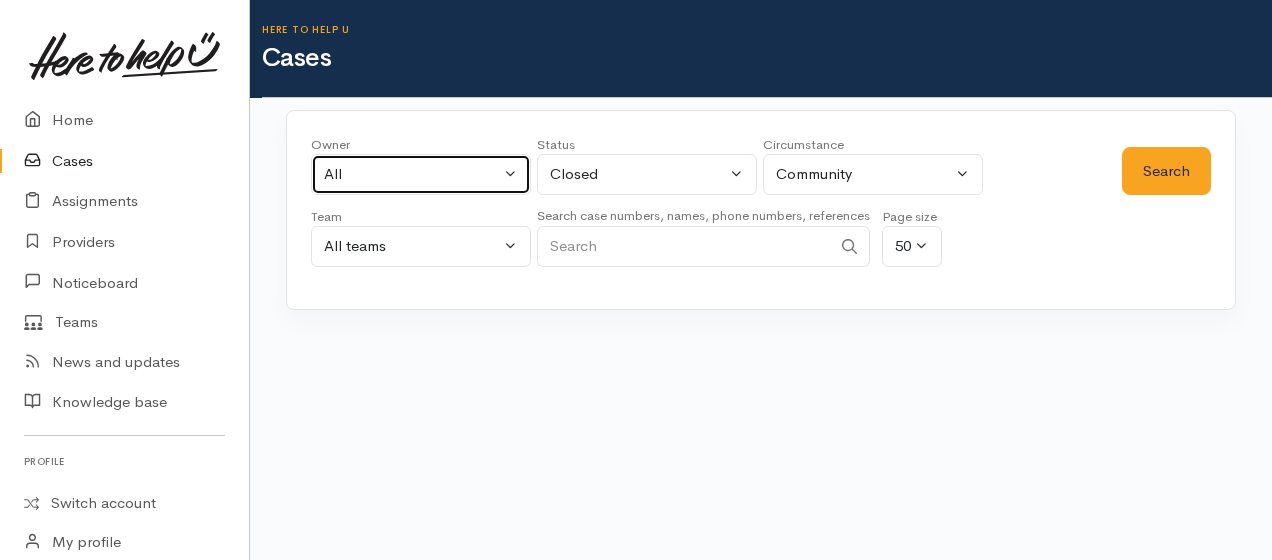 click on "All" at bounding box center [412, 174] 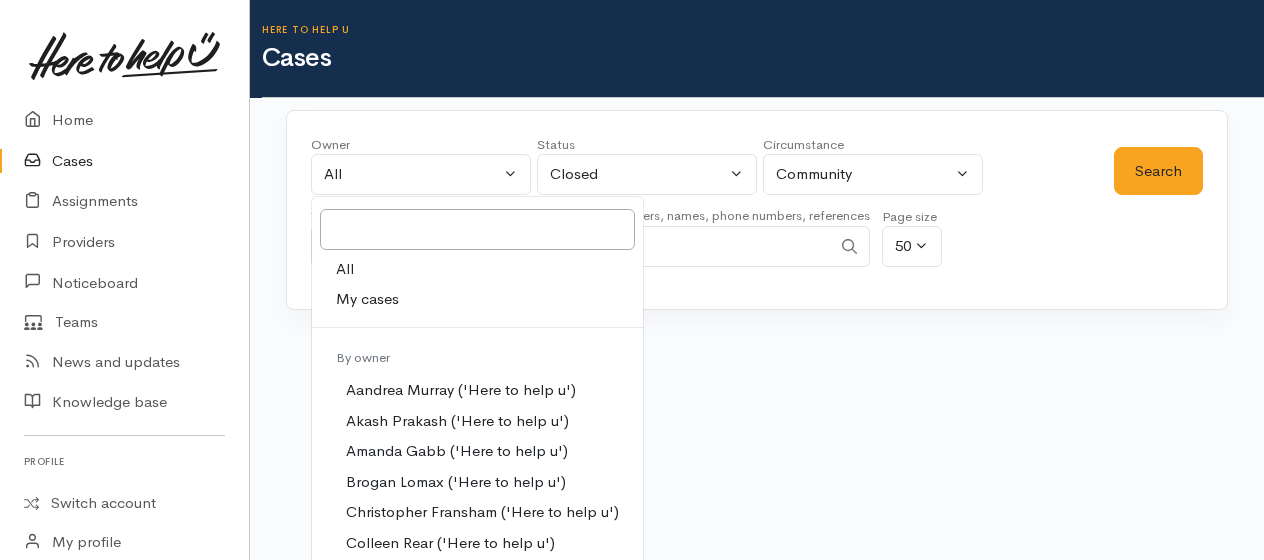 click on "My cases" at bounding box center (367, 299) 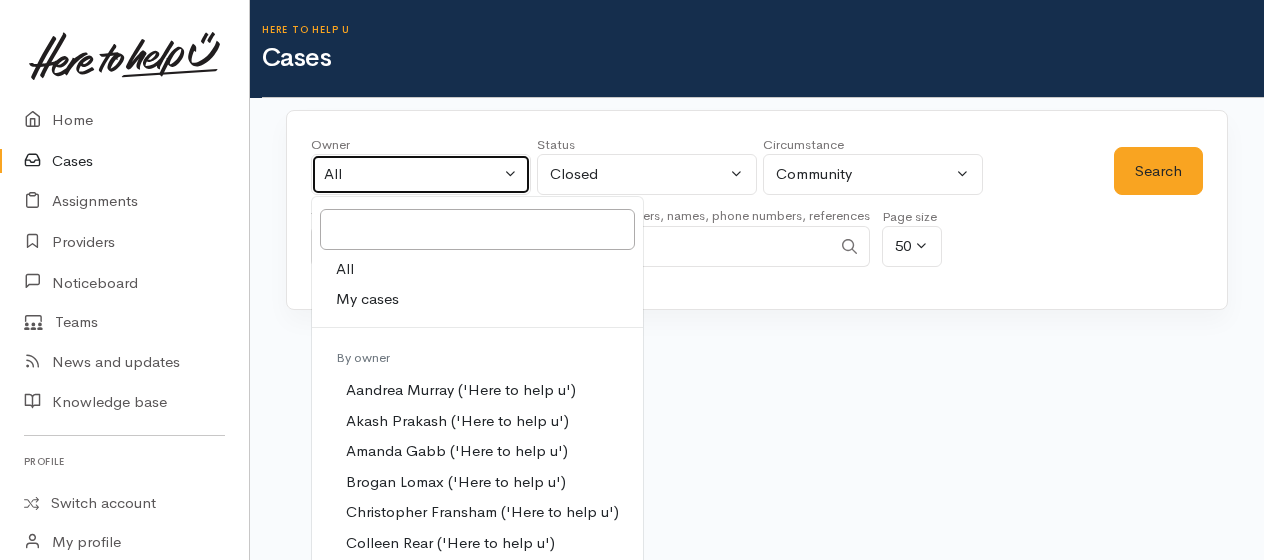 select on "1759" 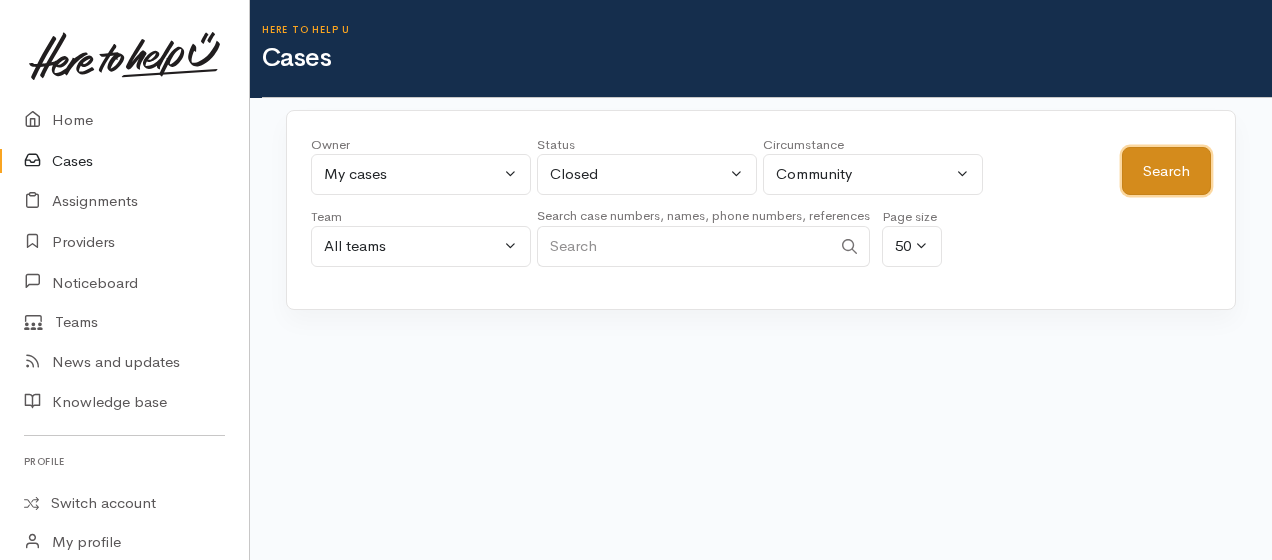 click on "Search" at bounding box center (1166, 171) 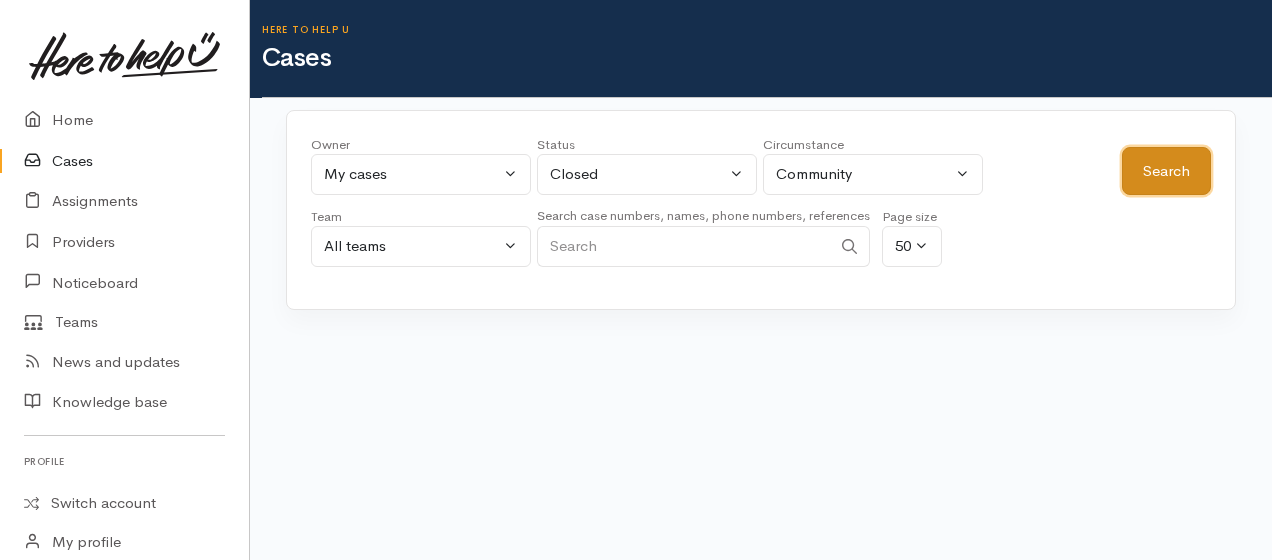 click on "Search" at bounding box center [1166, 171] 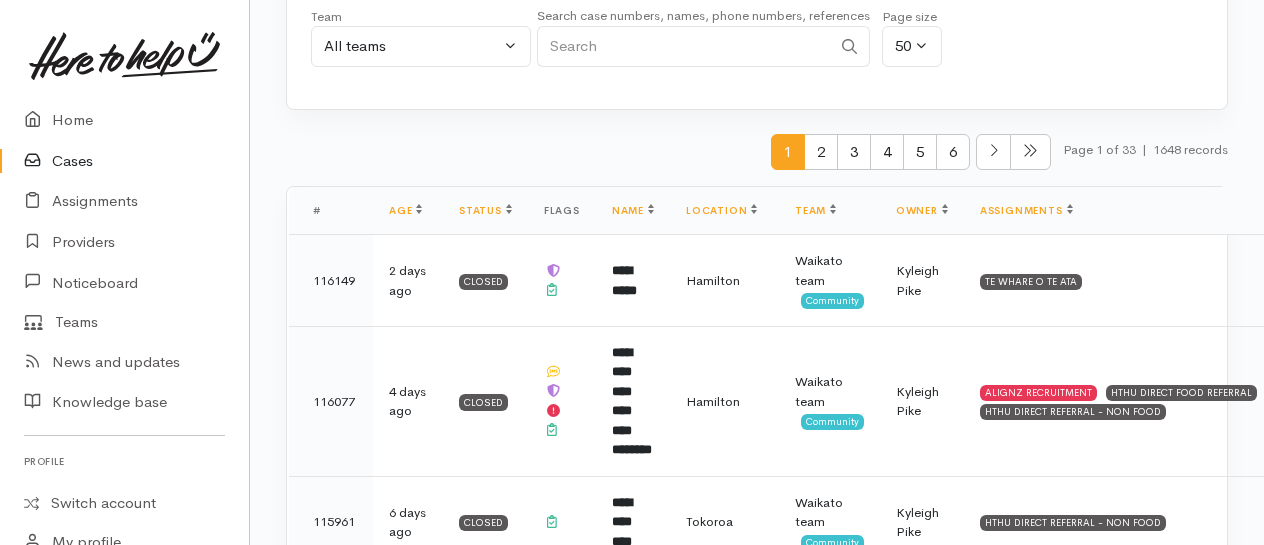 scroll, scrollTop: 0, scrollLeft: 0, axis: both 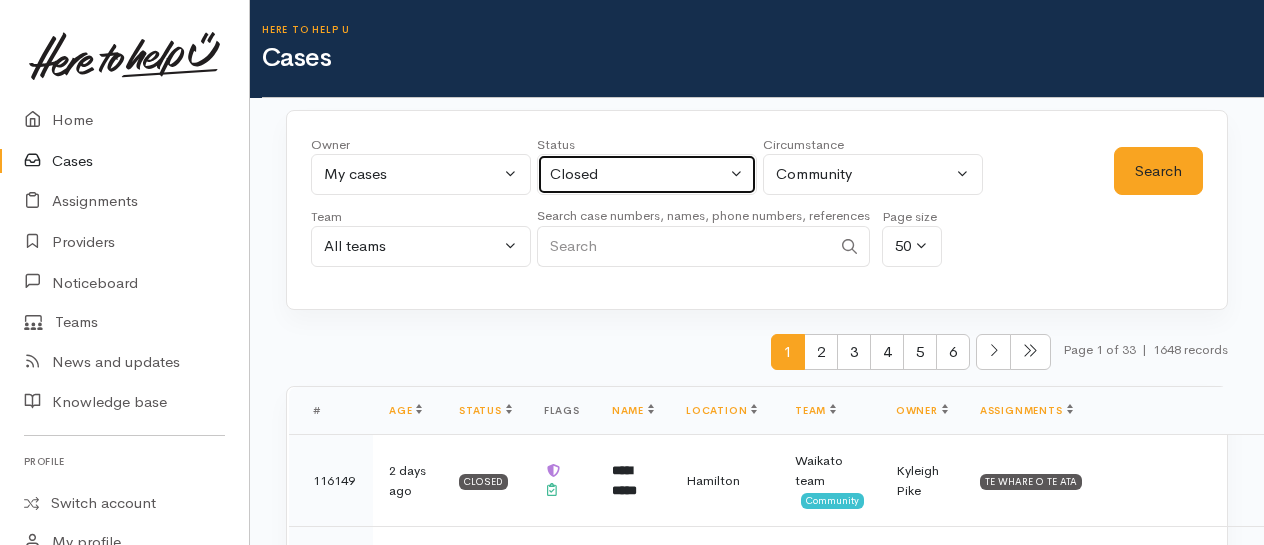 click on "Closed" at bounding box center (647, 174) 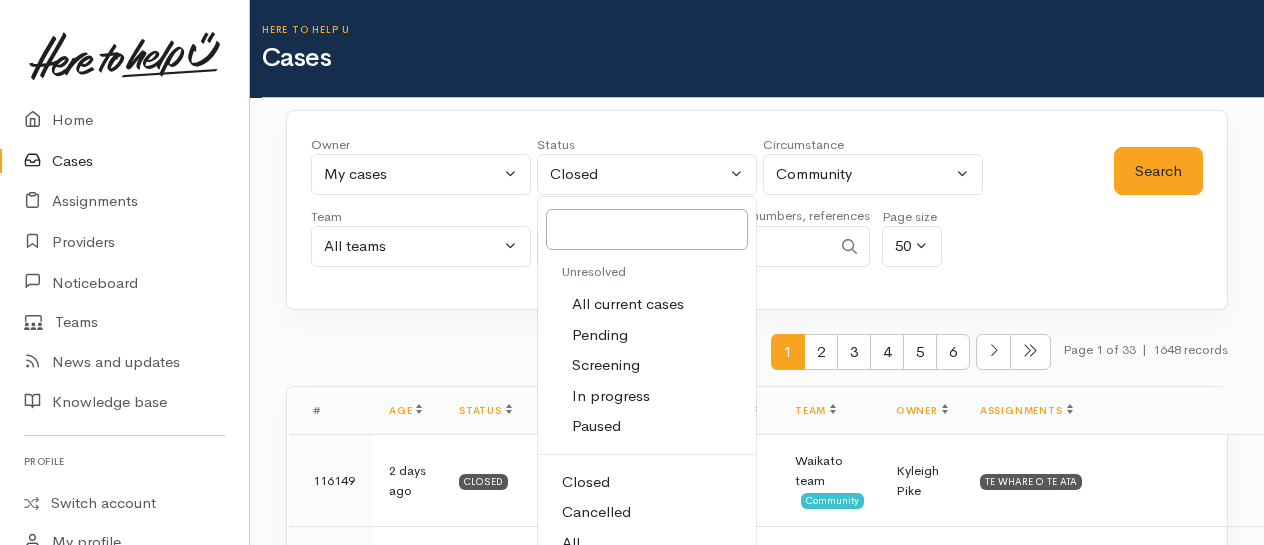 click on "All" at bounding box center (647, 543) 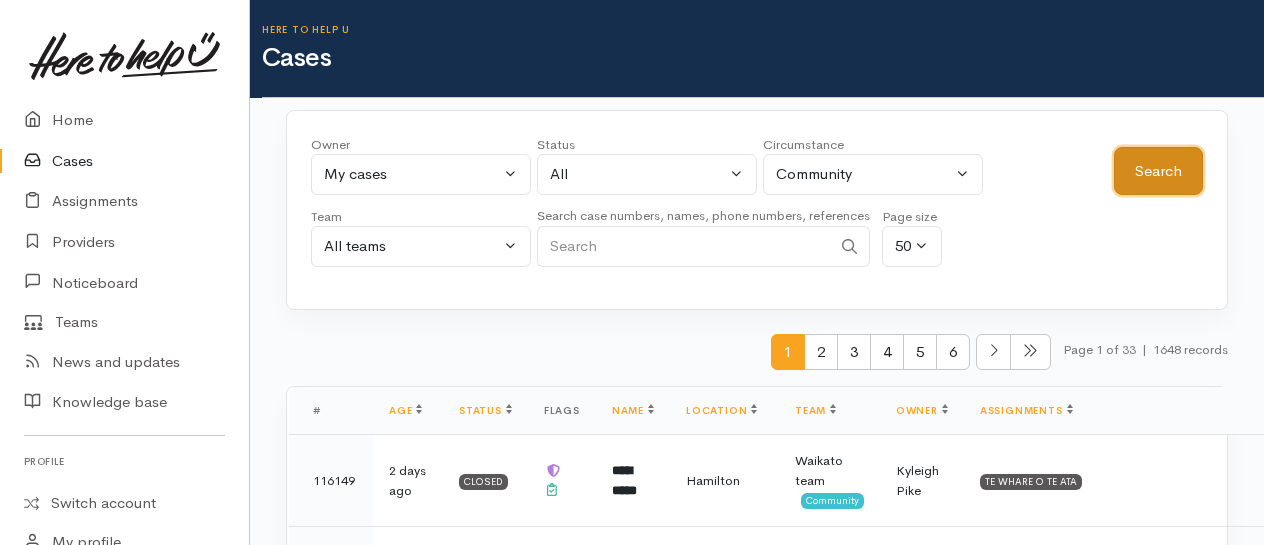 click on "Search" at bounding box center (1158, 171) 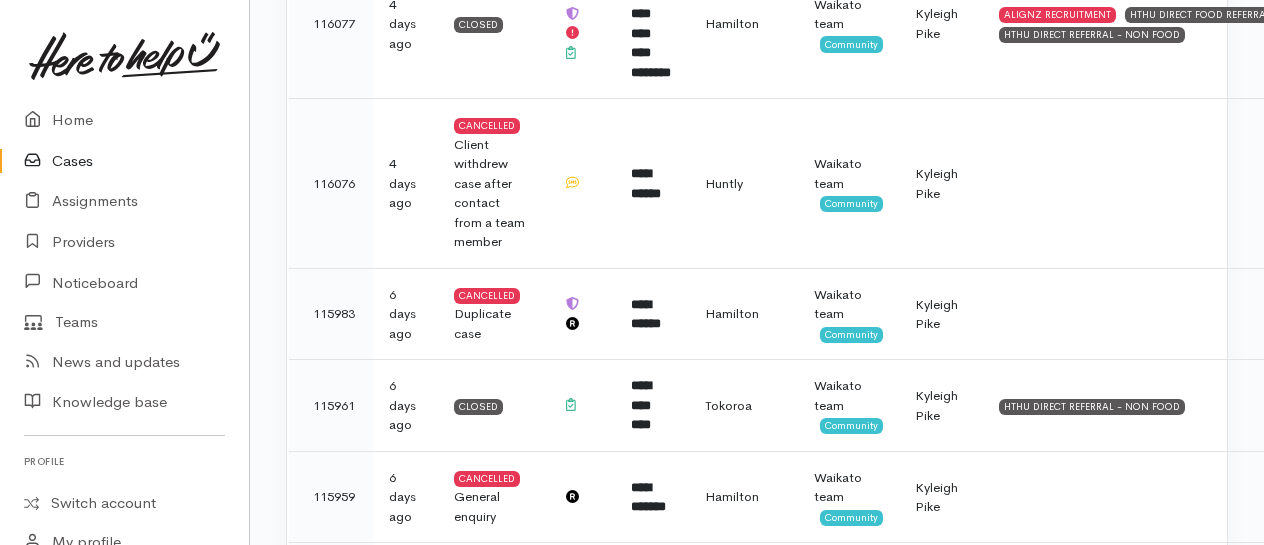 scroll, scrollTop: 1600, scrollLeft: 0, axis: vertical 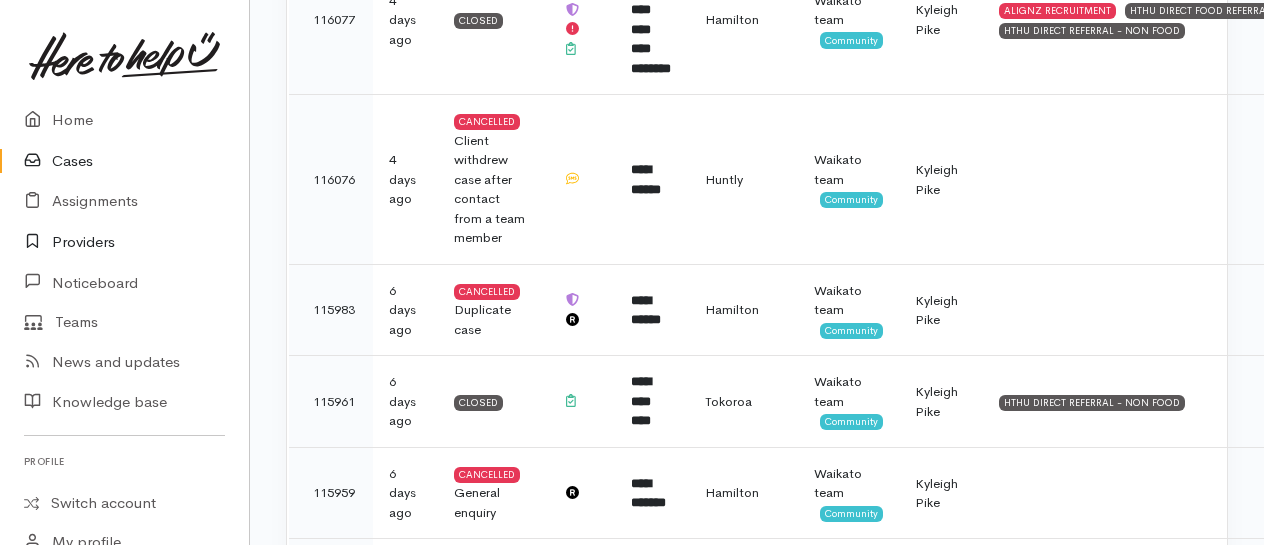 click on "Providers" at bounding box center [124, 242] 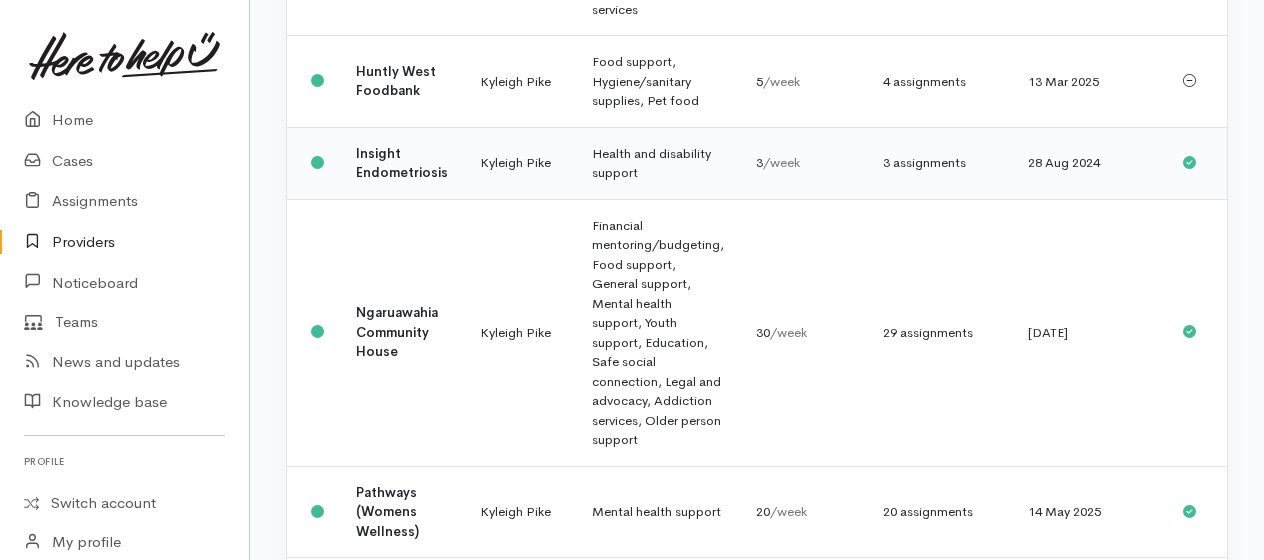 scroll, scrollTop: 1600, scrollLeft: 0, axis: vertical 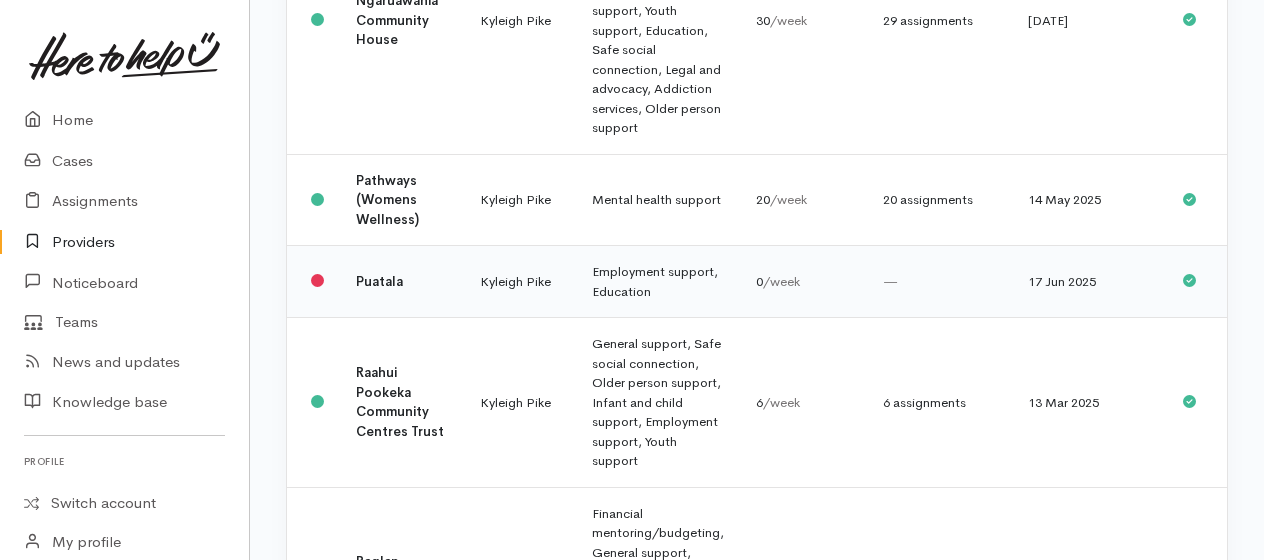 click on "Puatala" at bounding box center (379, 281) 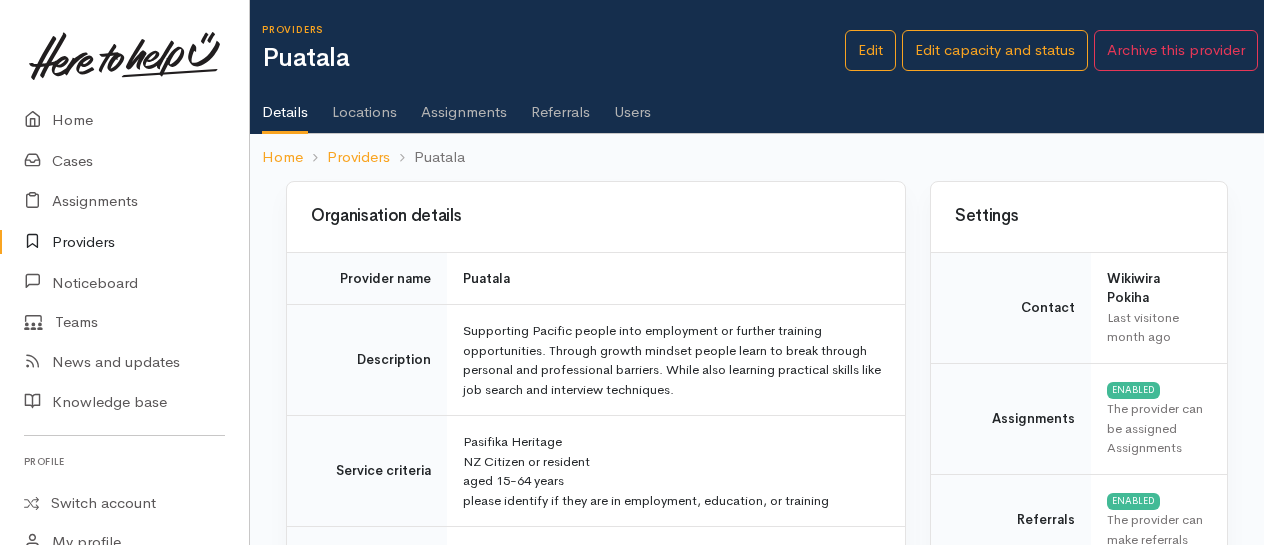 scroll, scrollTop: 0, scrollLeft: 0, axis: both 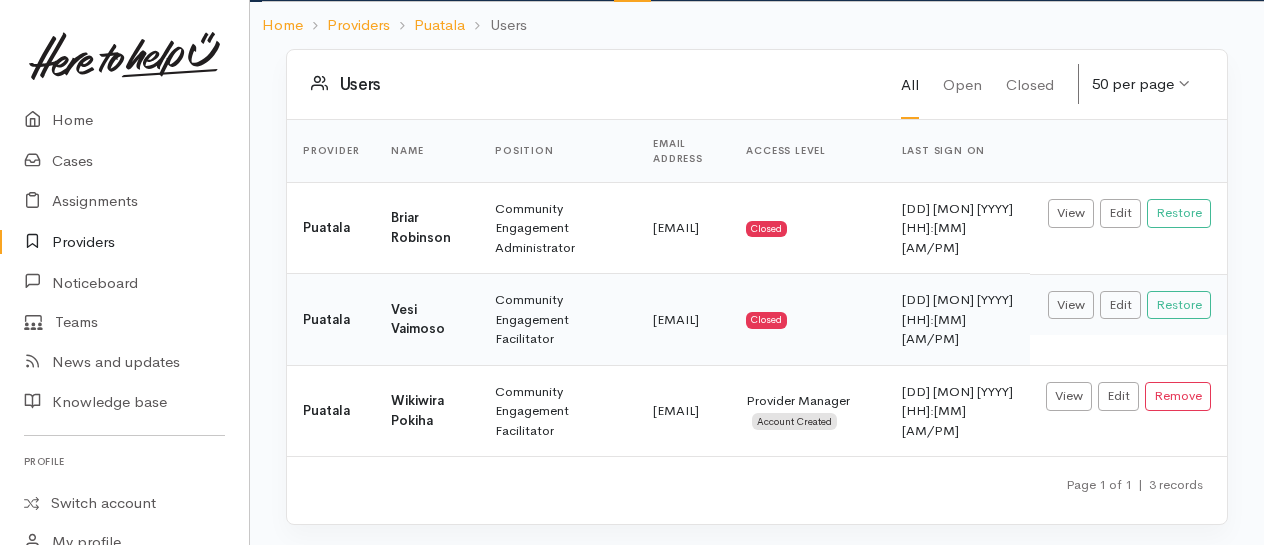 click on "Providers" at bounding box center [124, 242] 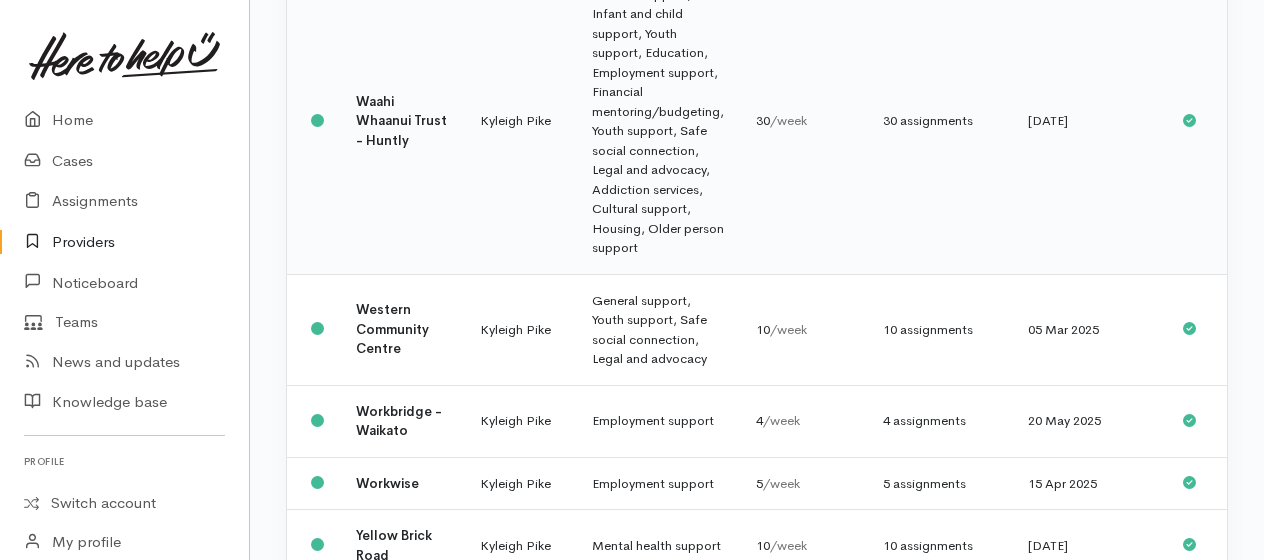 scroll, scrollTop: 4259, scrollLeft: 0, axis: vertical 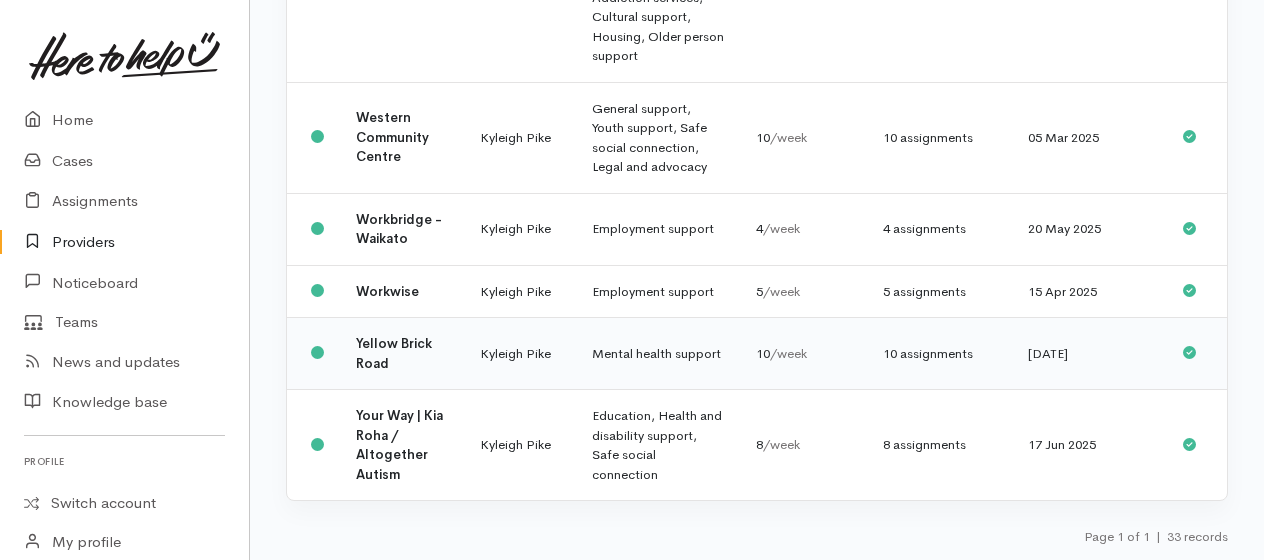 click on "Yellow Brick Road" at bounding box center [394, 353] 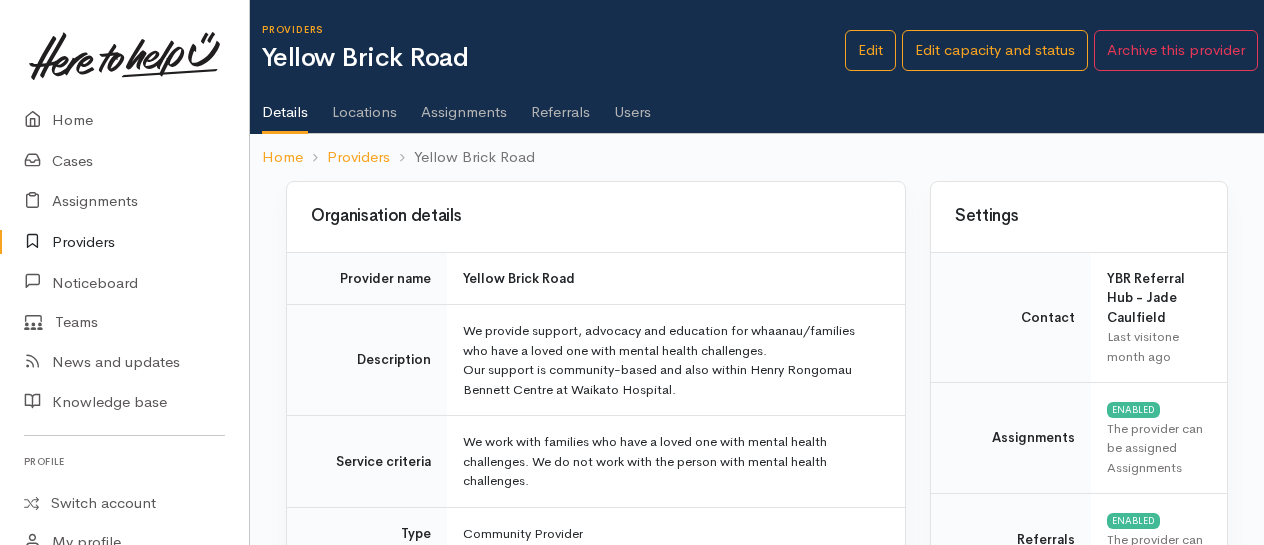 scroll, scrollTop: 0, scrollLeft: 0, axis: both 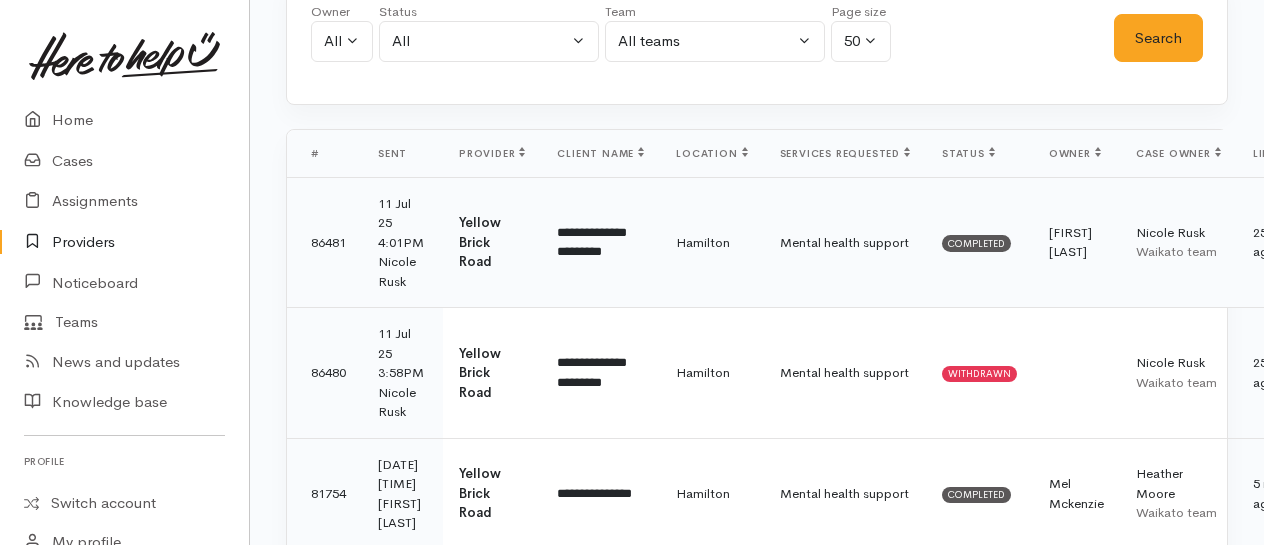 click on "Mental health support" at bounding box center (845, 242) 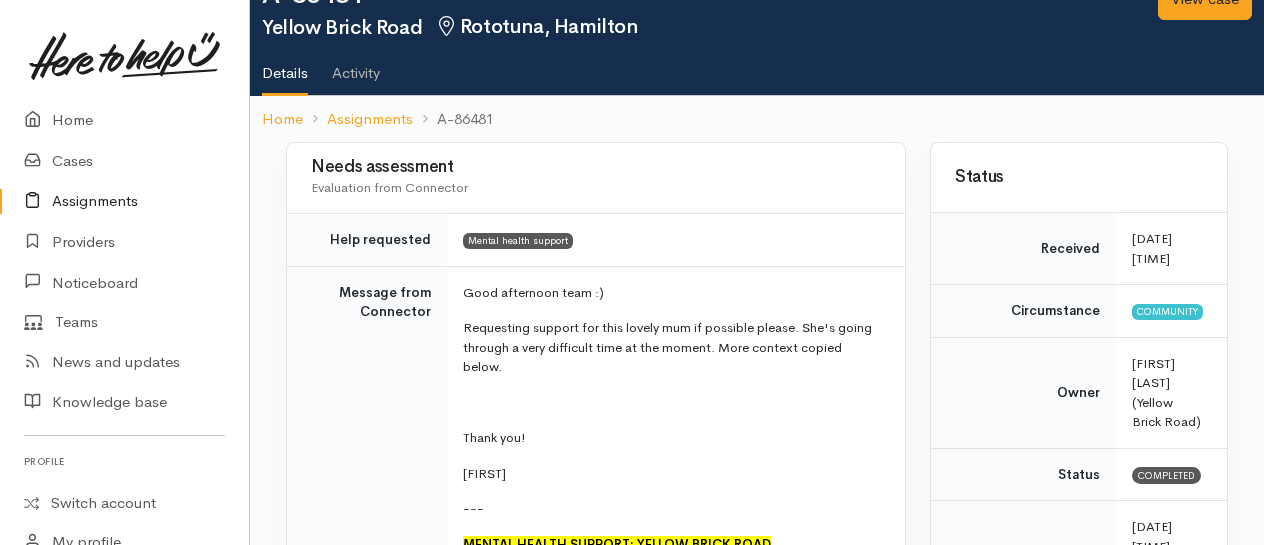 scroll, scrollTop: 0, scrollLeft: 0, axis: both 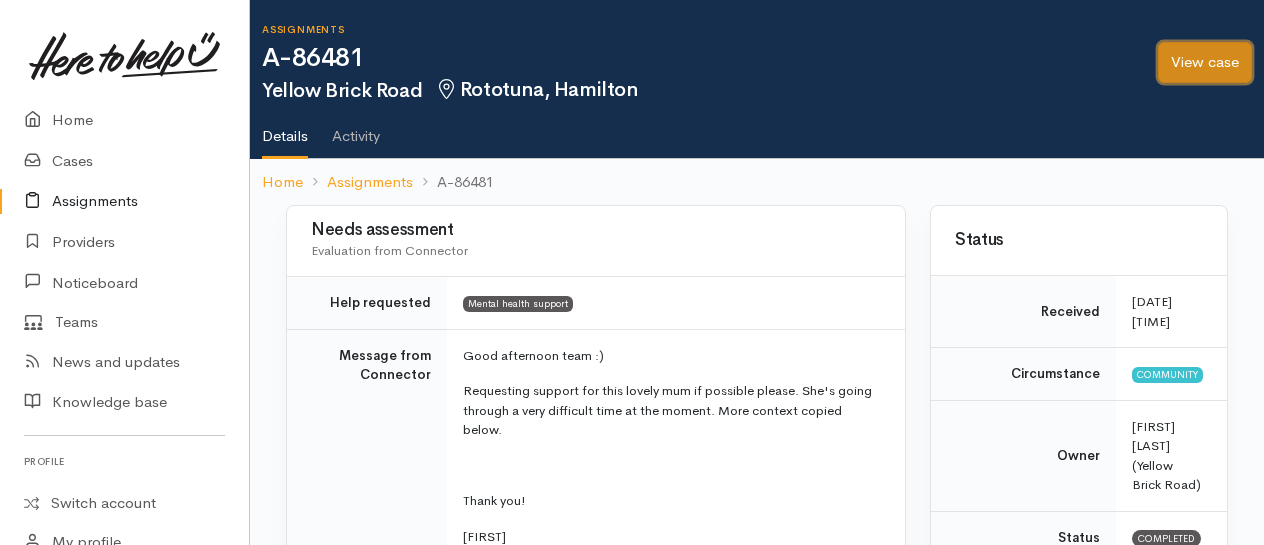 click on "View case" at bounding box center (1205, 62) 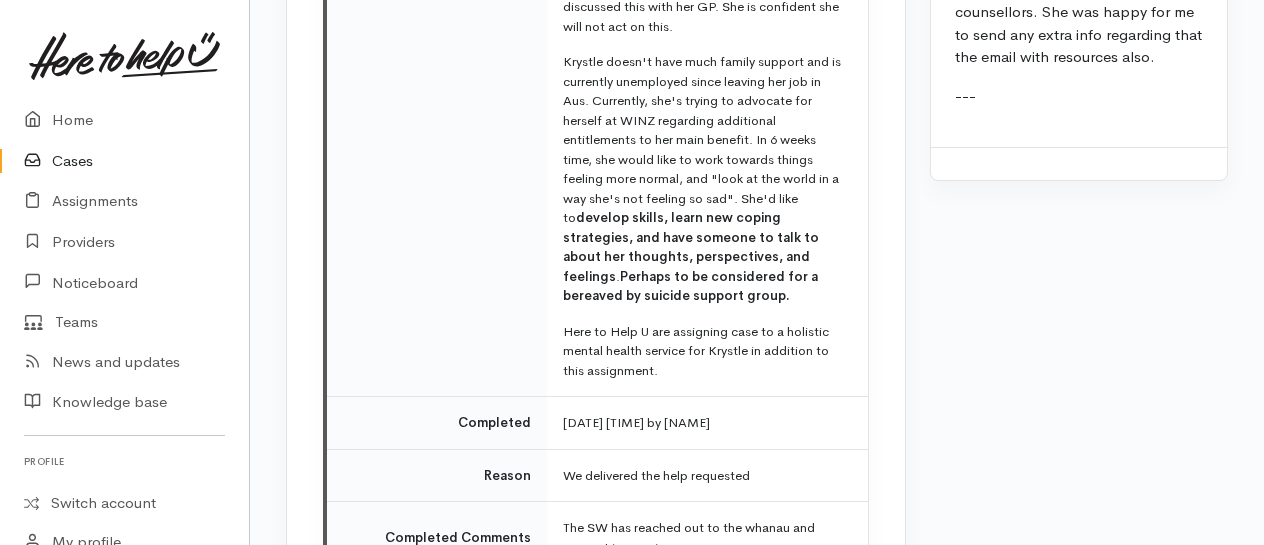 scroll, scrollTop: 6700, scrollLeft: 0, axis: vertical 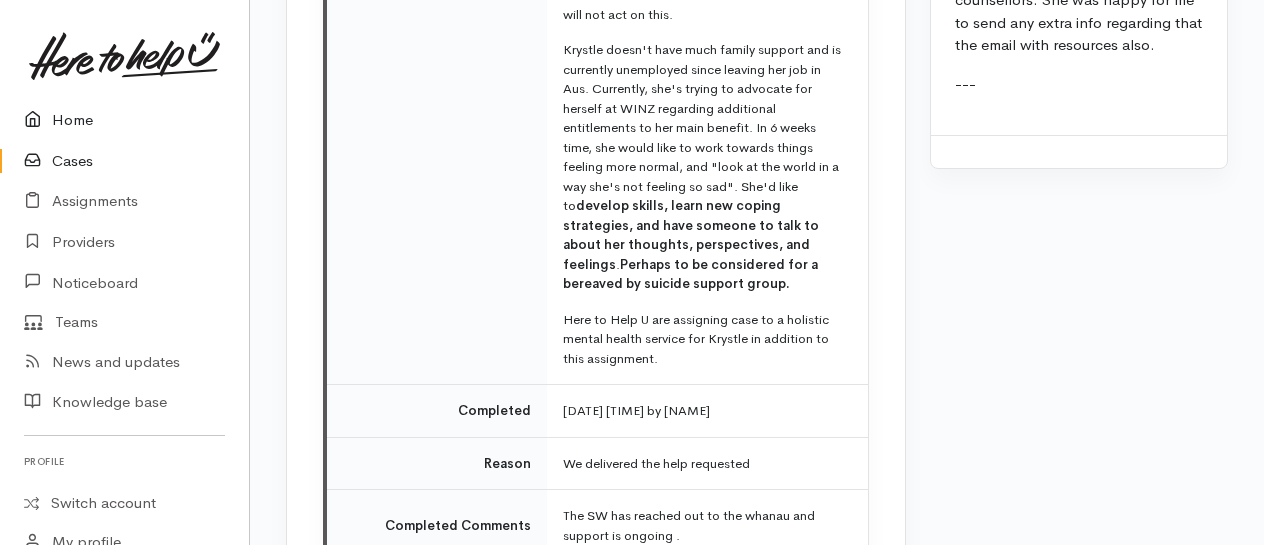 click on "Home" at bounding box center [124, 120] 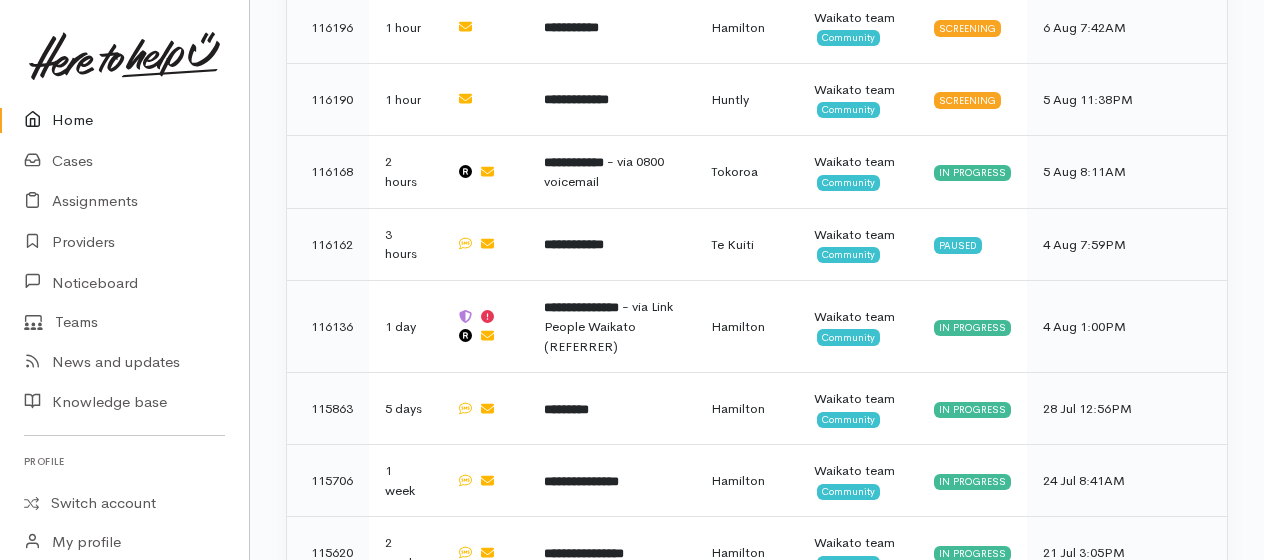 scroll, scrollTop: 1100, scrollLeft: 0, axis: vertical 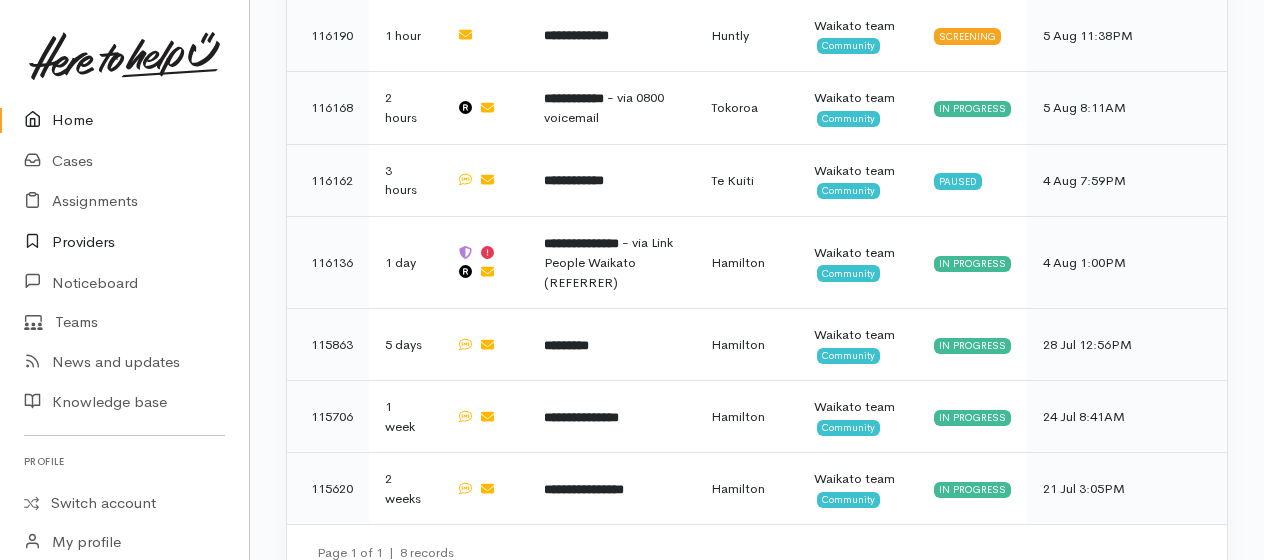 click on "Providers" at bounding box center (124, 242) 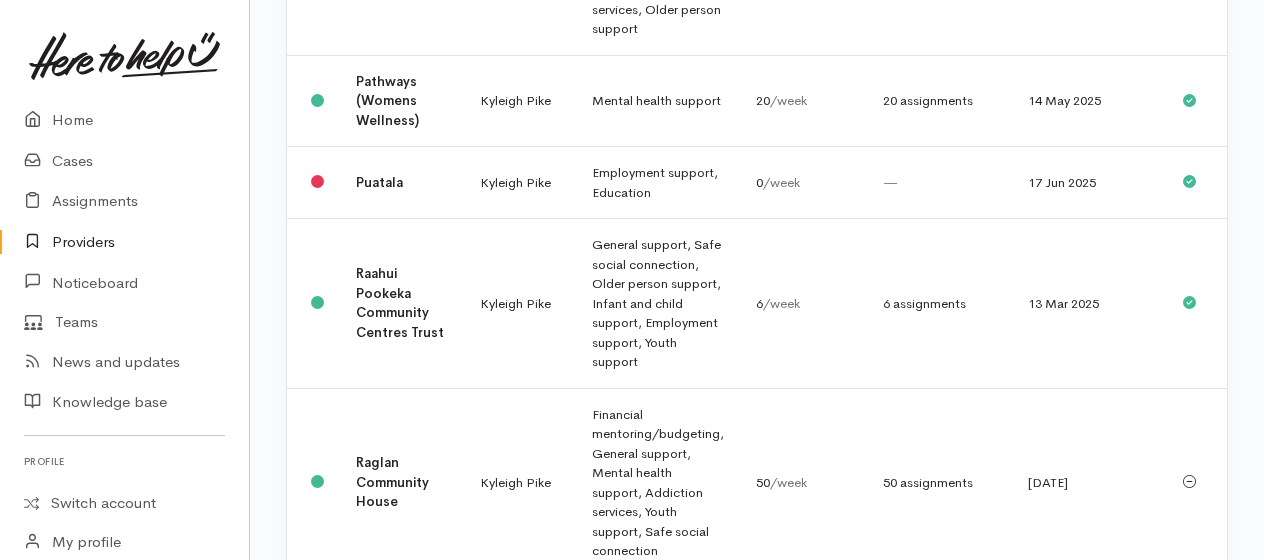 scroll, scrollTop: 1700, scrollLeft: 0, axis: vertical 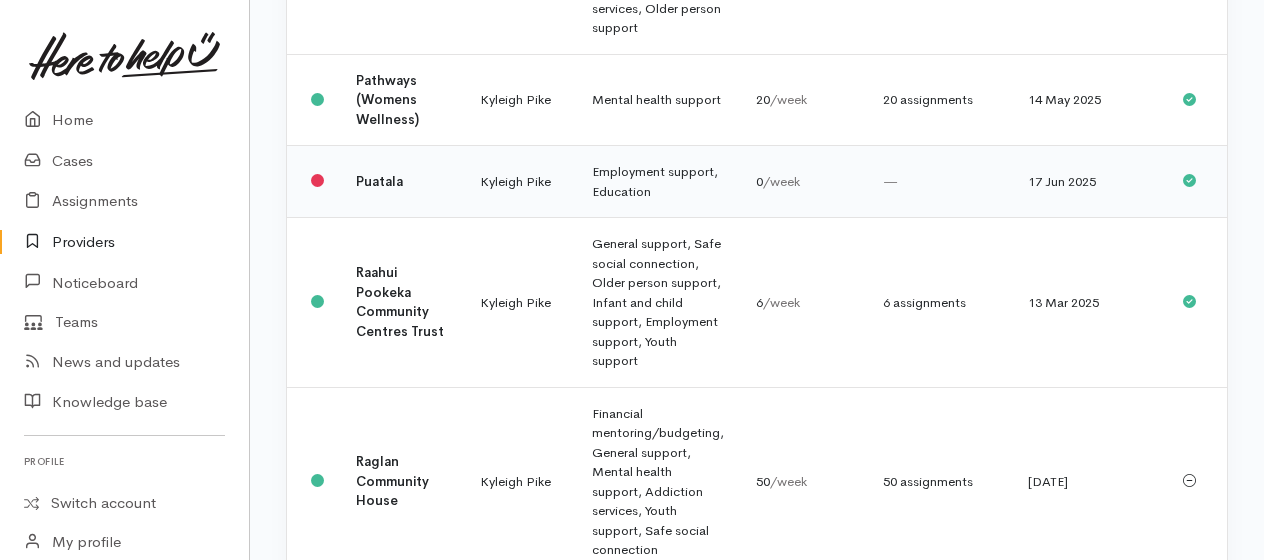 click on "Puatala" at bounding box center [379, 181] 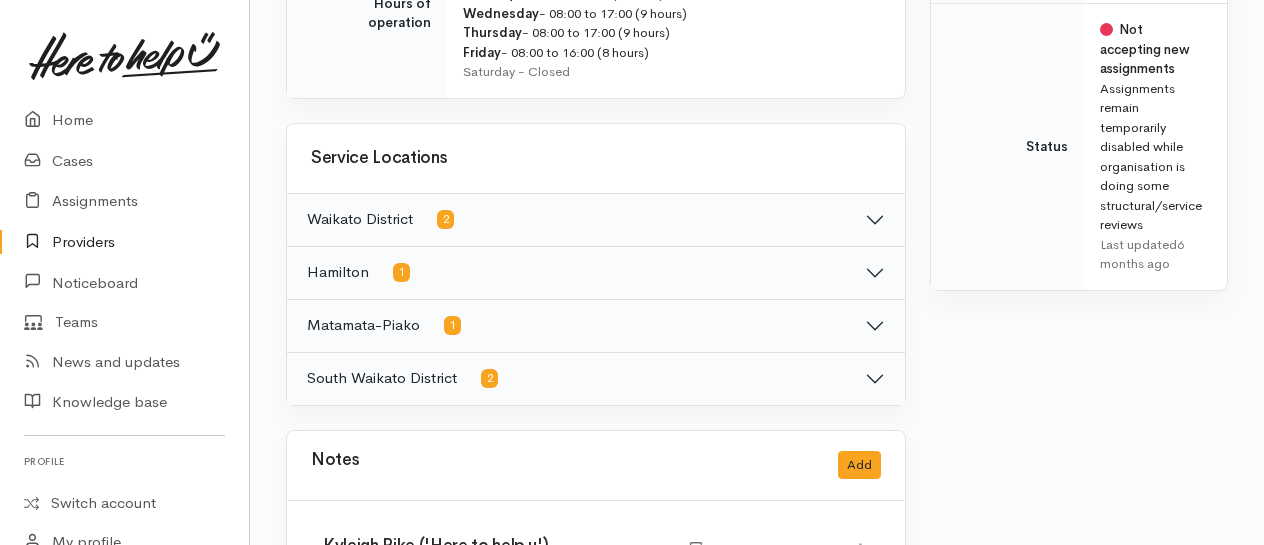 scroll, scrollTop: 1100, scrollLeft: 0, axis: vertical 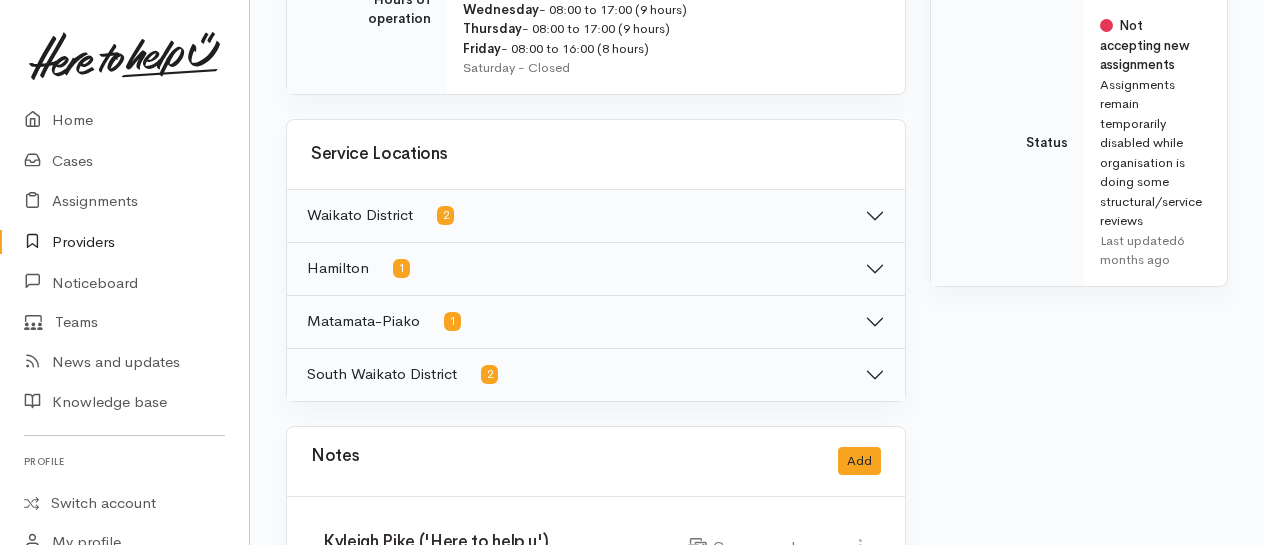 click on "Waikato District  2" at bounding box center [596, 216] 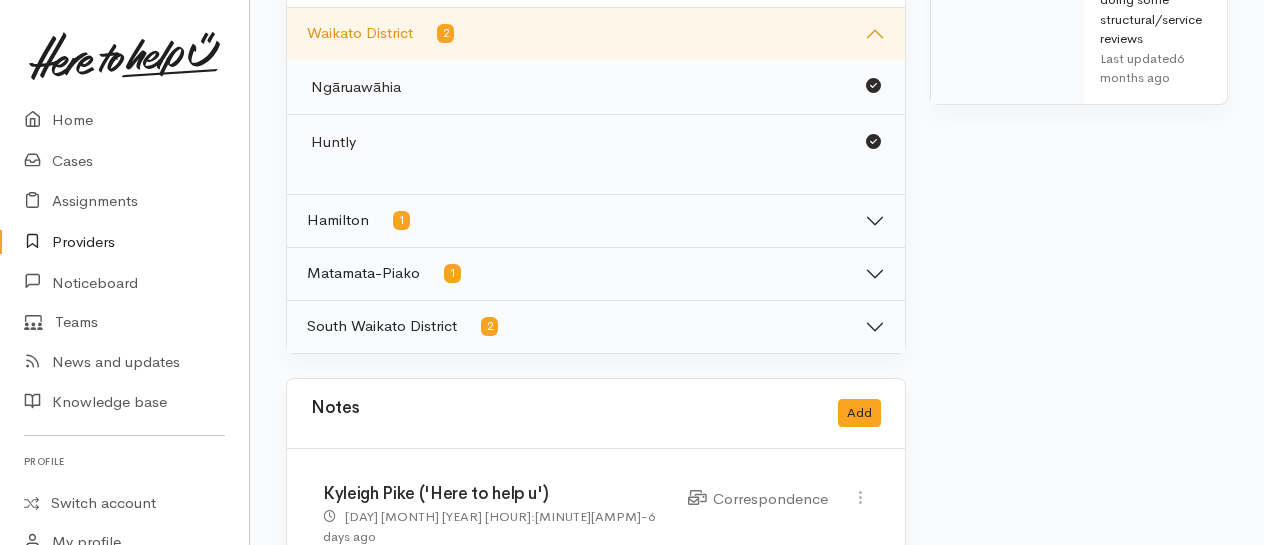scroll, scrollTop: 1300, scrollLeft: 0, axis: vertical 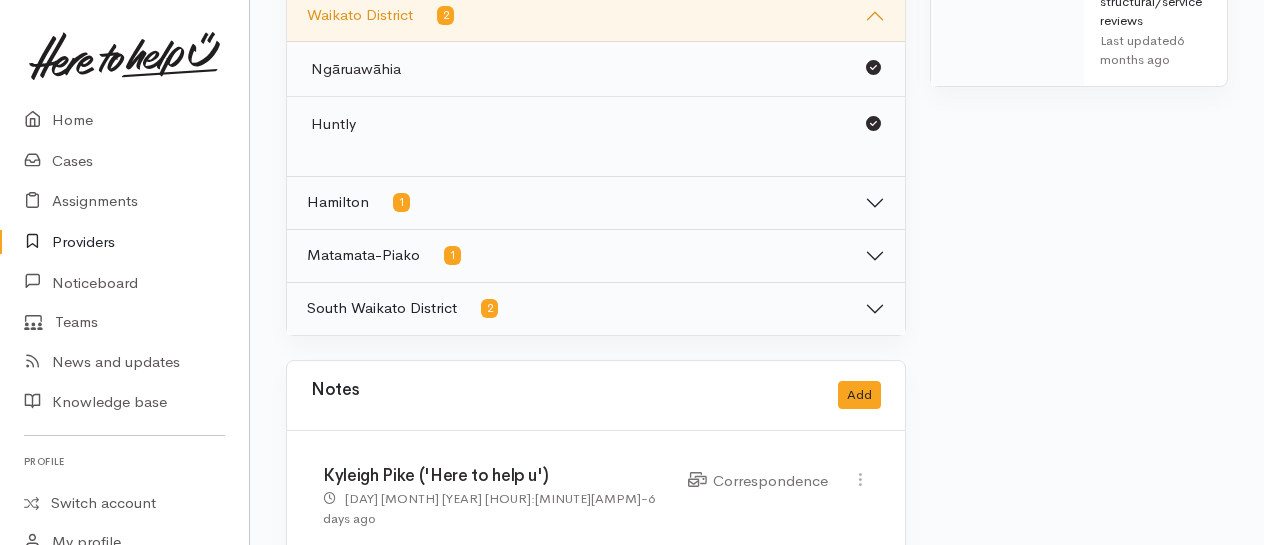 click on "Matamata-Piako  1" at bounding box center [596, 256] 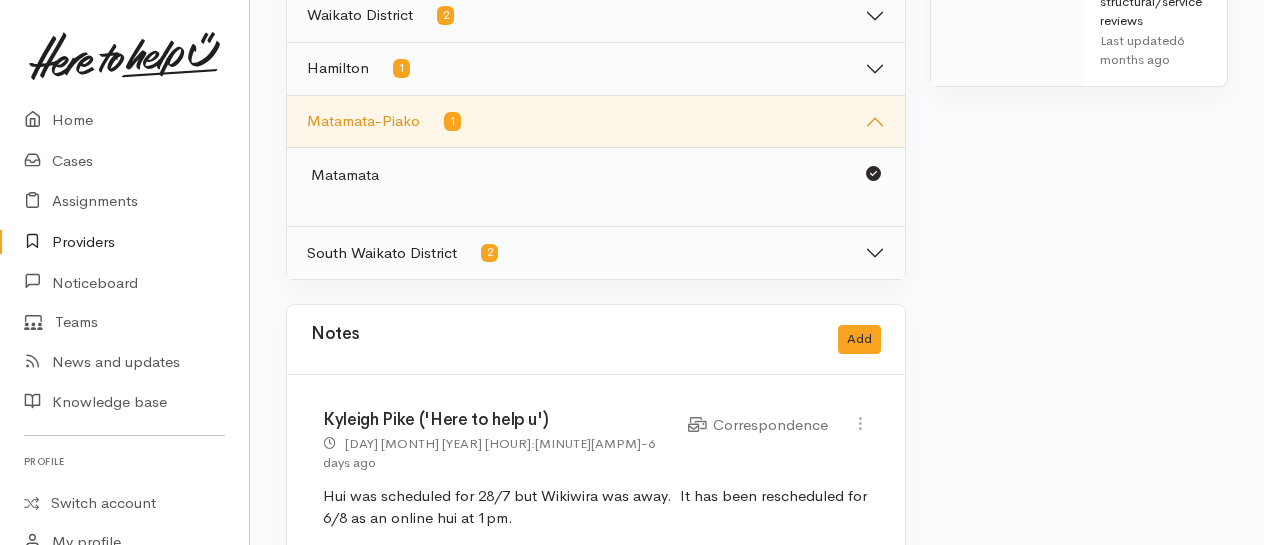 click on "South Waikato District  2" at bounding box center [596, 253] 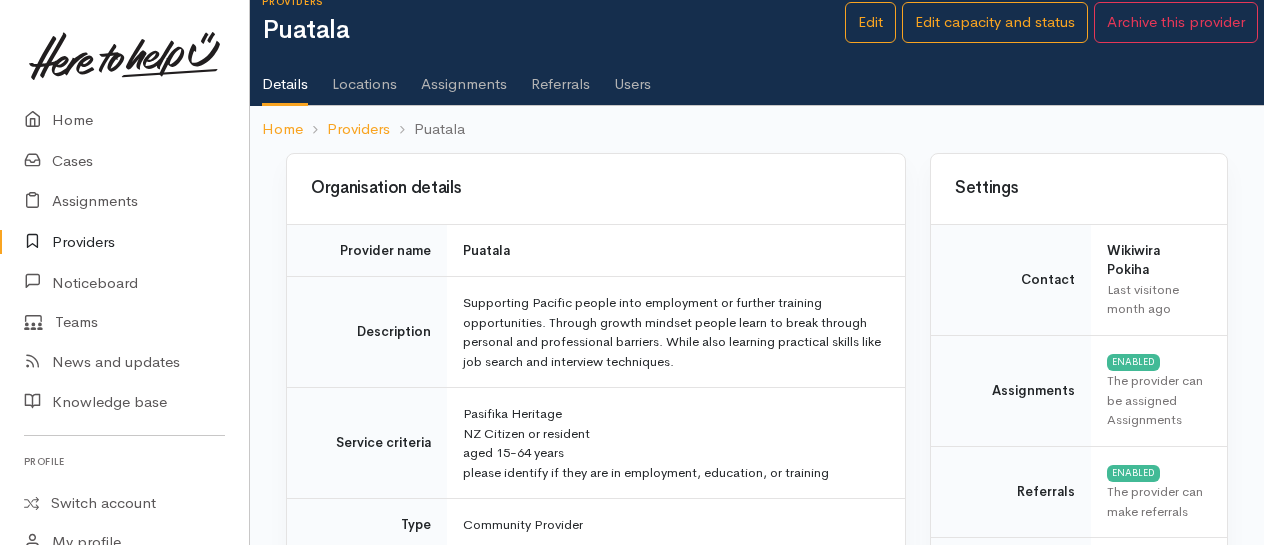 scroll, scrollTop: 0, scrollLeft: 0, axis: both 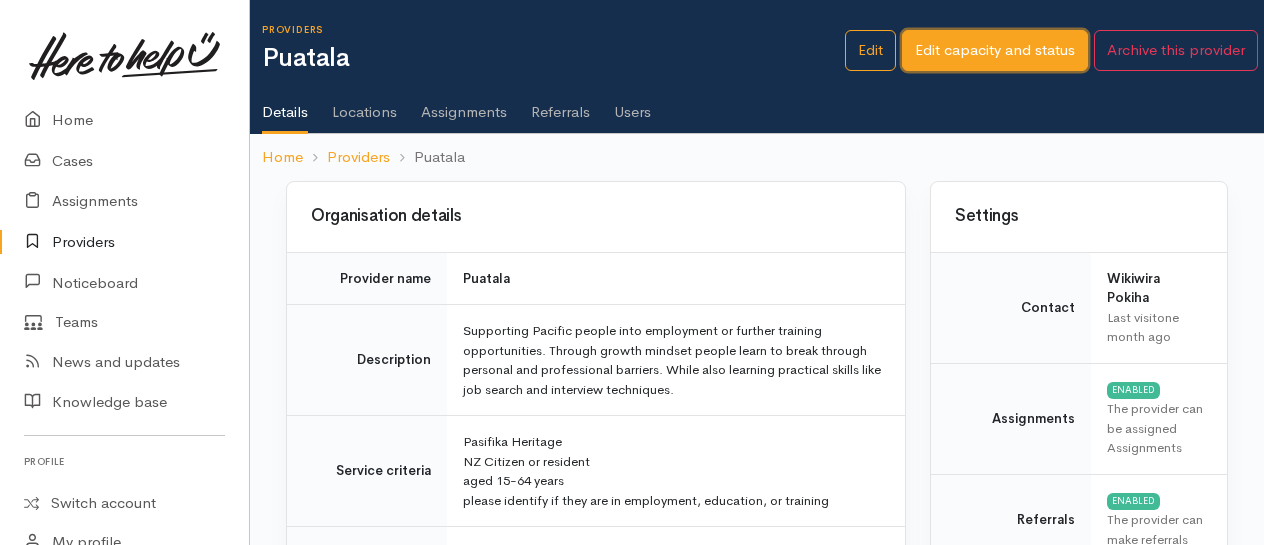 click on "Edit capacity and status" at bounding box center (995, 50) 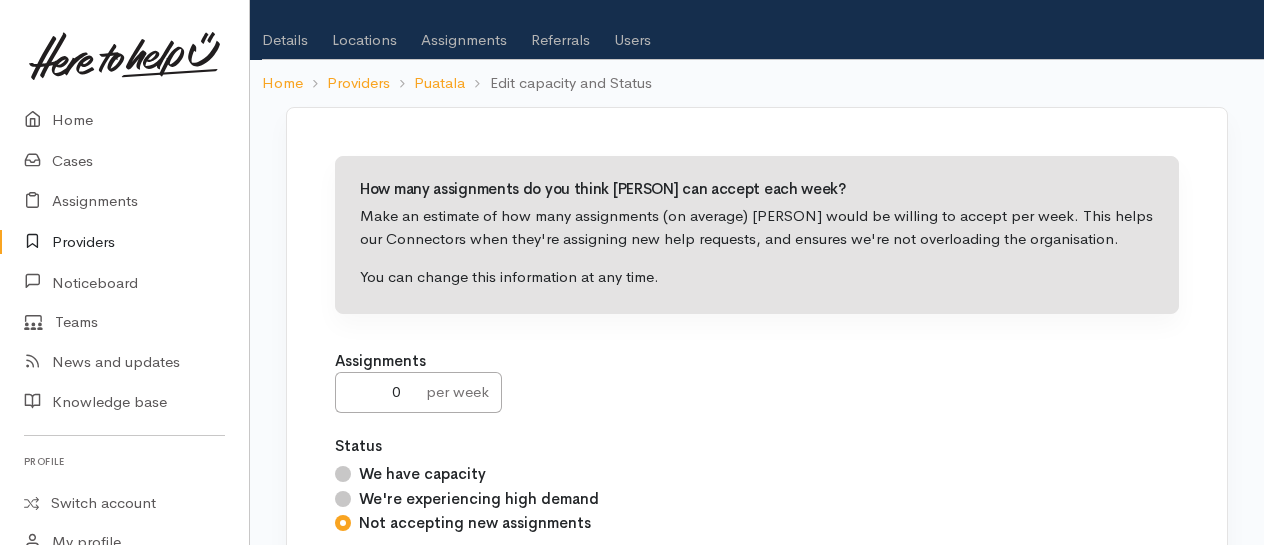 scroll, scrollTop: 100, scrollLeft: 0, axis: vertical 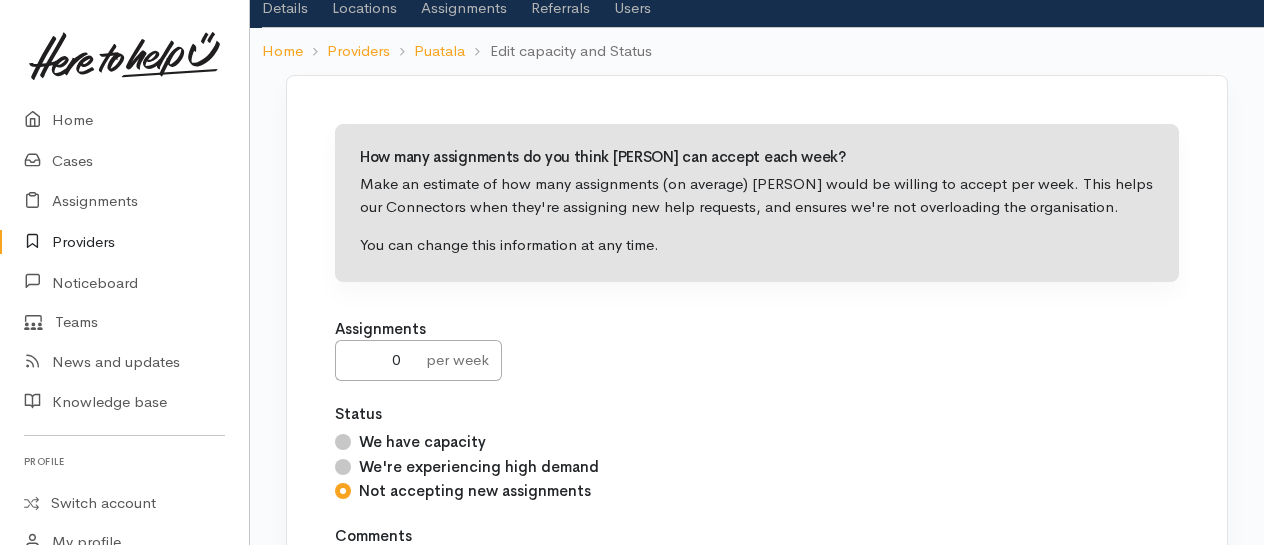 click on "per week" at bounding box center (458, 360) 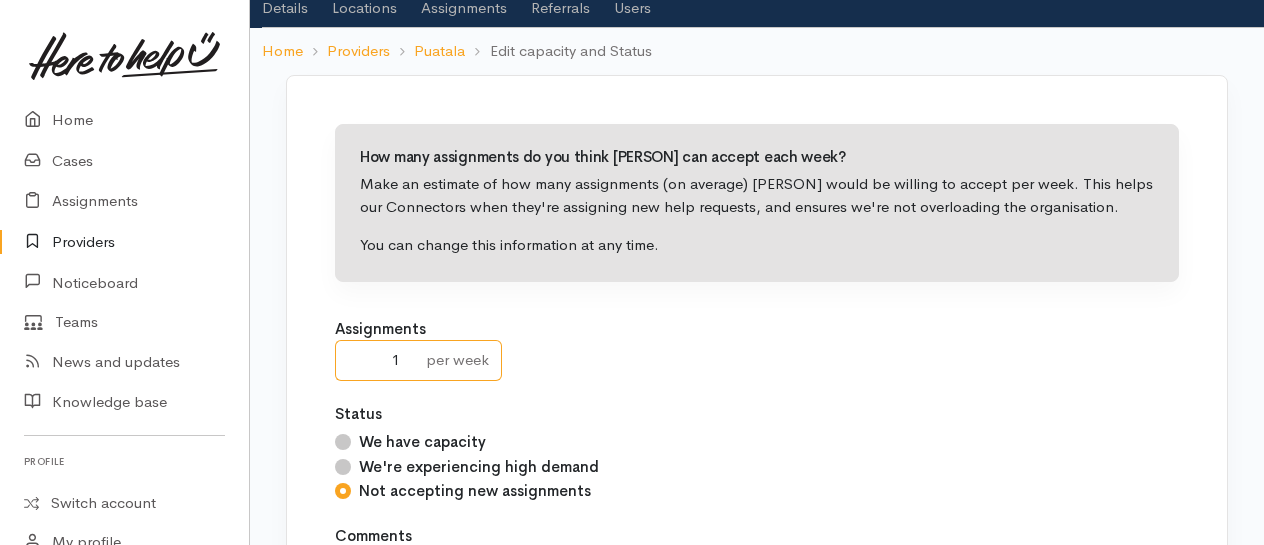 click on "1" at bounding box center [375, 360] 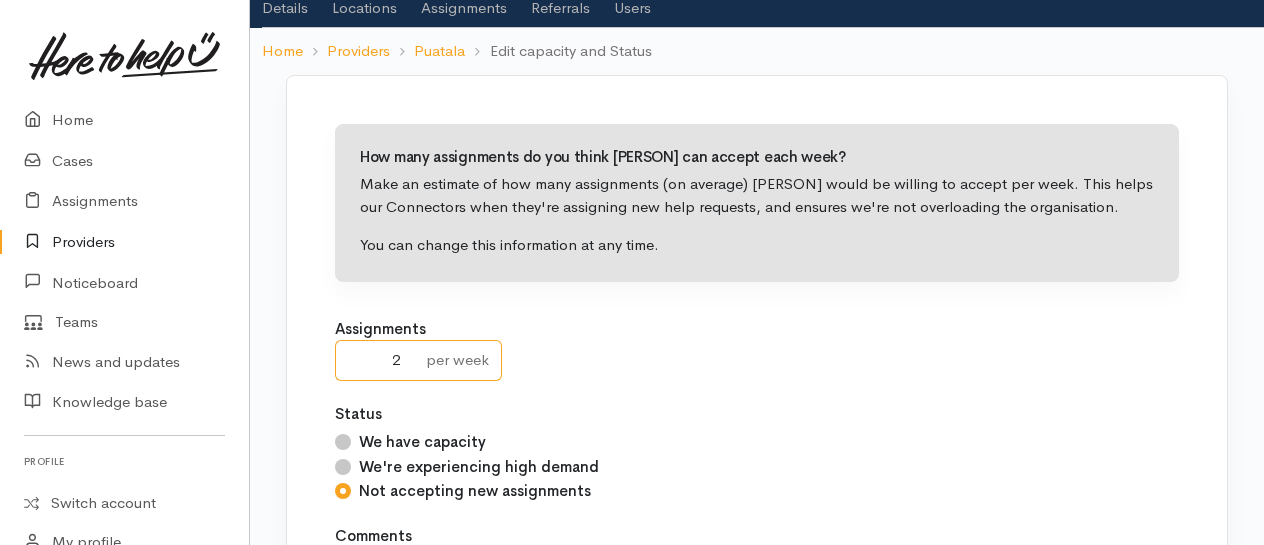 click on "2" at bounding box center (375, 360) 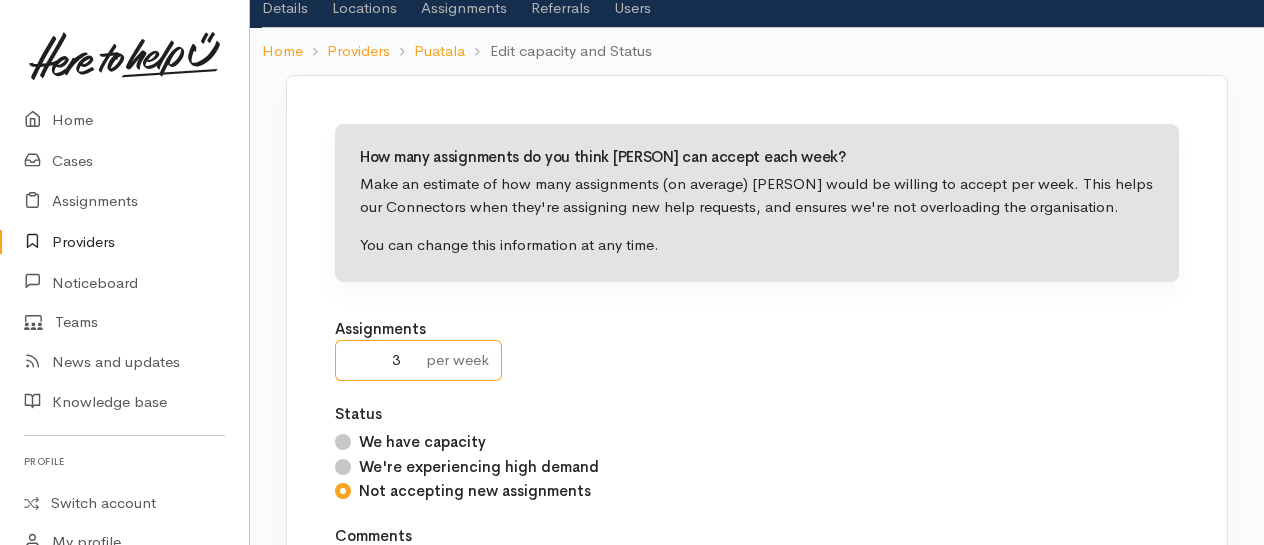 click on "3" at bounding box center (375, 360) 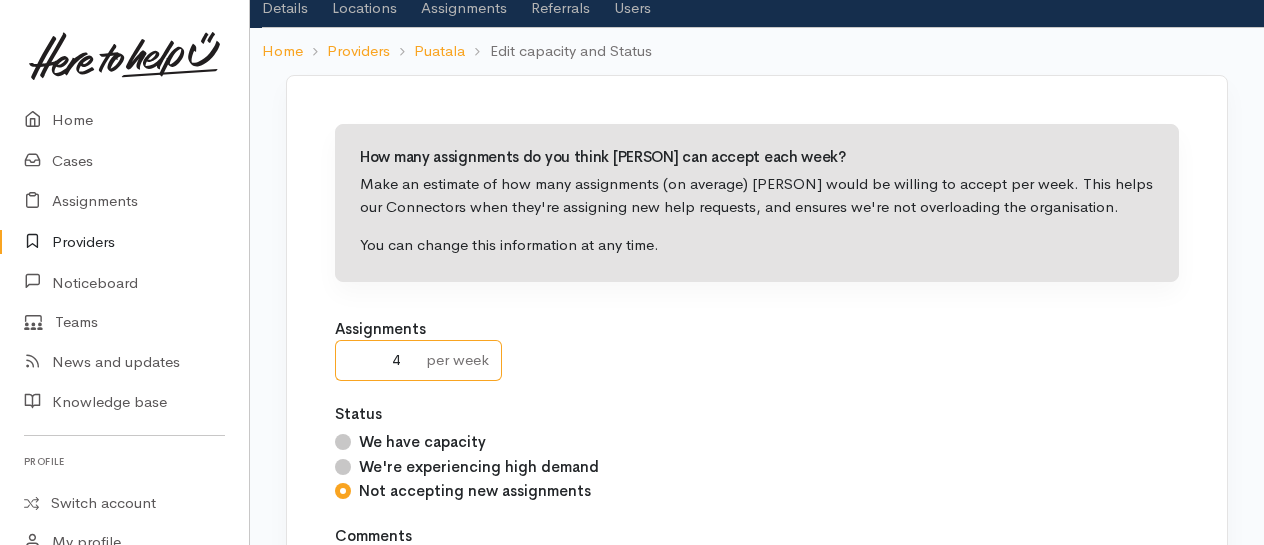 click on "4" at bounding box center [375, 360] 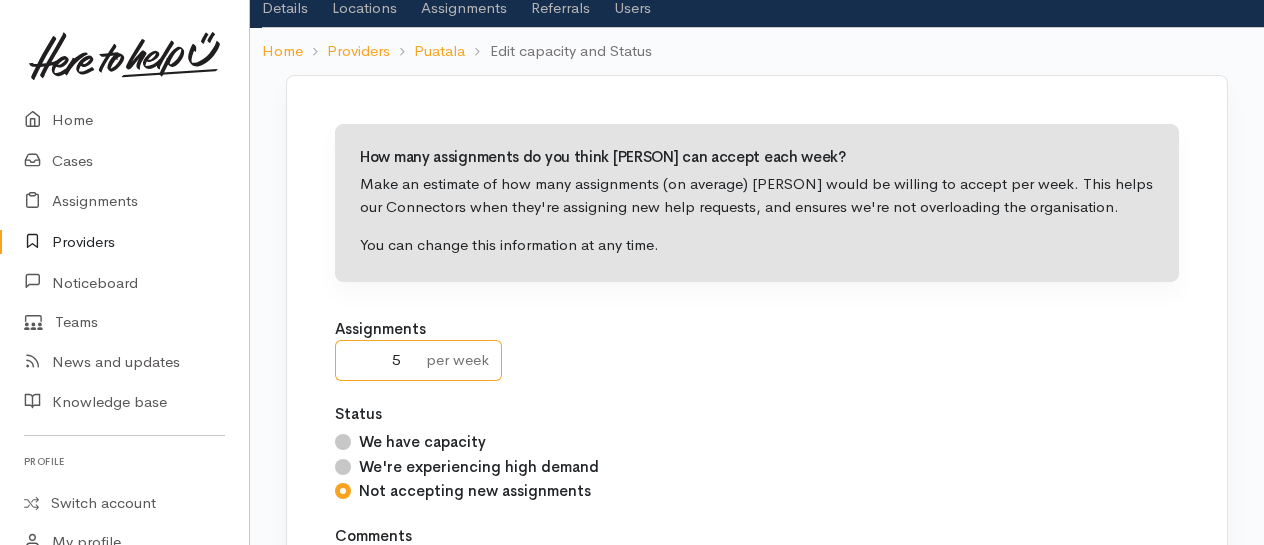 type on "5" 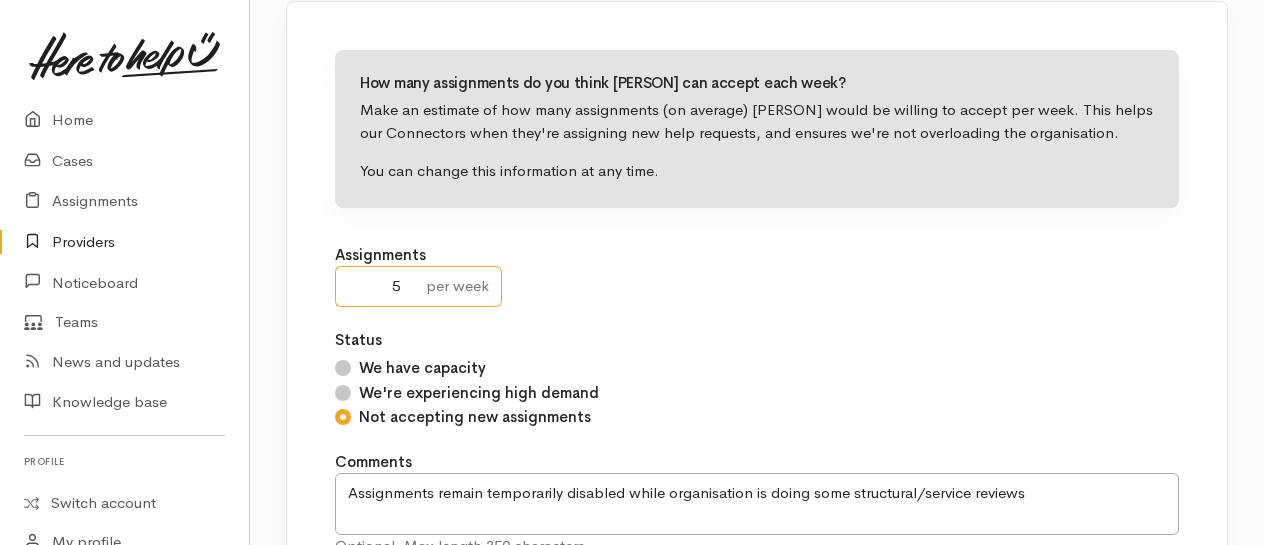 scroll, scrollTop: 200, scrollLeft: 0, axis: vertical 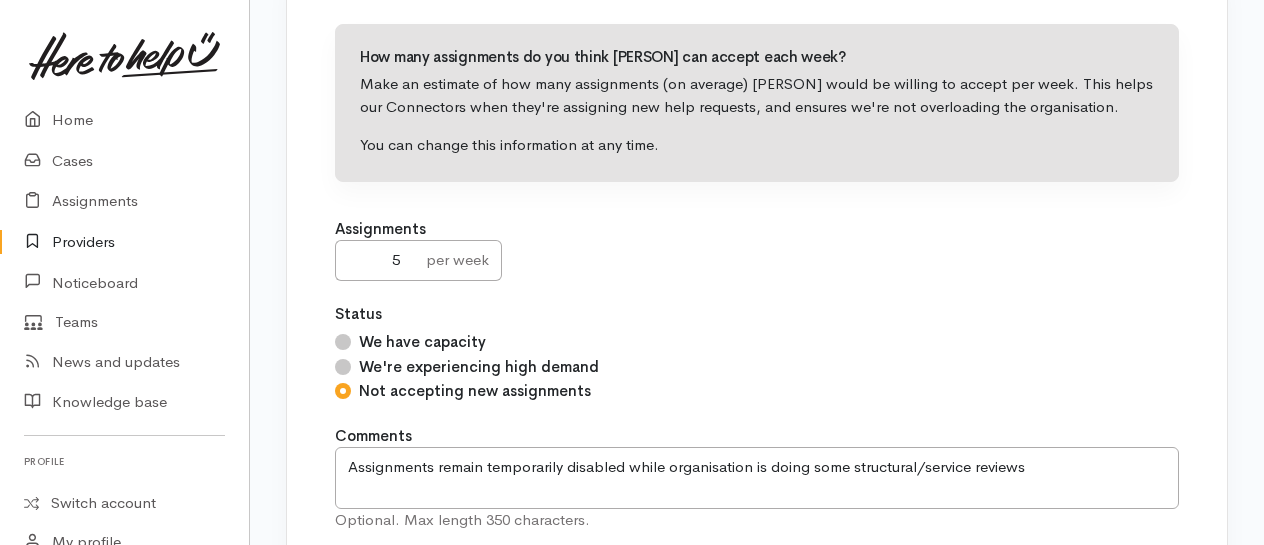 click on "We have capacity" at bounding box center [343, 342] 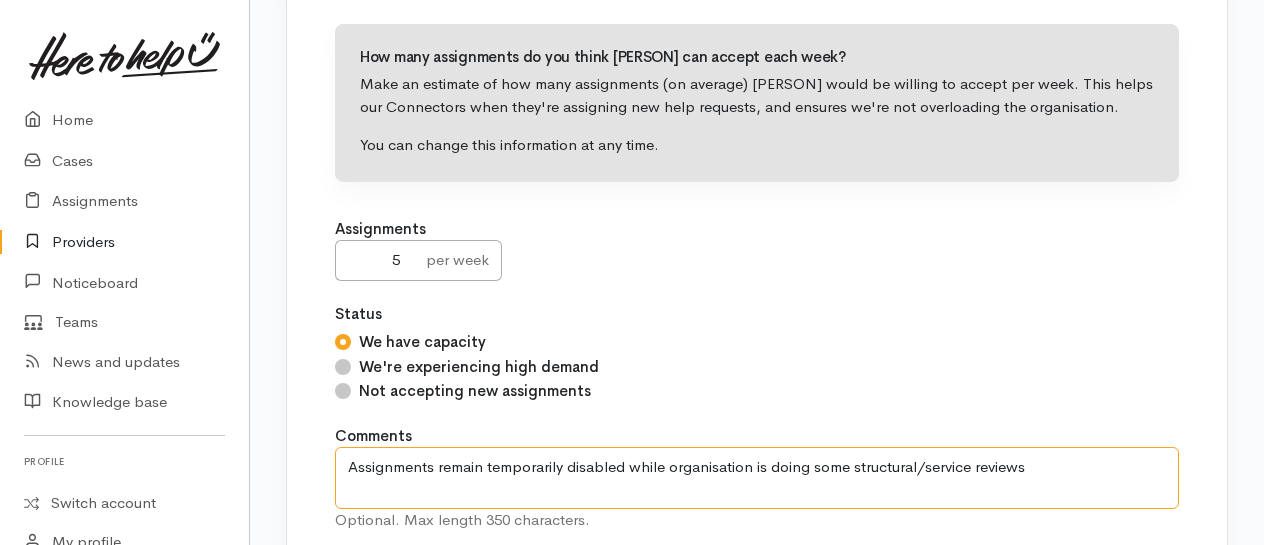 drag, startPoint x: 350, startPoint y: 460, endPoint x: 1012, endPoint y: 469, distance: 662.06116 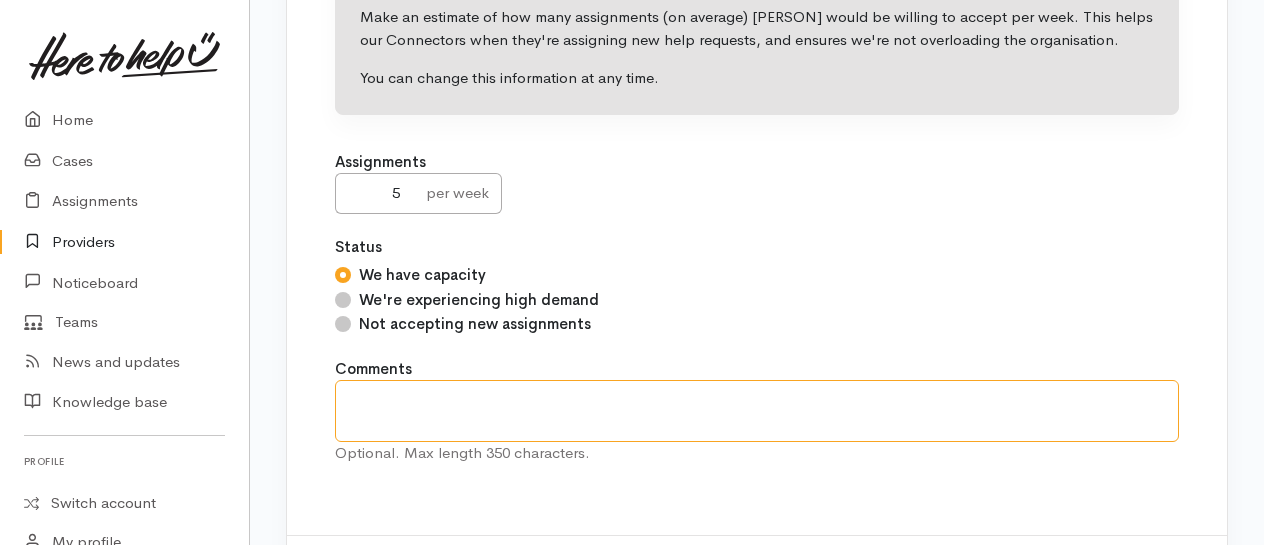 scroll, scrollTop: 352, scrollLeft: 0, axis: vertical 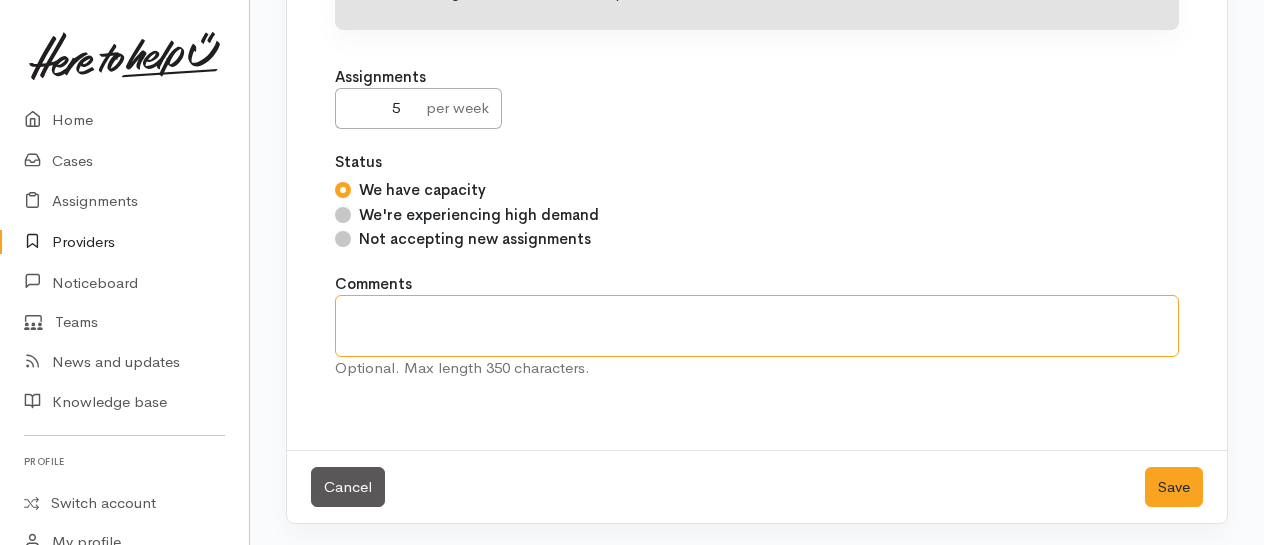 type 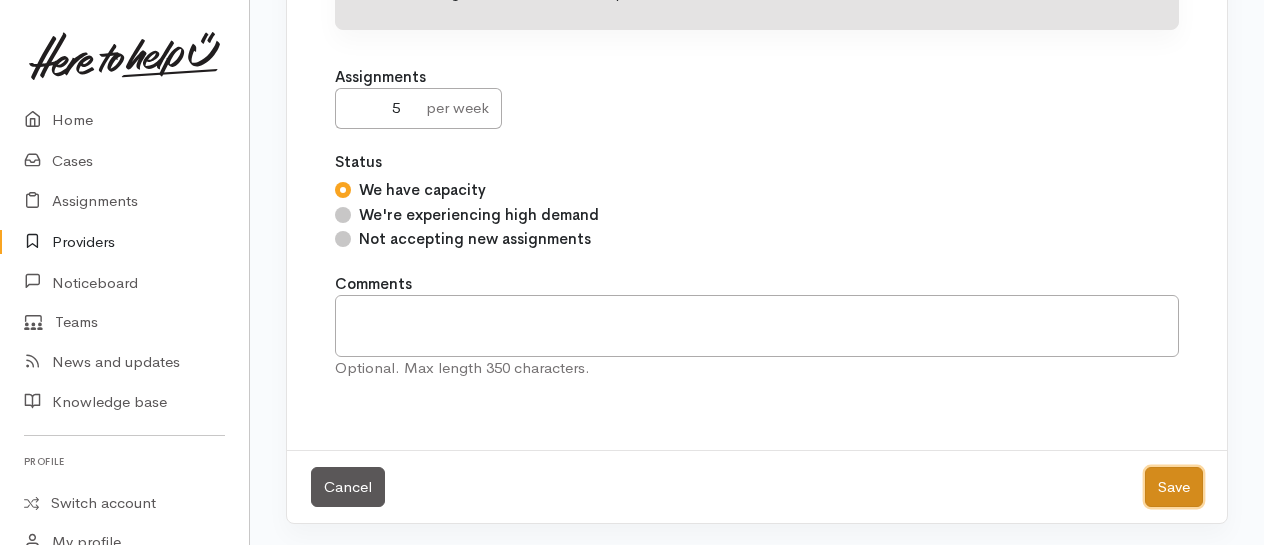 click on "Save" at bounding box center [1174, 487] 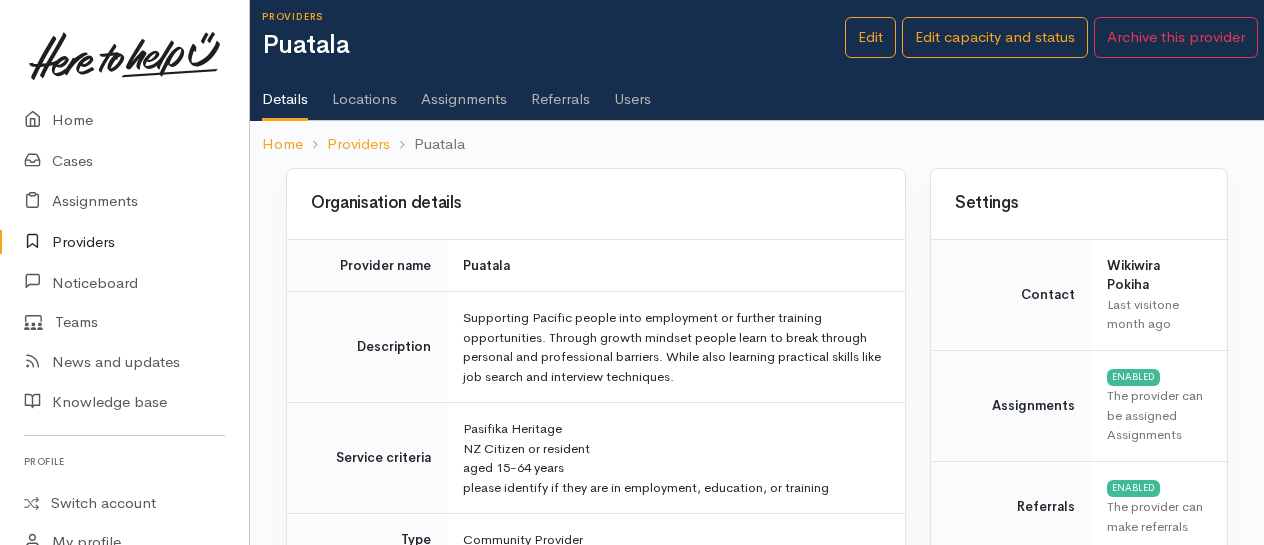 scroll, scrollTop: 0, scrollLeft: 0, axis: both 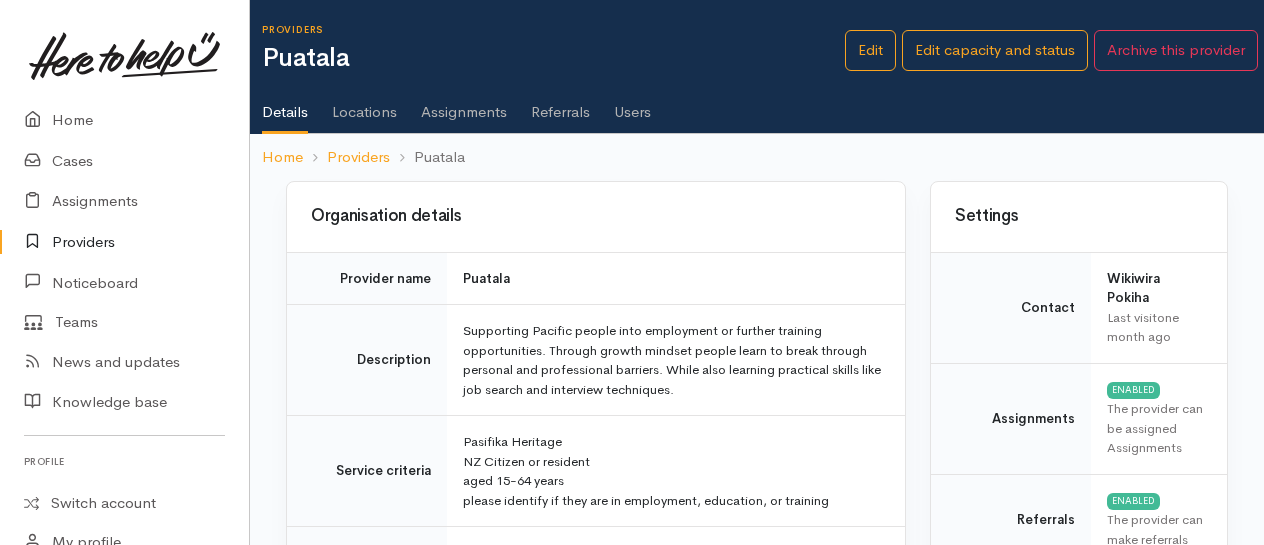 click on "Users" at bounding box center (632, 105) 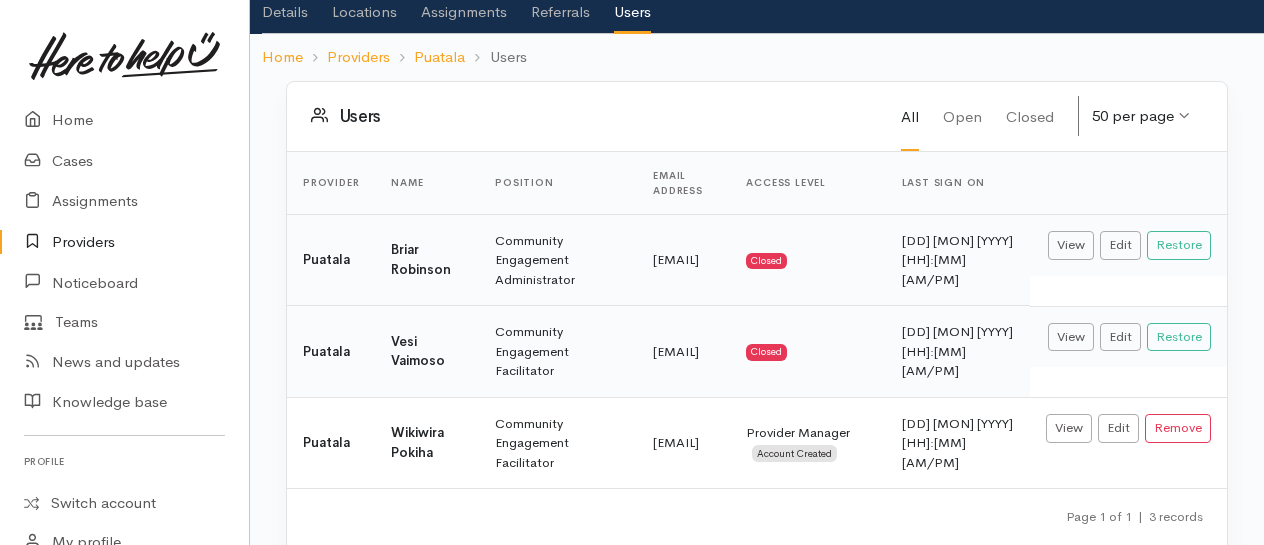 scroll, scrollTop: 132, scrollLeft: 0, axis: vertical 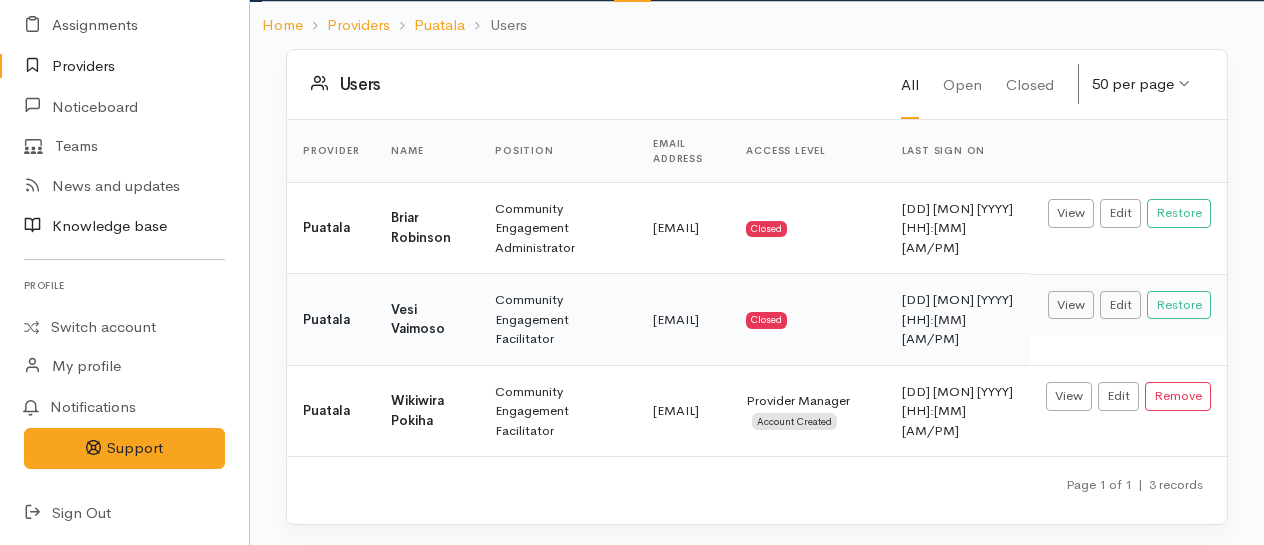 click on "Knowledge base" at bounding box center (124, 226) 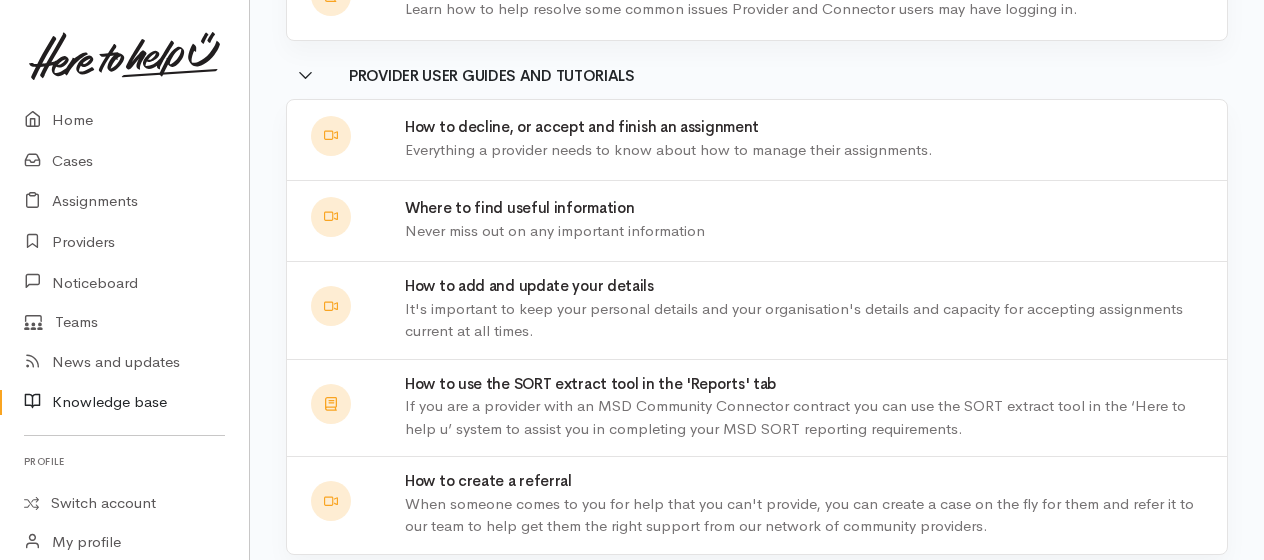 scroll, scrollTop: 1142, scrollLeft: 0, axis: vertical 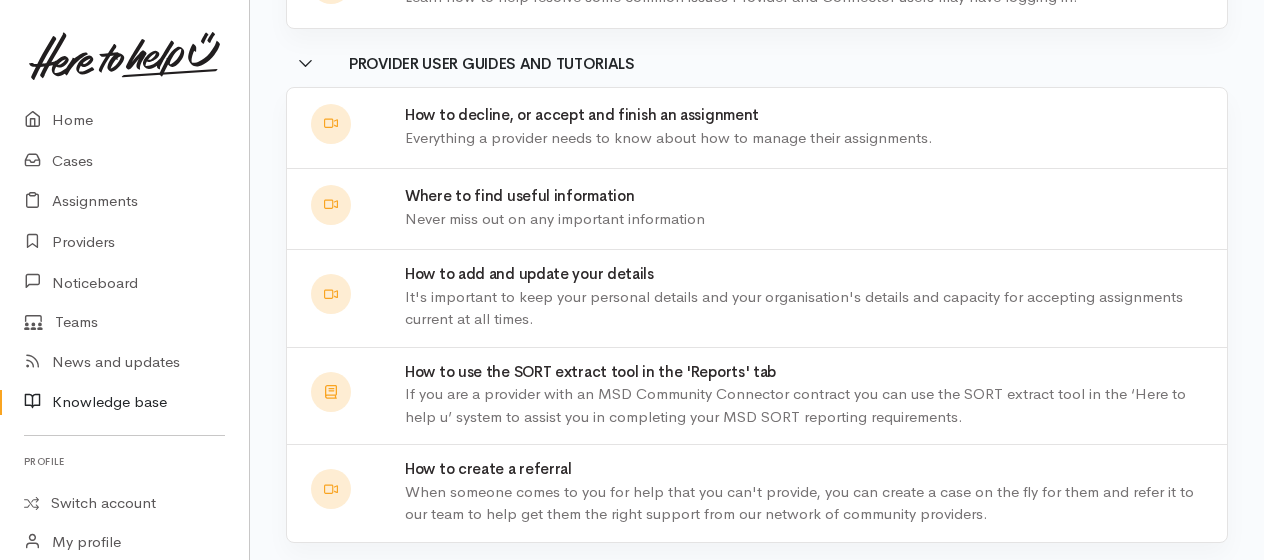 click on "How to decline, or accept and finish an assignment" at bounding box center (810, 115) 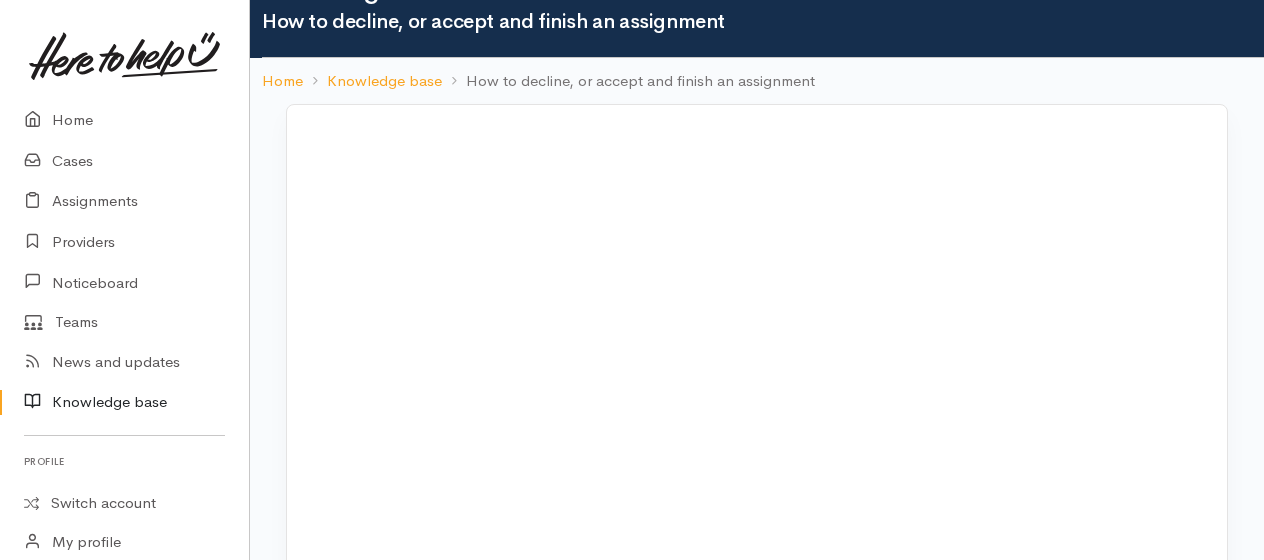 scroll, scrollTop: 100, scrollLeft: 0, axis: vertical 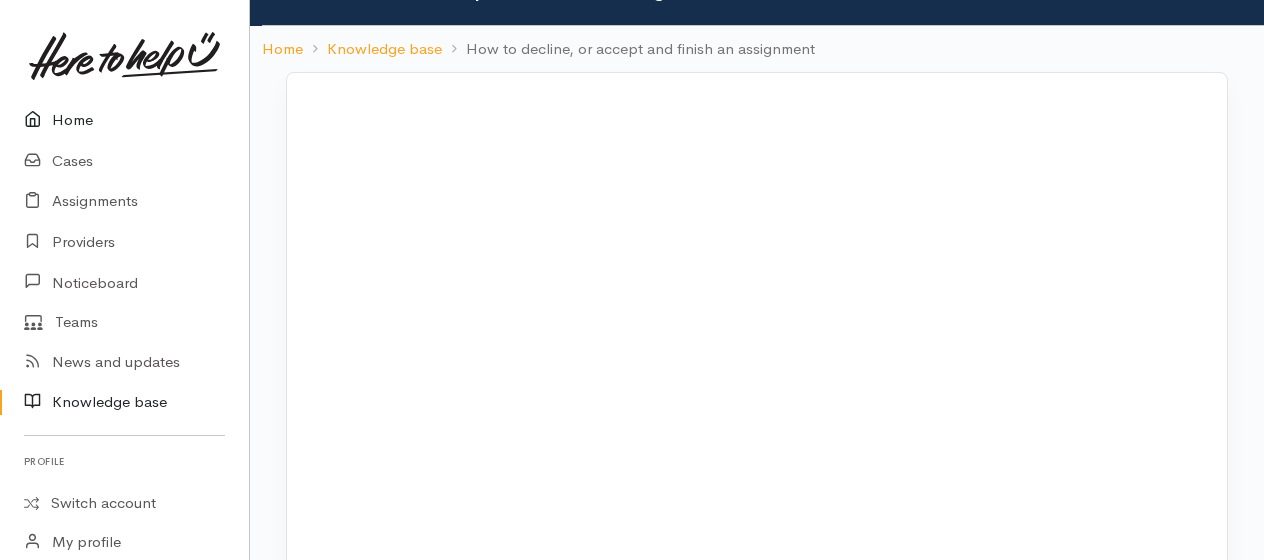 click on "Home" at bounding box center [124, 120] 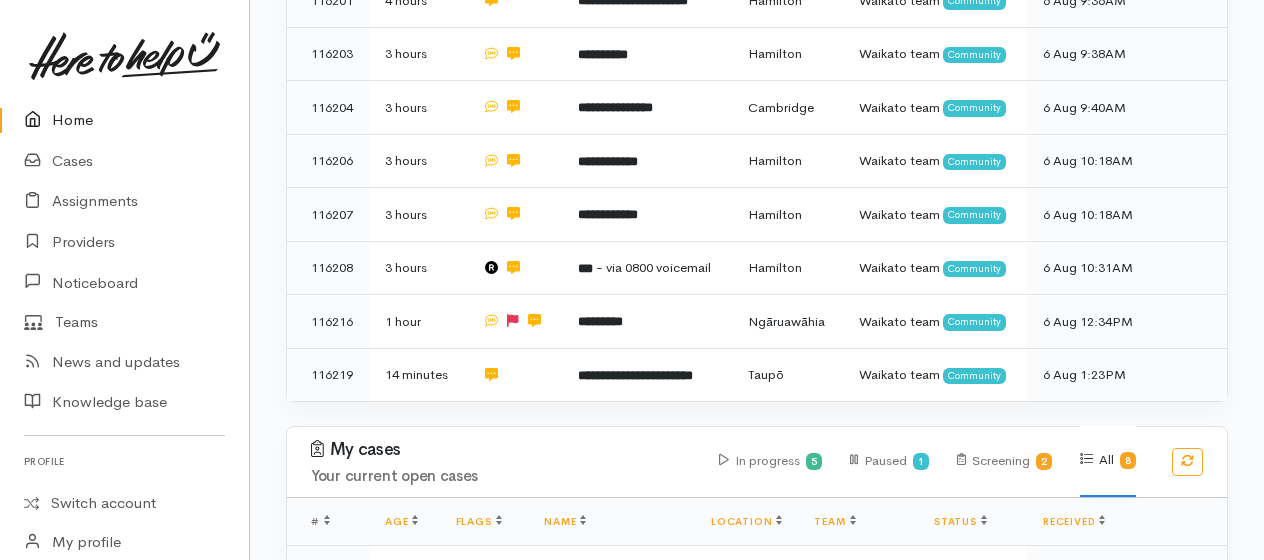 scroll, scrollTop: 332, scrollLeft: 0, axis: vertical 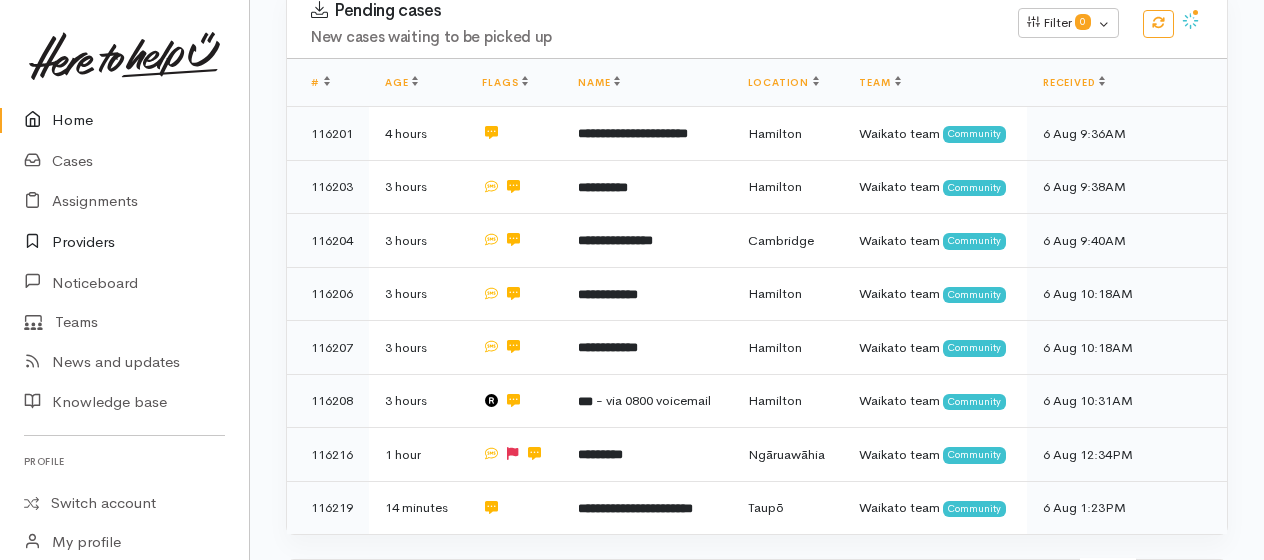 click on "Providers" at bounding box center [124, 242] 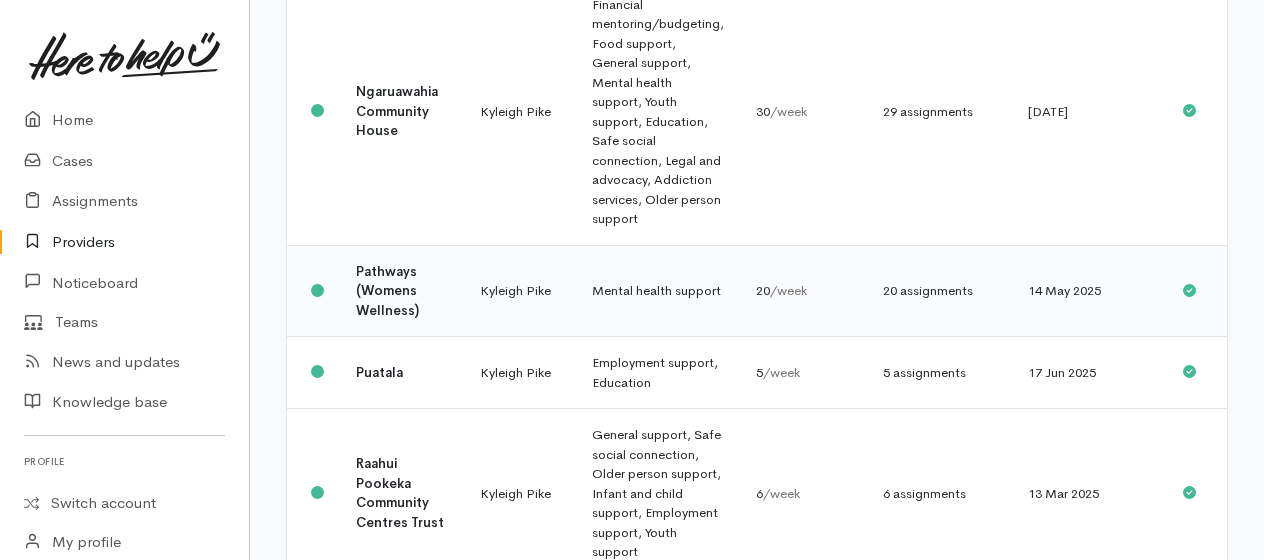 scroll, scrollTop: 1500, scrollLeft: 0, axis: vertical 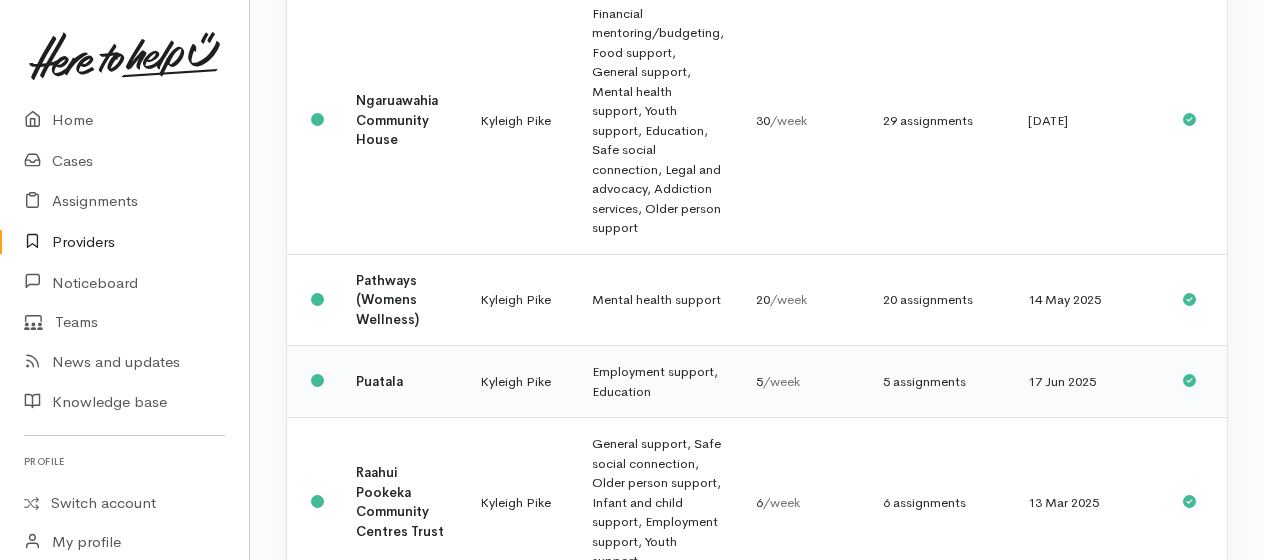 click on "Puatala" at bounding box center (379, 381) 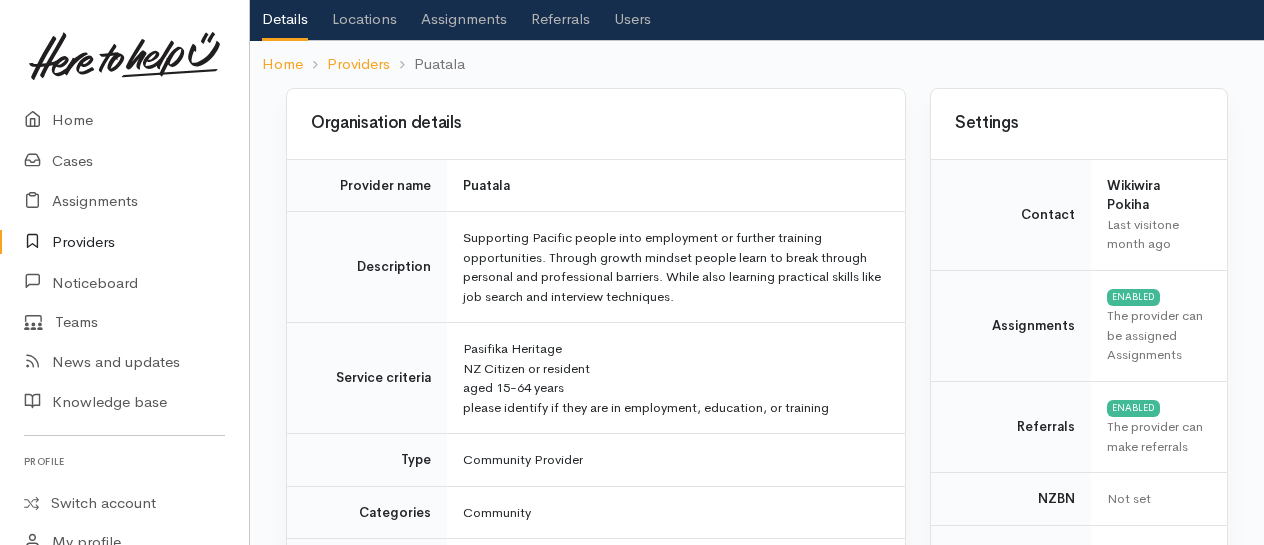 scroll, scrollTop: 200, scrollLeft: 0, axis: vertical 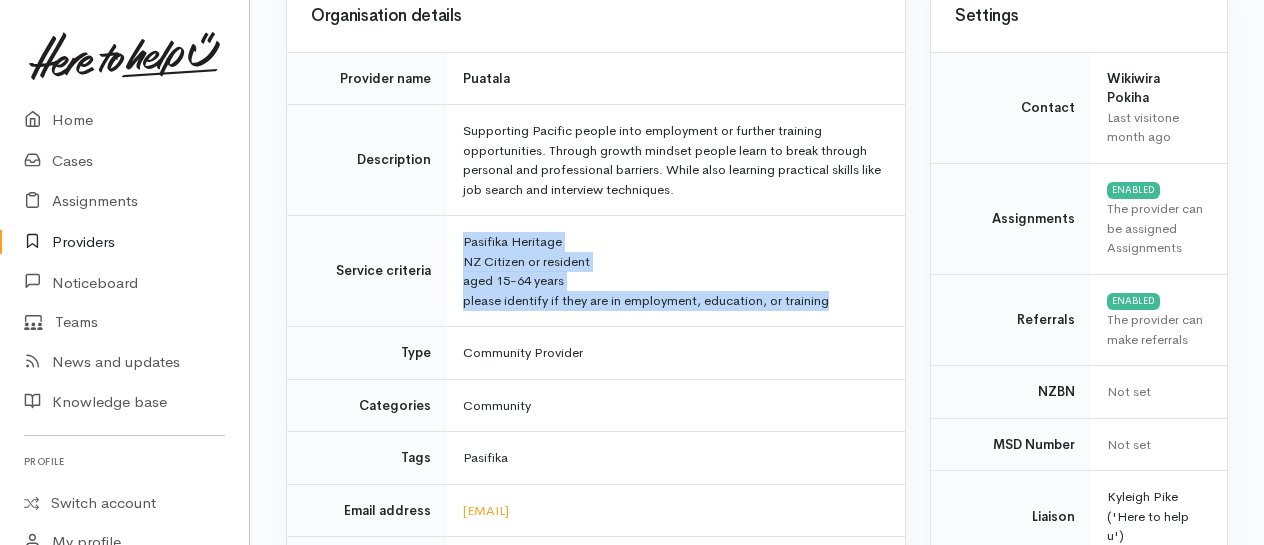 drag, startPoint x: 462, startPoint y: 231, endPoint x: 841, endPoint y: 300, distance: 385.2298 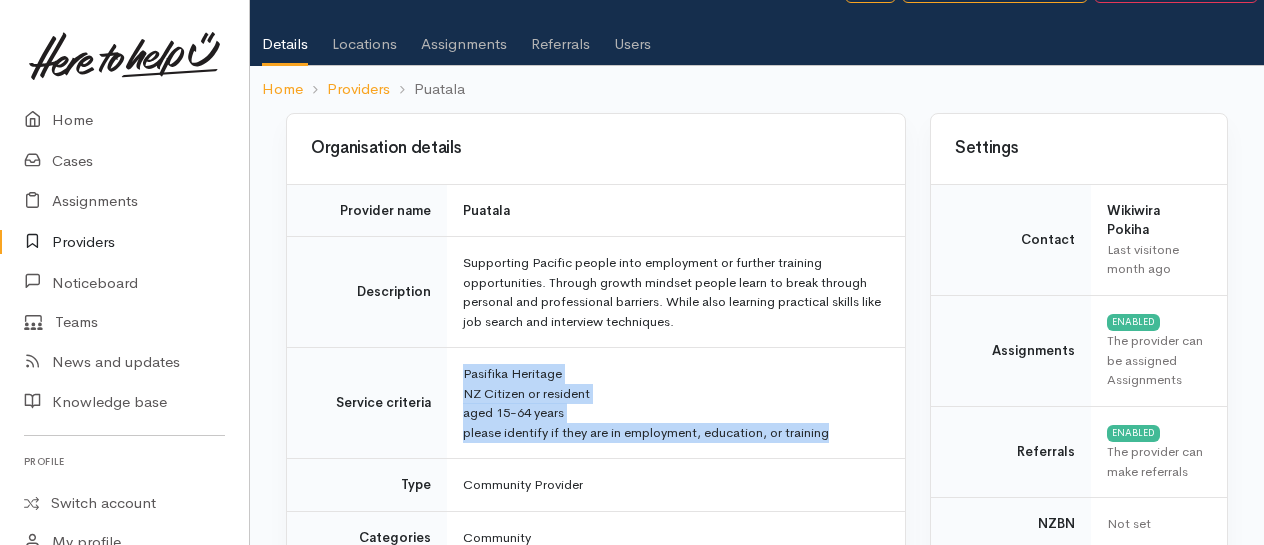 scroll, scrollTop: 0, scrollLeft: 0, axis: both 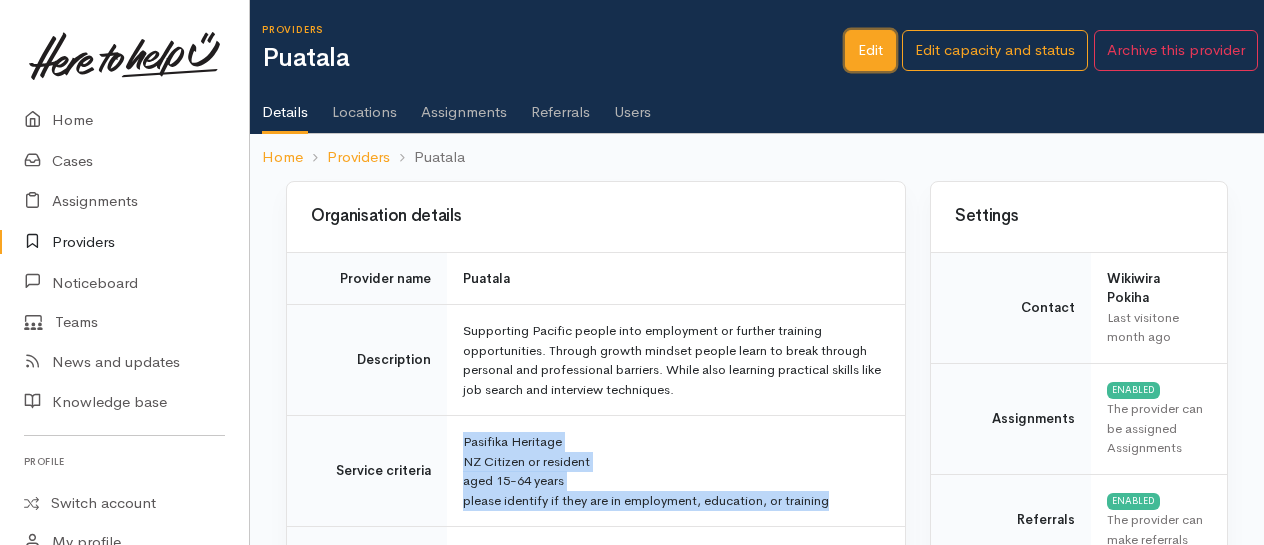 click on "Edit" at bounding box center (870, 50) 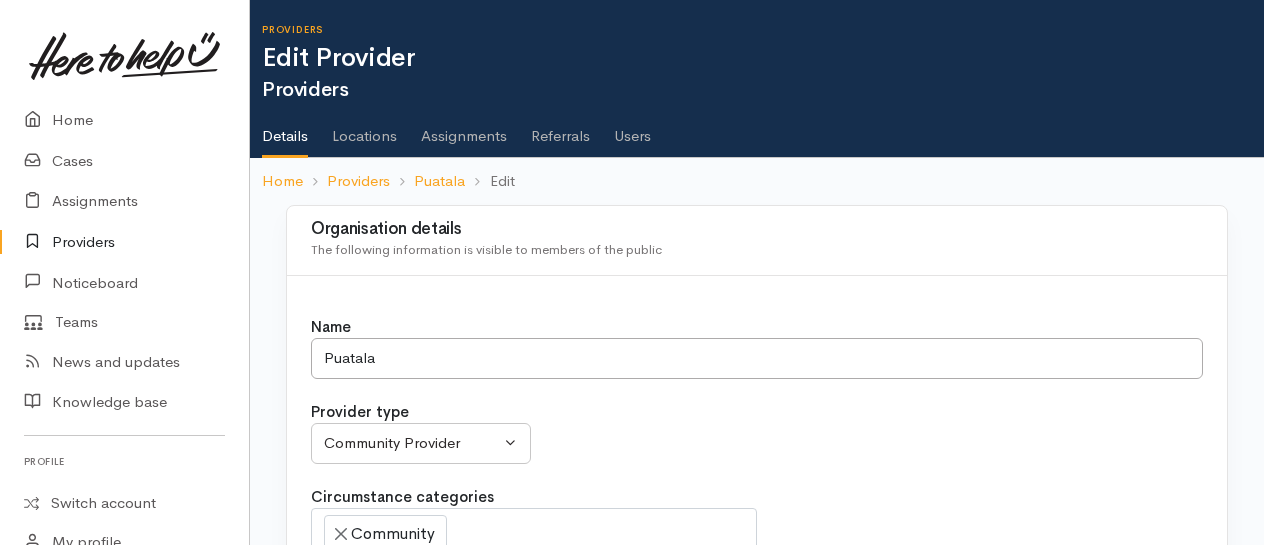 scroll, scrollTop: 63, scrollLeft: 0, axis: vertical 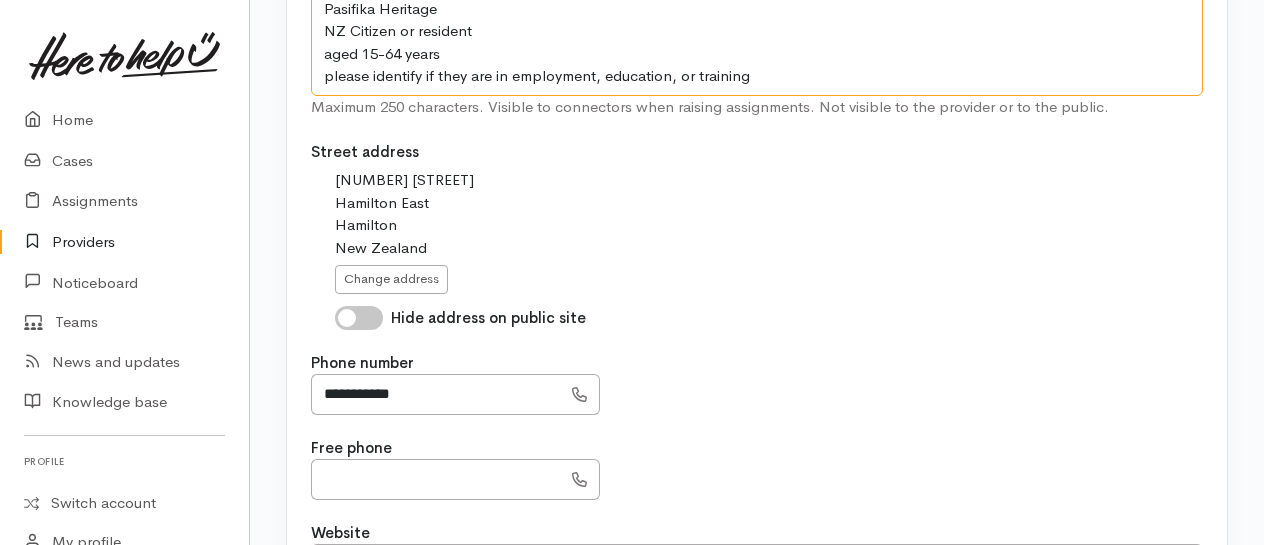 click on "Pasifika Heritage
NZ Citizen or resident
aged 15-64 years
please identify if they are in employment, education, or training" at bounding box center [757, 42] 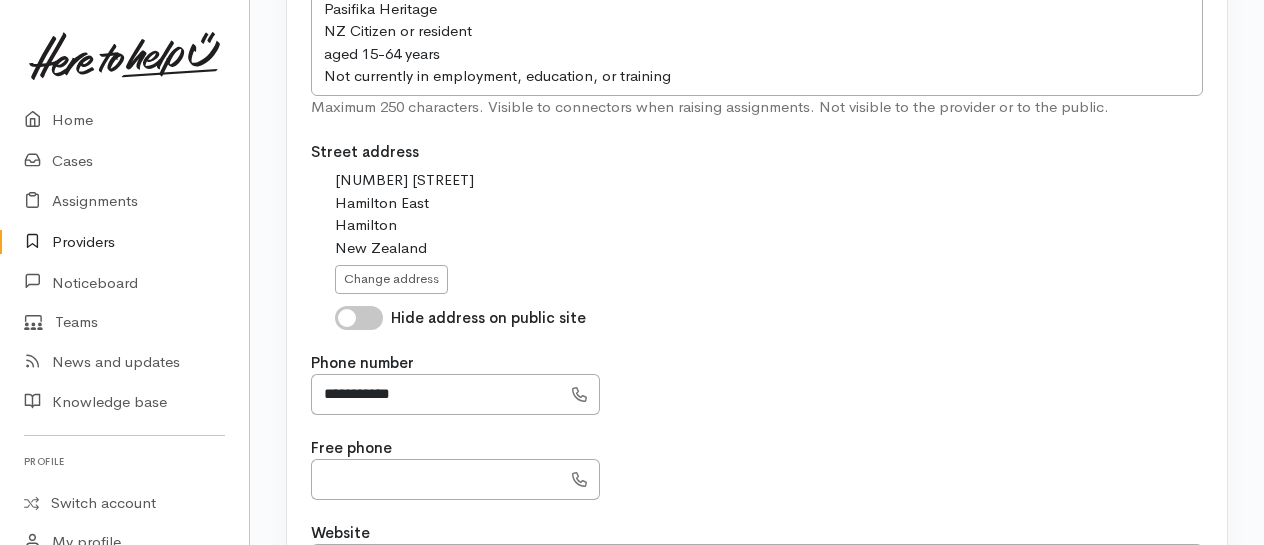 click on "531 Grey Street
Hamilton East
Hamilton
New Zealand" at bounding box center [769, 214] 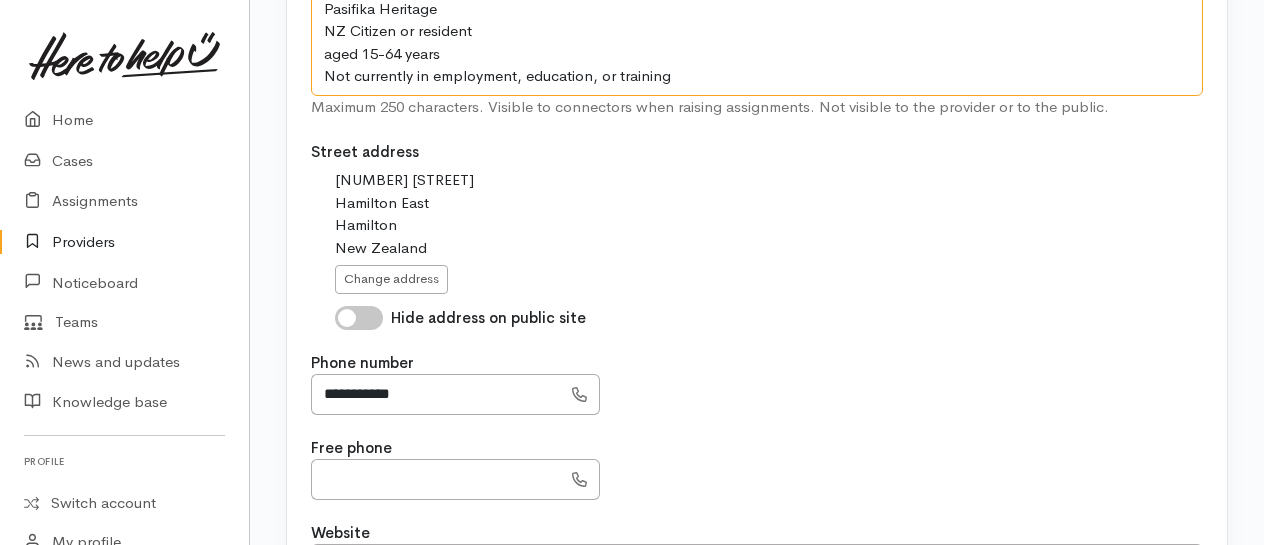 click on "Pasifika Heritage
NZ Citizen or resident
aged 15-64 years
please identify if they are in employment, education, or training" at bounding box center (757, 42) 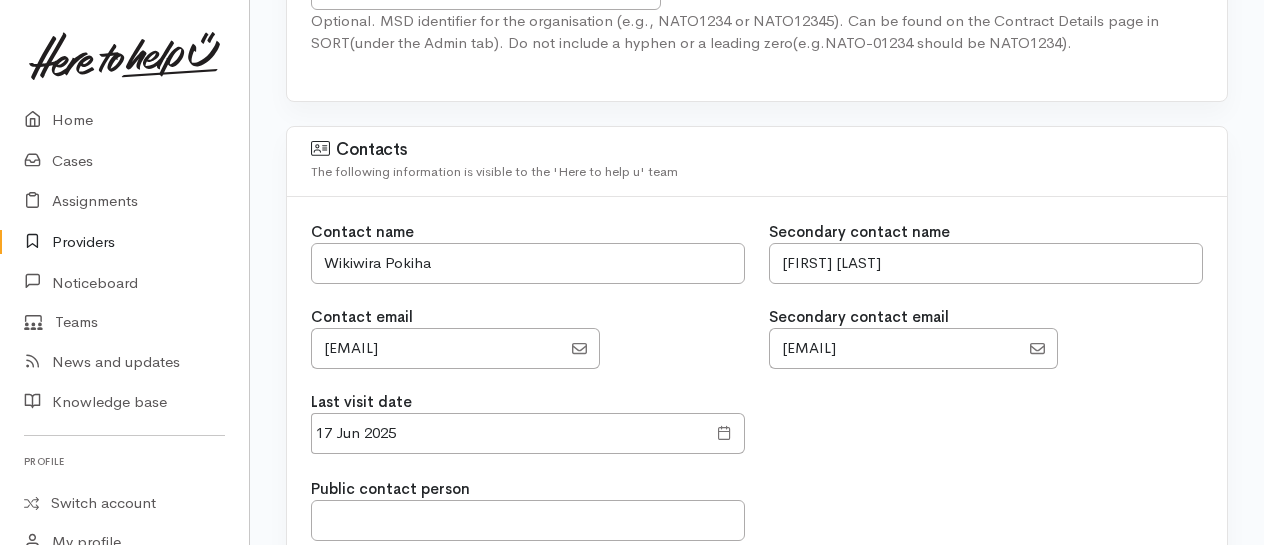 scroll, scrollTop: 1800, scrollLeft: 0, axis: vertical 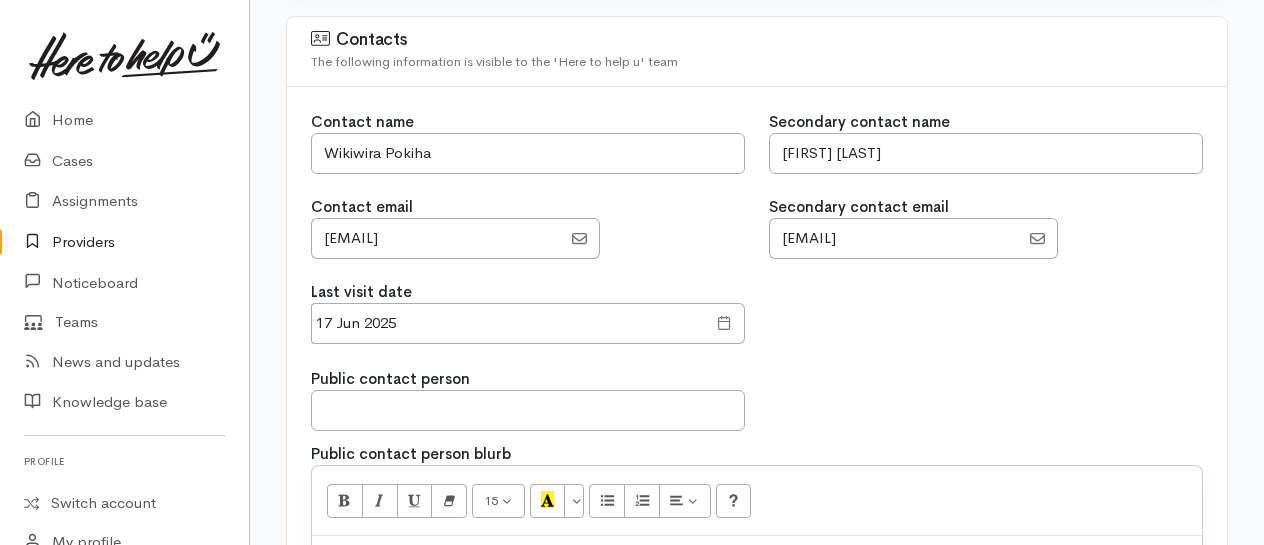 type on "Pasifika Heritage
NZ Citizen or resident
aged 15-64 years
Not currently in employment, education, or training (e.g. on a jobseeker benefit)" 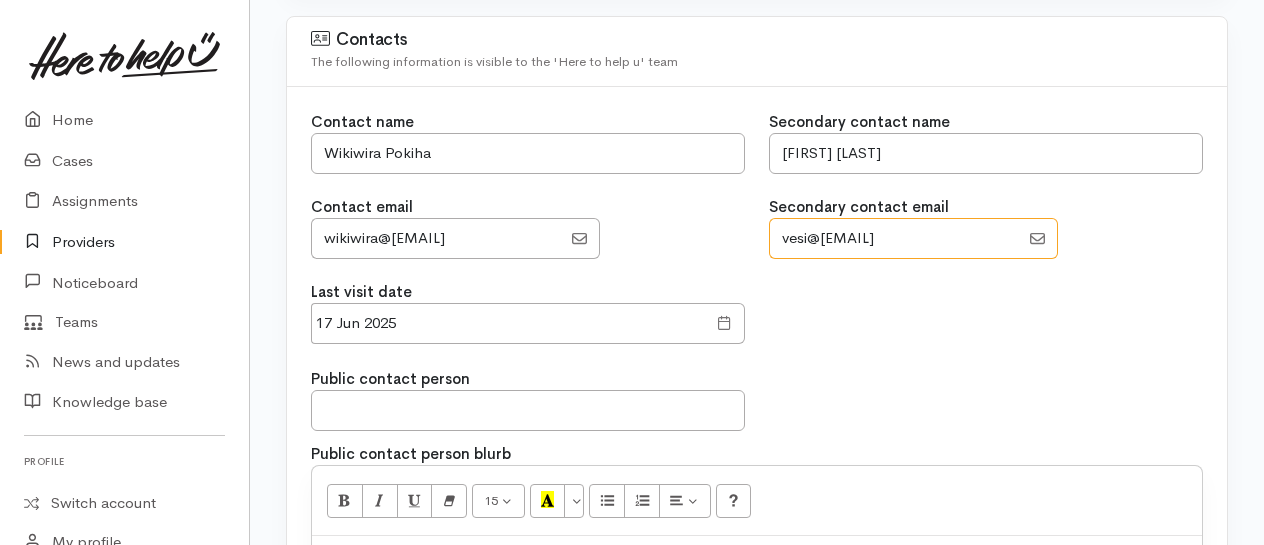 click 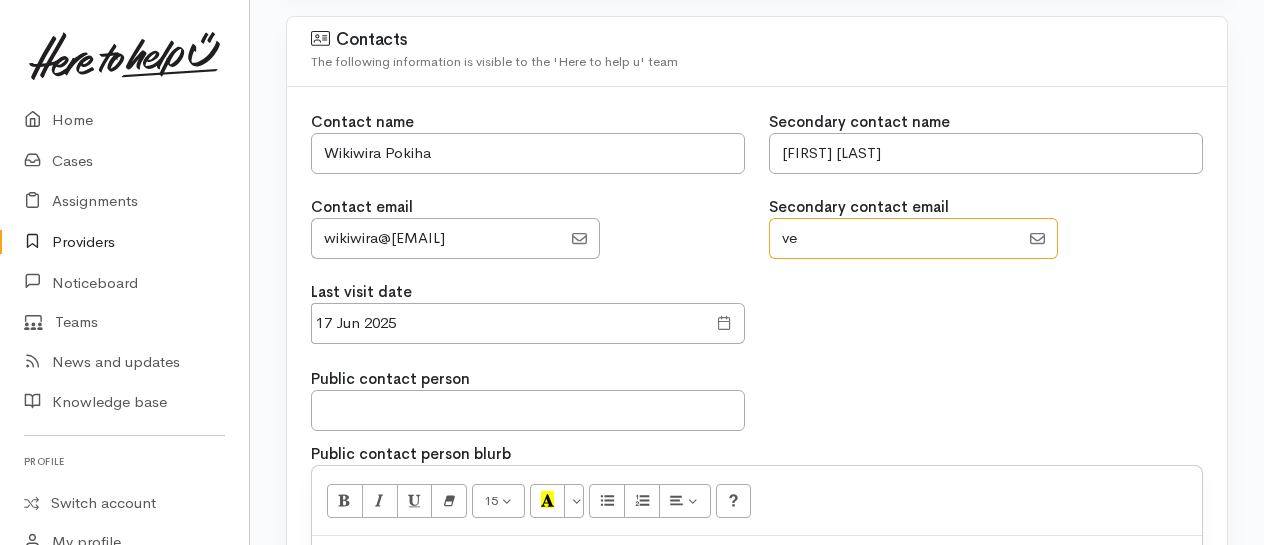 type on "v" 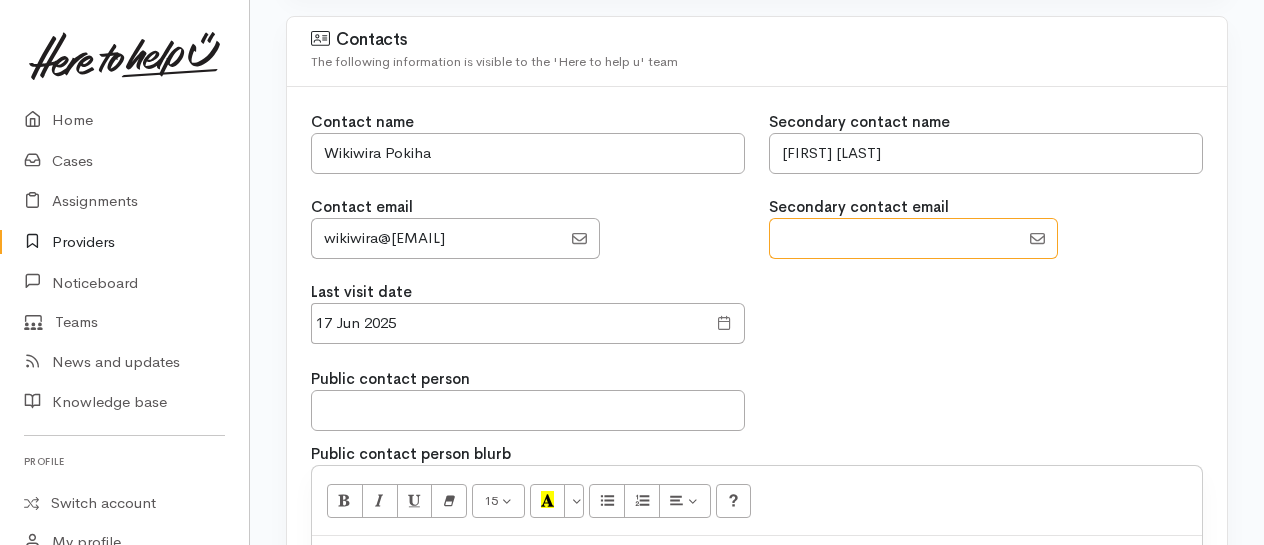 type 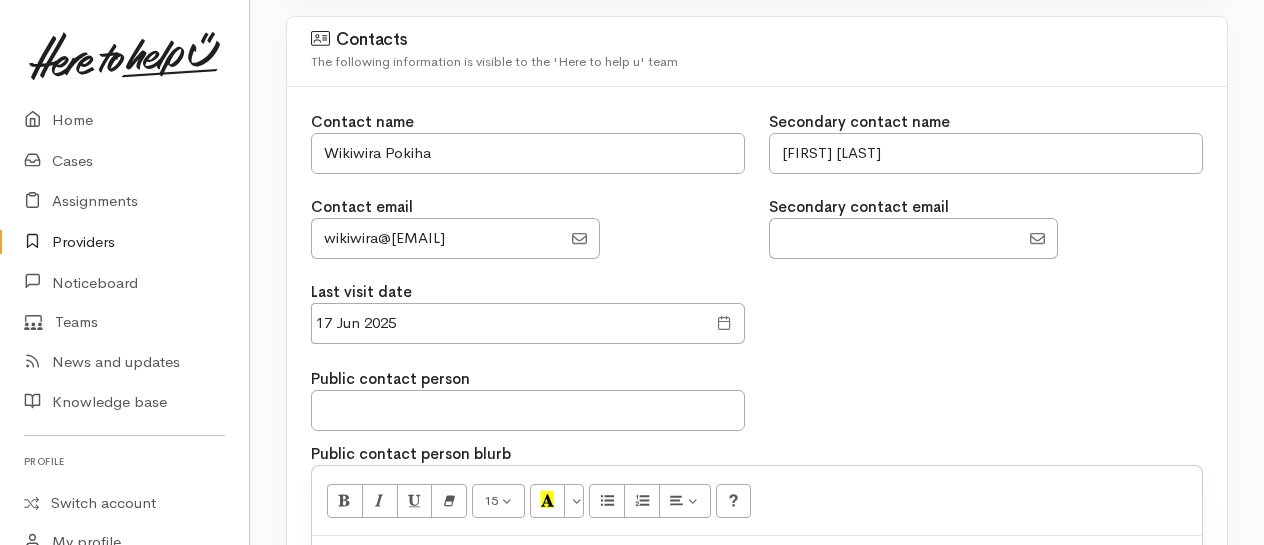 click on "Last visit date
17 Jun 2025" 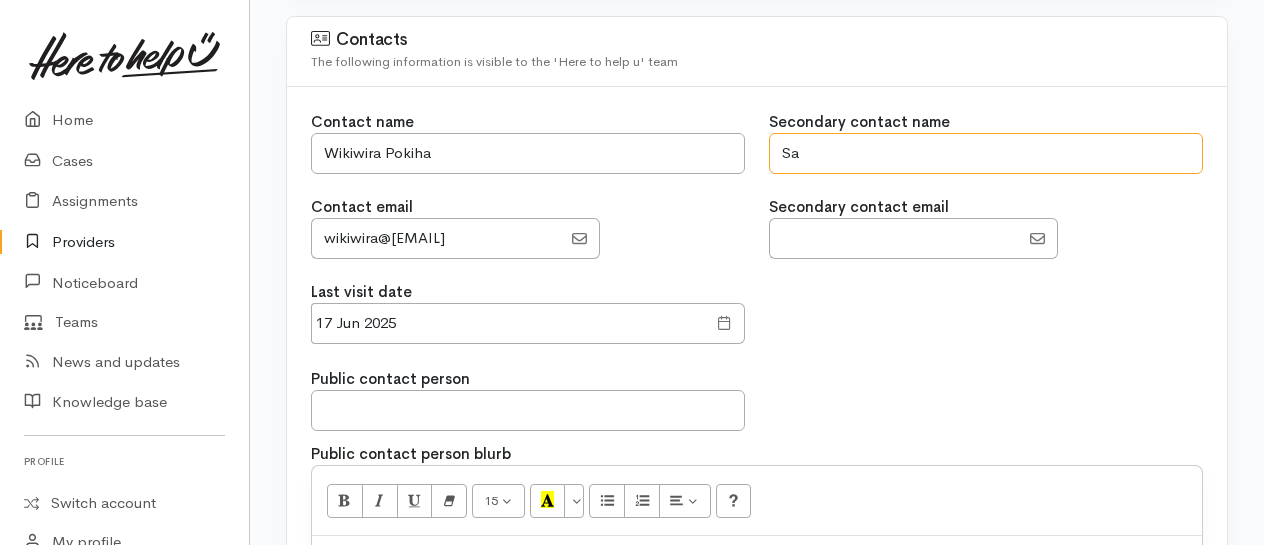 type on "S" 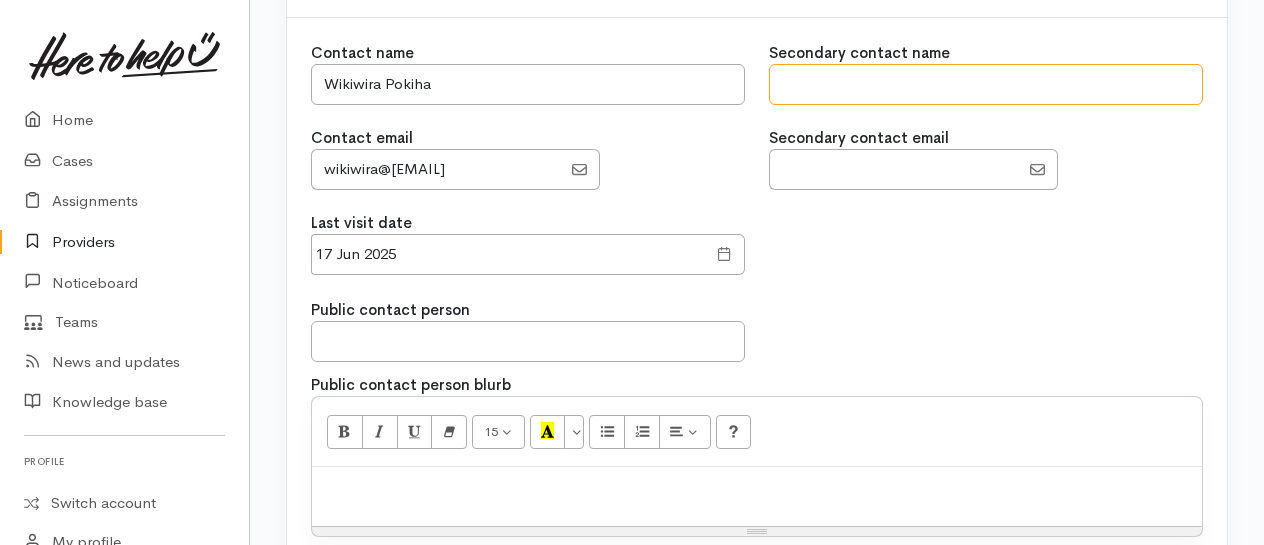scroll, scrollTop: 1900, scrollLeft: 0, axis: vertical 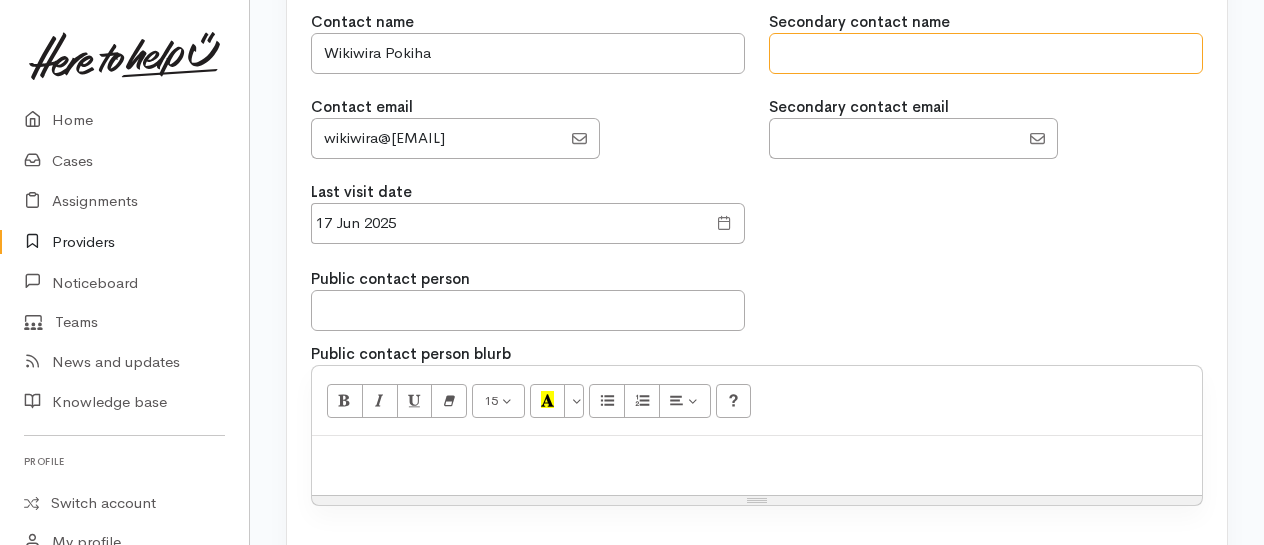 type 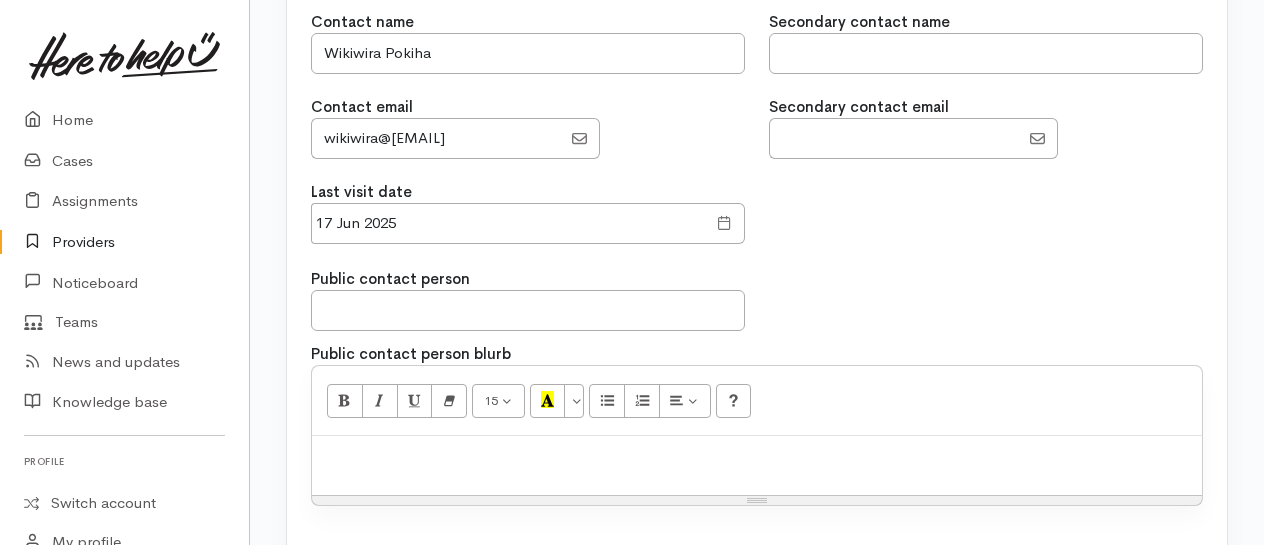 click 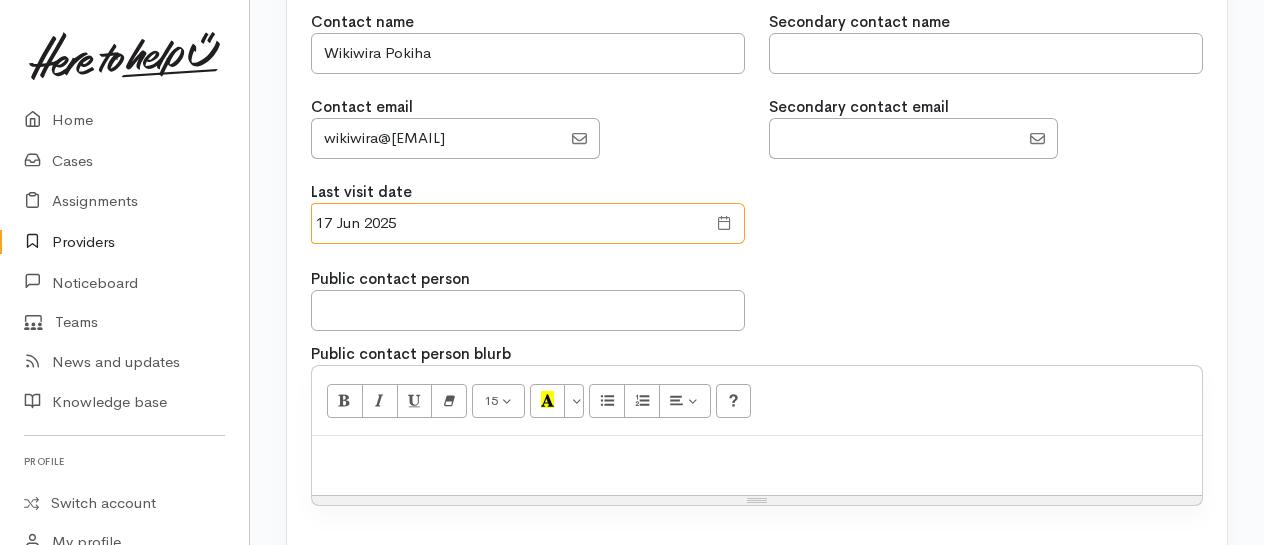 click on "17 Jun 2025" 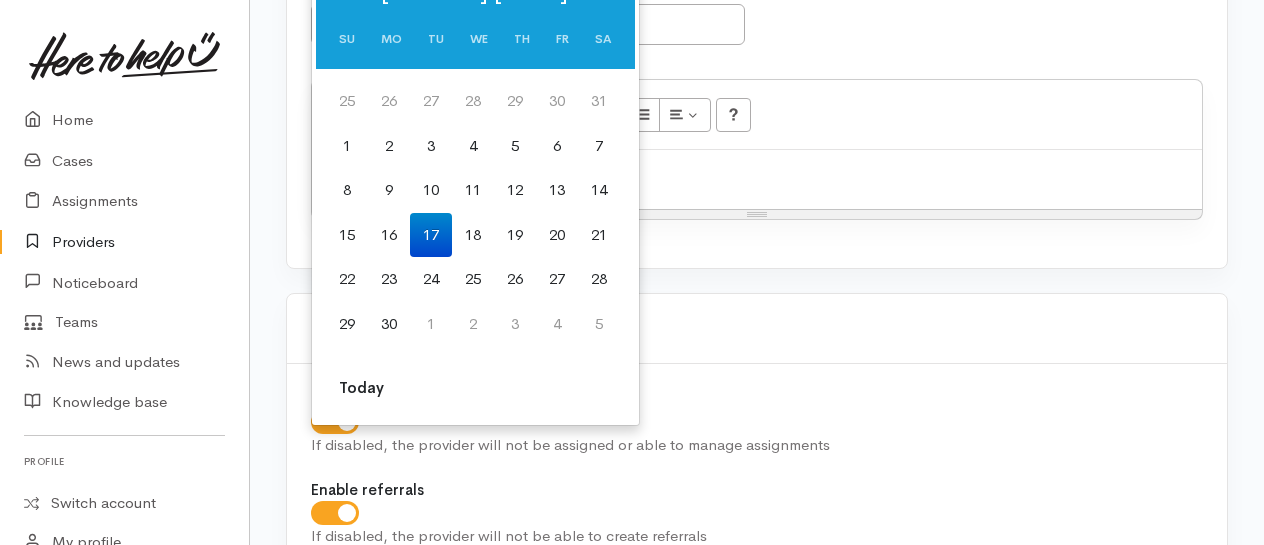 scroll, scrollTop: 2500, scrollLeft: 0, axis: vertical 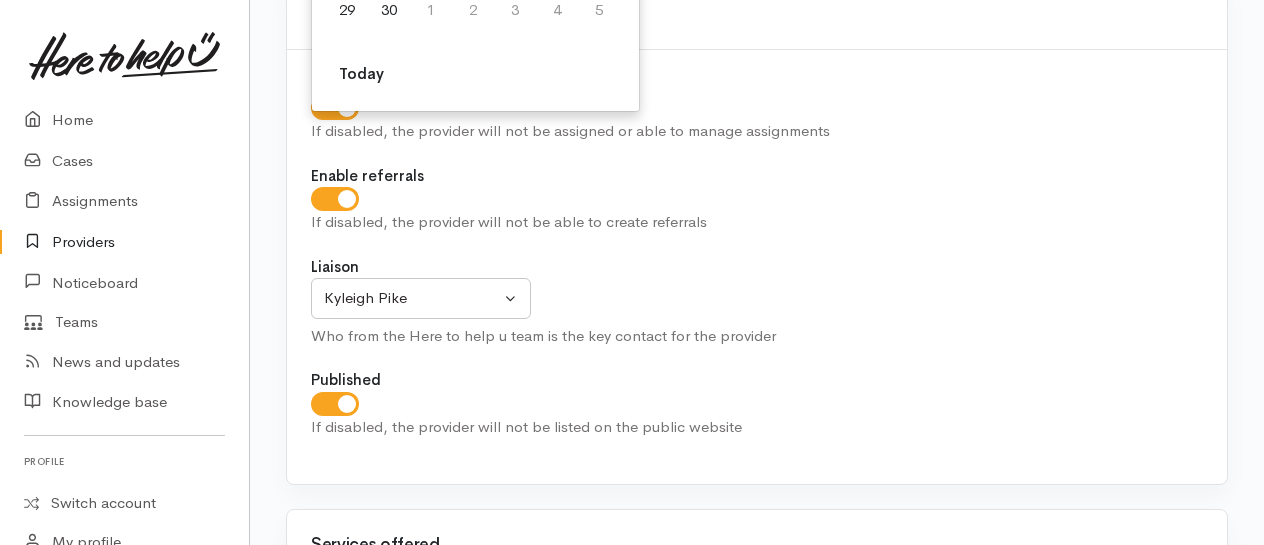 click on "Today" 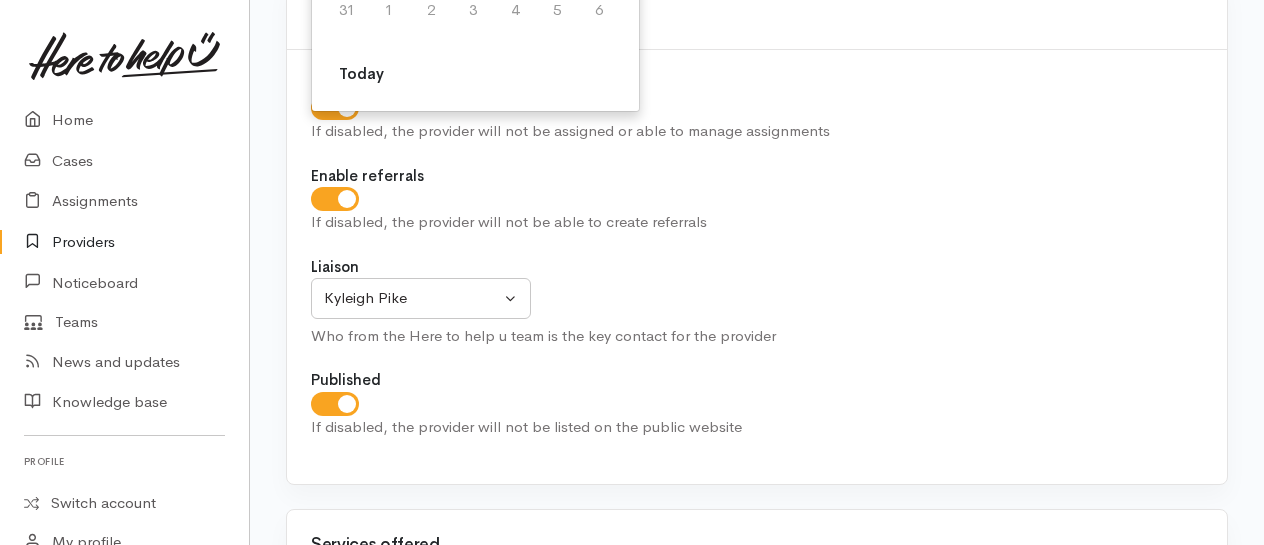 scroll, scrollTop: 1840, scrollLeft: 0, axis: vertical 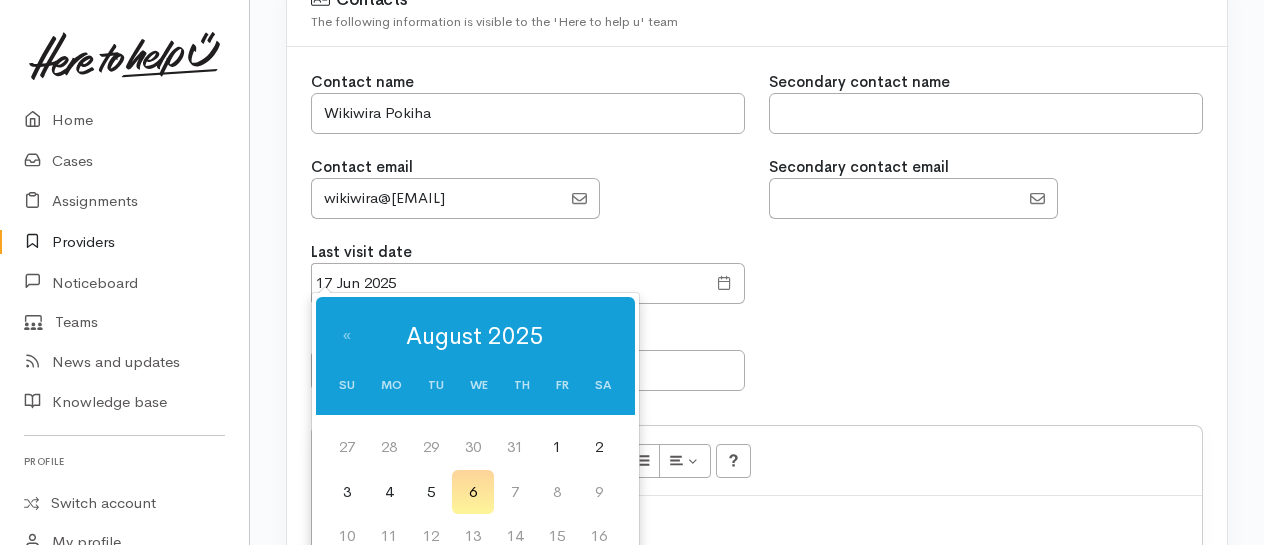 click on "6" 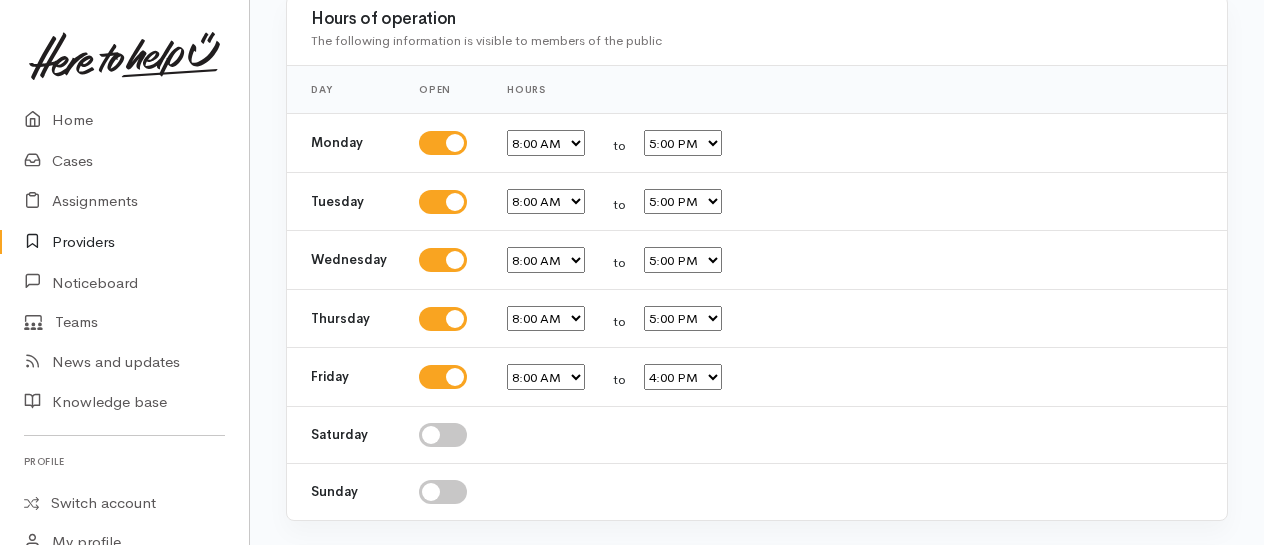 scroll, scrollTop: 3740, scrollLeft: 0, axis: vertical 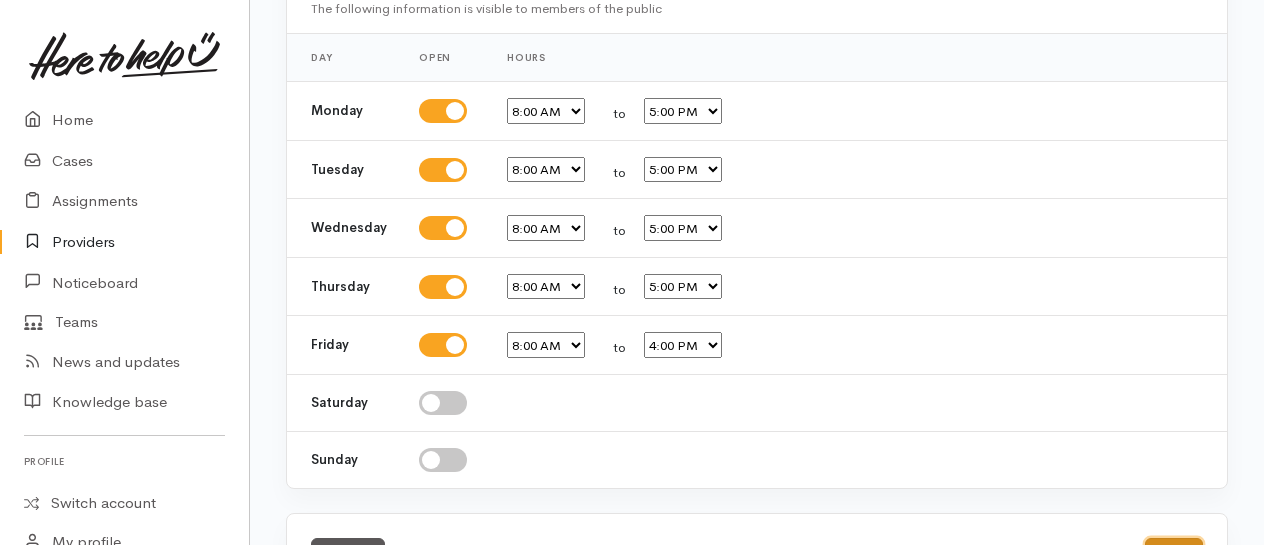 click on "Save" 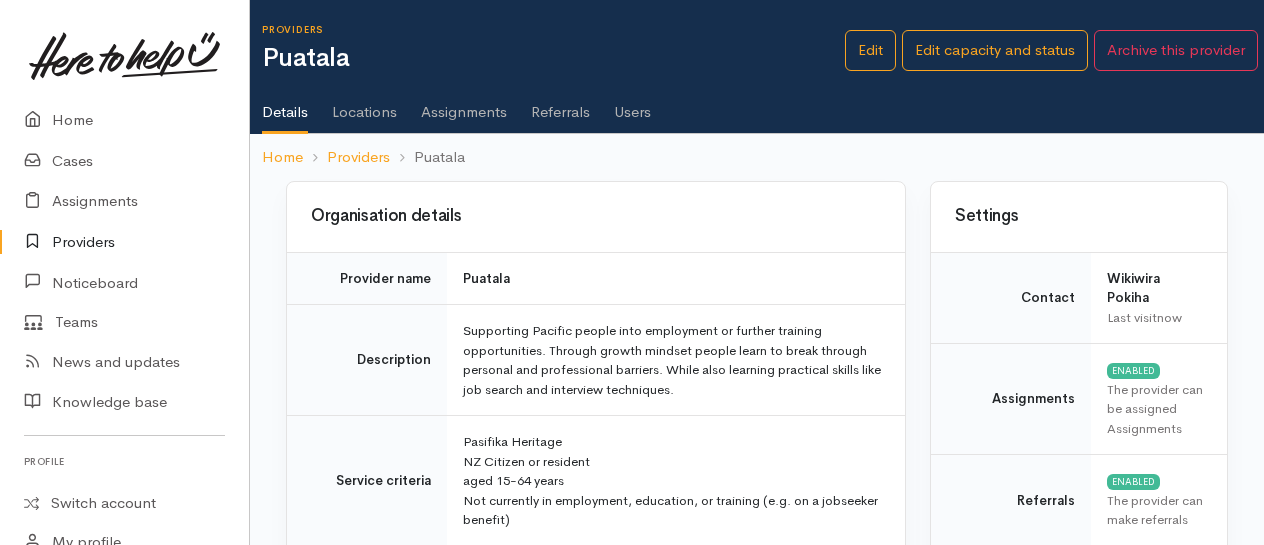 scroll, scrollTop: 0, scrollLeft: 0, axis: both 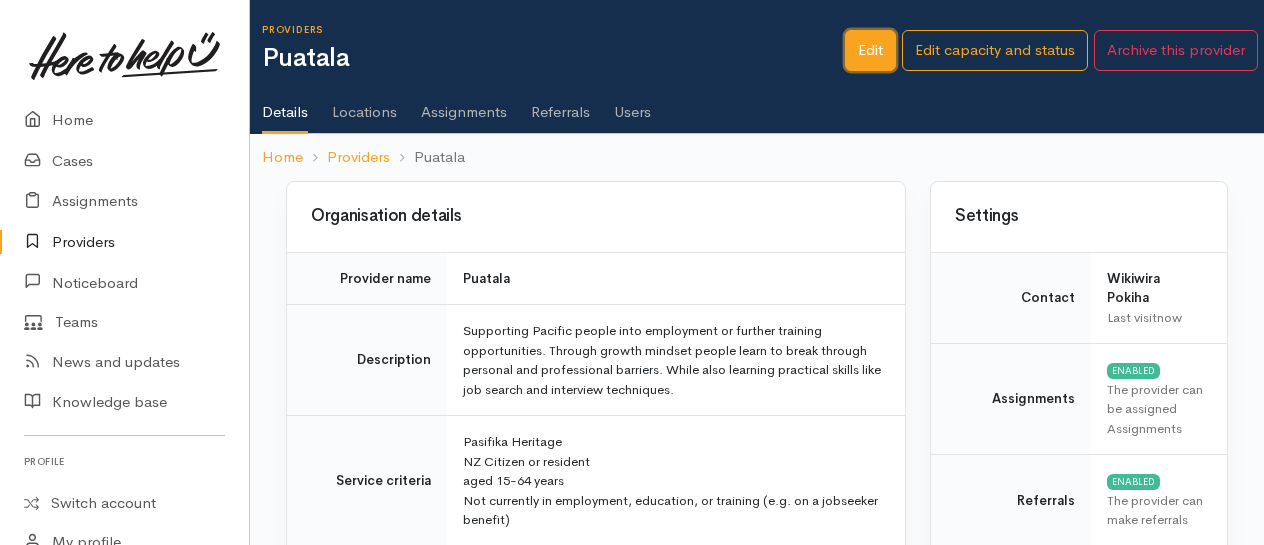 click on "Edit" at bounding box center [870, 50] 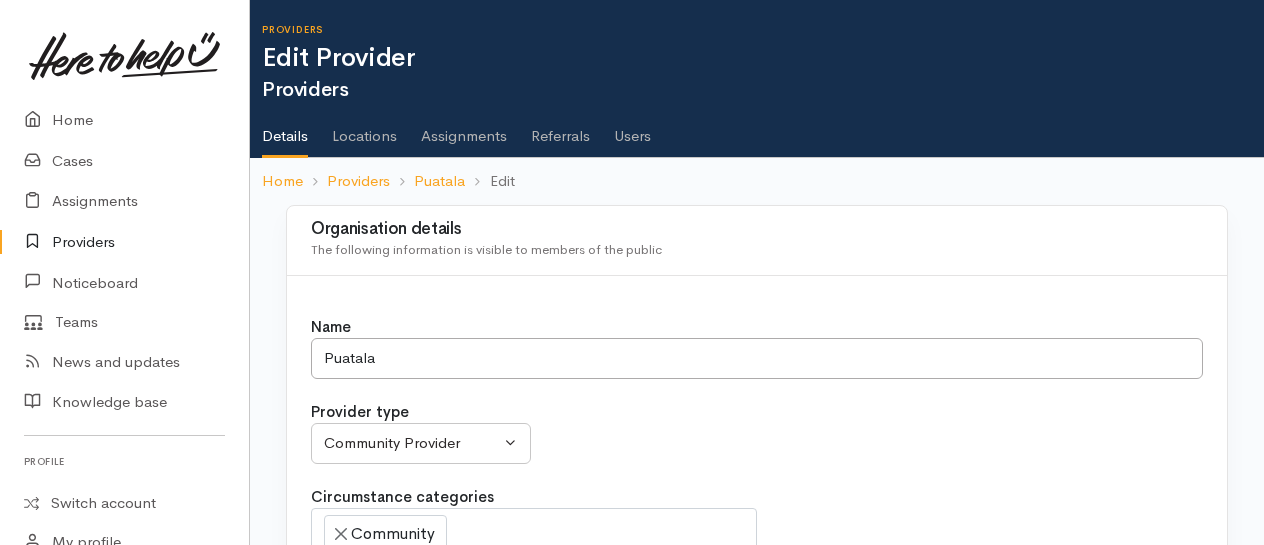 scroll, scrollTop: 0, scrollLeft: 0, axis: both 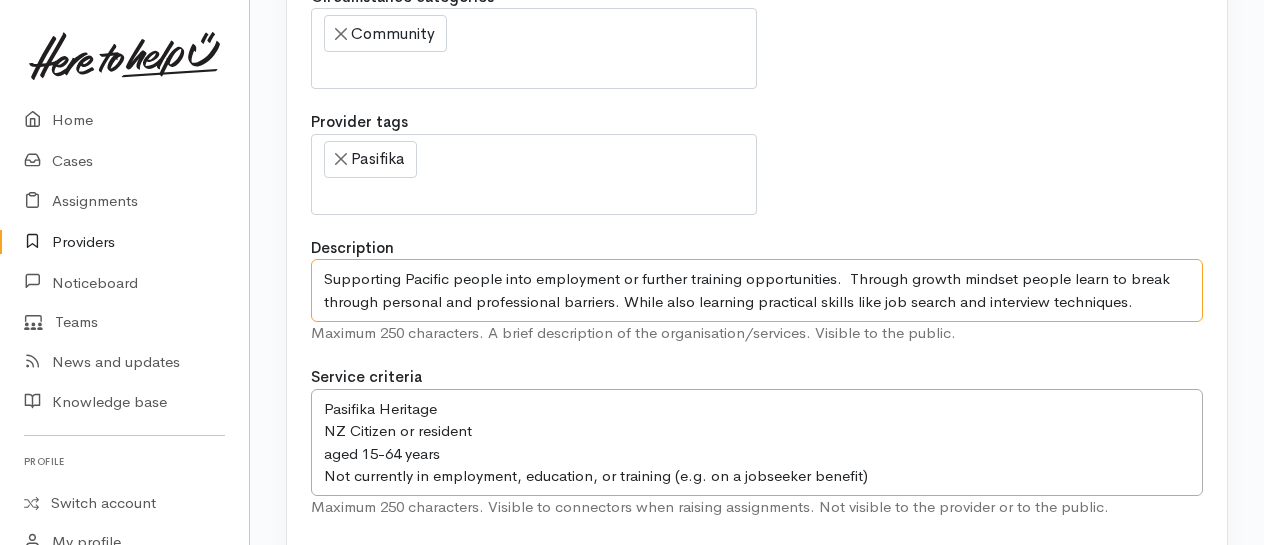 click on "Supporting Pacific people into employment or further training opportunities.  Through growth mindset people learn to break through personal and professional barriers. While also learning practical skills like job search and interview techniques." at bounding box center [757, 290] 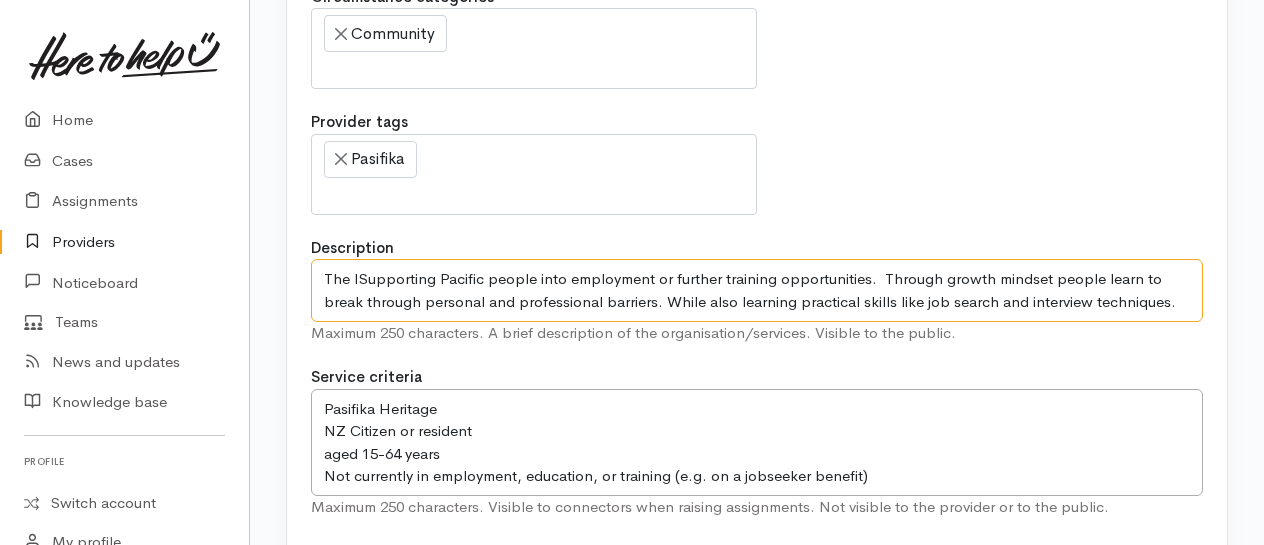 click on "Supporting Pacific people into employment or further training opportunities.  Through growth mindset people learn to break through personal and professional barriers. While also learning practical skills like job search and interview techniques." at bounding box center (757, 290) 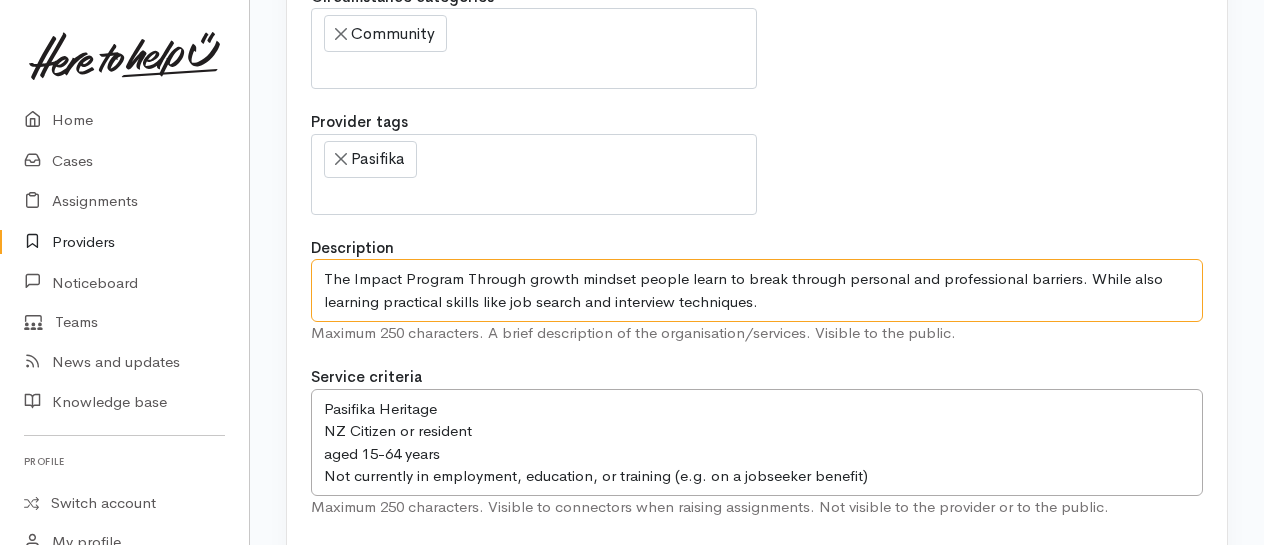 drag, startPoint x: 470, startPoint y: 272, endPoint x: 708, endPoint y: 322, distance: 243.19539 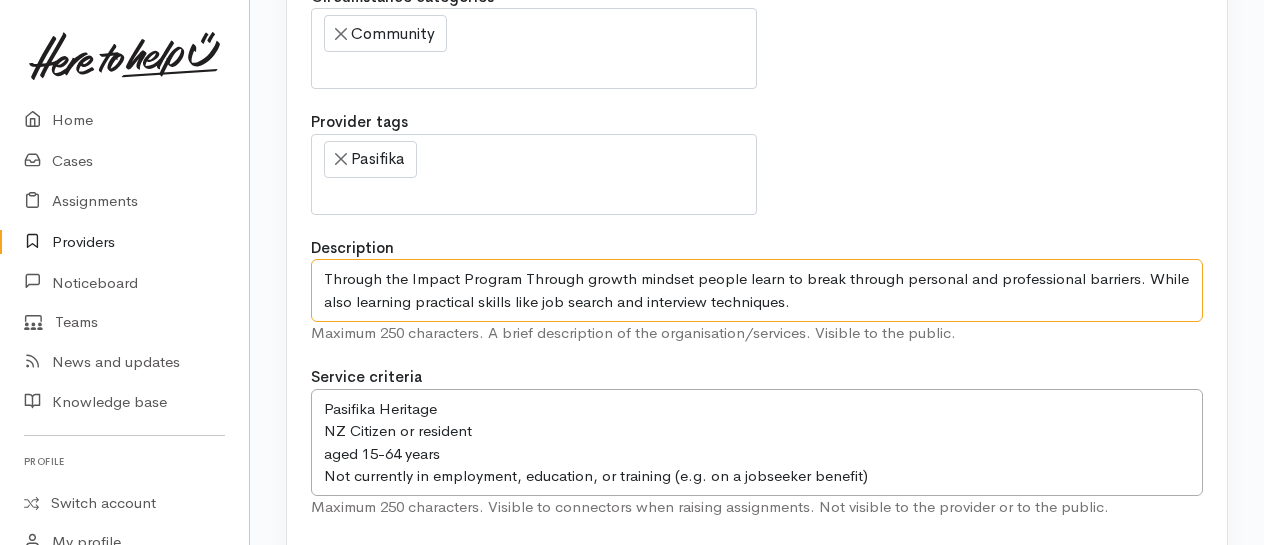 click on "Supporting Pacific people into employment or further training opportunities.  Through growth mindset people learn to break through personal and professional barriers. While also learning practical skills like job search and interview techniques." at bounding box center [757, 290] 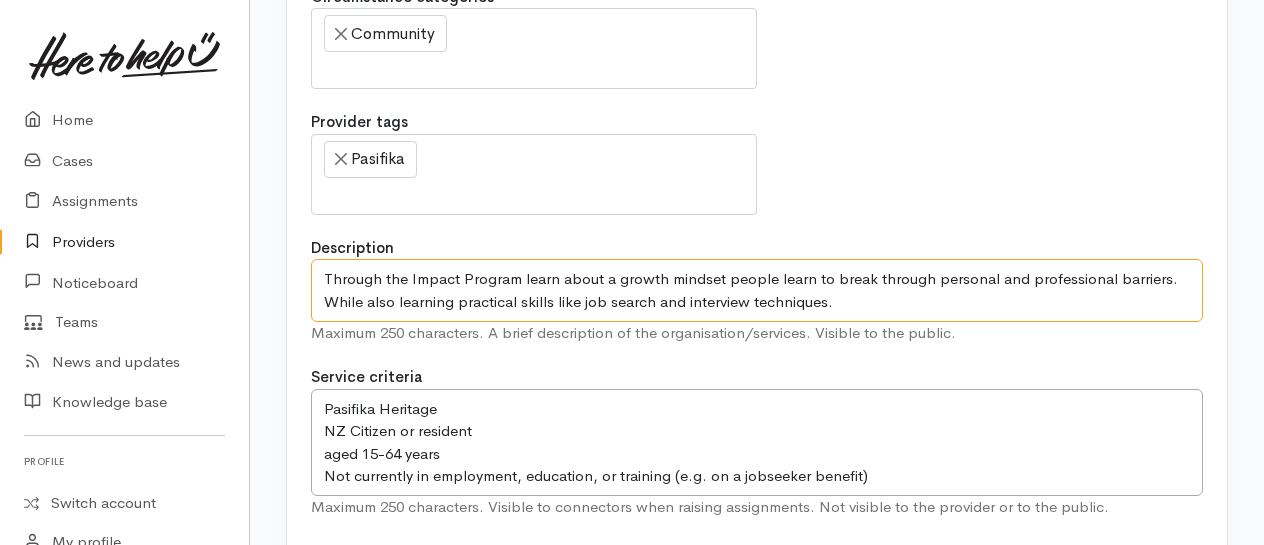 click on "Supporting Pacific people into employment or further training opportunities.  Through growth mindset people learn to break through personal and professional barriers. While also learning practical skills like job search and interview techniques." at bounding box center [757, 290] 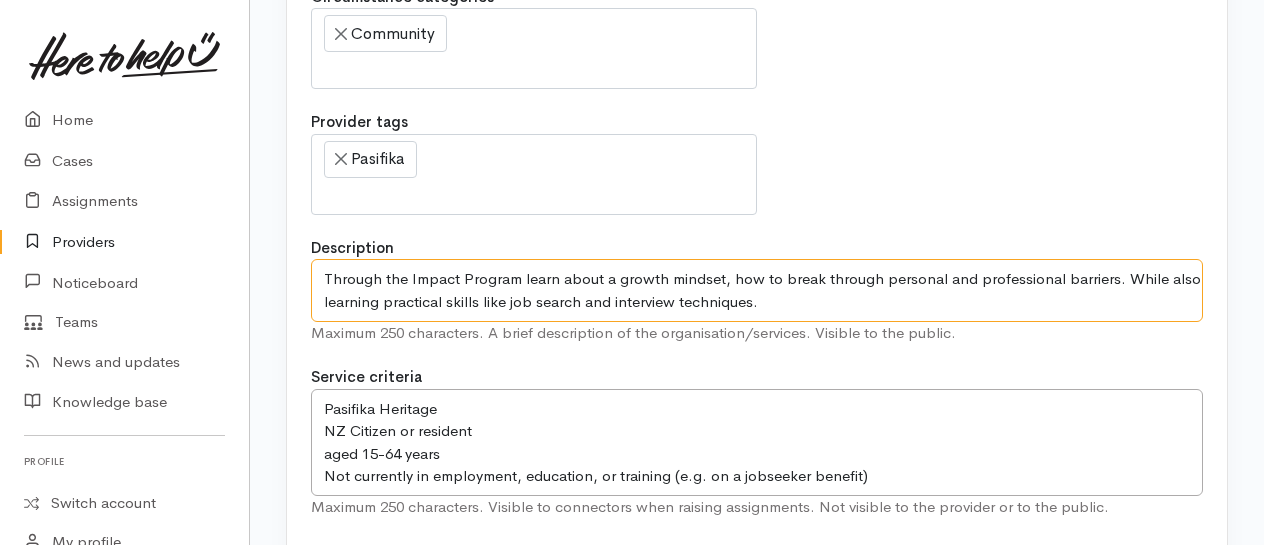 click on "Supporting Pacific people into employment or further training opportunities.  Through growth mindset people learn to break through personal and professional barriers. While also learning practical skills like job search and interview techniques." at bounding box center [757, 290] 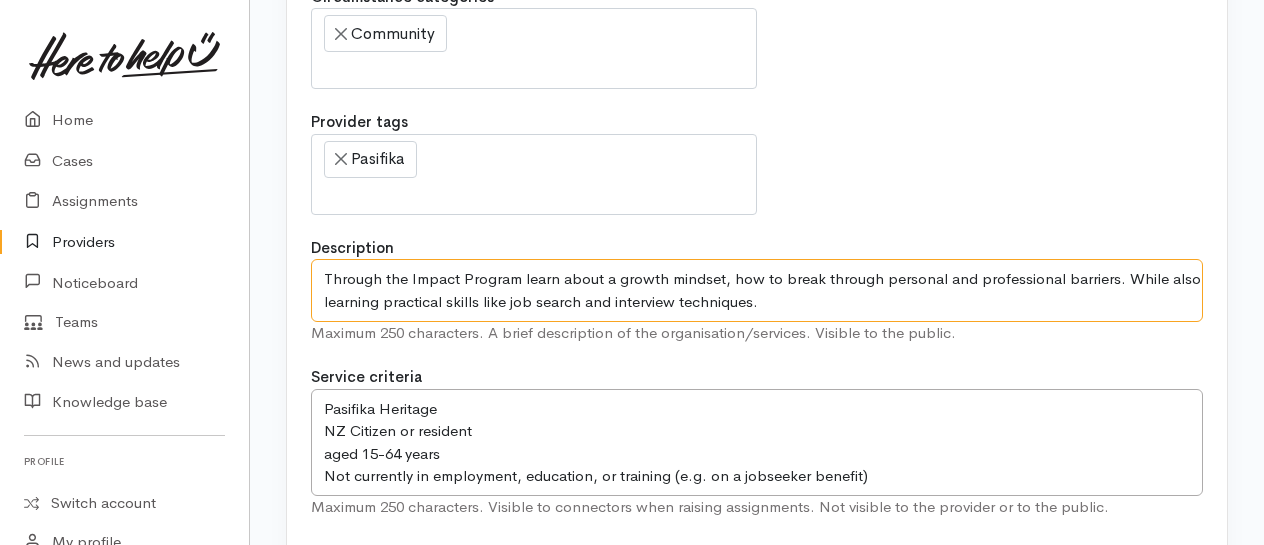 click on "Supporting Pacific people into employment or further training opportunities.  Through growth mindset people learn to break through personal and professional barriers. While also learning practical skills like job search and interview techniques." at bounding box center (757, 290) 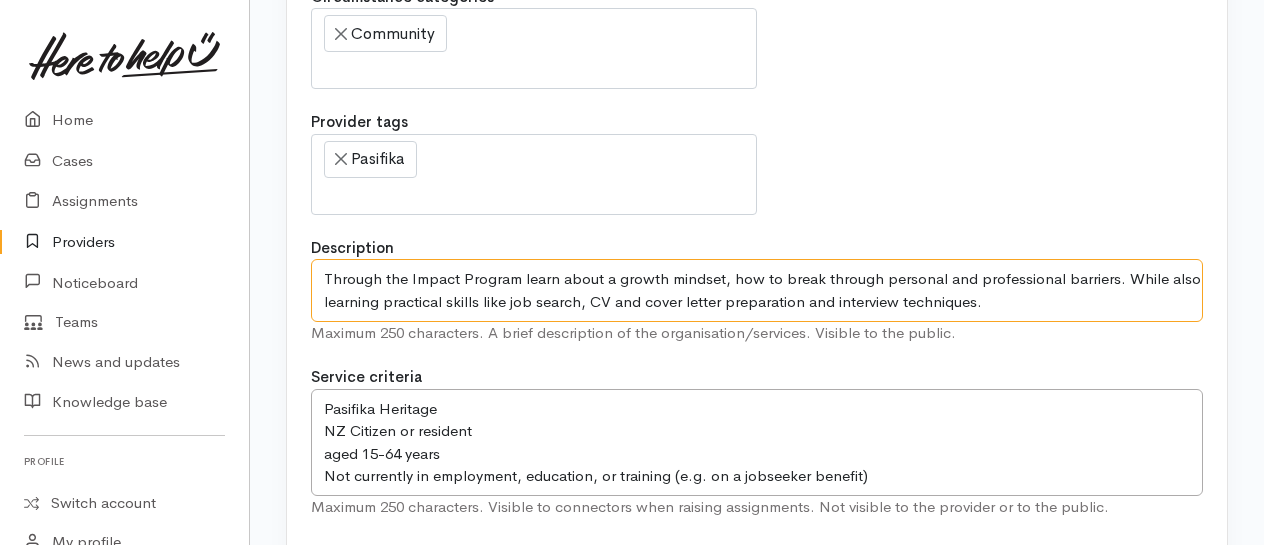 click on "Supporting Pacific people into employment or further training opportunities.  Through growth mindset people learn to break through personal and professional barriers. While also learning practical skills like job search and interview techniques." at bounding box center (757, 290) 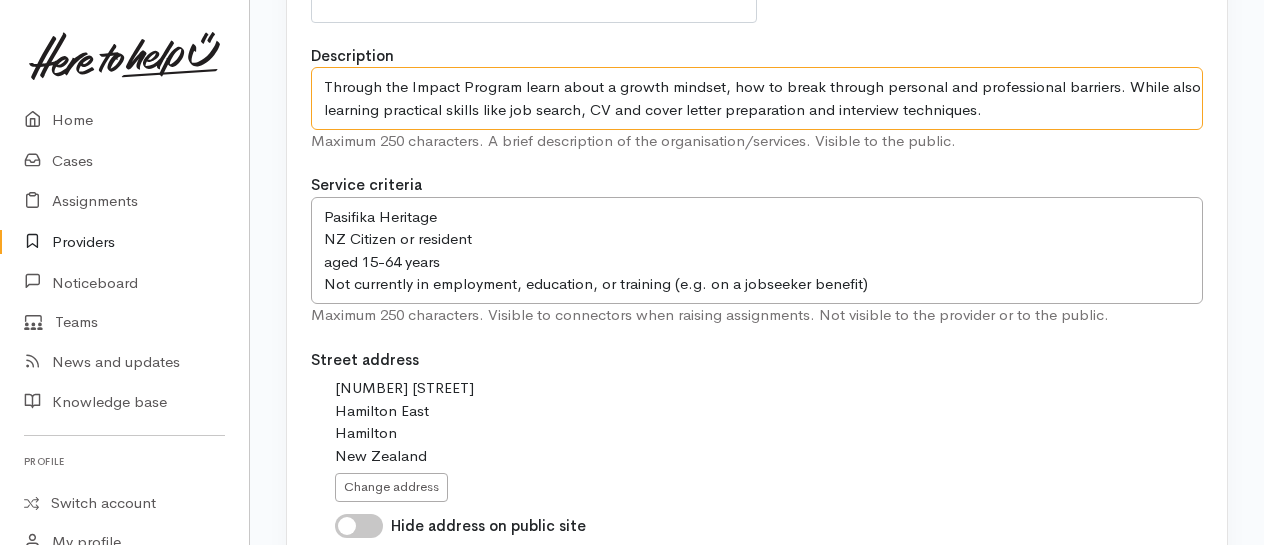scroll, scrollTop: 700, scrollLeft: 0, axis: vertical 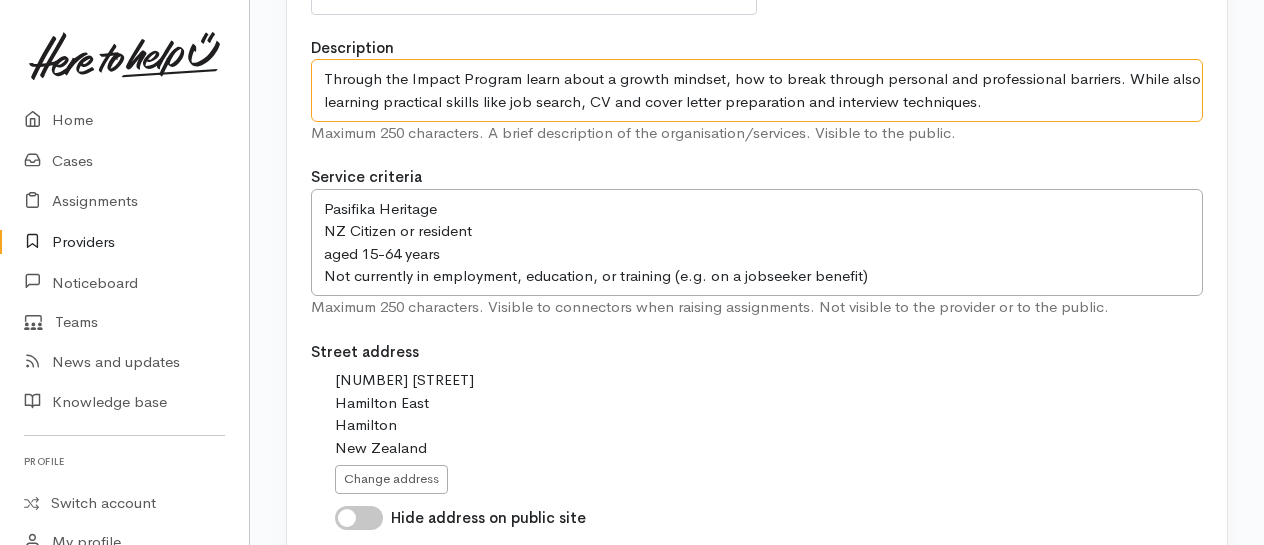 type on "Through the Impact Program learn about a growth mindset, how to break through personal and professional barriers. While also learning practical skills like job search, CV and cover letter preparation and interview techniques." 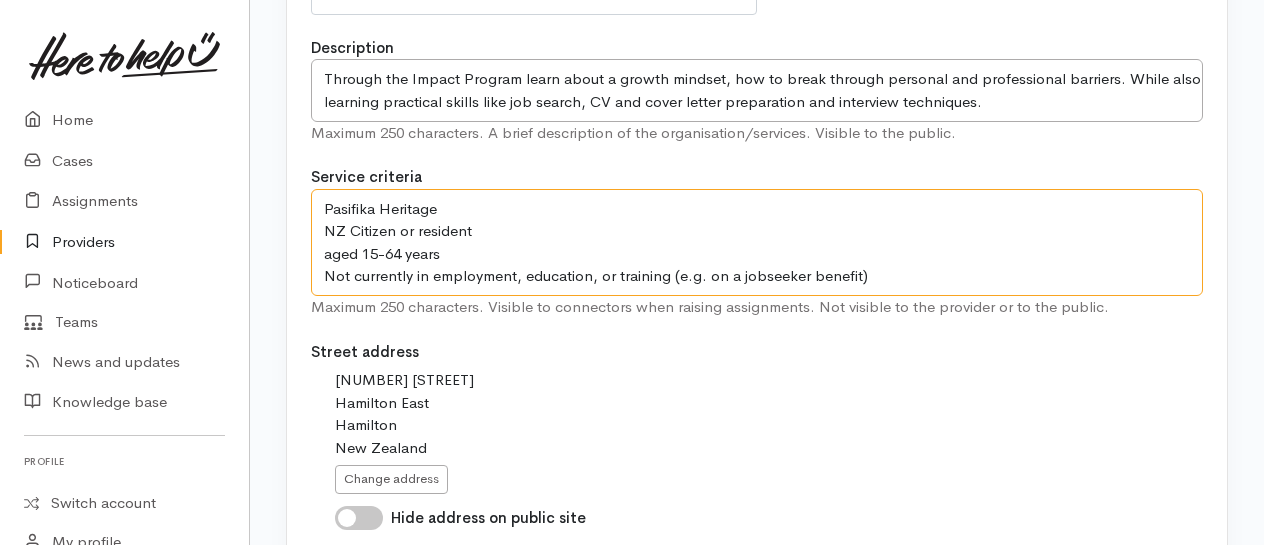 click on "Pasifika Heritage
NZ Citizen or resident
aged 15-64 years
Not currently in employment, education, or training (e.g. on a jobseeker benefit)" at bounding box center [757, 242] 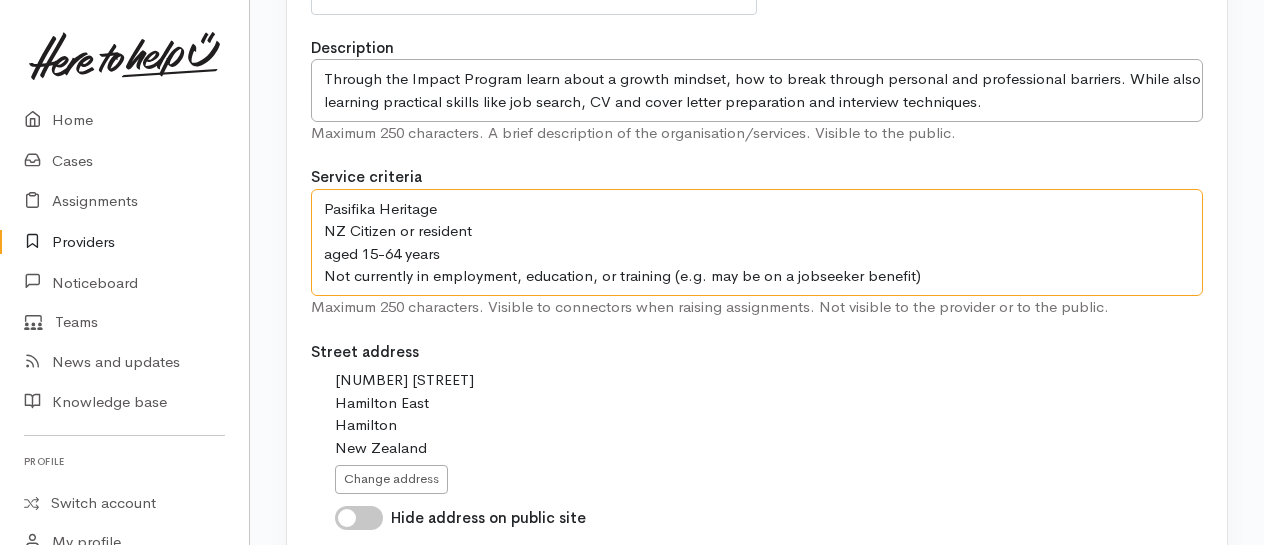 click on "Pasifika Heritage
NZ Citizen or resident
aged 15-64 years
Not currently in employment, education, or training (e.g. on a jobseeker benefit)" at bounding box center (757, 242) 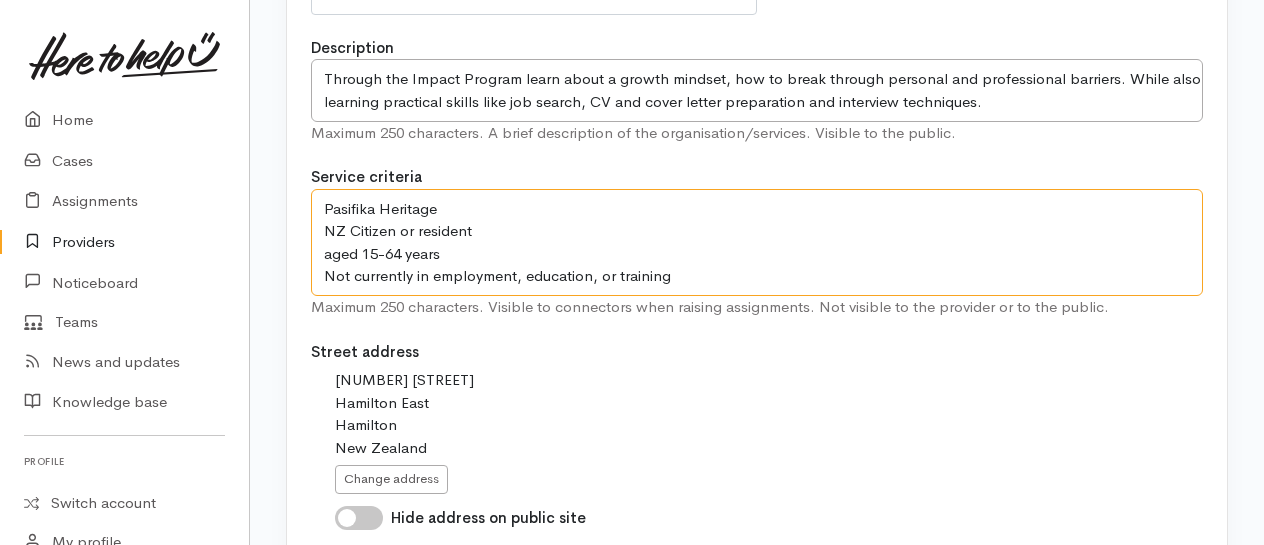 click on "Pasifika Heritage
NZ Citizen or resident
aged 15-64 years
Not currently in employment, education, or training (e.g. on a jobseeker benefit)" at bounding box center [757, 242] 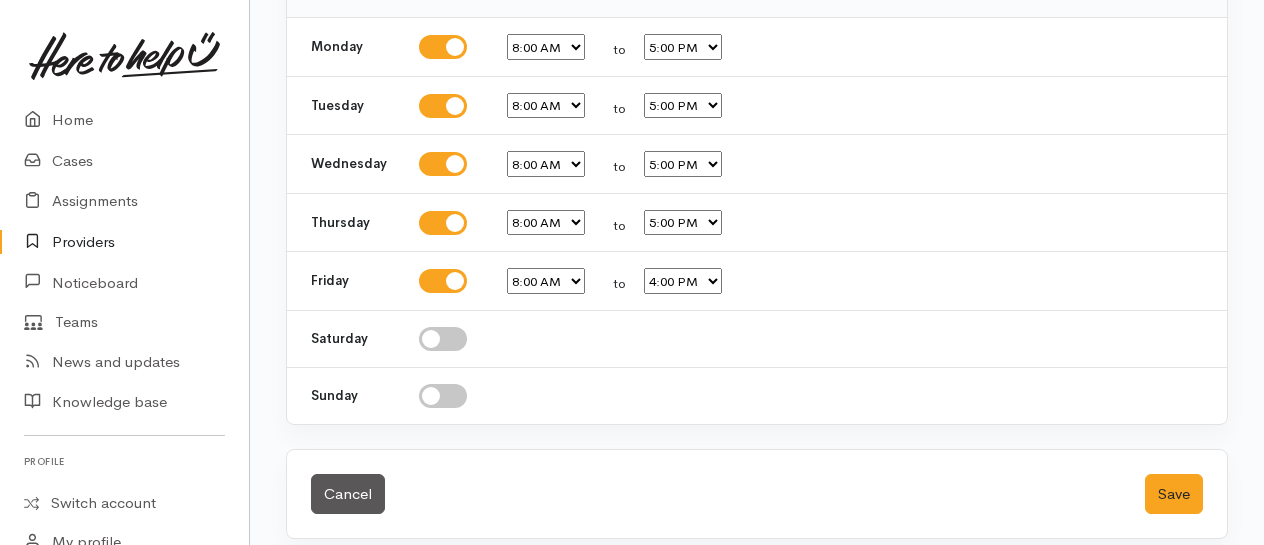scroll, scrollTop: 3806, scrollLeft: 0, axis: vertical 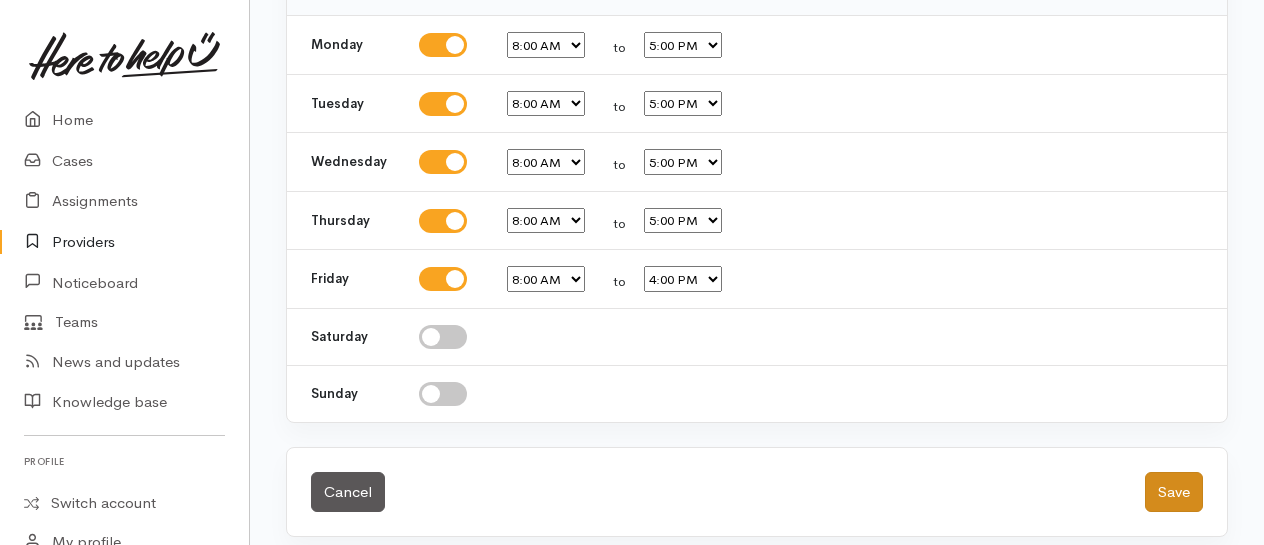 type on "Pasifika Heritage
NZ Citizen or resident
aged 15-64 years
Not currently in employment, education or training" 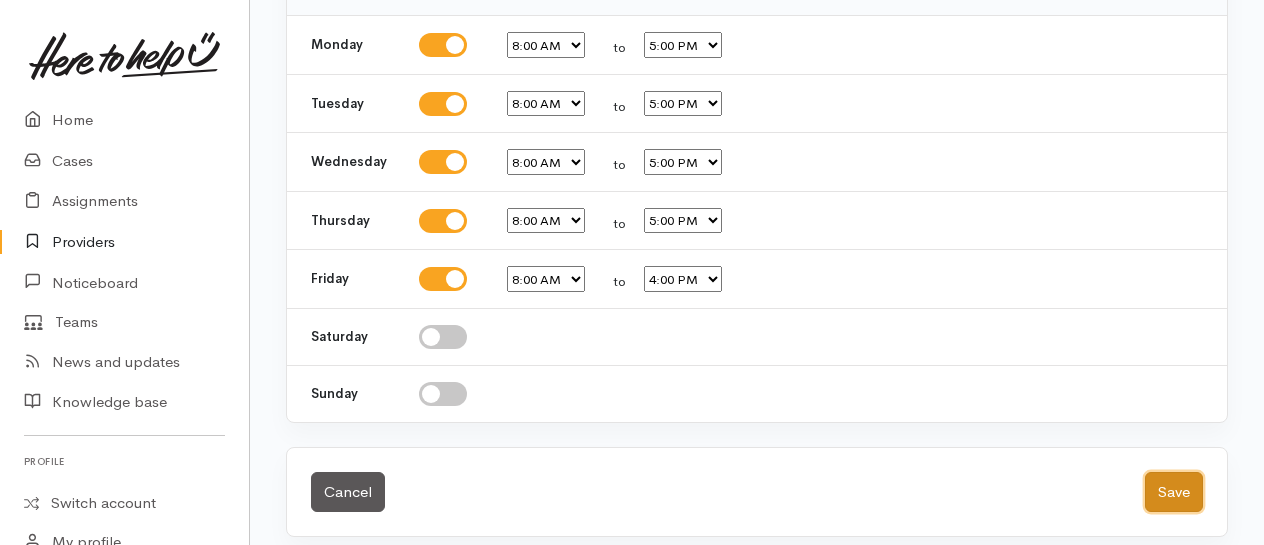 click on "Save" at bounding box center [1174, 492] 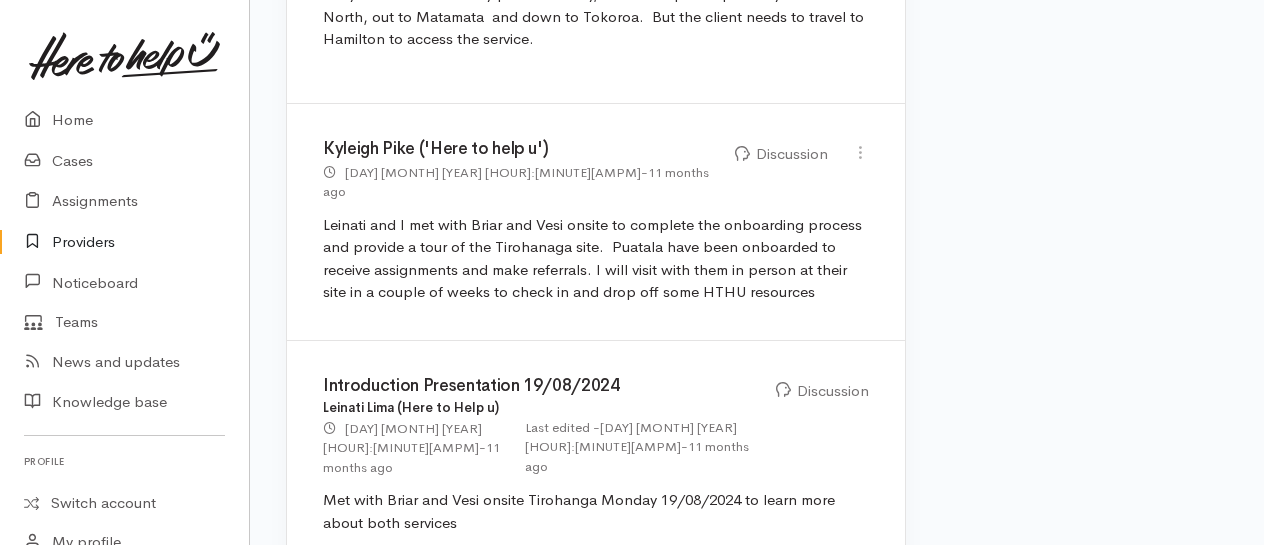 scroll, scrollTop: 12519, scrollLeft: 0, axis: vertical 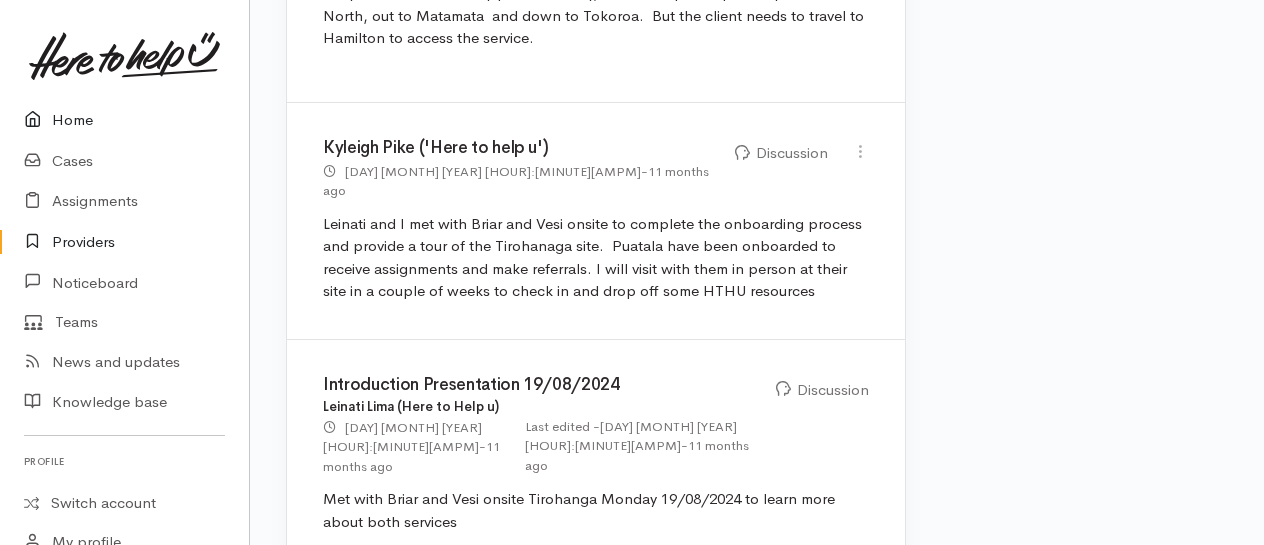 click on "Home" at bounding box center [124, 120] 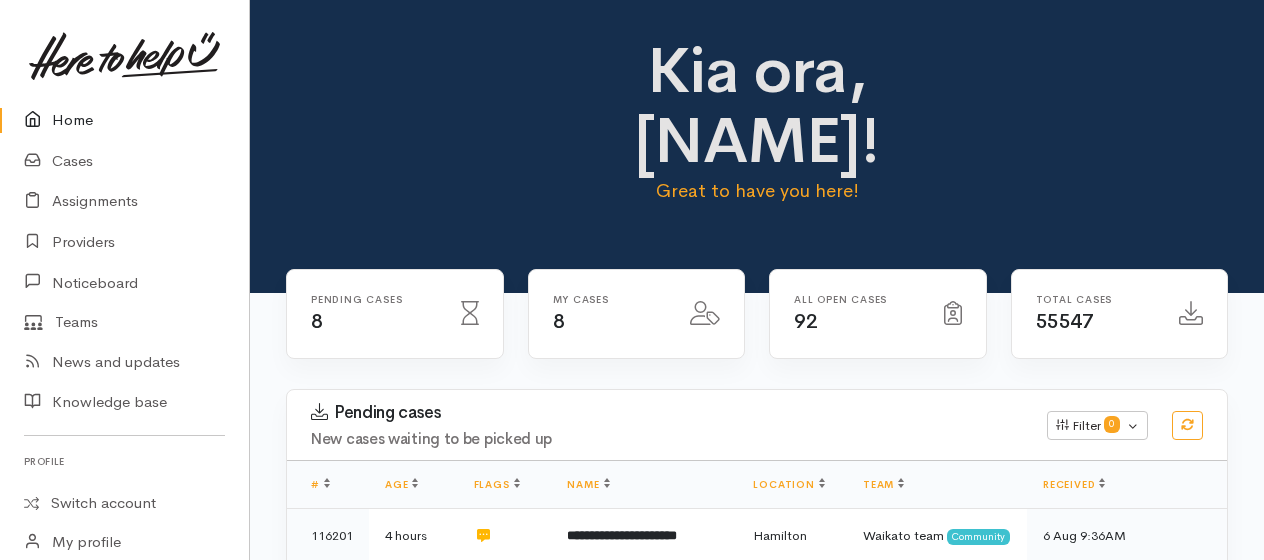 scroll, scrollTop: 0, scrollLeft: 0, axis: both 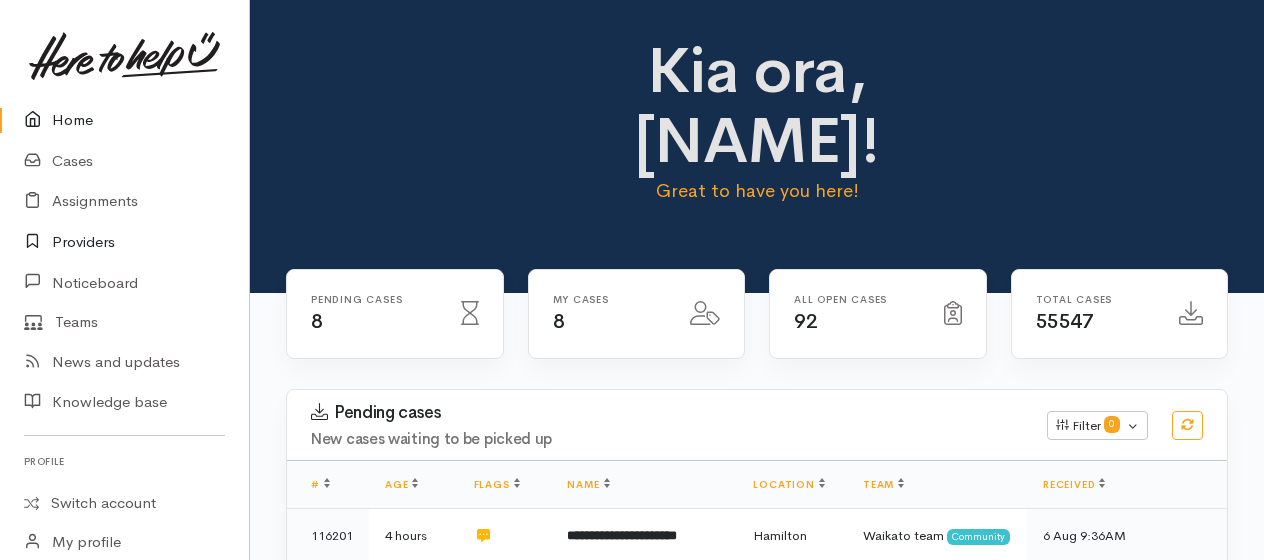 click on "Providers" at bounding box center [124, 242] 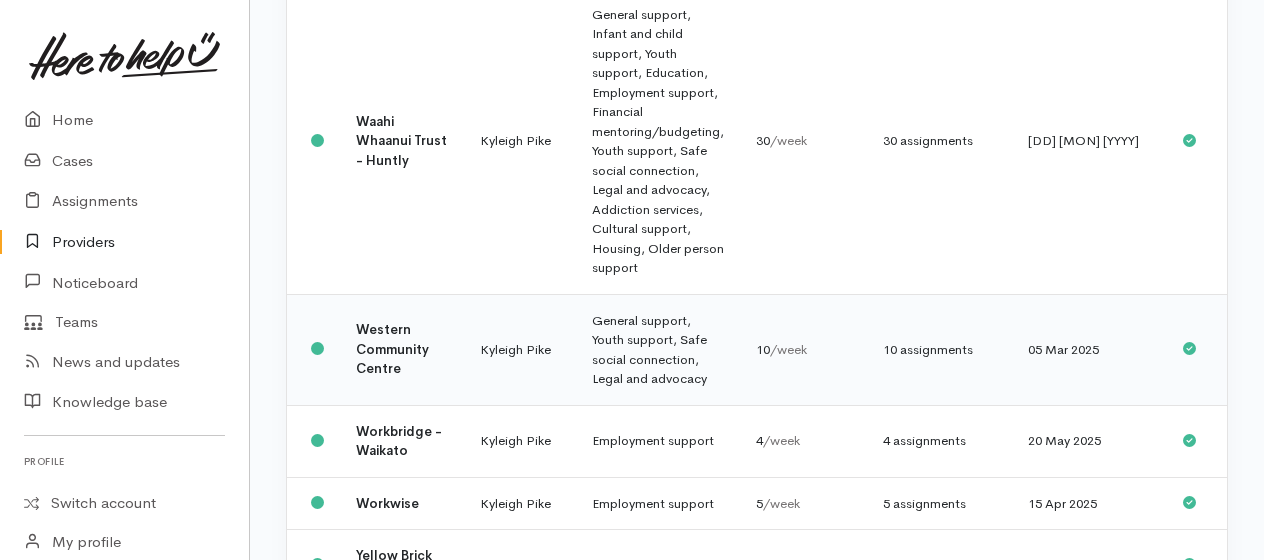 scroll, scrollTop: 4159, scrollLeft: 0, axis: vertical 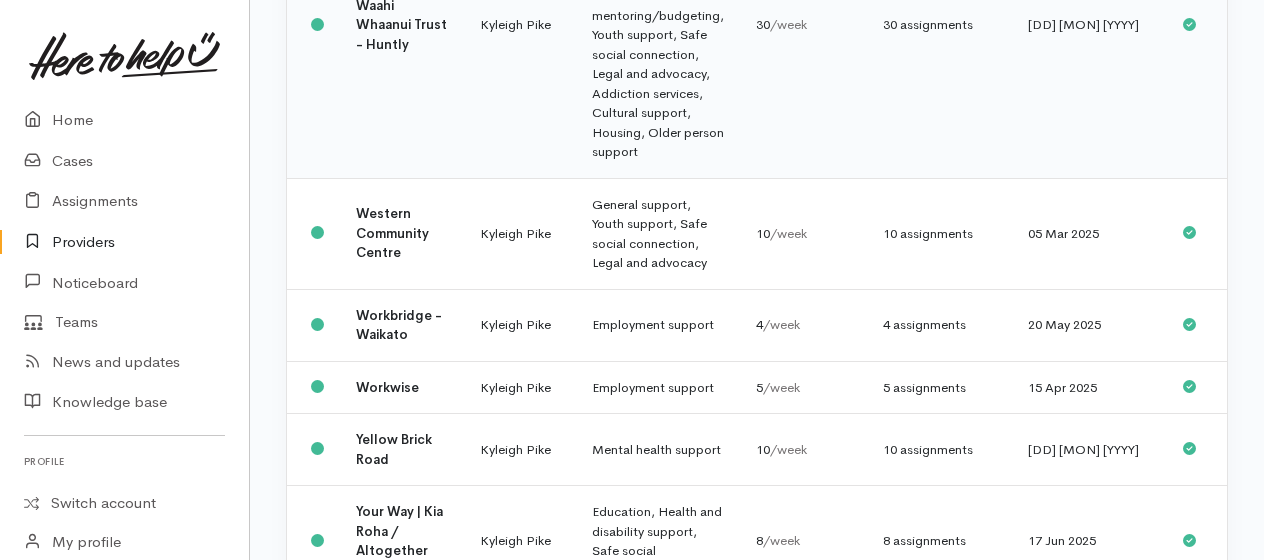 click on "Waahi Whaanui Trust - Huntly" at bounding box center [401, 25] 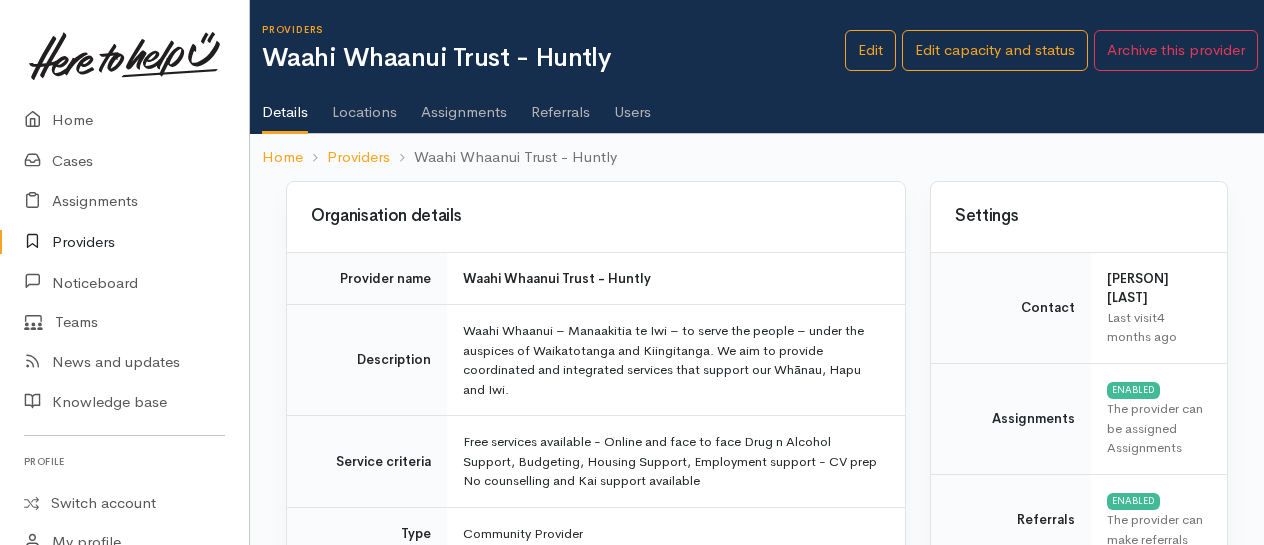 scroll, scrollTop: 0, scrollLeft: 0, axis: both 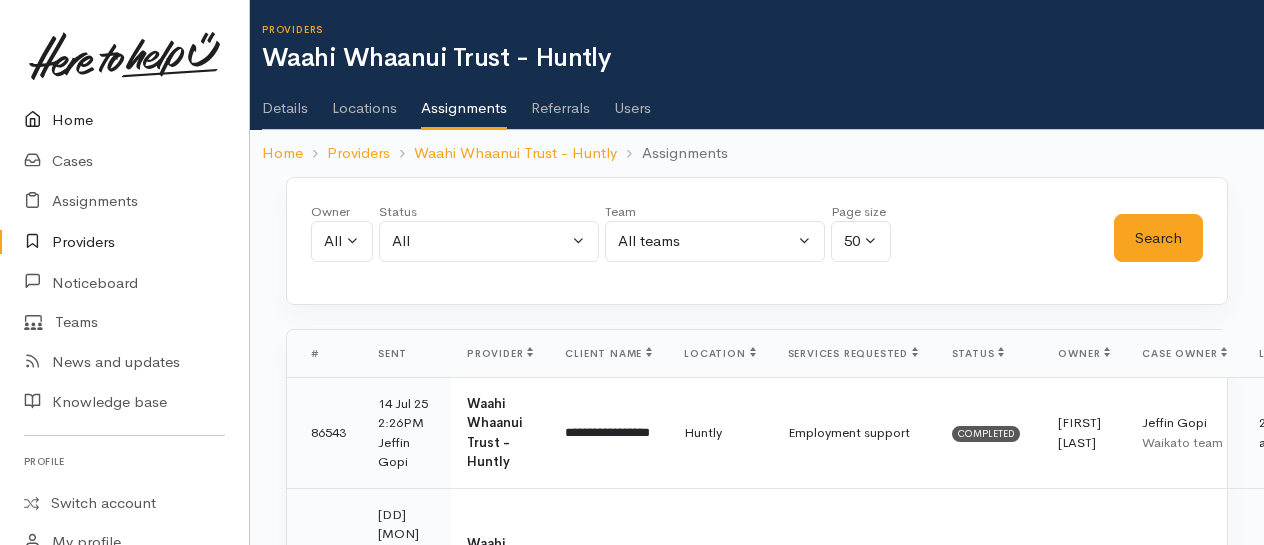 click on "Home" at bounding box center [124, 120] 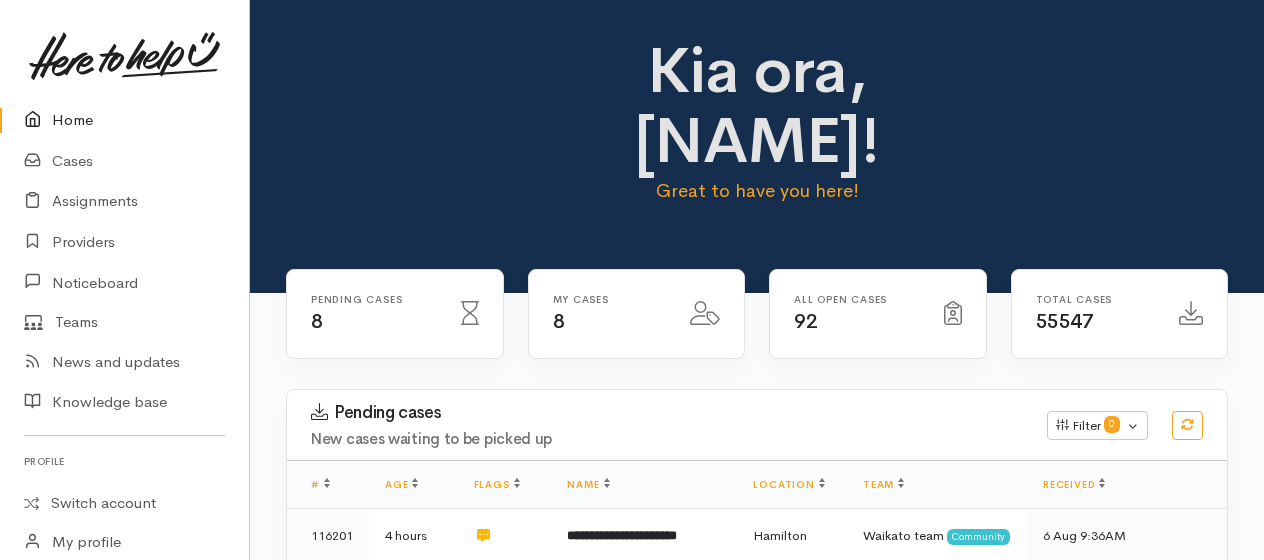 scroll, scrollTop: 0, scrollLeft: 0, axis: both 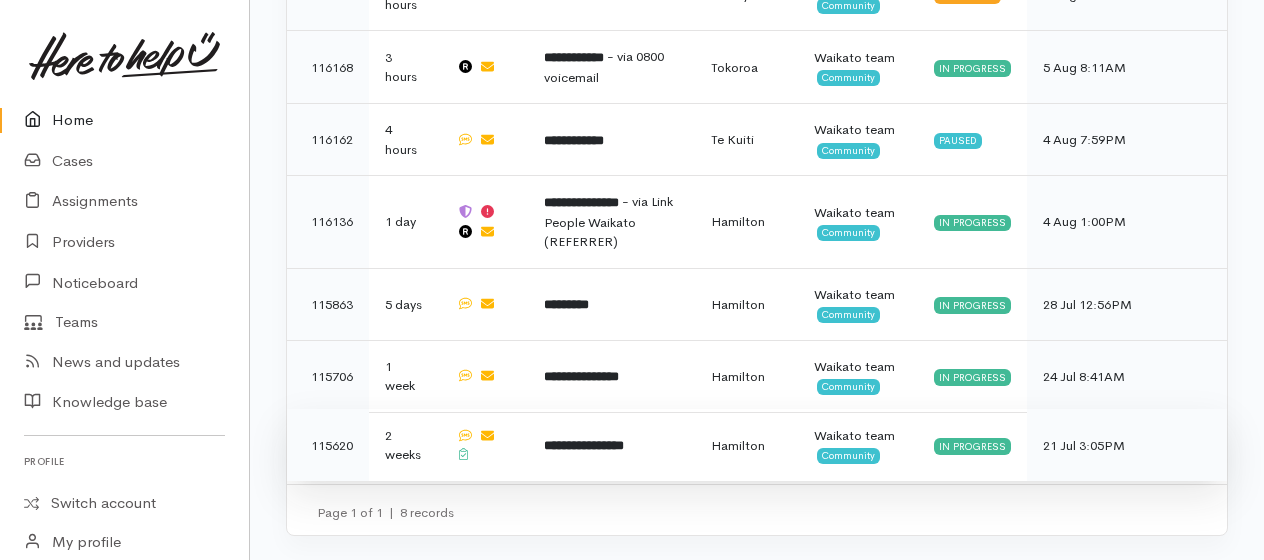 click on "**********" at bounding box center [584, 445] 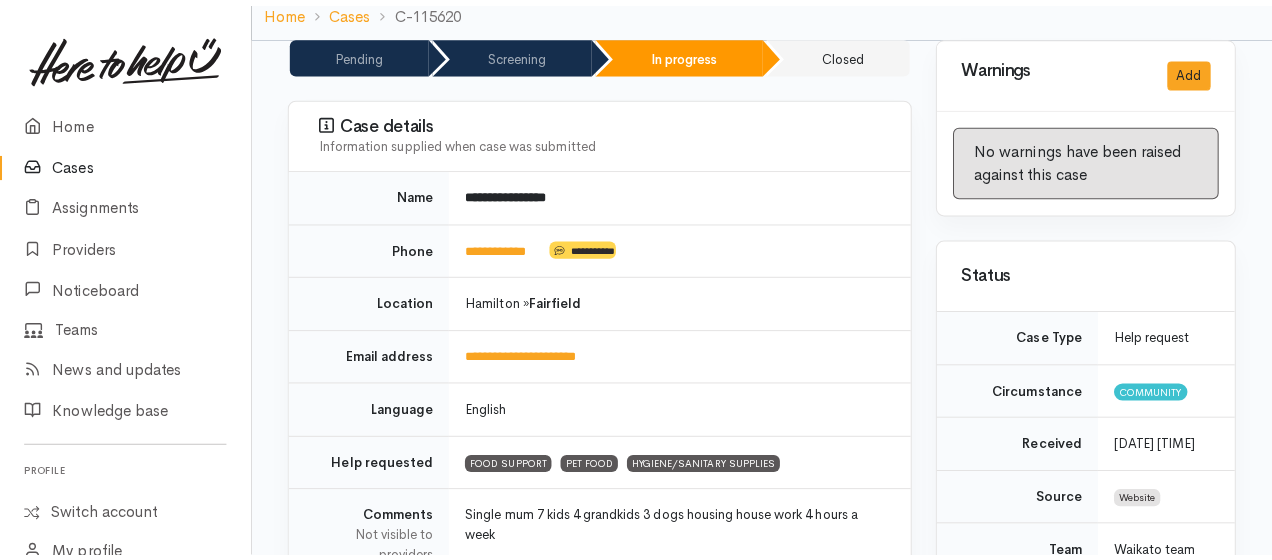scroll, scrollTop: 0, scrollLeft: 0, axis: both 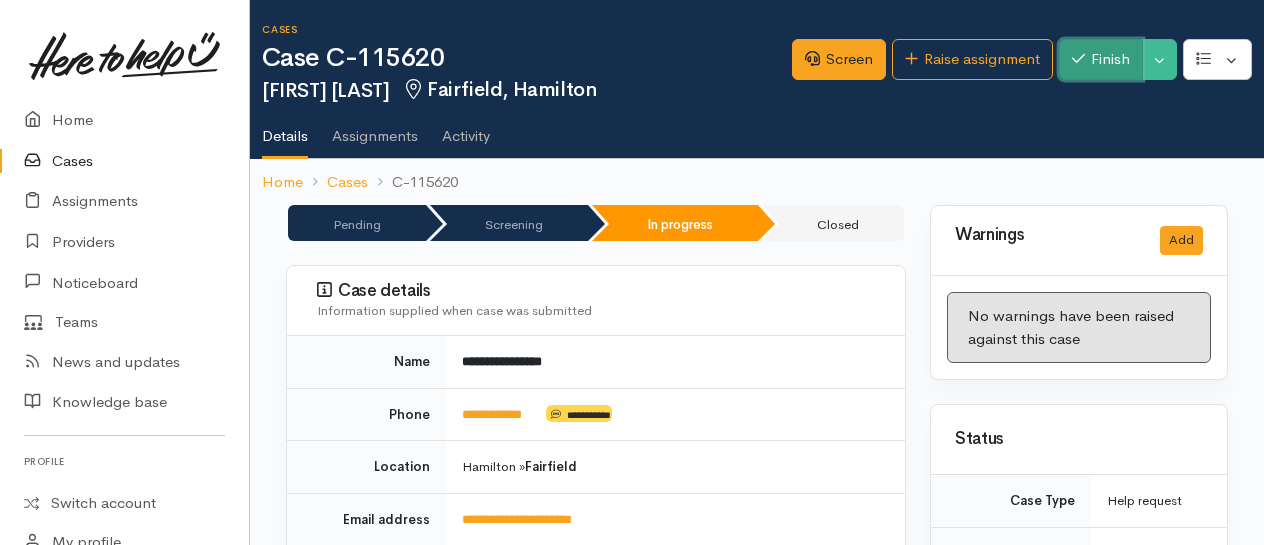 click on "Finish" at bounding box center [1101, 59] 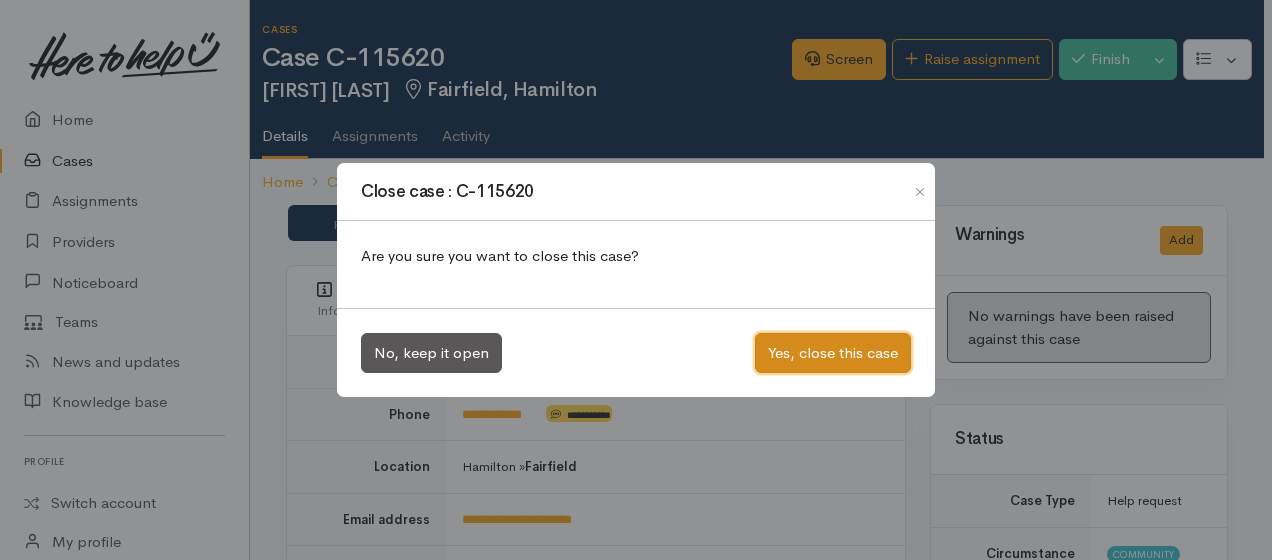 click on "Yes, close this case" at bounding box center (833, 353) 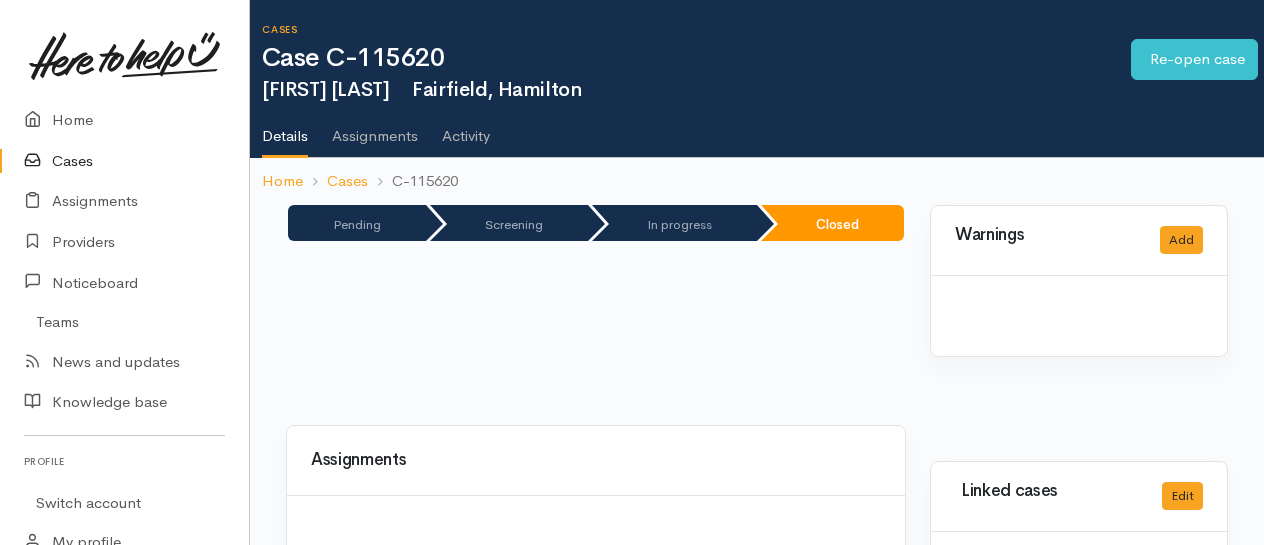 scroll, scrollTop: 0, scrollLeft: 0, axis: both 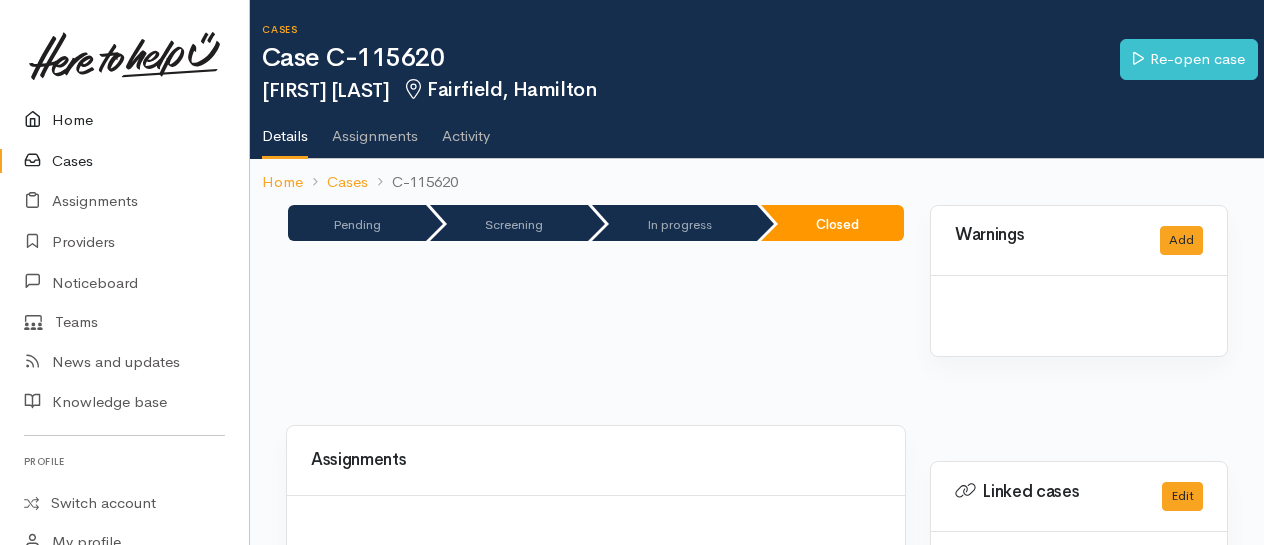 click on "Home" 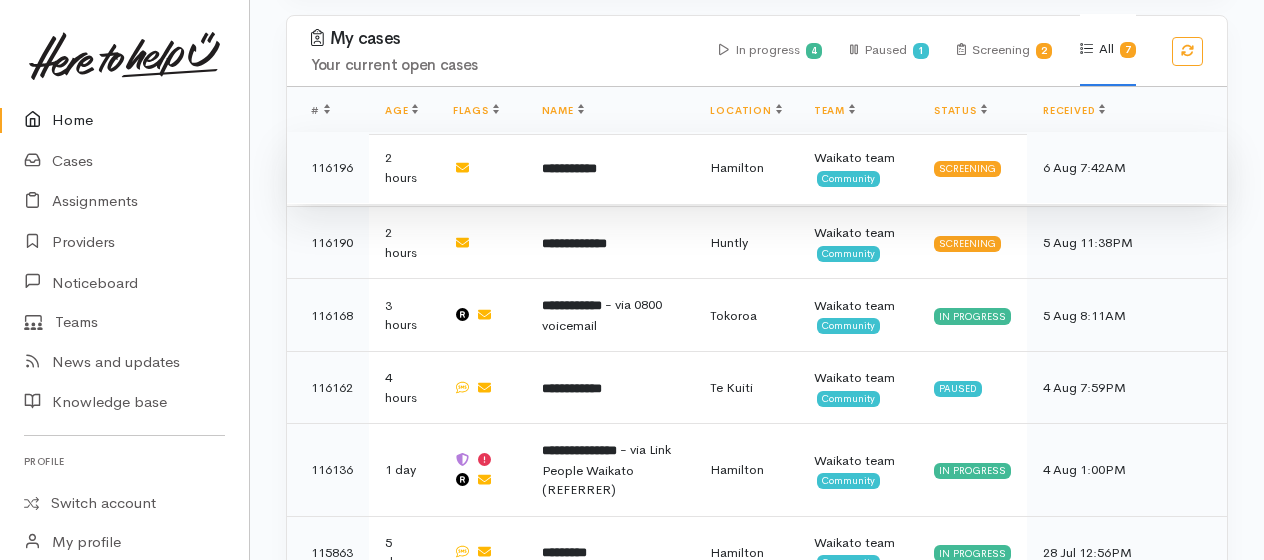 scroll, scrollTop: 960, scrollLeft: 0, axis: vertical 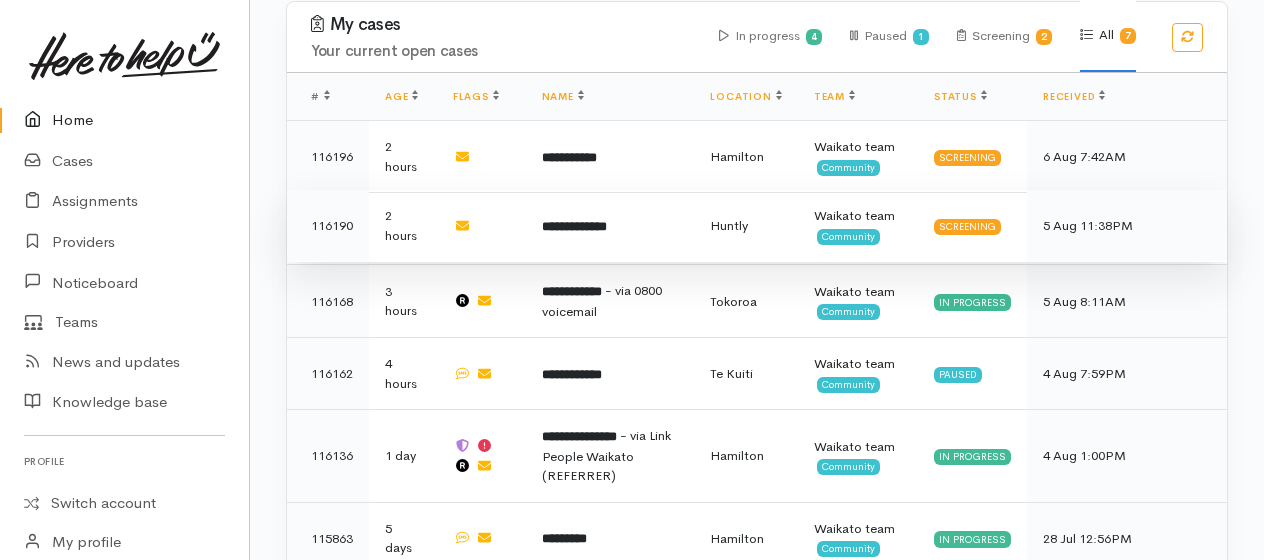 click on "**********" at bounding box center (574, 226) 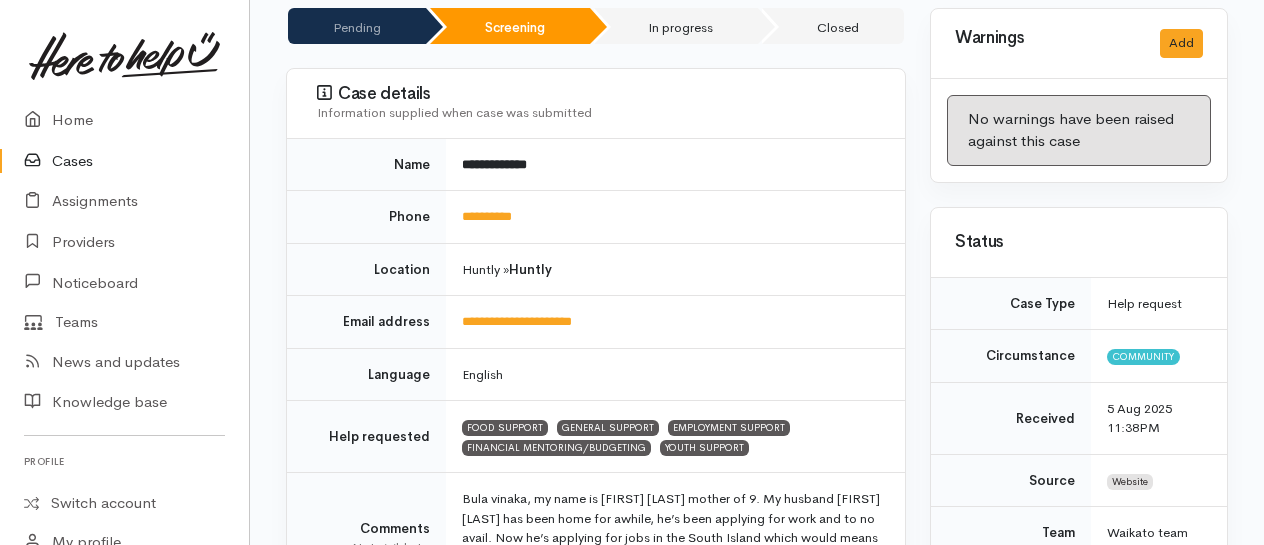 scroll, scrollTop: 200, scrollLeft: 0, axis: vertical 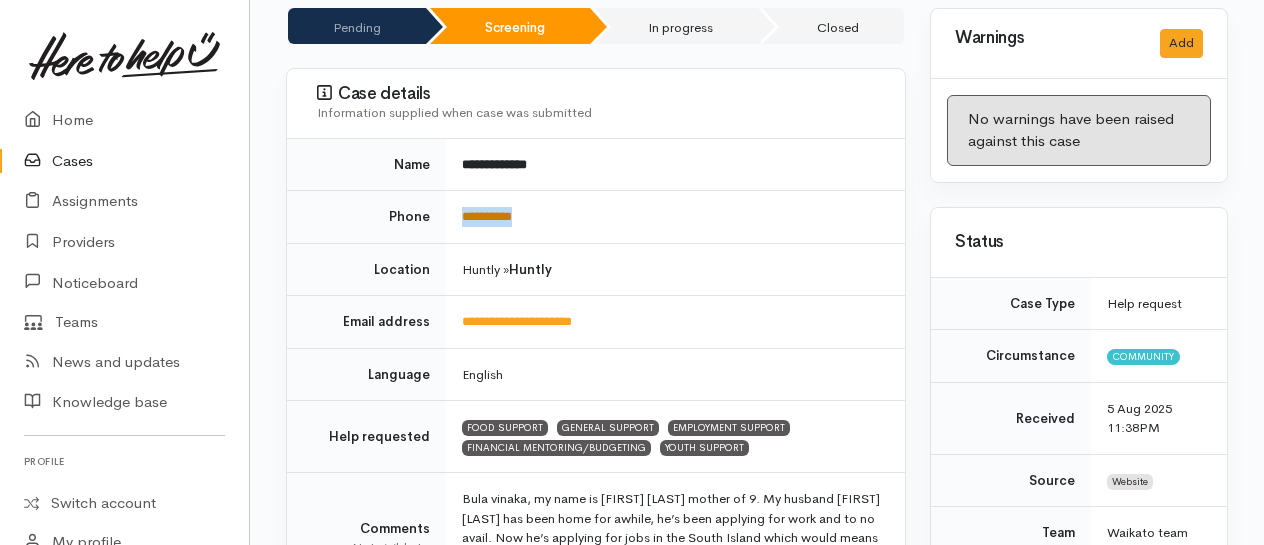 drag, startPoint x: 544, startPoint y: 213, endPoint x: 465, endPoint y: 220, distance: 79.30952 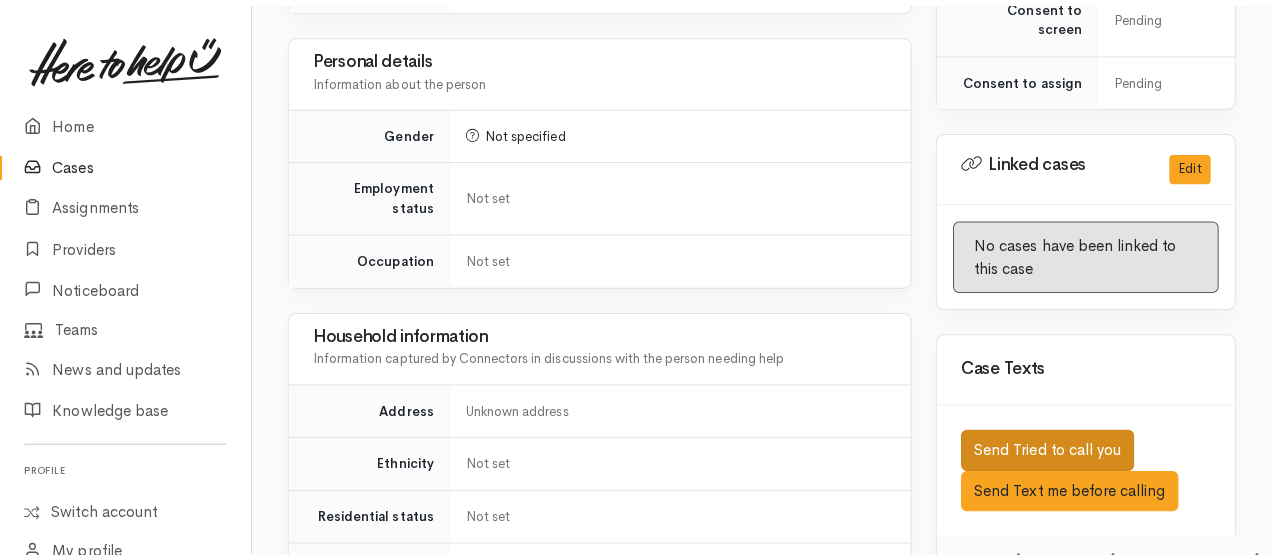 scroll, scrollTop: 1100, scrollLeft: 0, axis: vertical 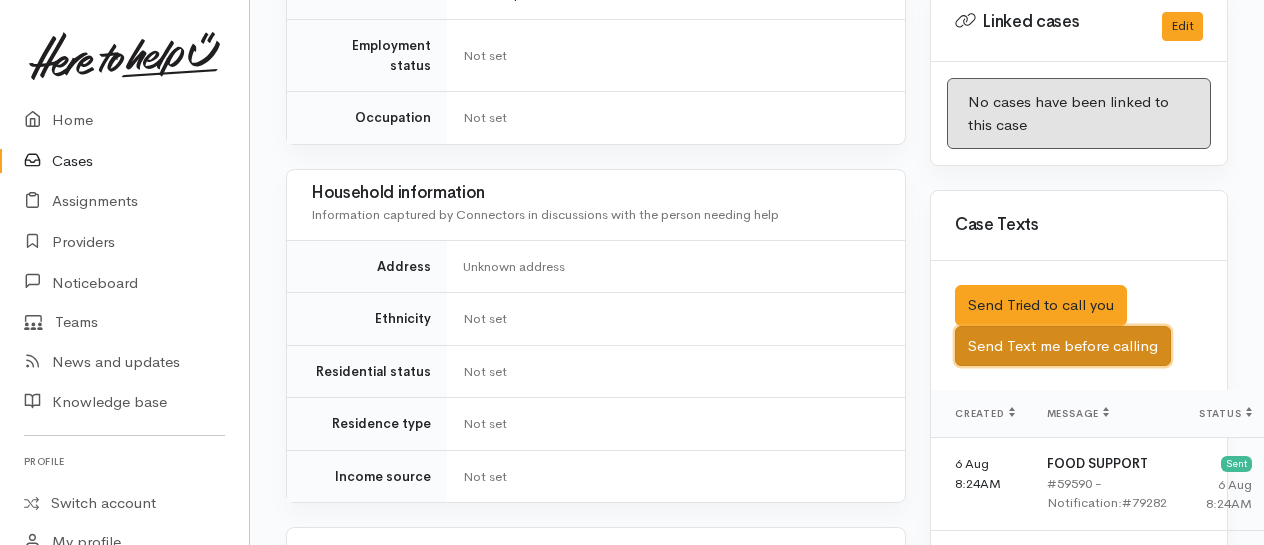 click on "Send Text me before calling" at bounding box center (1063, 346) 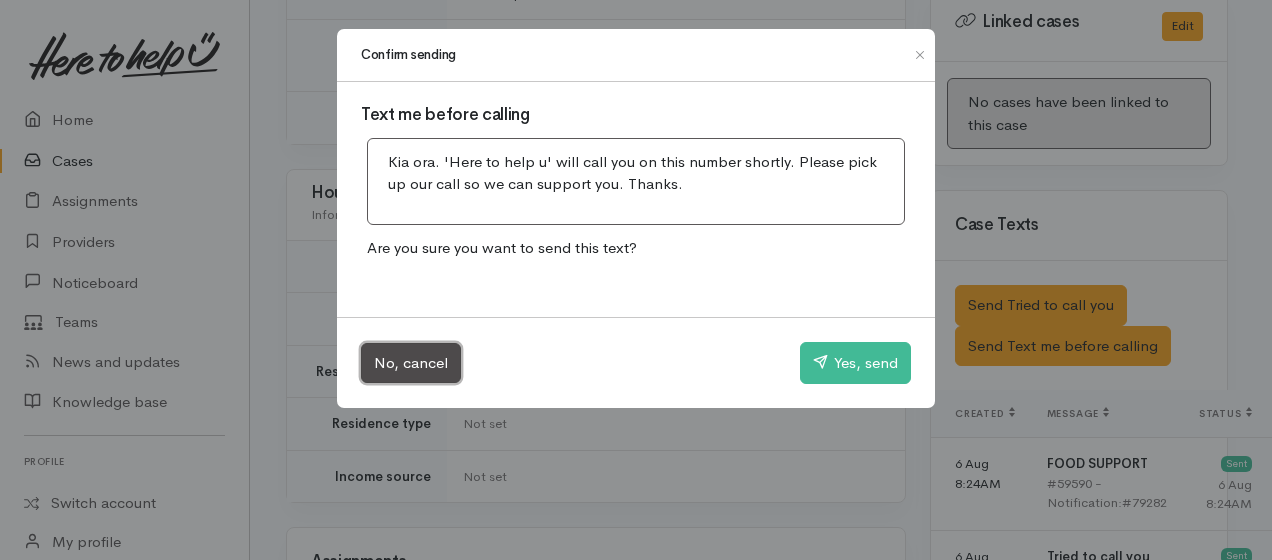 click on "No, cancel" at bounding box center [411, 363] 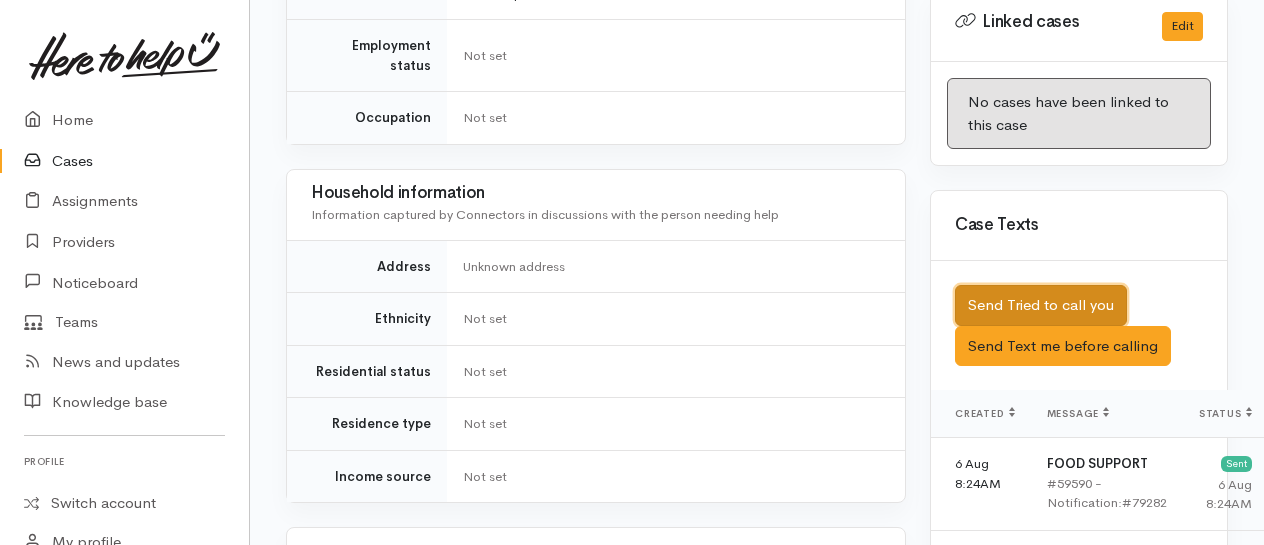 click on "Send Tried to call you" at bounding box center [1041, 305] 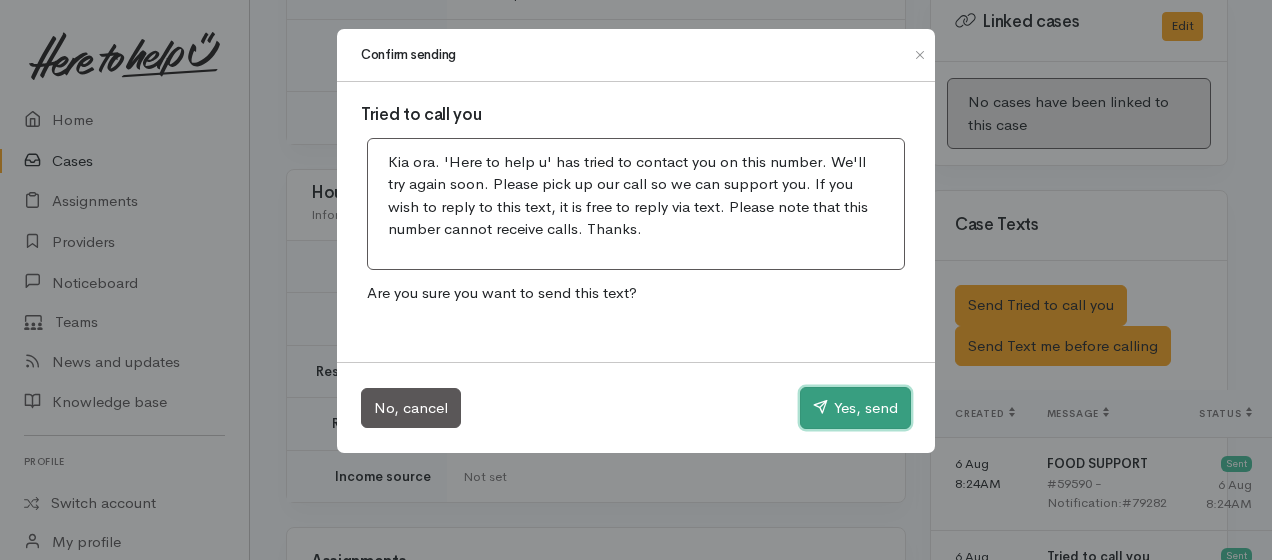 click at bounding box center (820, 406) 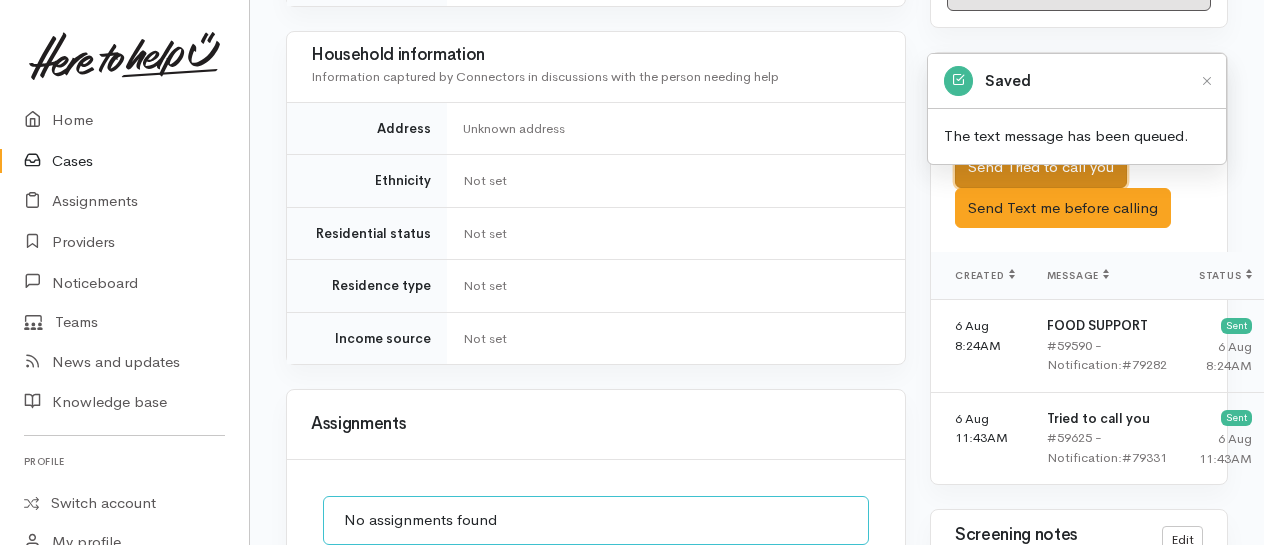 scroll, scrollTop: 1800, scrollLeft: 0, axis: vertical 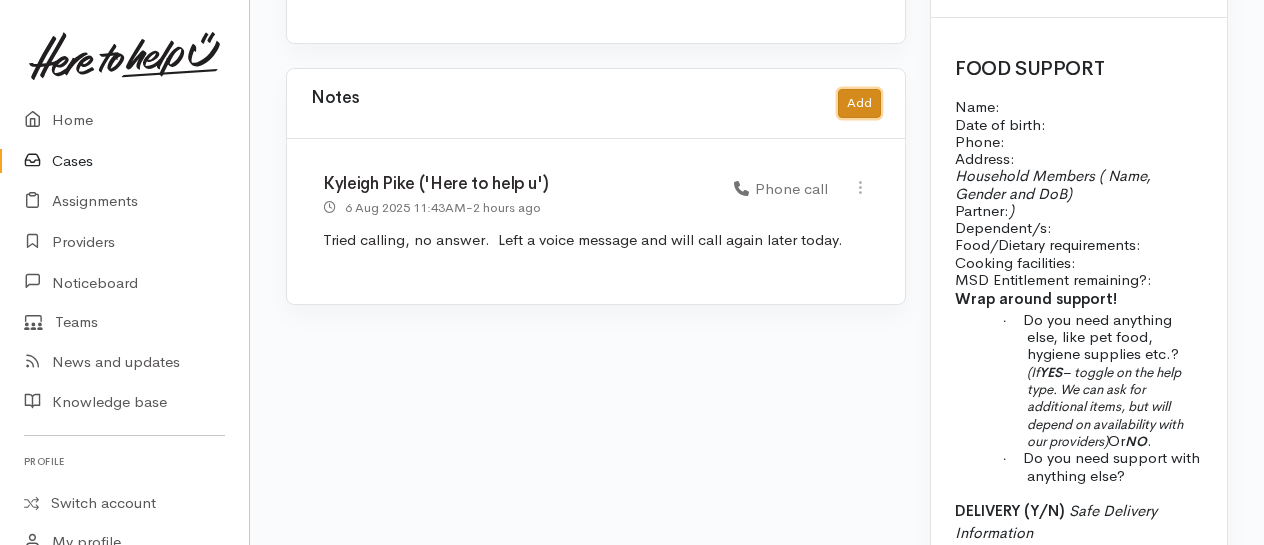click on "Add" at bounding box center [859, 103] 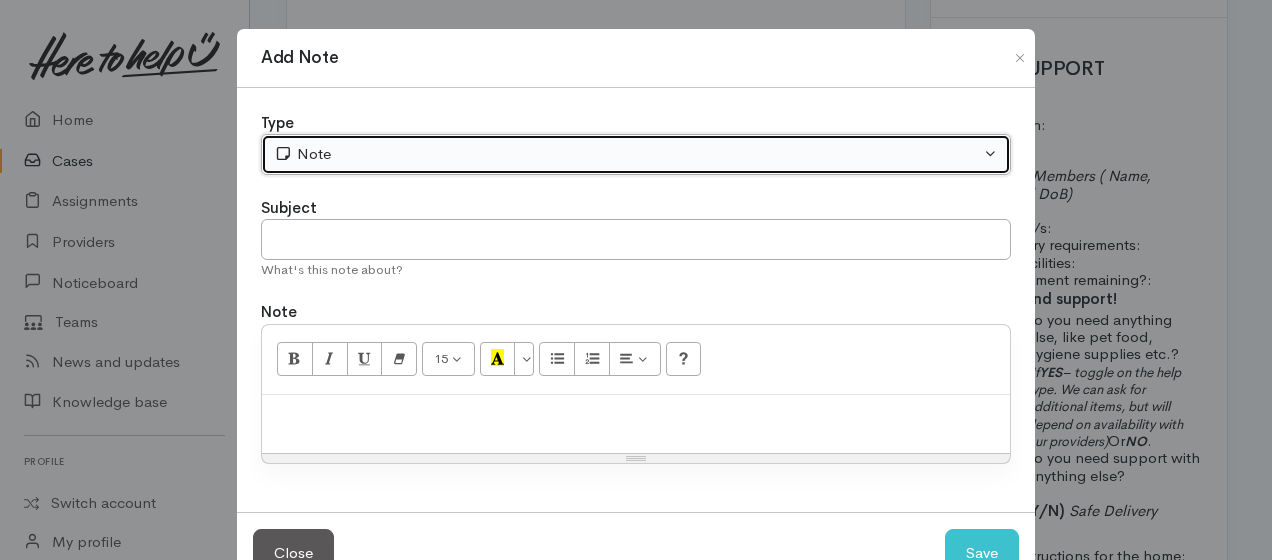 click on "Note" at bounding box center (627, 154) 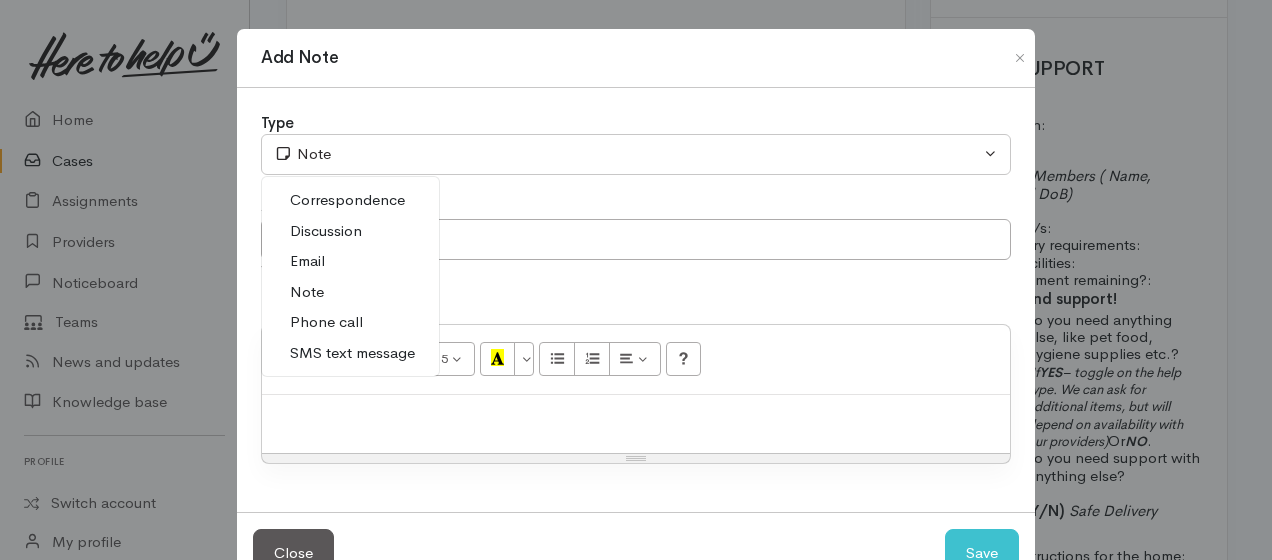 click on "Phone call" at bounding box center (326, 322) 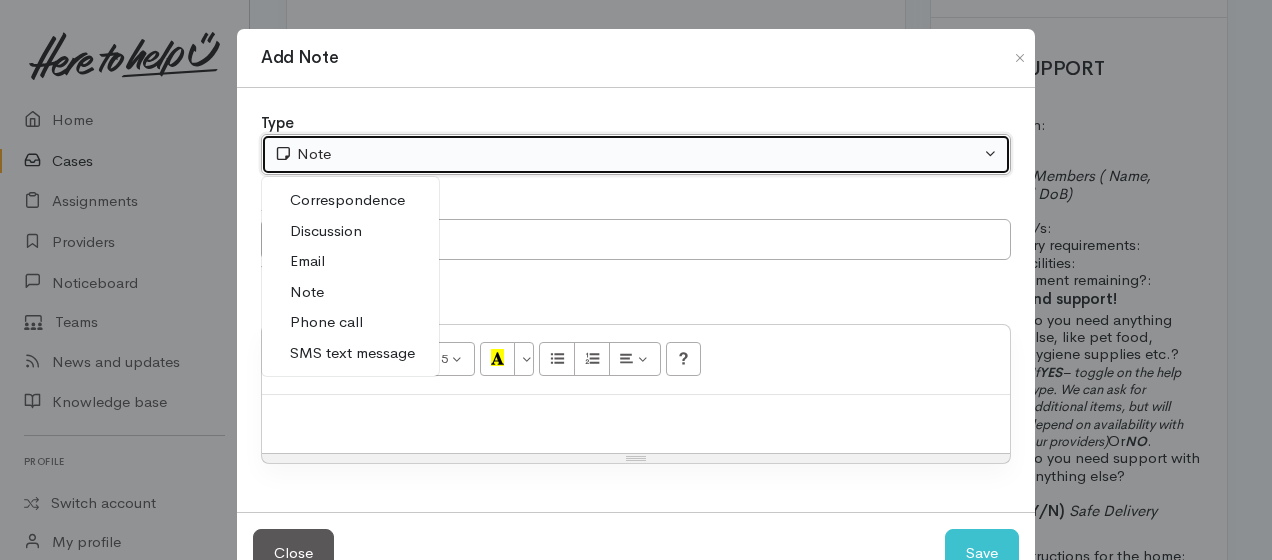 select on "3" 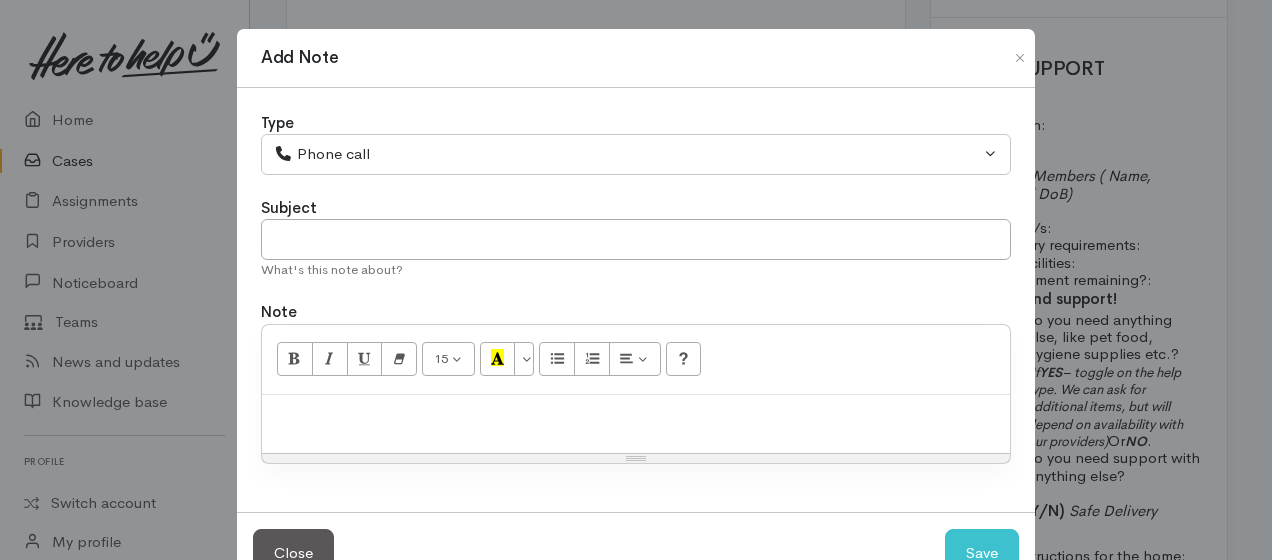 click on "15  8  9  10  11  12  14  18  24  36 Background Color Transparent Select #ffff00 Text Color Reset to default Select #000000" at bounding box center (636, 360) 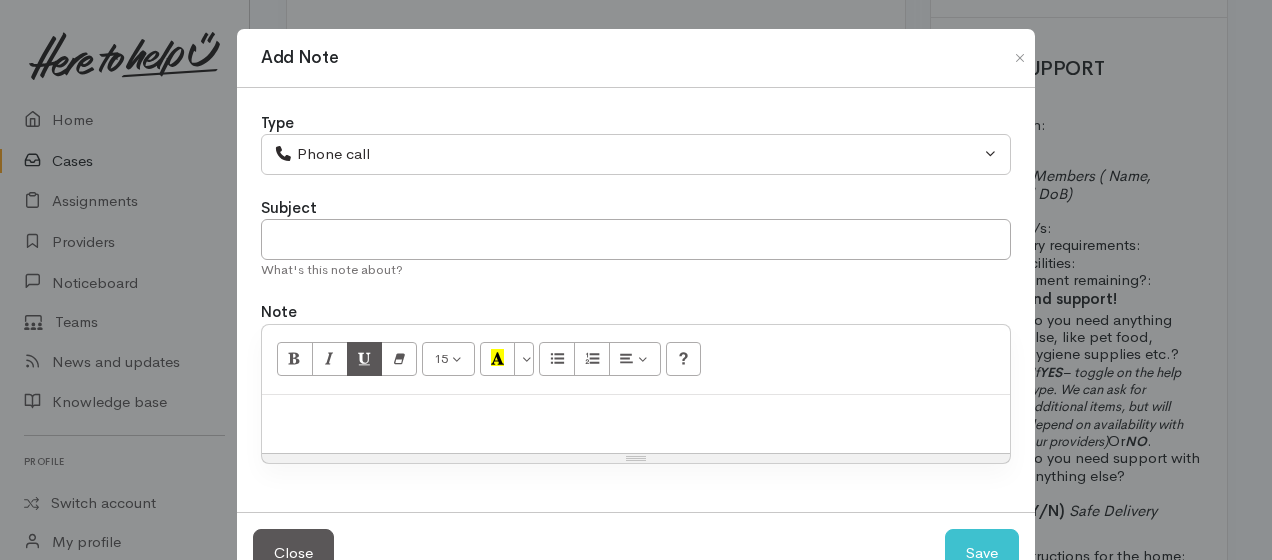 click at bounding box center (636, 416) 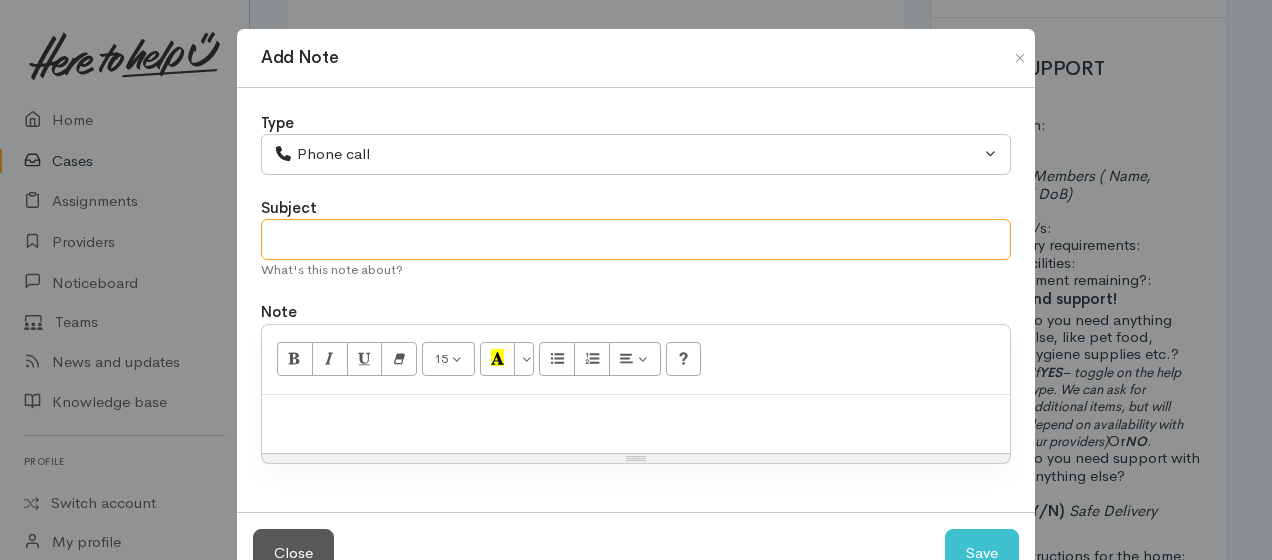 click at bounding box center (636, 239) 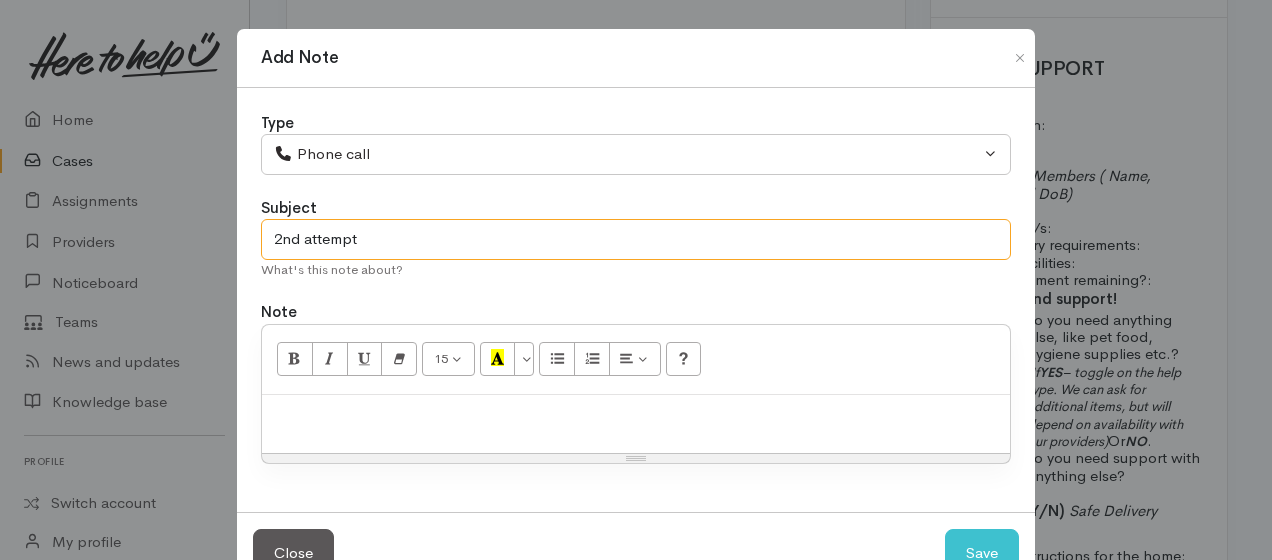 type on "2nd attempt" 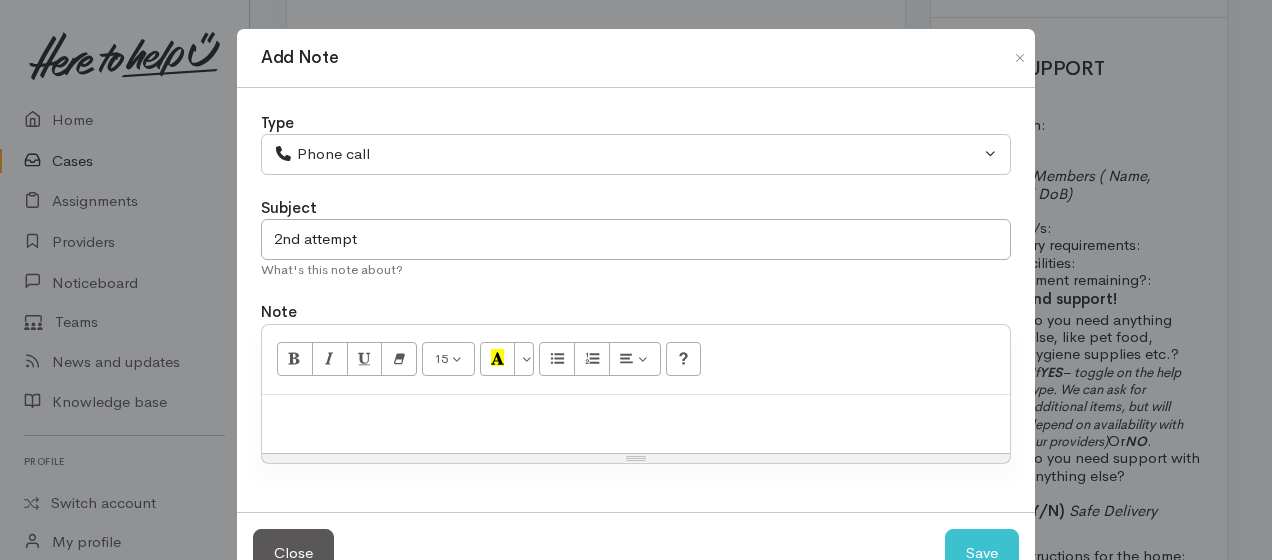 click at bounding box center (636, 416) 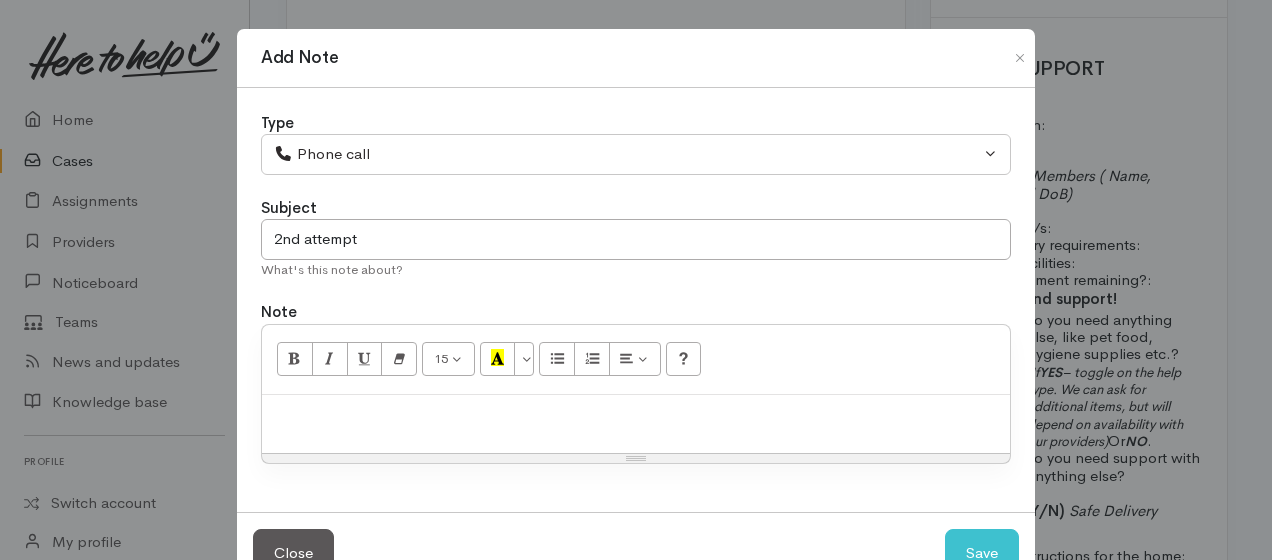 type 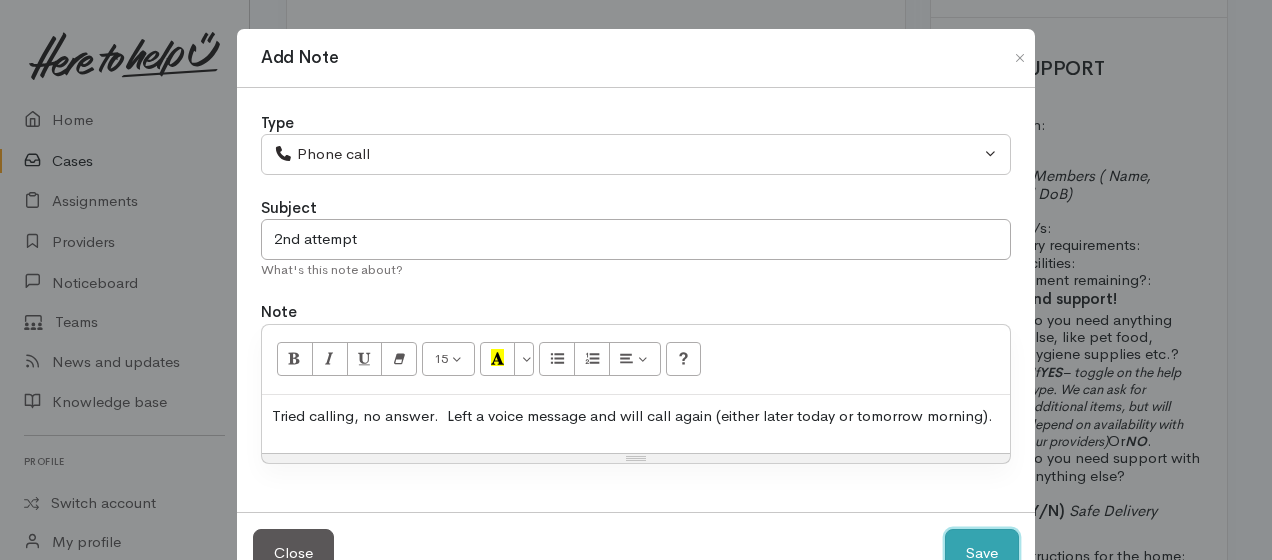 click on "Save" at bounding box center (982, 553) 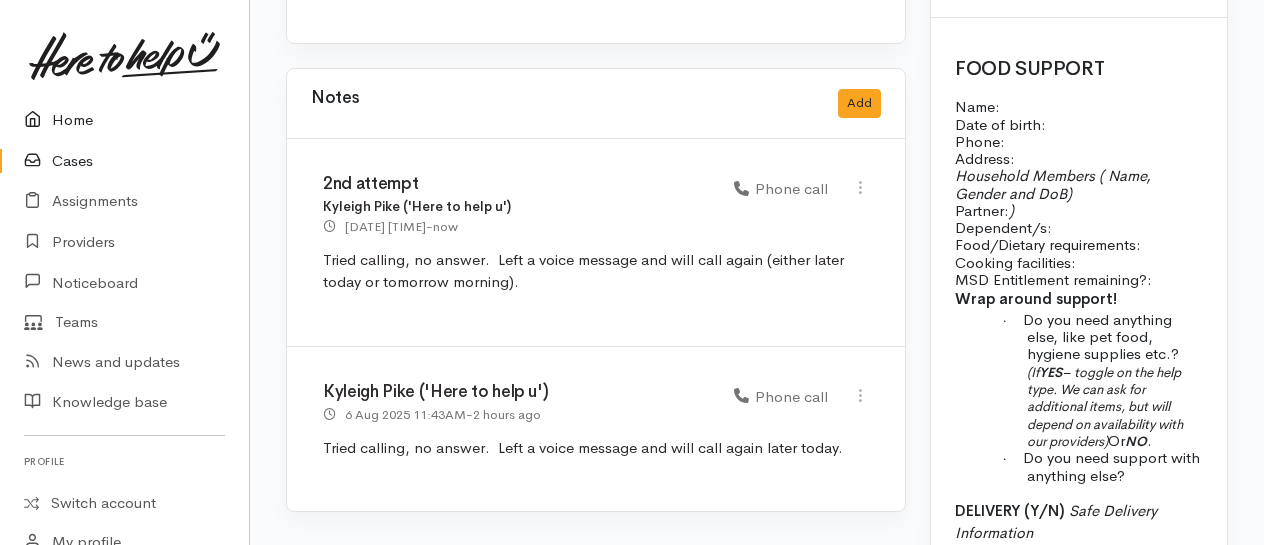 click on "Home" at bounding box center [124, 120] 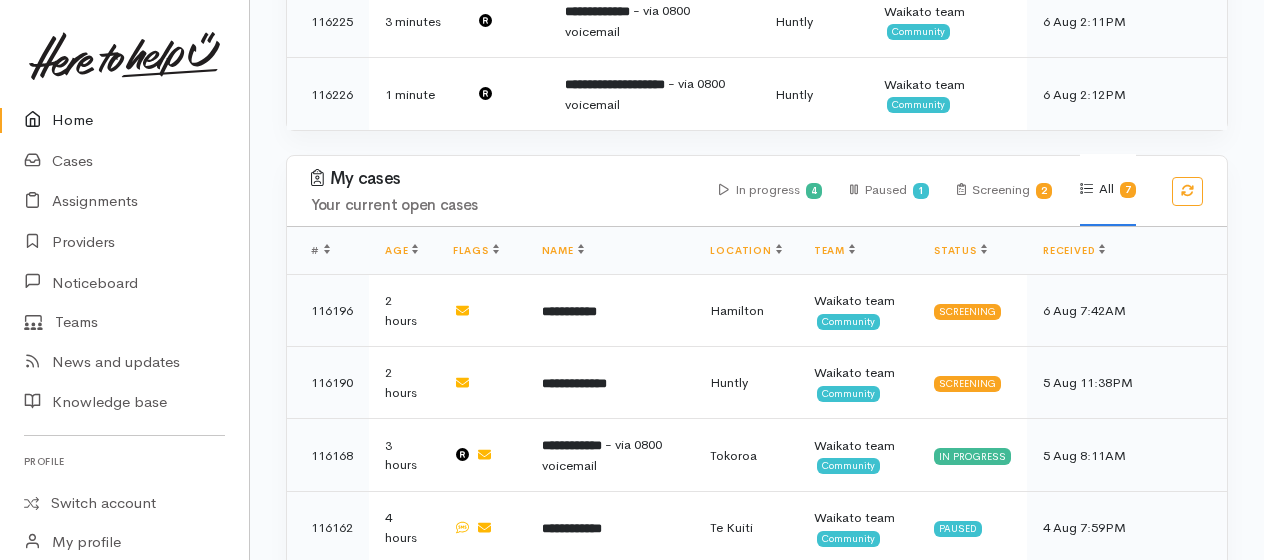 scroll, scrollTop: 1200, scrollLeft: 0, axis: vertical 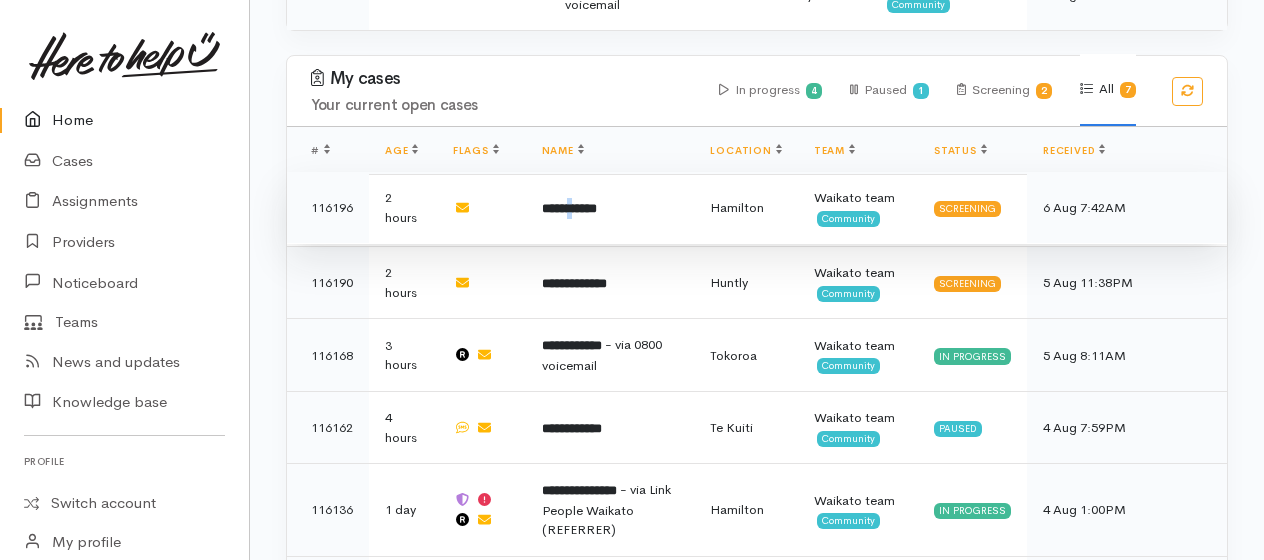 click on "**********" at bounding box center [569, 208] 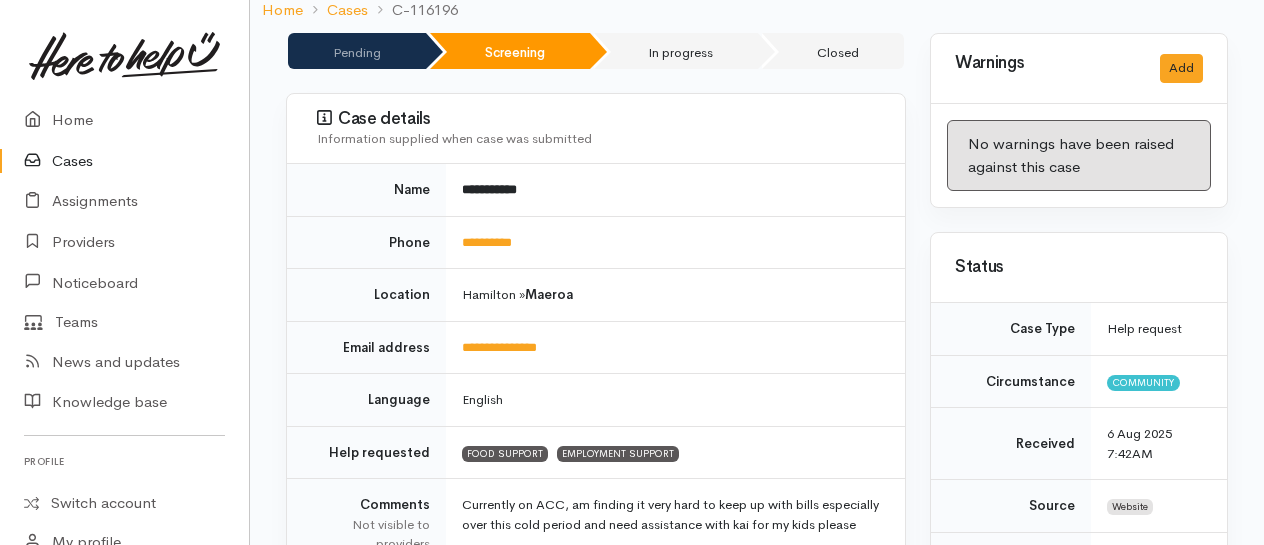 scroll, scrollTop: 200, scrollLeft: 0, axis: vertical 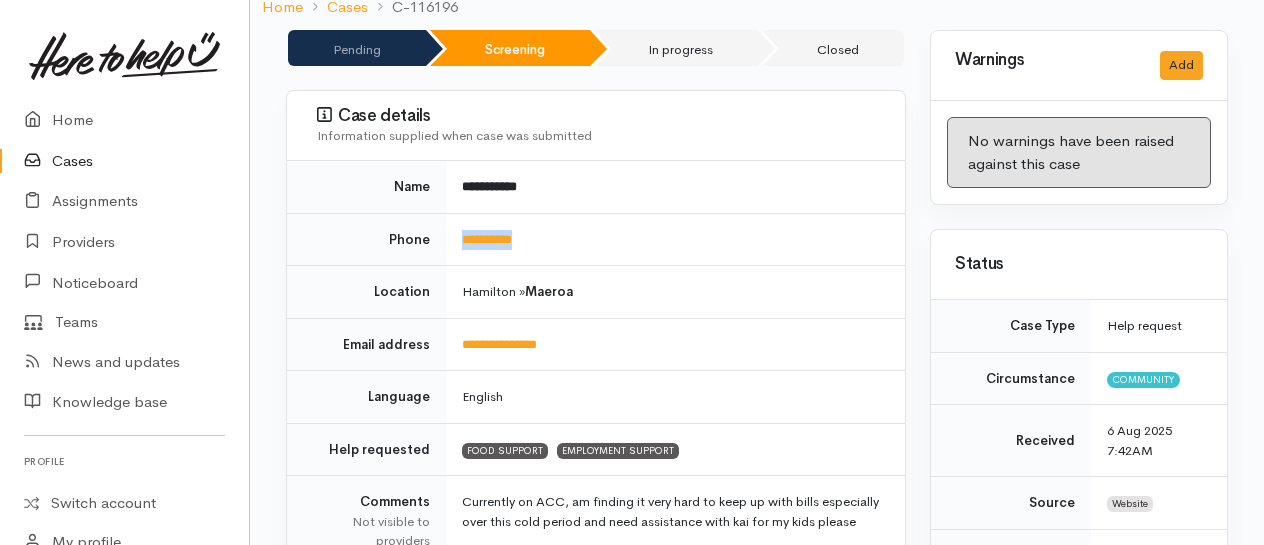 drag, startPoint x: 552, startPoint y: 239, endPoint x: 458, endPoint y: 235, distance: 94.08507 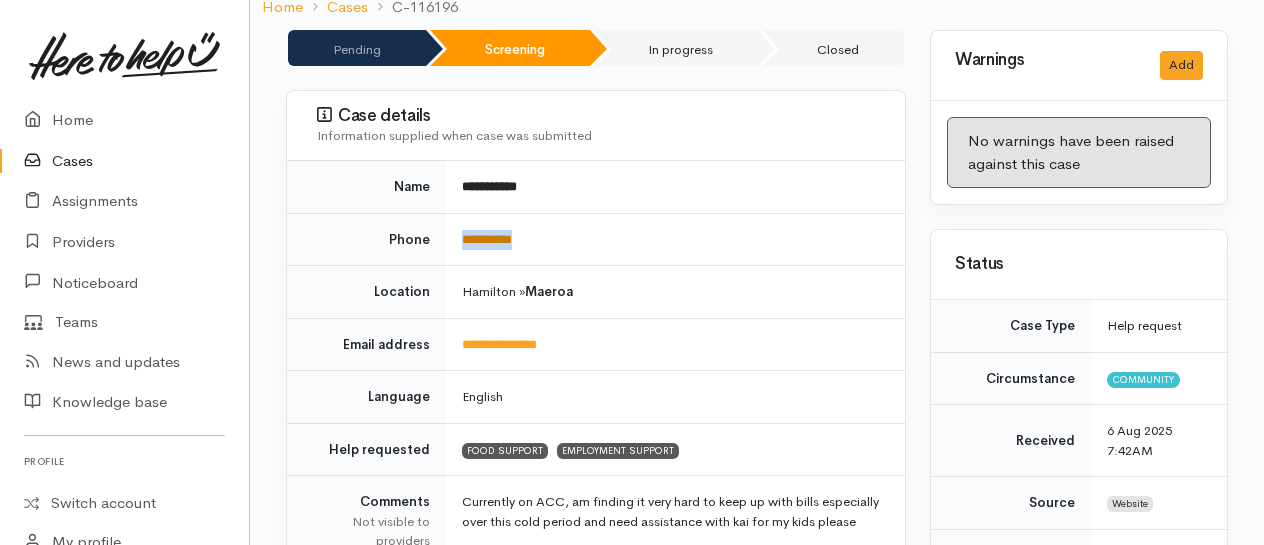 copy on "**********" 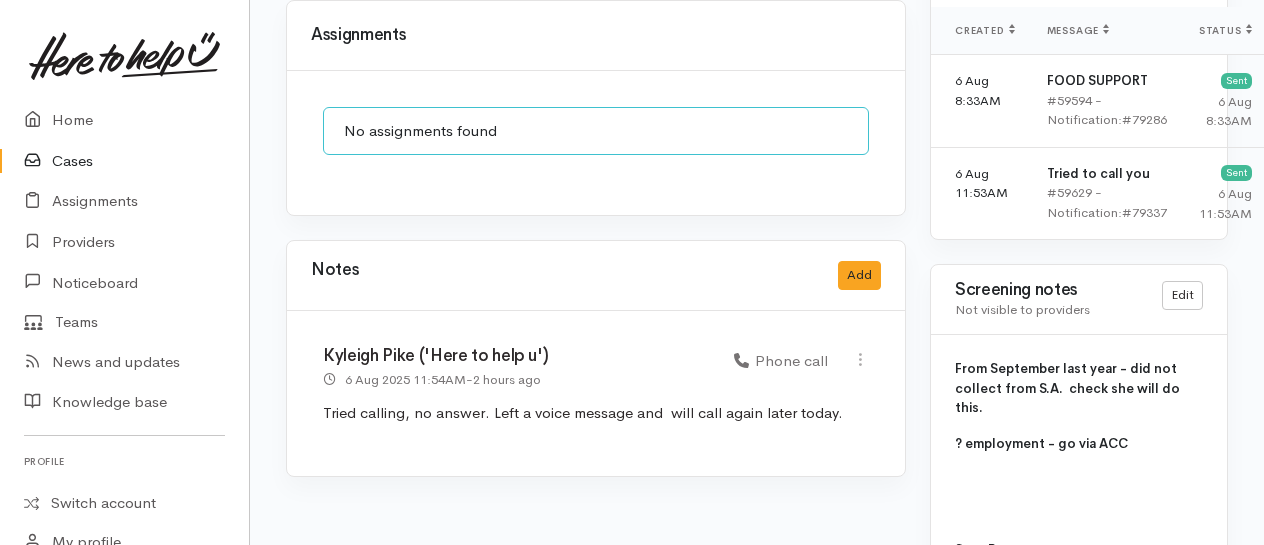 scroll, scrollTop: 1900, scrollLeft: 0, axis: vertical 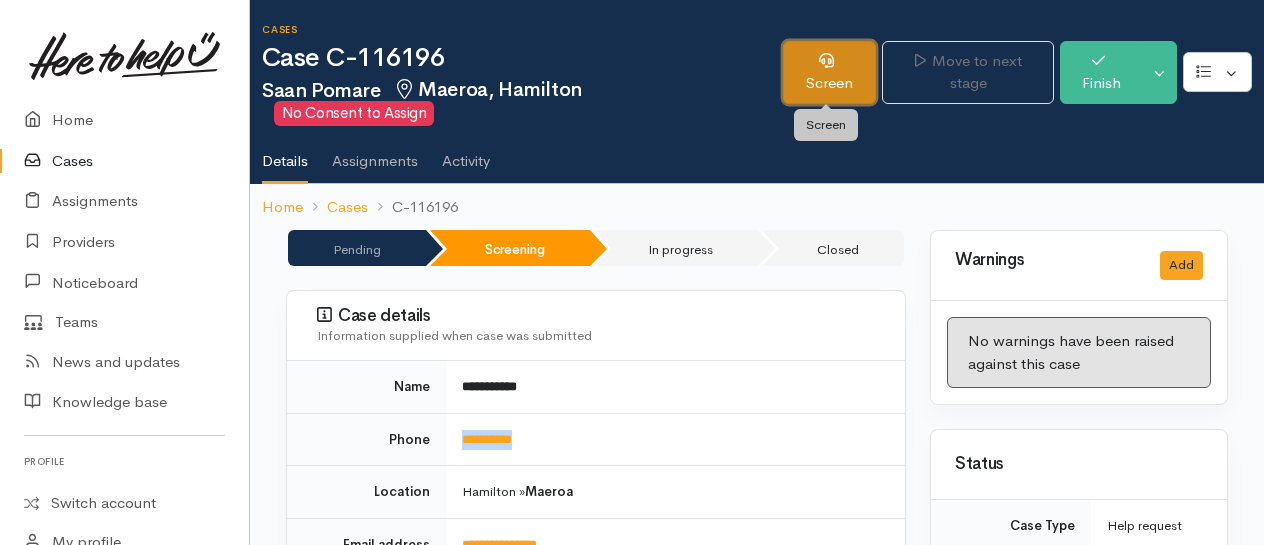 click on "Screen" at bounding box center (829, 72) 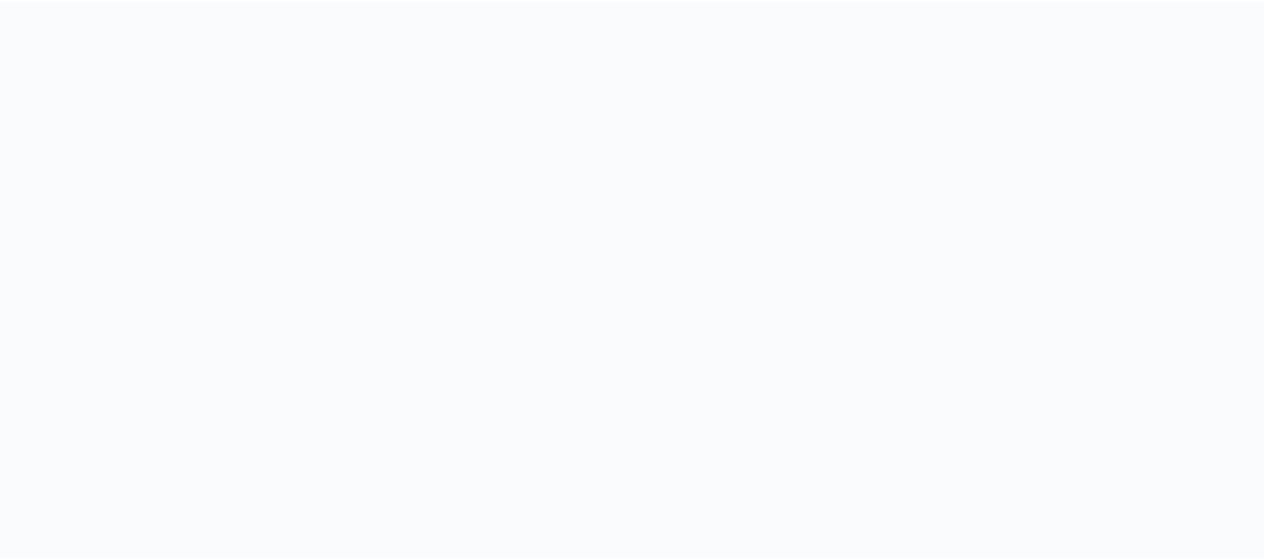 scroll, scrollTop: 0, scrollLeft: 0, axis: both 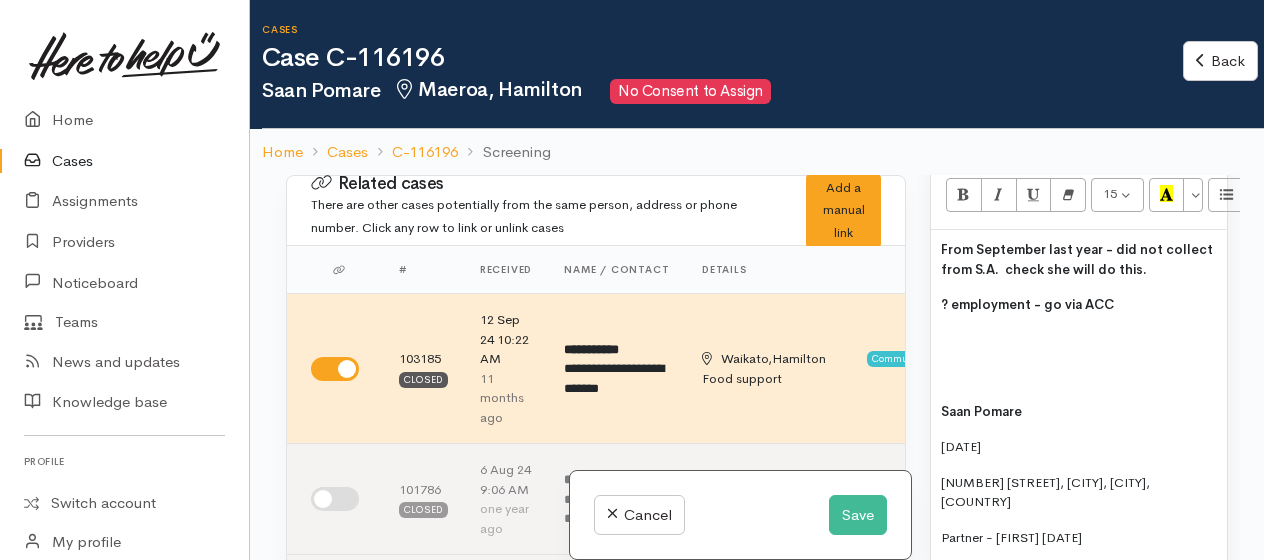 click on "From September last year - did not collect from S.A.  check she will do this." at bounding box center [1077, 259] 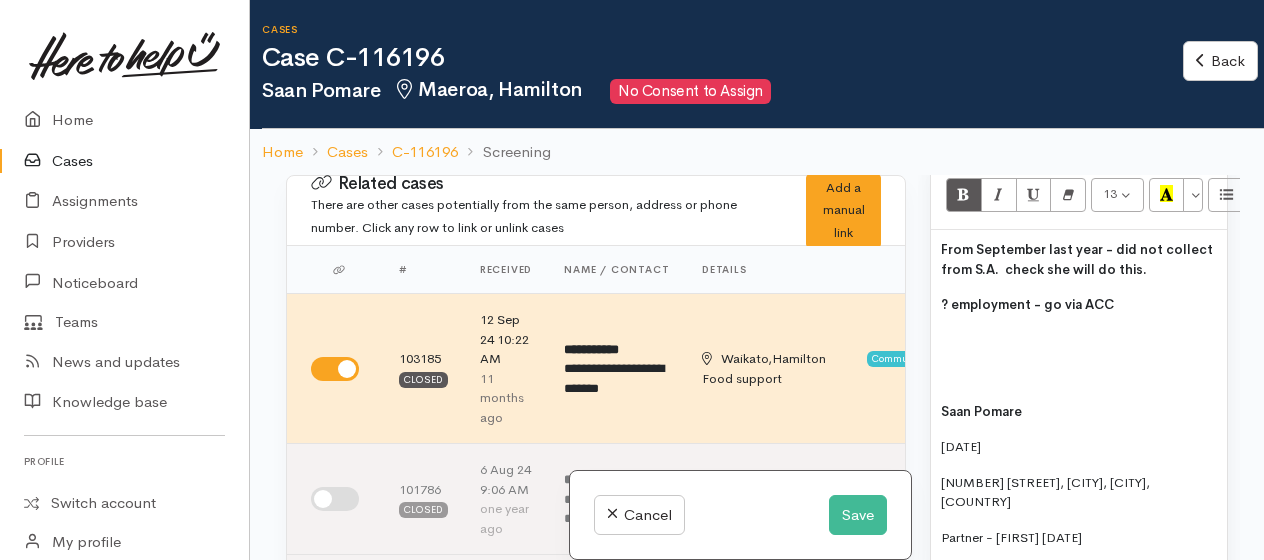 type 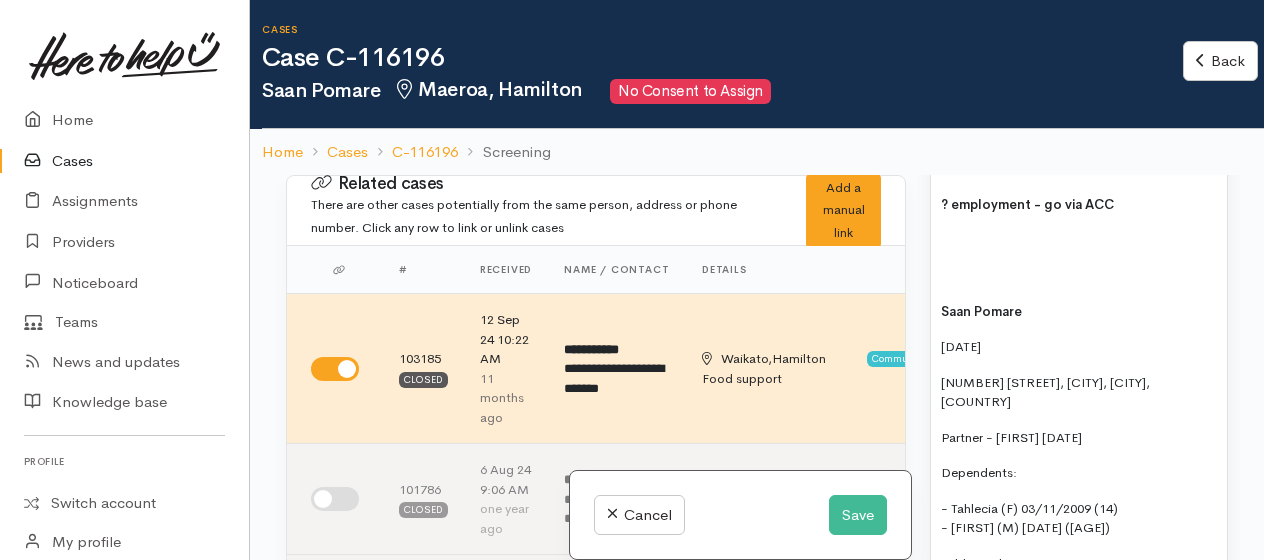 scroll, scrollTop: 1504, scrollLeft: 0, axis: vertical 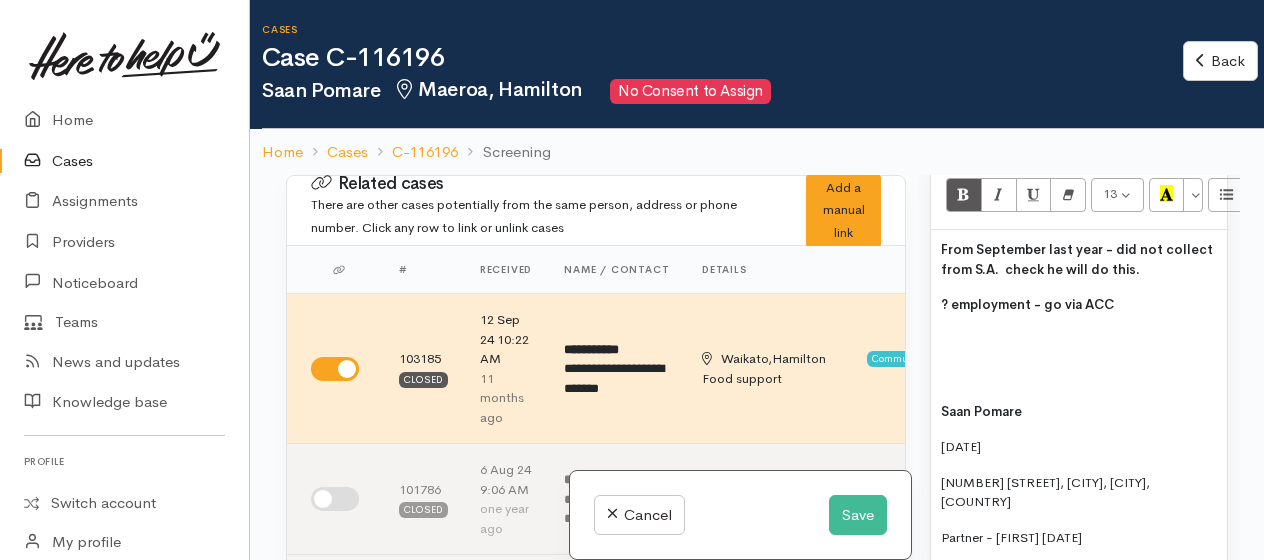 click at bounding box center [1079, 341] 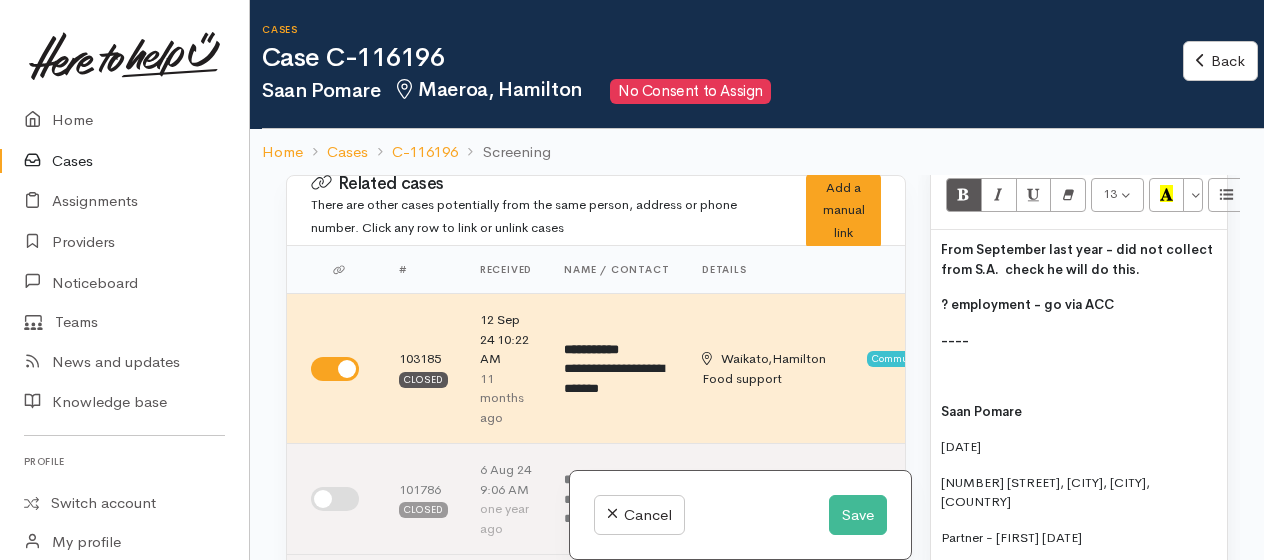 scroll, scrollTop: 1604, scrollLeft: 0, axis: vertical 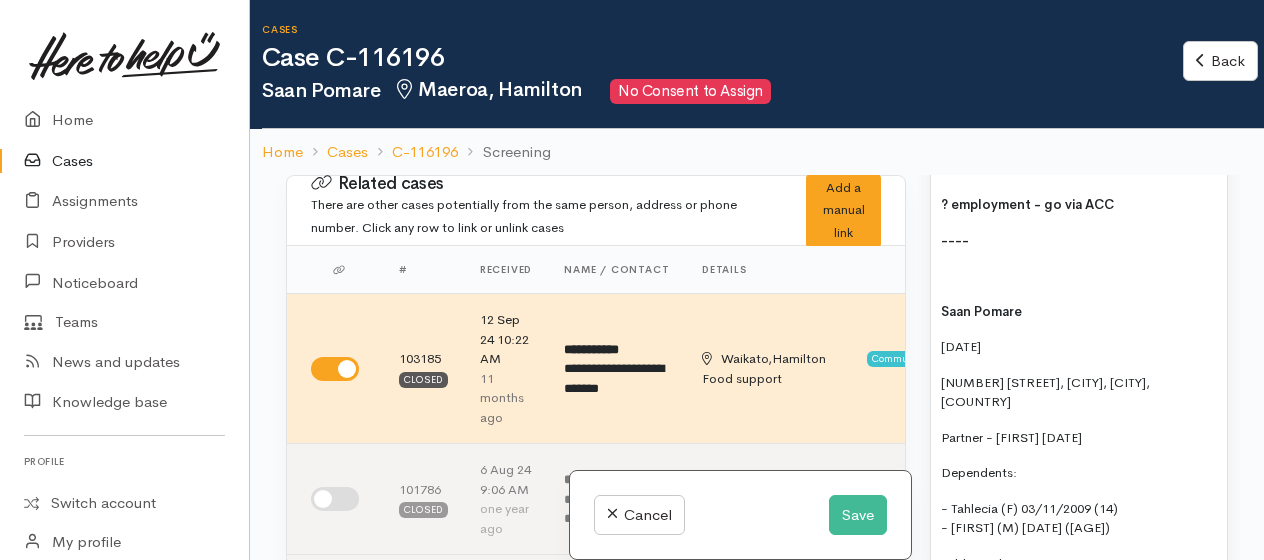 click at bounding box center (1079, 276) 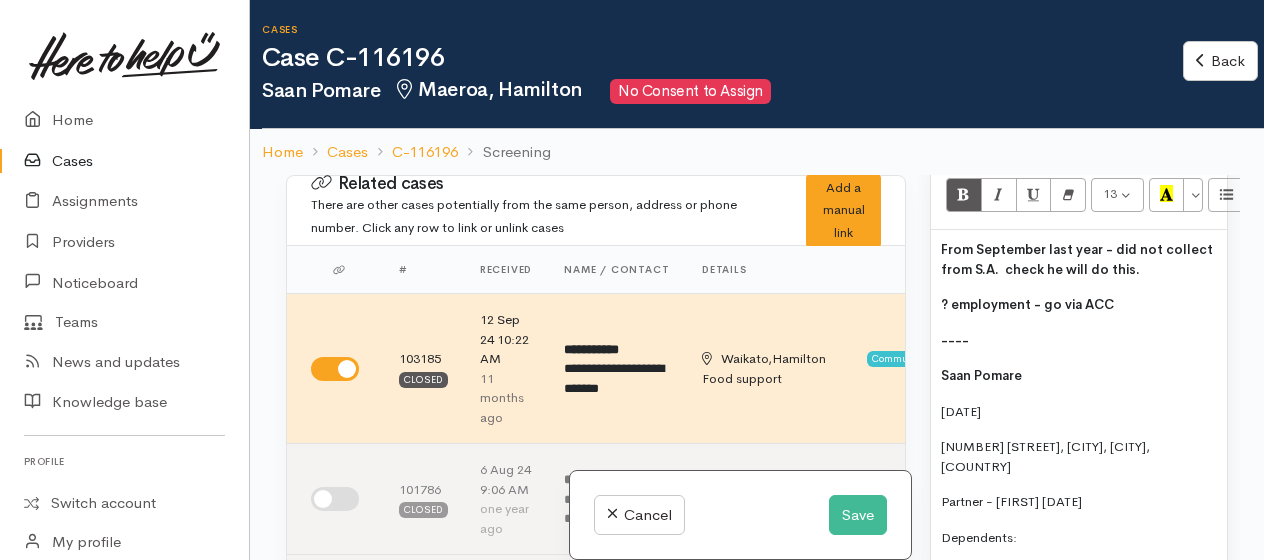 scroll, scrollTop: 1604, scrollLeft: 0, axis: vertical 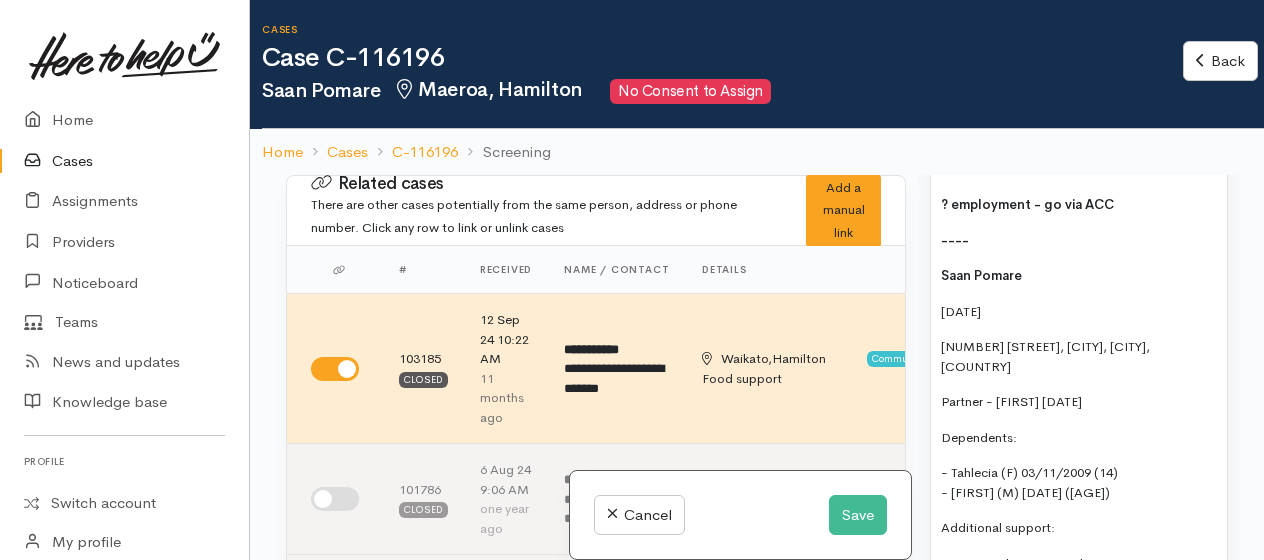 click on "[DATE]" at bounding box center [1079, 312] 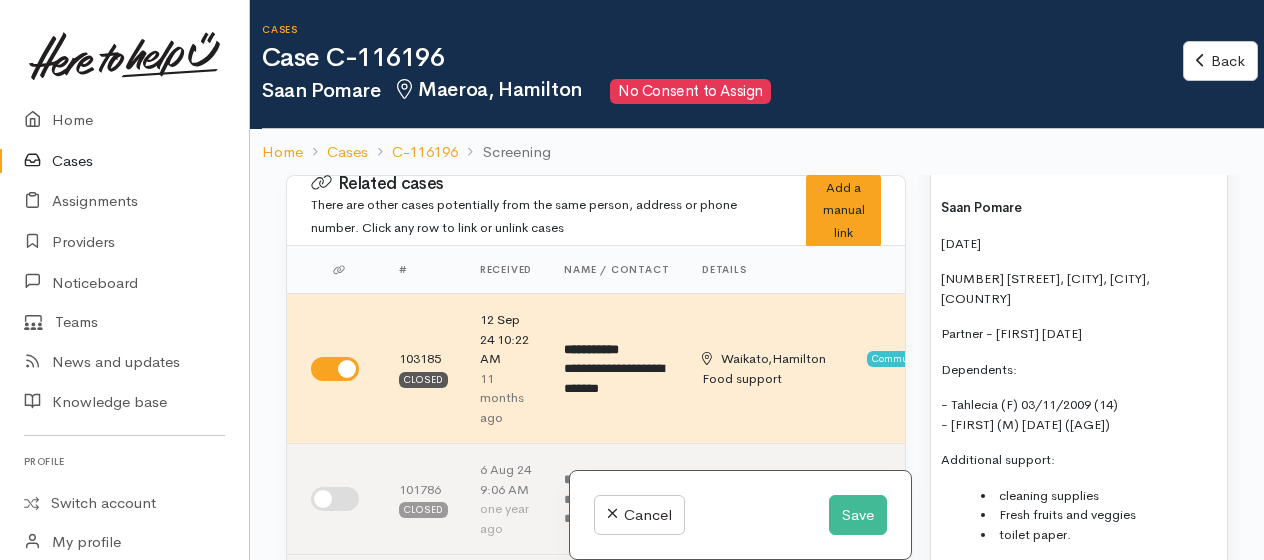 scroll, scrollTop: 1704, scrollLeft: 0, axis: vertical 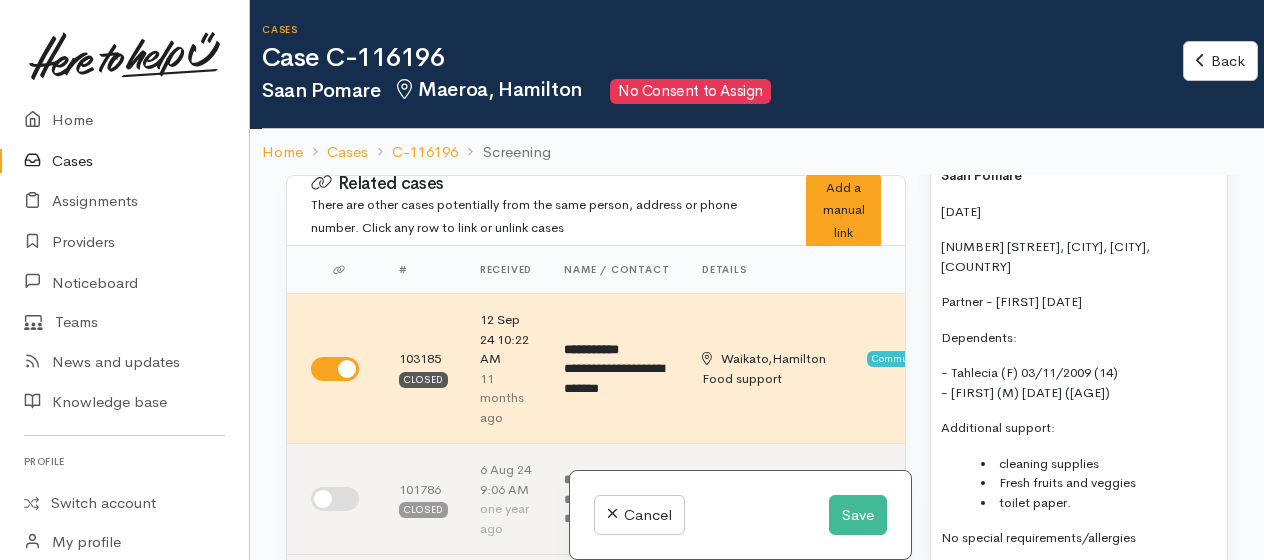 click on "- Tahlecia (F) 03/11/2009 (14) - Saan (M) 09/09/2015 (8)" at bounding box center (1079, 382) 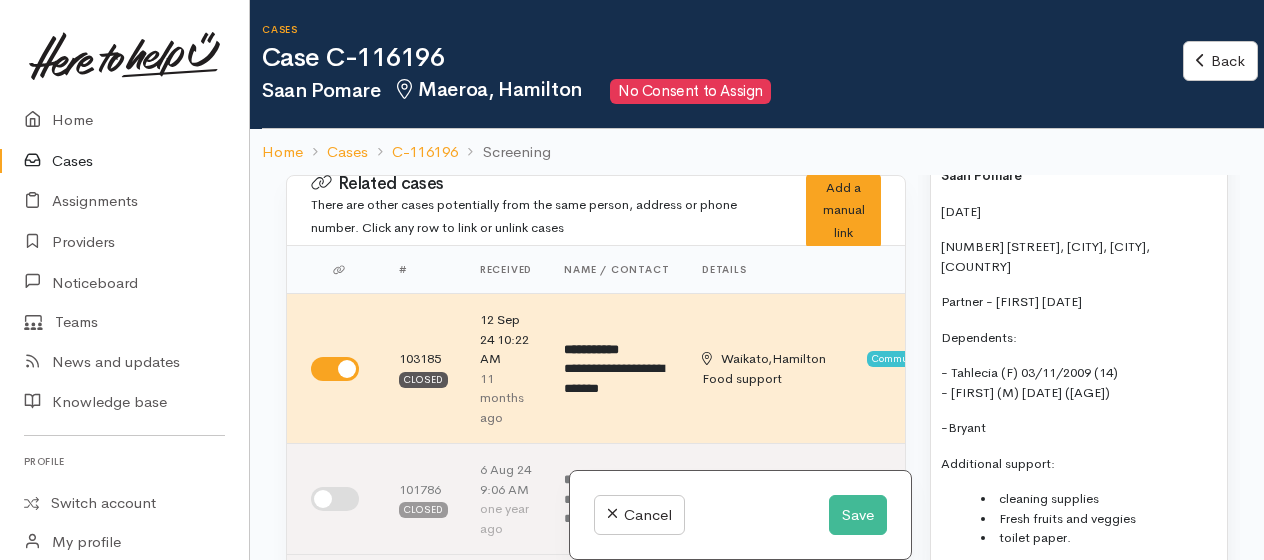 click on "-Bryant" at bounding box center (1079, 428) 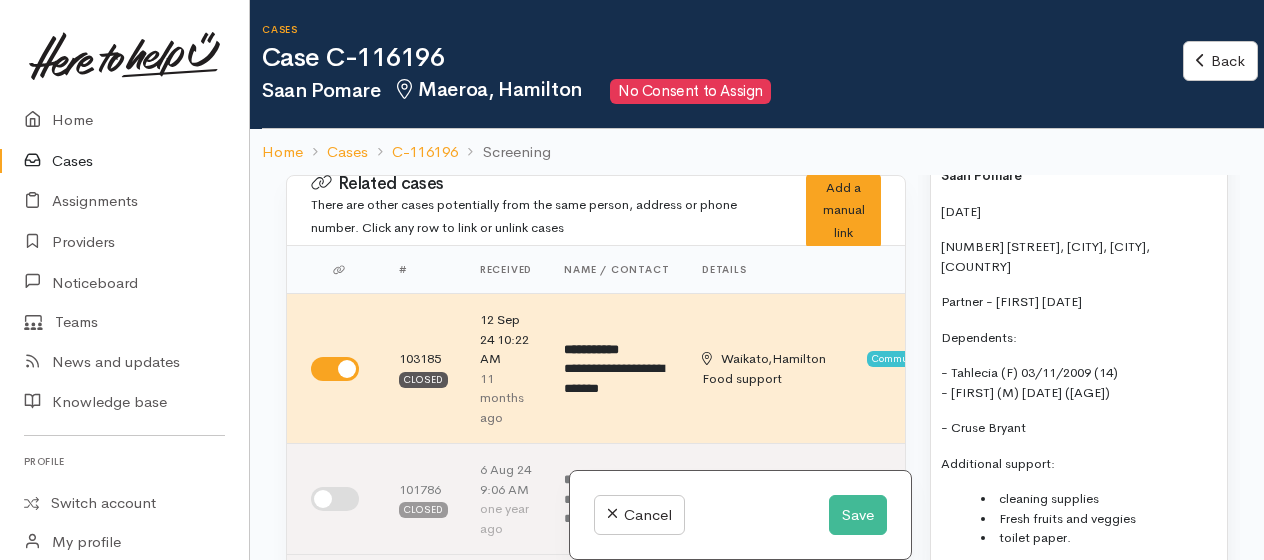 click on "- Cruse Bryant" at bounding box center (1079, 428) 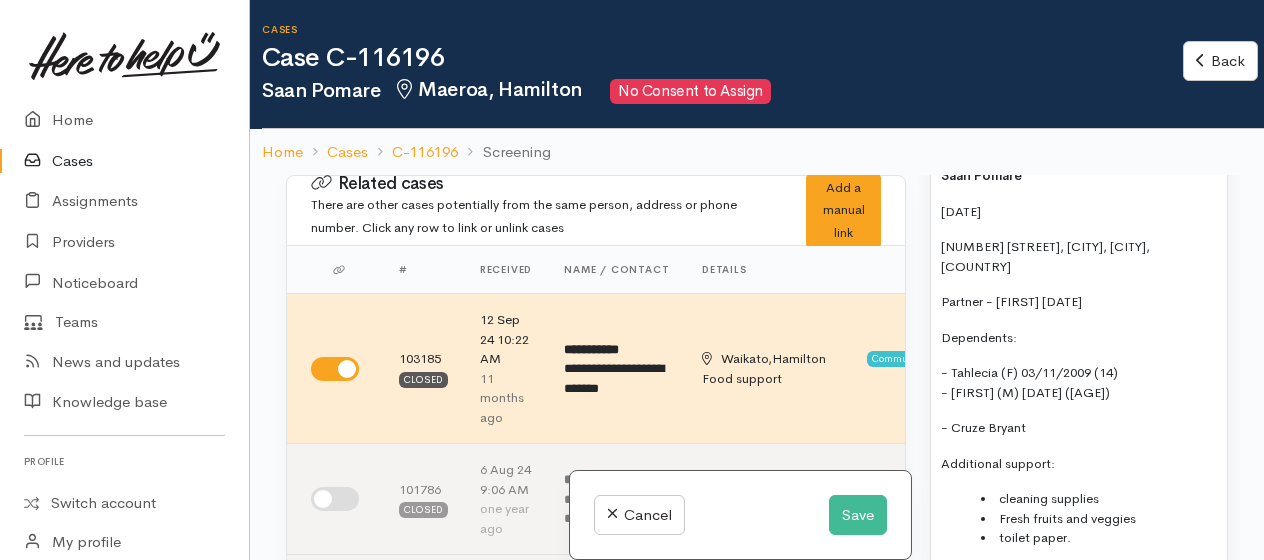 click on "- Cruze Bryant" at bounding box center (1079, 428) 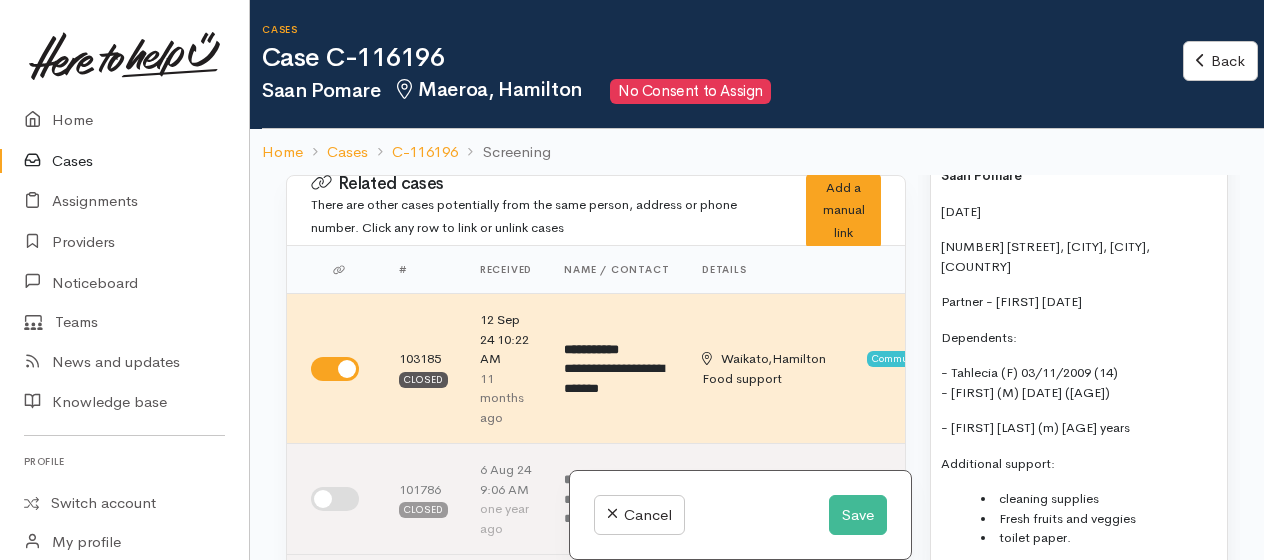 click on "- Cruze Bryant (m) 15 years" at bounding box center [1079, 428] 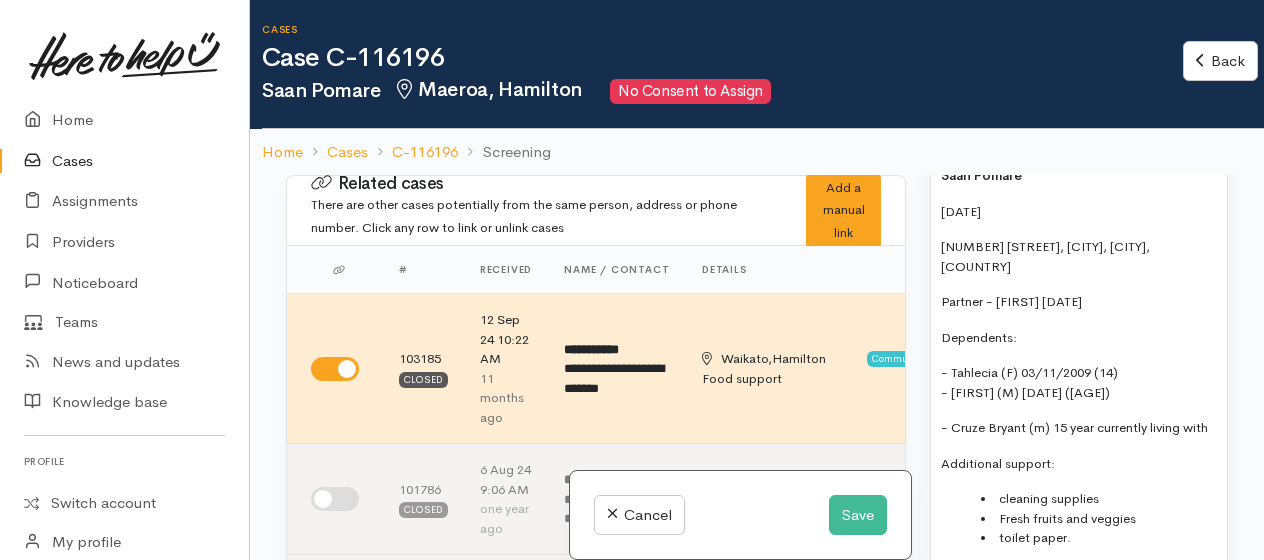 click on "- Cruze Bryant (m) 15 year currently living with" at bounding box center [1079, 428] 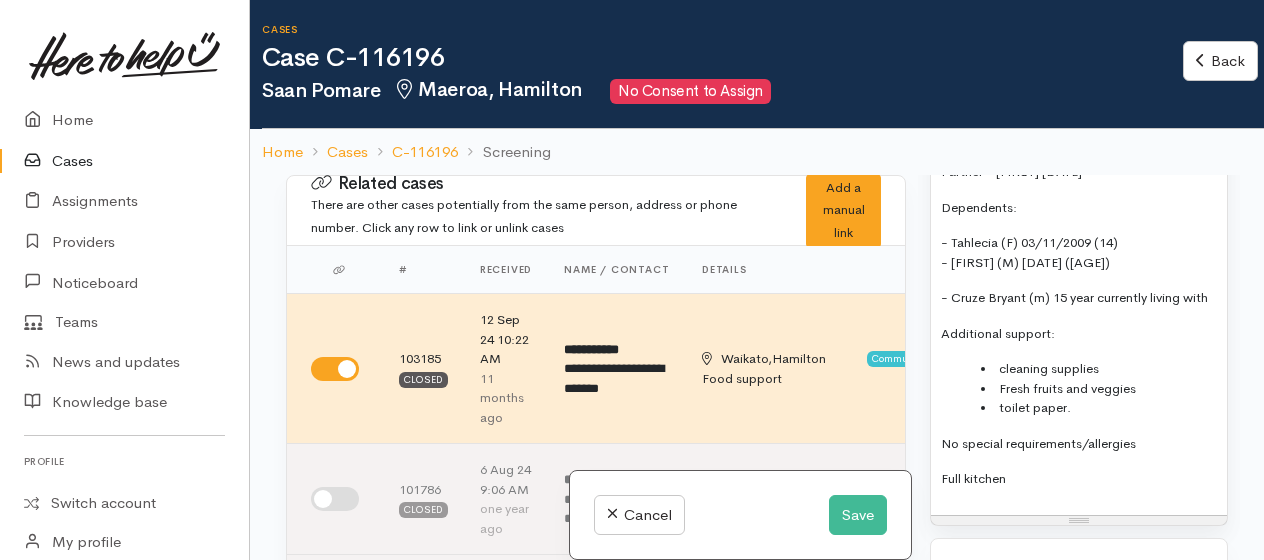 scroll, scrollTop: 1904, scrollLeft: 0, axis: vertical 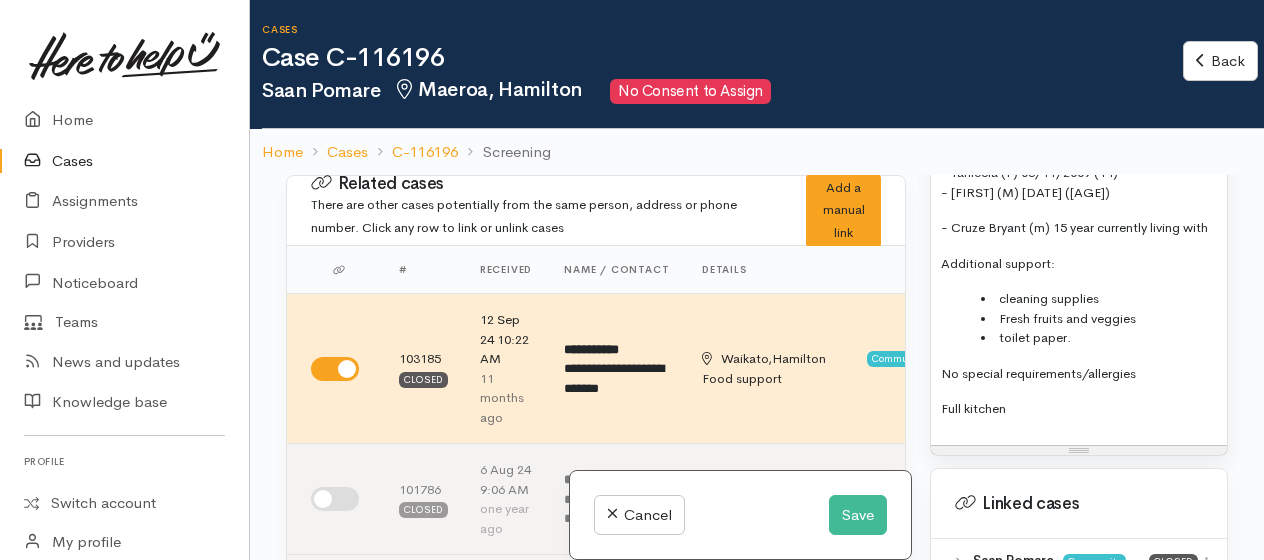 click on "Additional support:" at bounding box center [1079, 264] 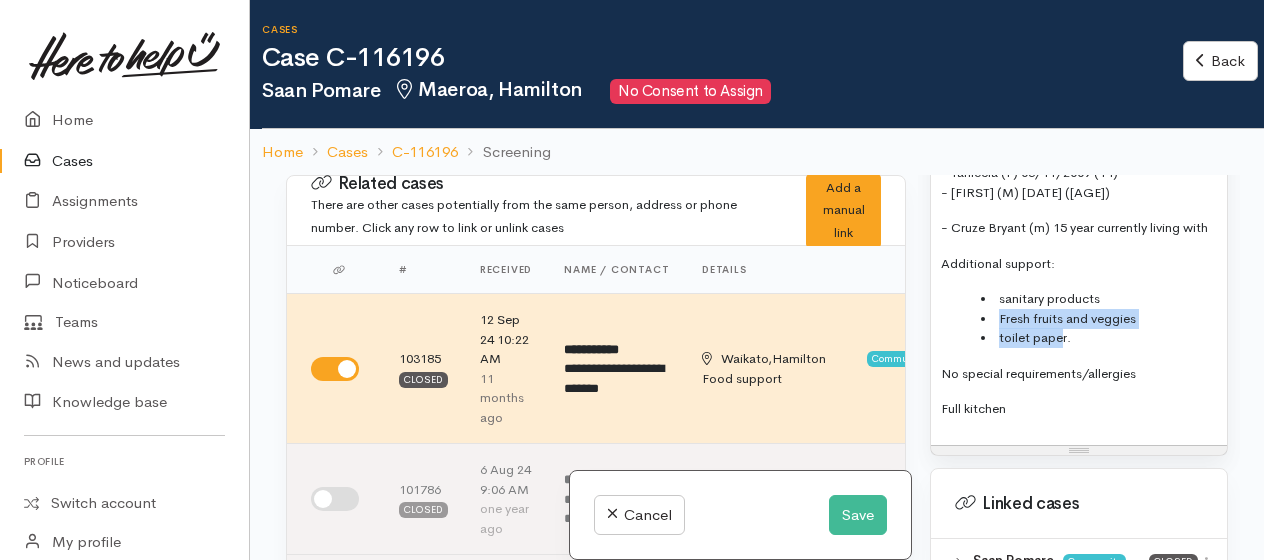 drag, startPoint x: 998, startPoint y: 312, endPoint x: 1062, endPoint y: 327, distance: 65.734314 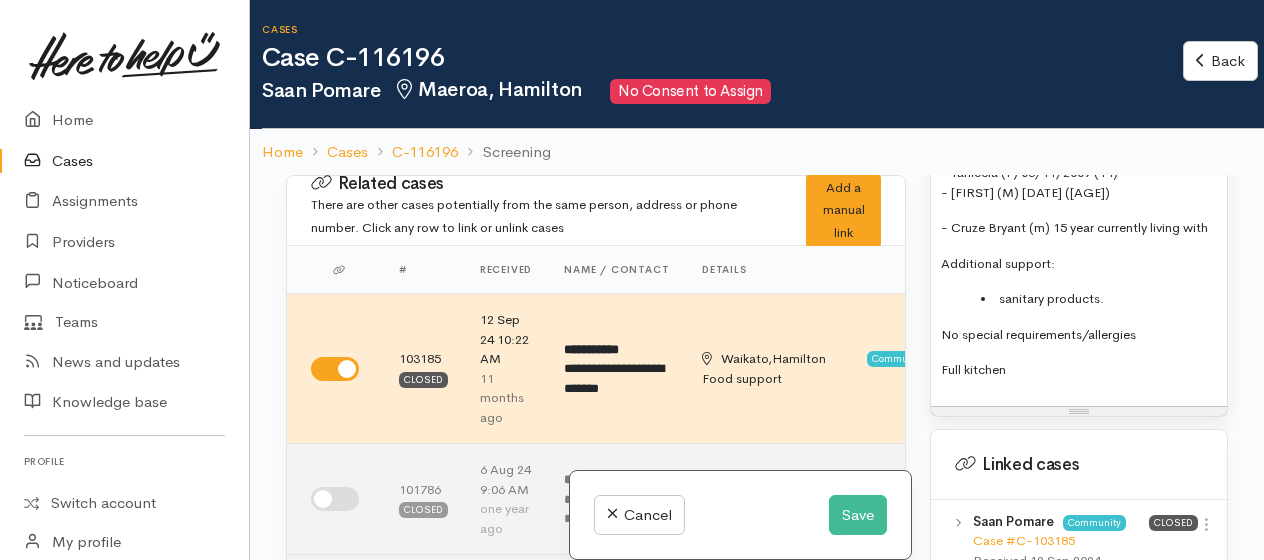 click on "No special requirements/allergies" at bounding box center [1079, 335] 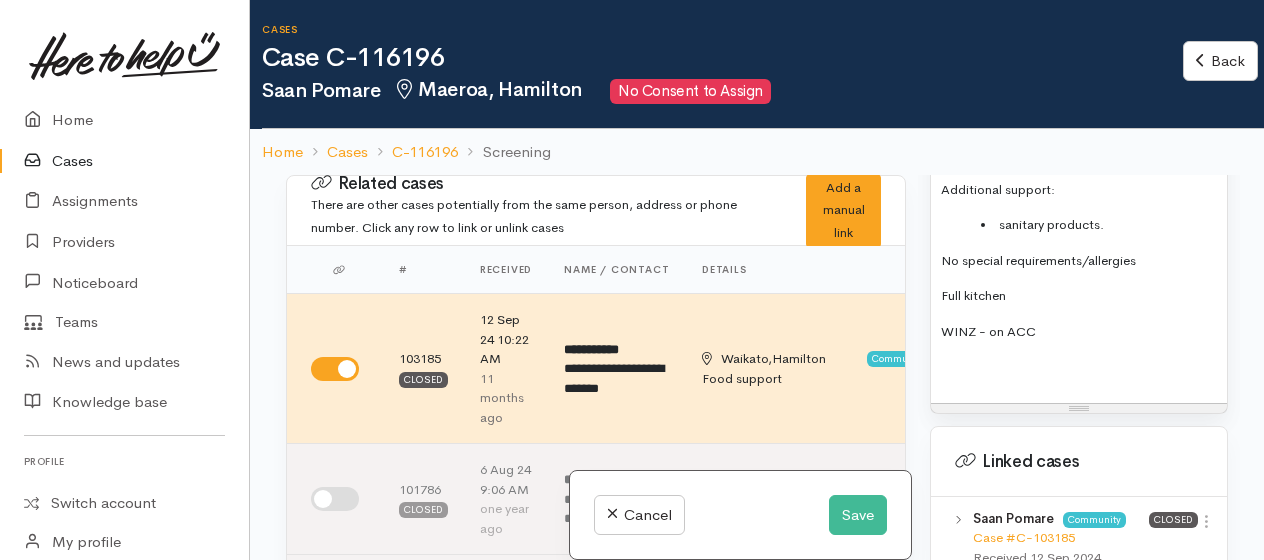scroll, scrollTop: 2004, scrollLeft: 0, axis: vertical 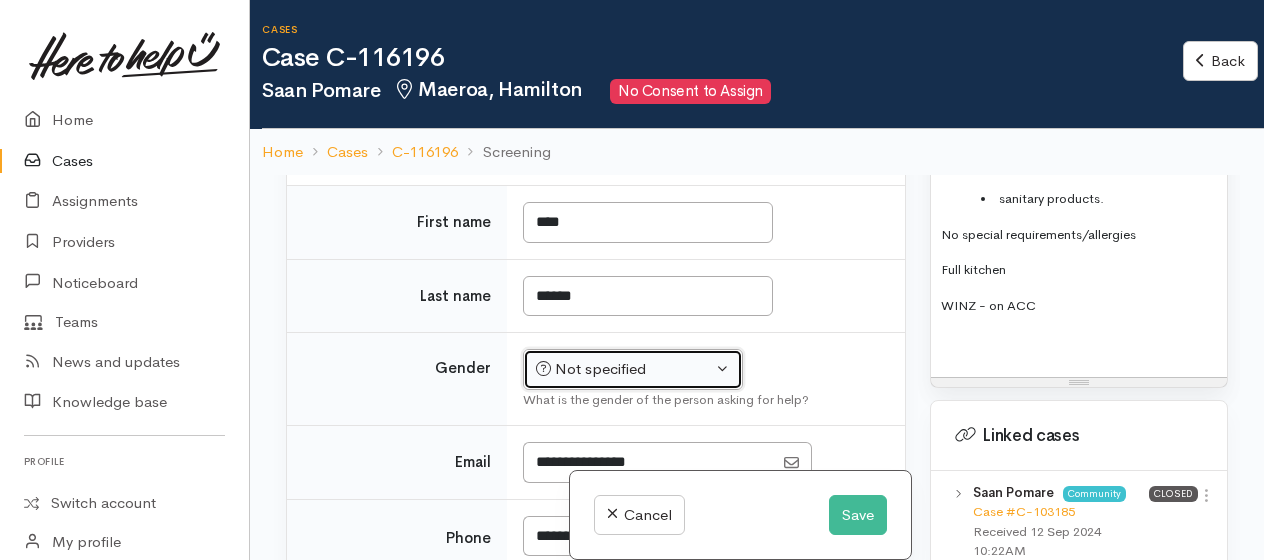 drag, startPoint x: 578, startPoint y: 378, endPoint x: 578, endPoint y: 367, distance: 11 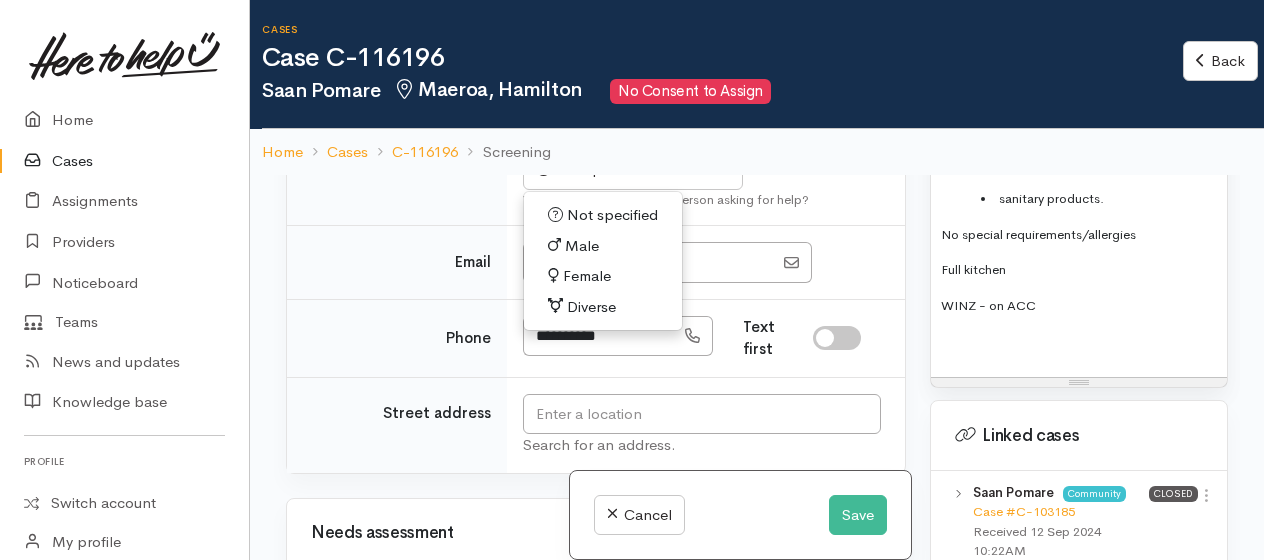 click 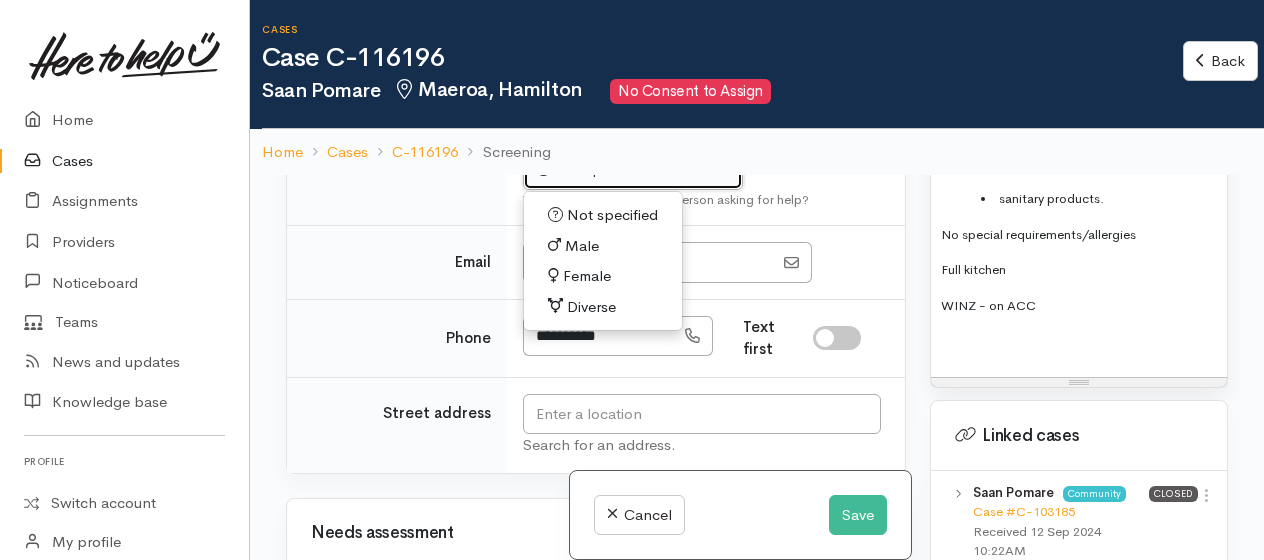 select on "Male" 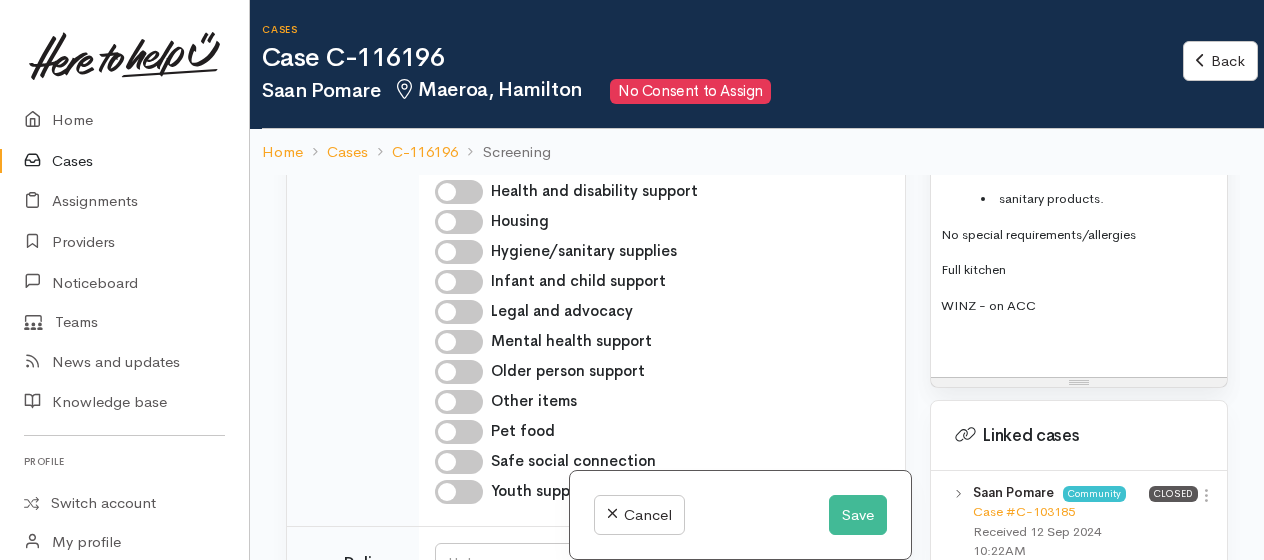 scroll, scrollTop: 1783, scrollLeft: 0, axis: vertical 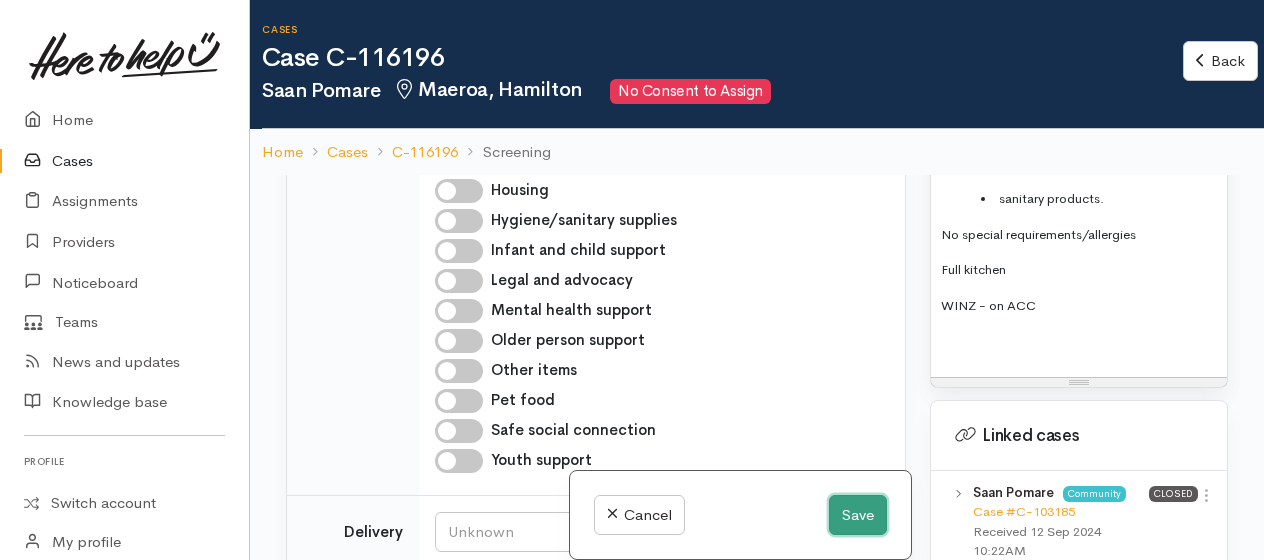 click on "Save" at bounding box center (858, 515) 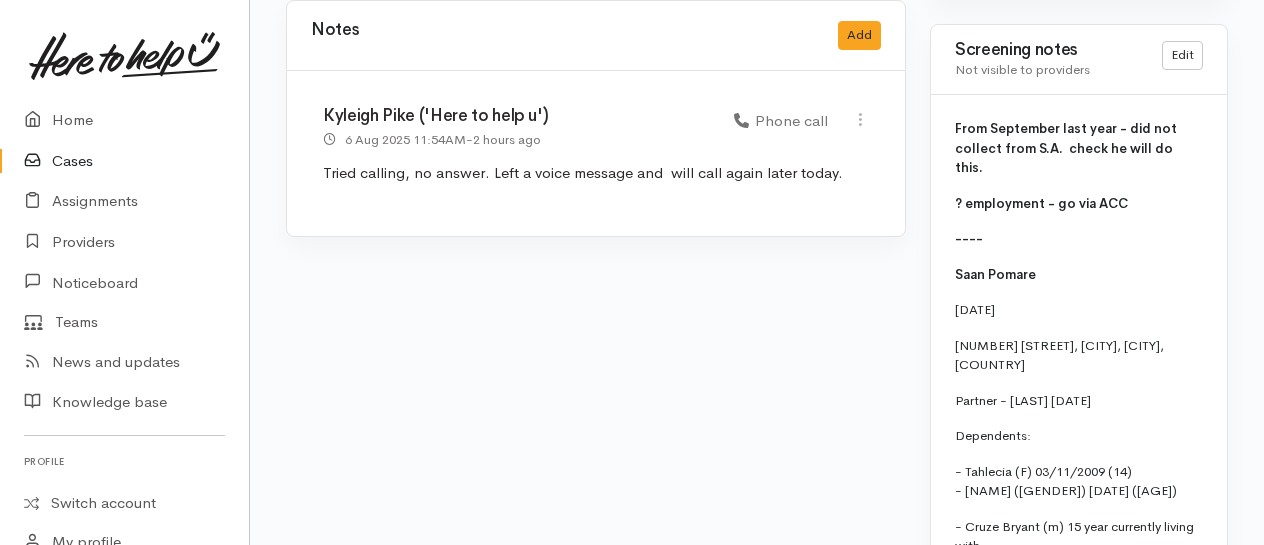 scroll, scrollTop: 1900, scrollLeft: 0, axis: vertical 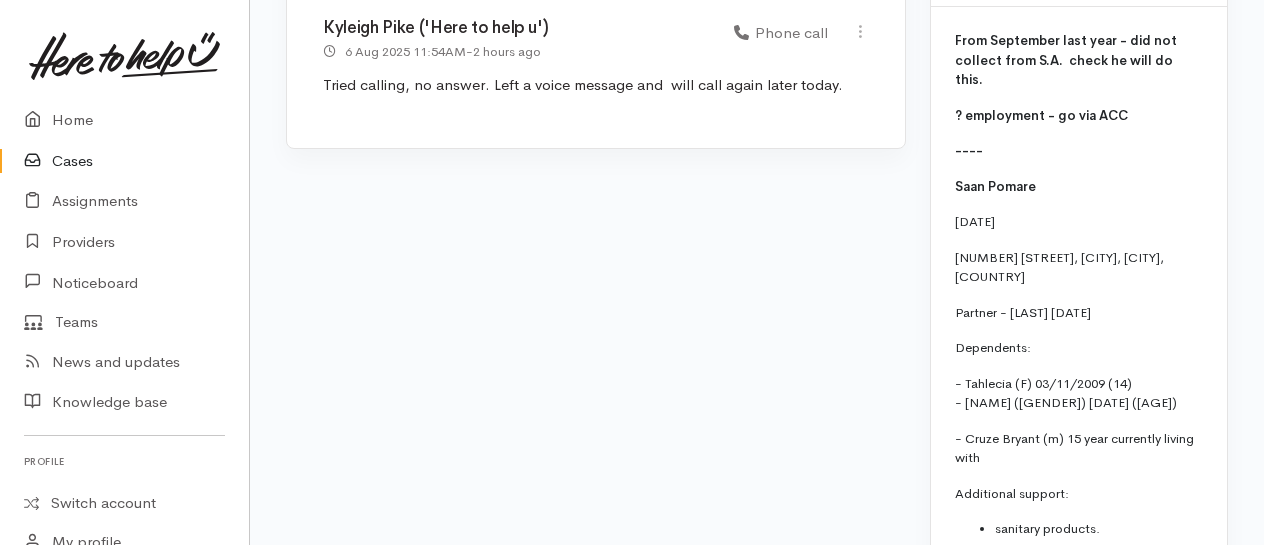 click on "? employment - go via ACC" at bounding box center (1079, 116) 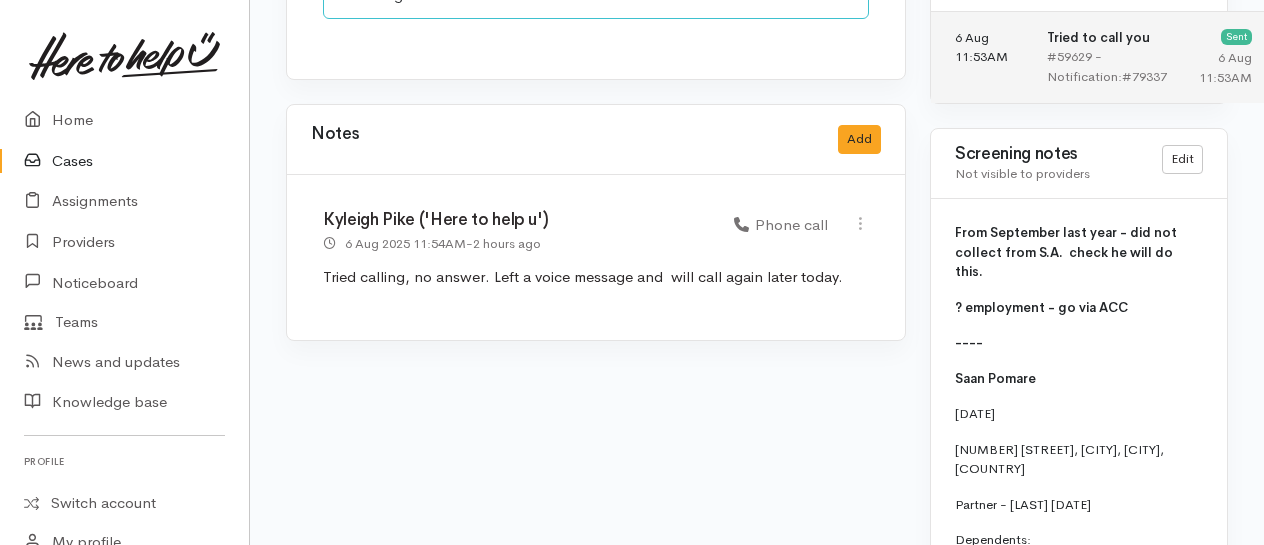 scroll, scrollTop: 1700, scrollLeft: 0, axis: vertical 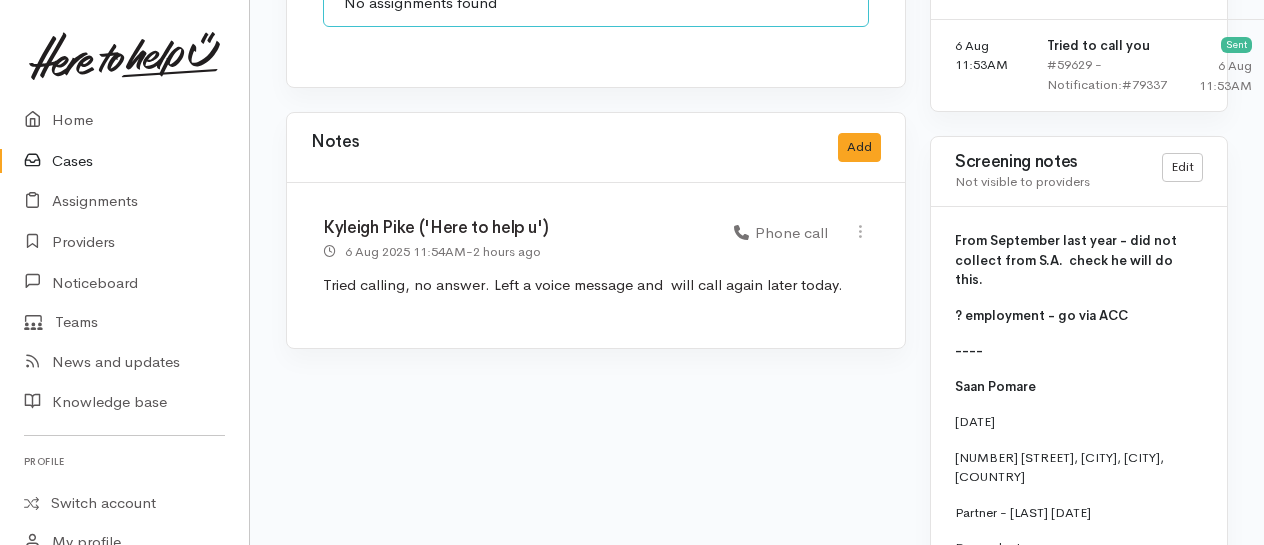 click on "? employment - go via ACC" at bounding box center [1079, 316] 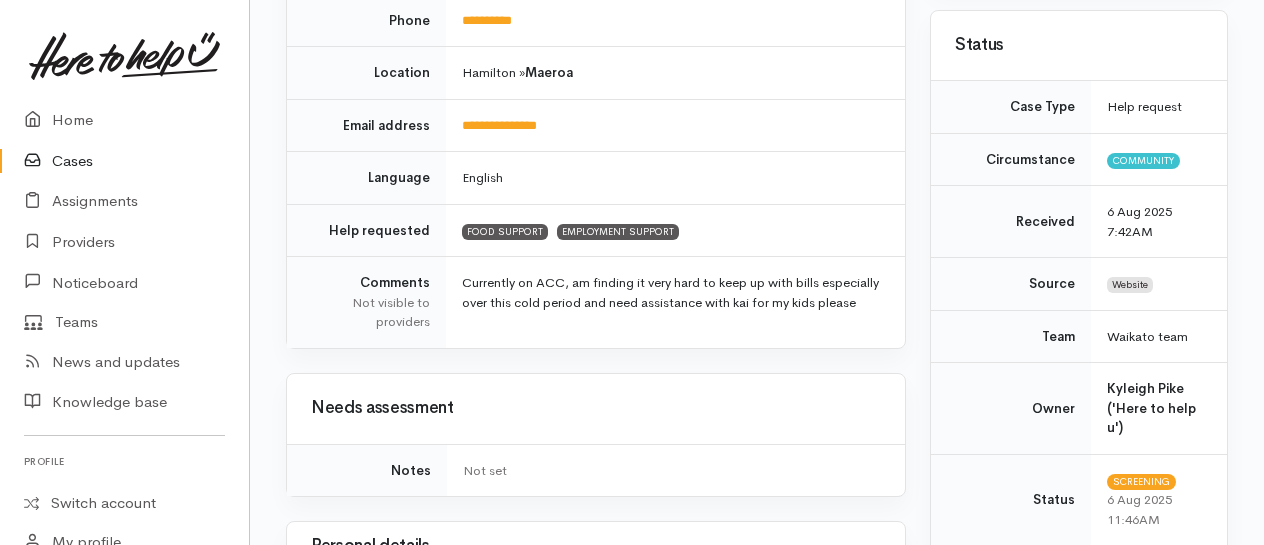 scroll, scrollTop: 0, scrollLeft: 0, axis: both 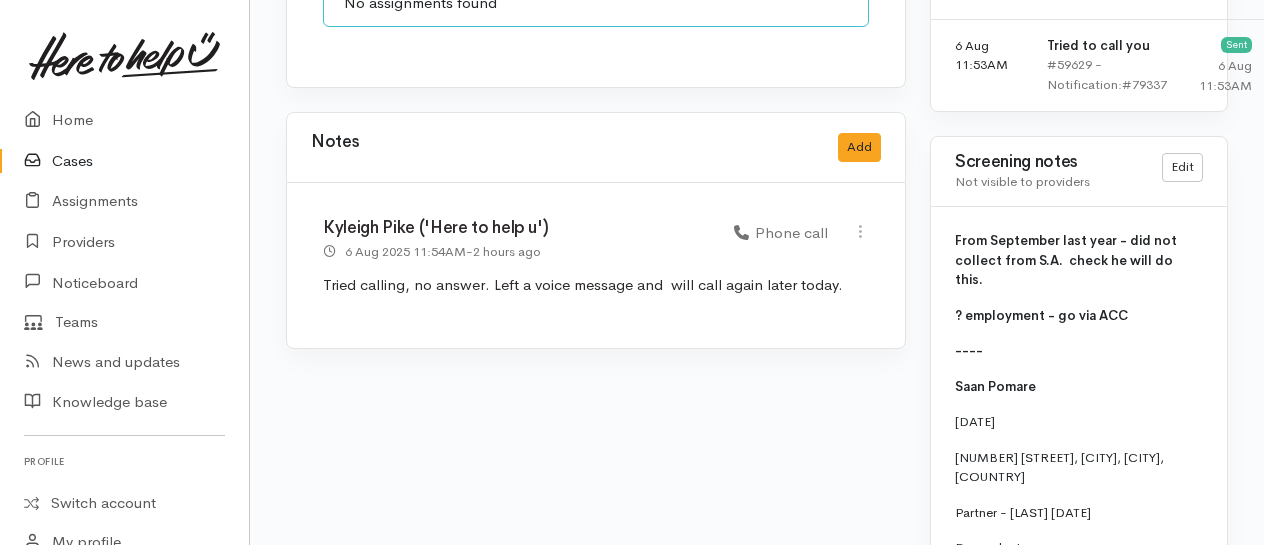 click on "? employment - go via ACC" at bounding box center (1079, 316) 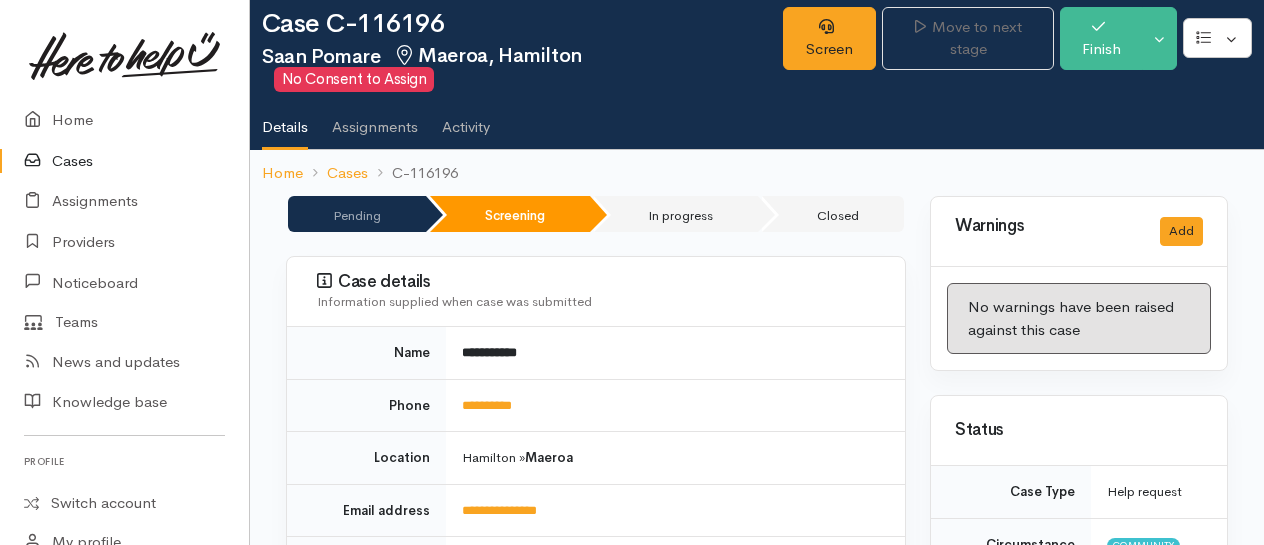 scroll, scrollTop: 0, scrollLeft: 0, axis: both 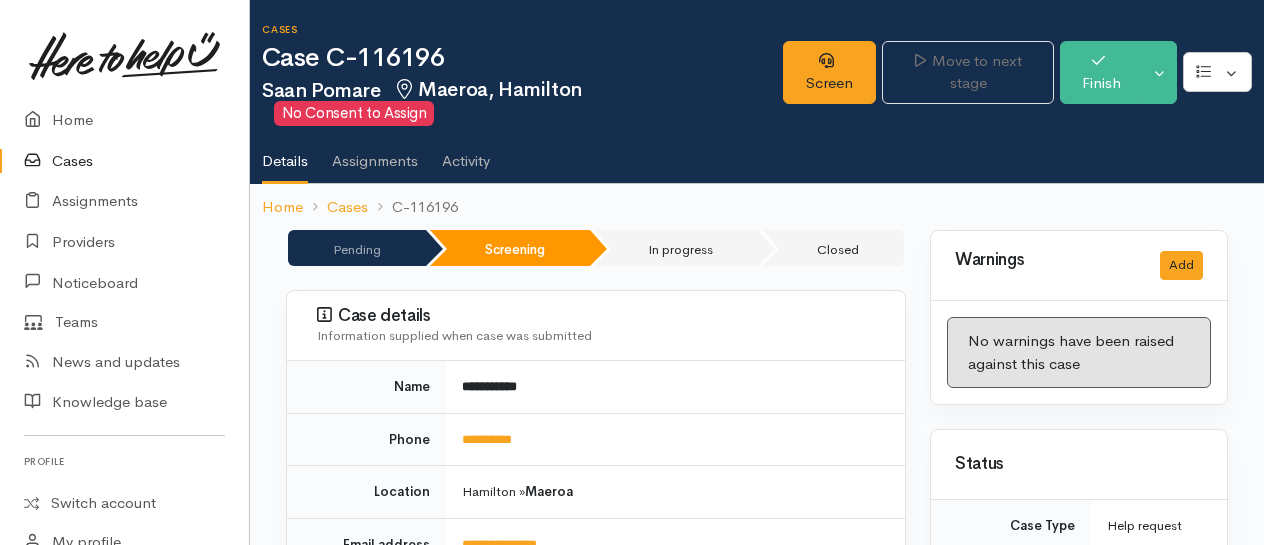 drag, startPoint x: 1024, startPoint y: 204, endPoint x: 1026, endPoint y: 216, distance: 12.165525 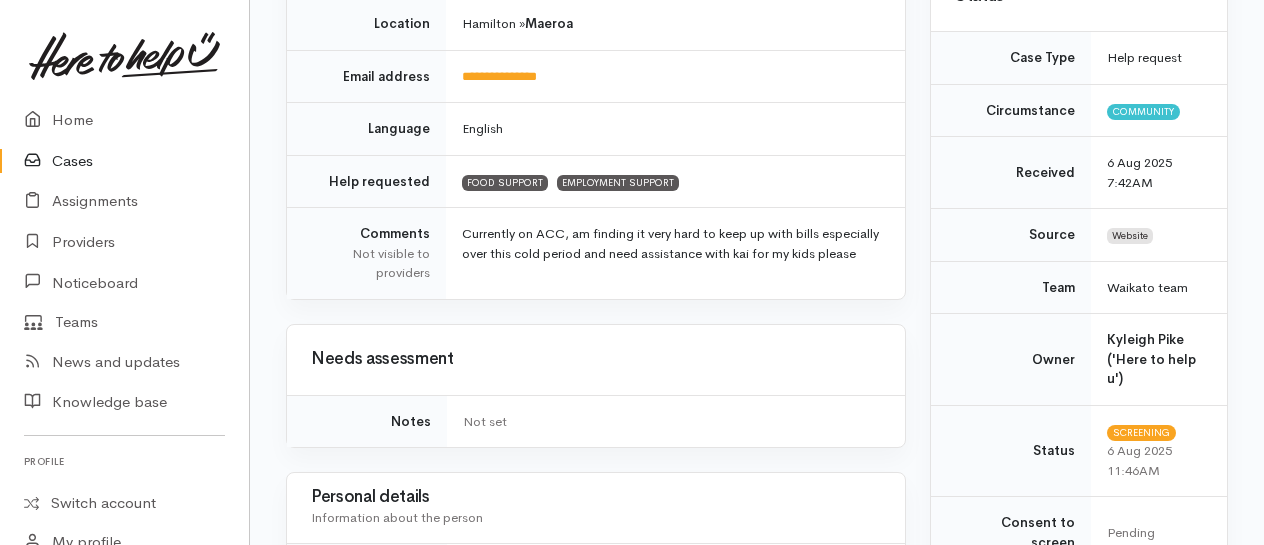 scroll, scrollTop: 584, scrollLeft: 0, axis: vertical 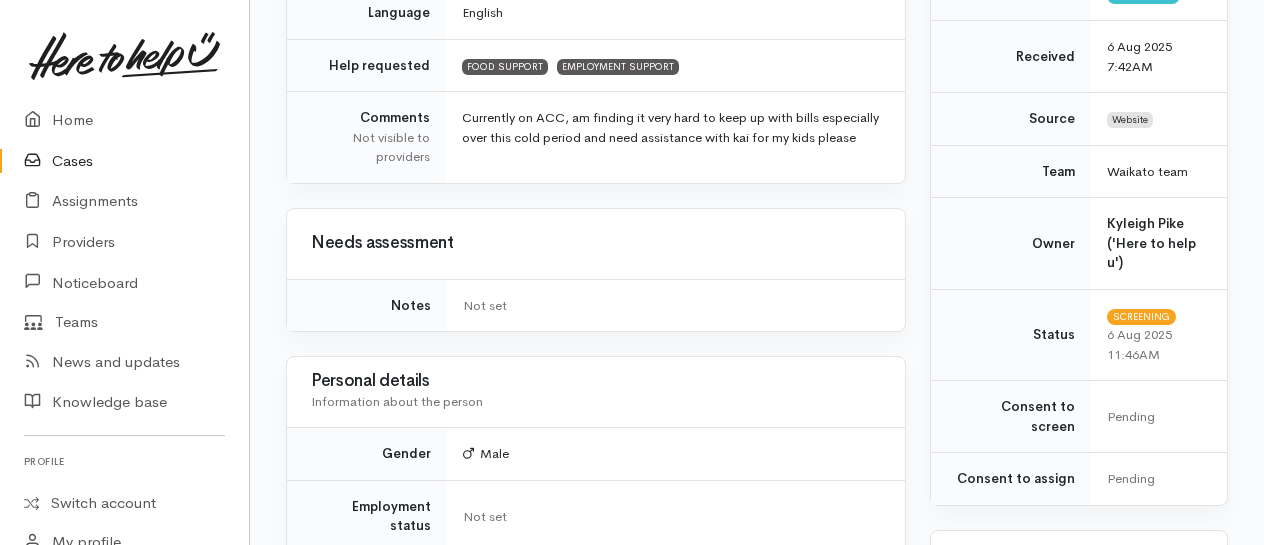 click on "Pending
Screening
In progress
Closed
Case details
Information supplied when case was submitted
Name
[NAME]
Phone
[PHONE]
Location
[CITY] »  [DISTRICT]
Email address
[EMAIL]
Language
English
Help requested
FOOD SUPPORT
EMPLOYMENT SUPPORT
Comments" at bounding box center [596, 870] 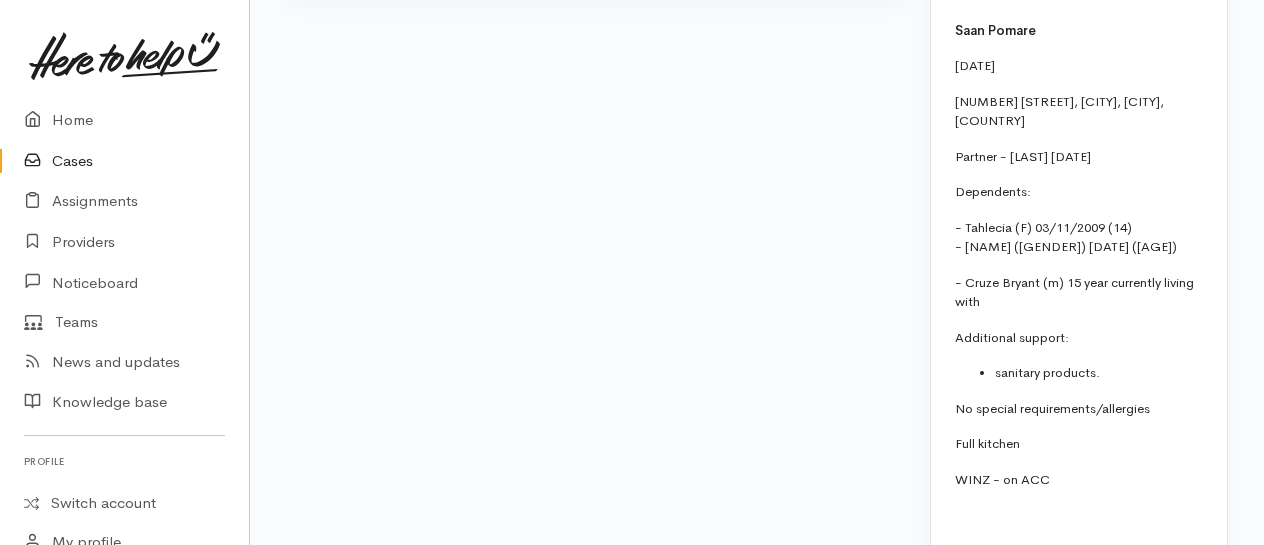 scroll, scrollTop: 2084, scrollLeft: 0, axis: vertical 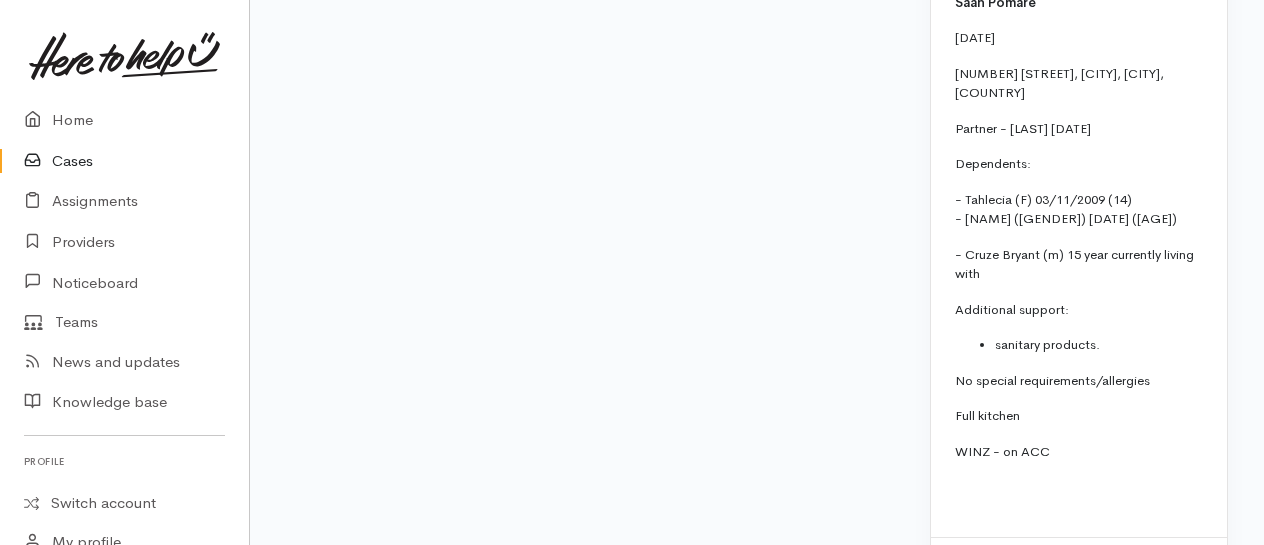 click on "WINZ - on ACC" at bounding box center (1079, 452) 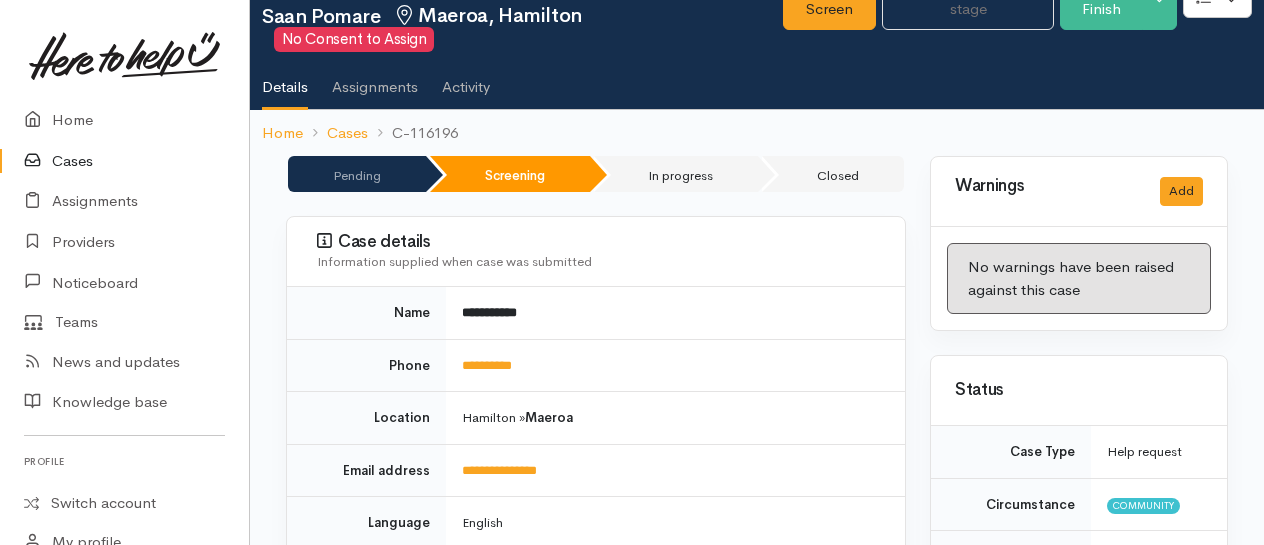 scroll, scrollTop: 0, scrollLeft: 0, axis: both 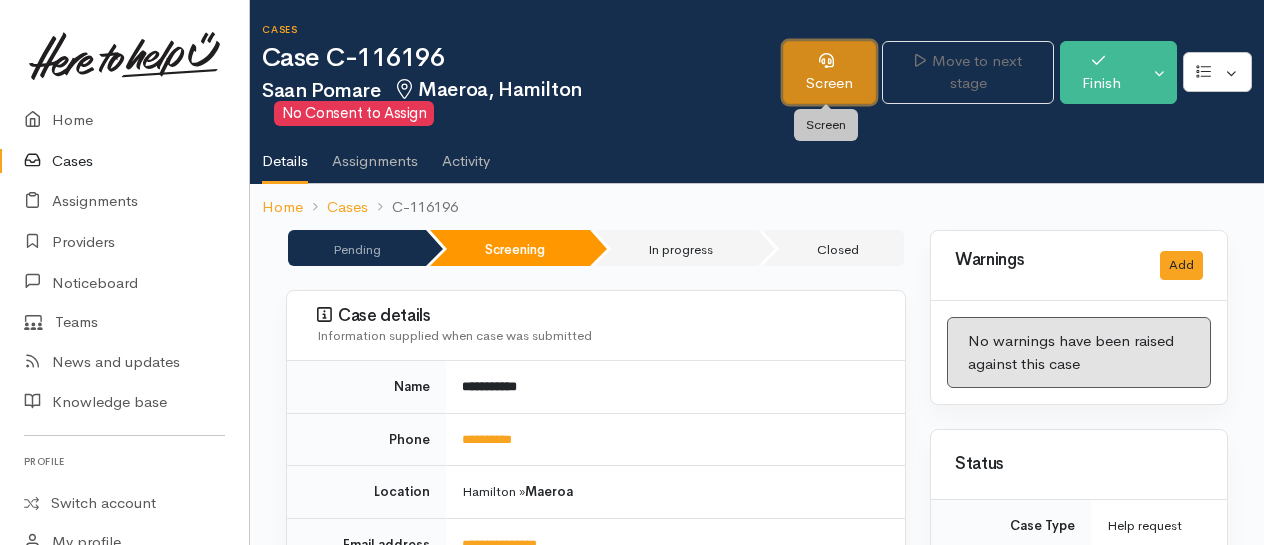 click on "Screen" at bounding box center (829, 72) 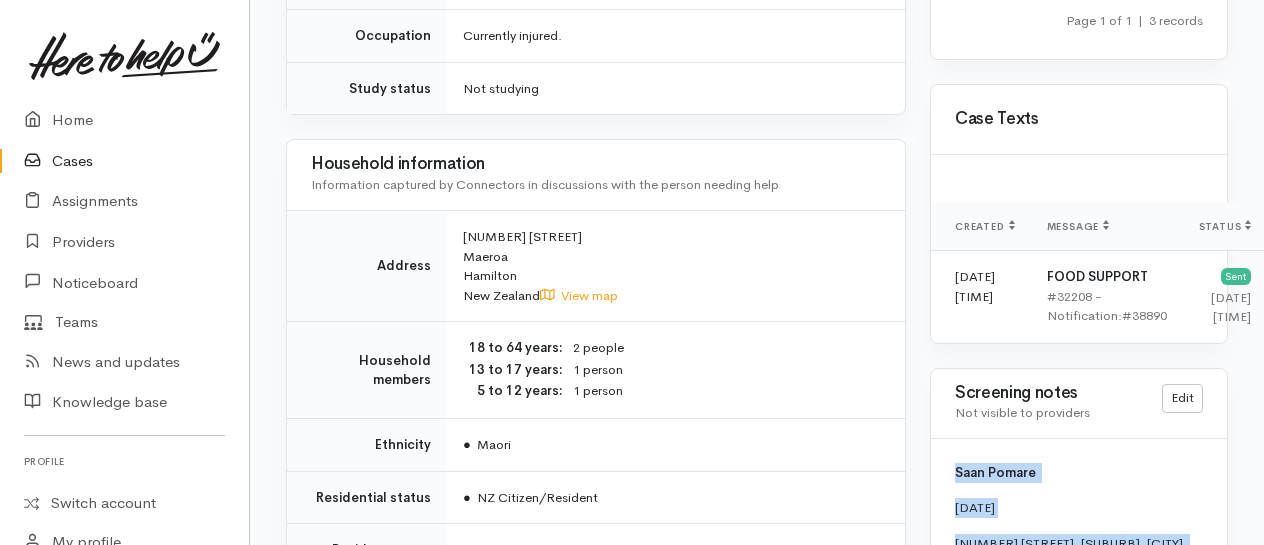 scroll, scrollTop: 1346, scrollLeft: 0, axis: vertical 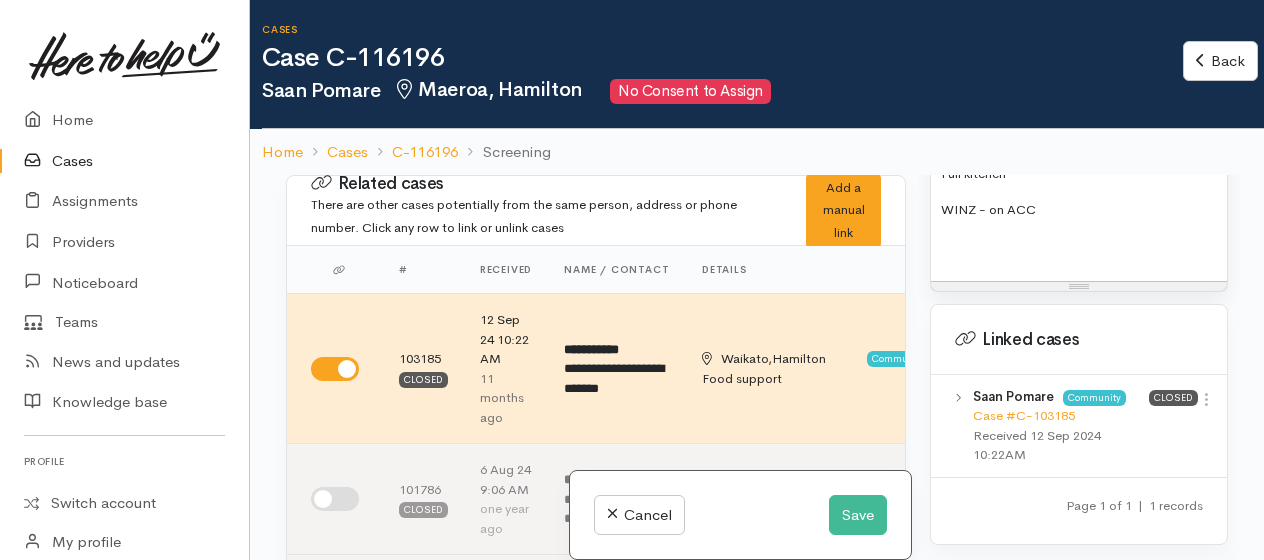 click at bounding box center (1079, 245) 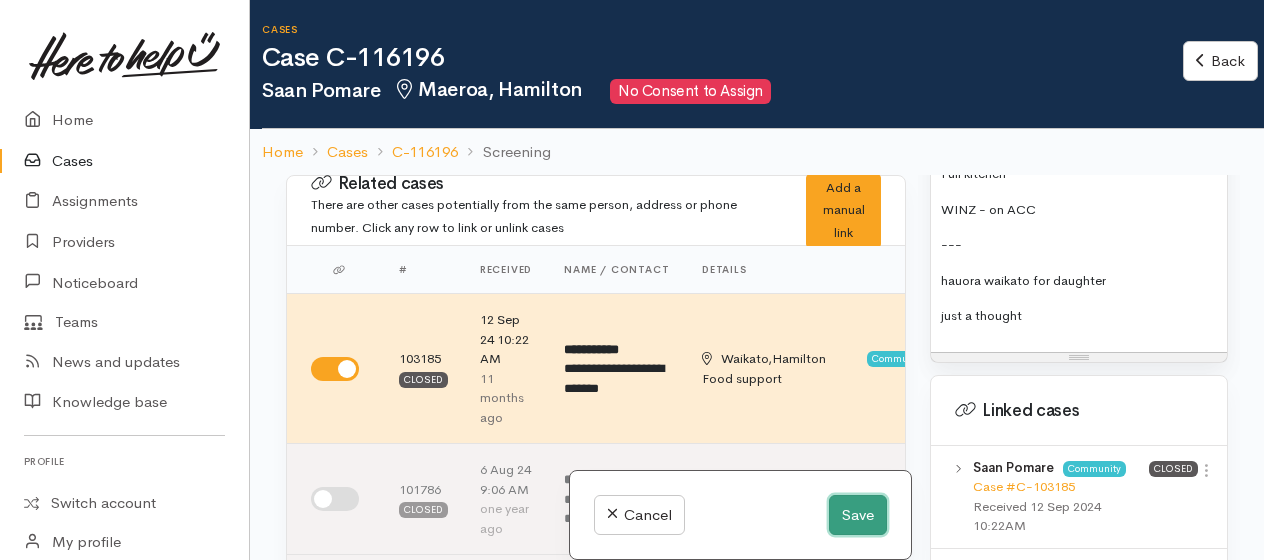 click on "Save" at bounding box center (858, 515) 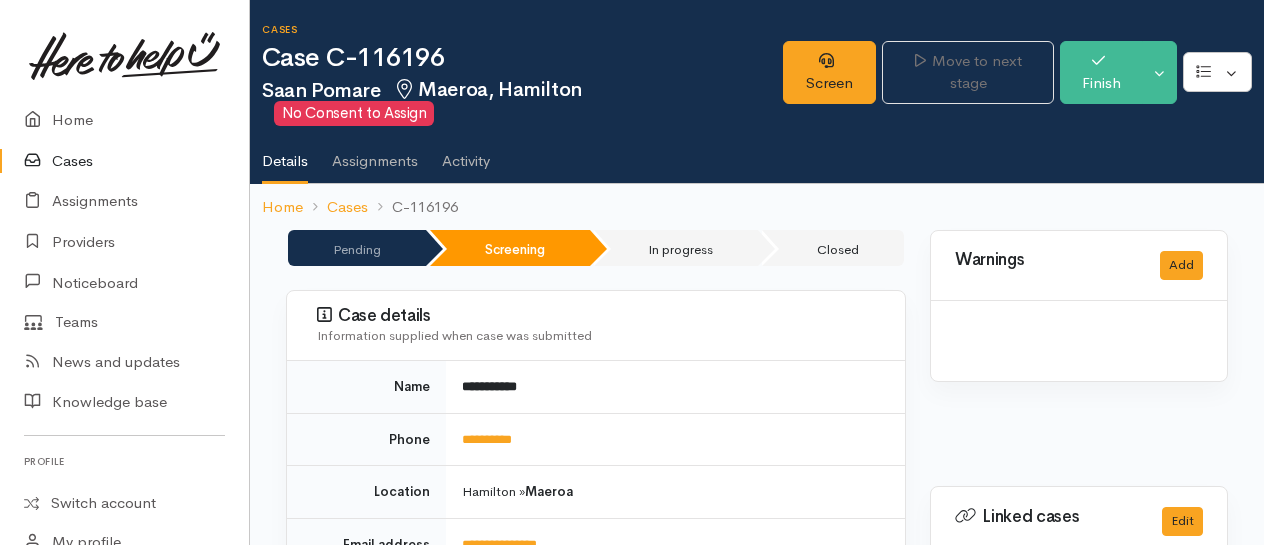 scroll, scrollTop: 0, scrollLeft: 0, axis: both 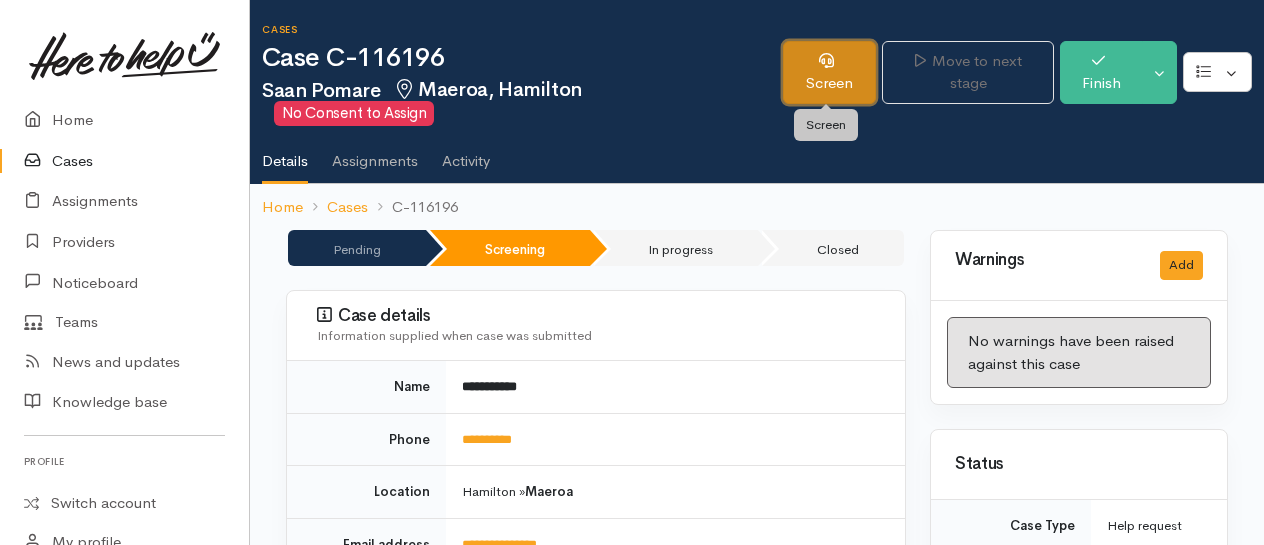 click 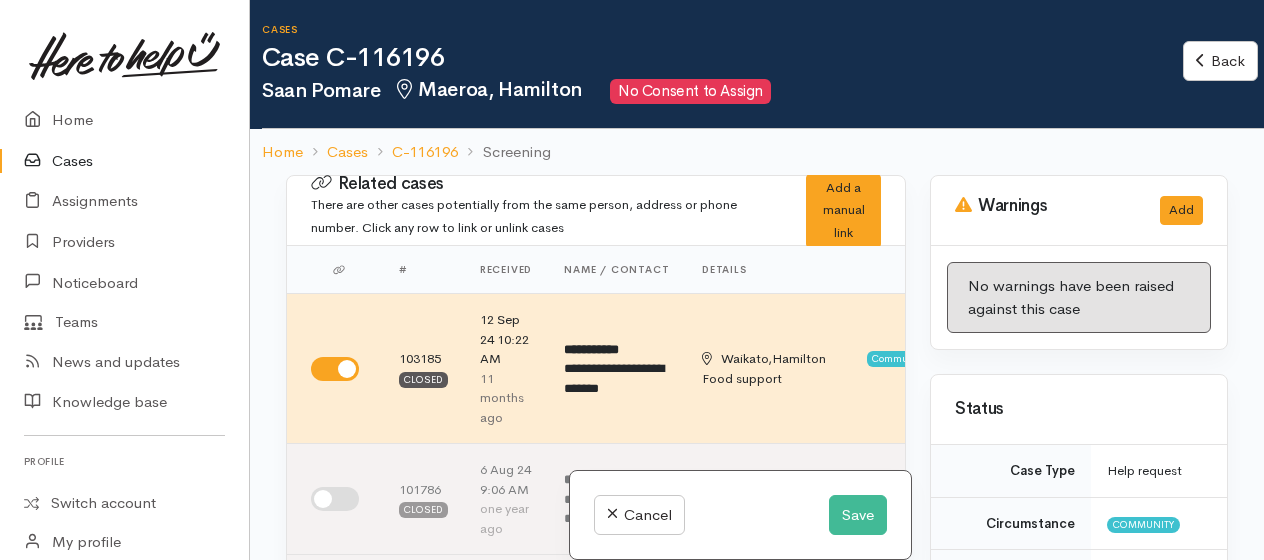 scroll, scrollTop: 0, scrollLeft: 0, axis: both 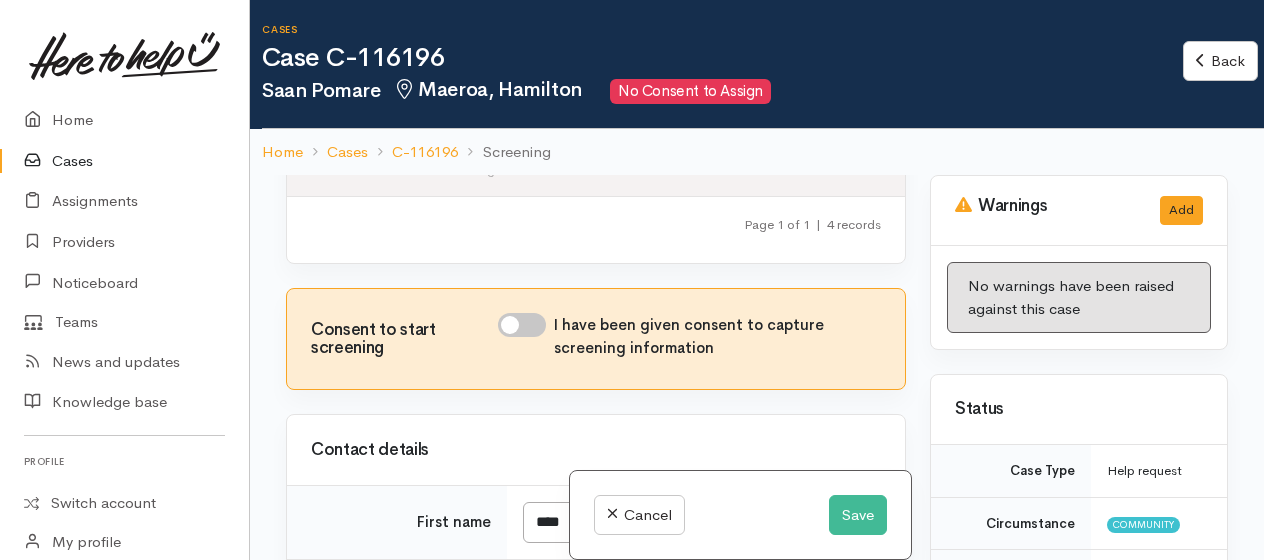 click on "I have been given consent to capture screening information" at bounding box center (522, 325) 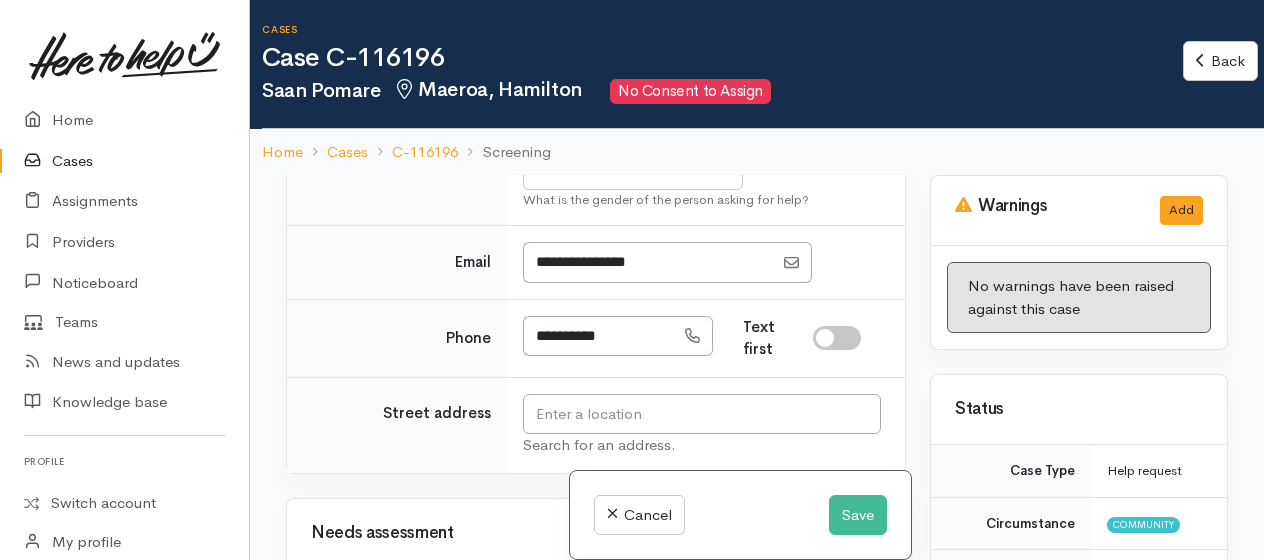 scroll, scrollTop: 1200, scrollLeft: 0, axis: vertical 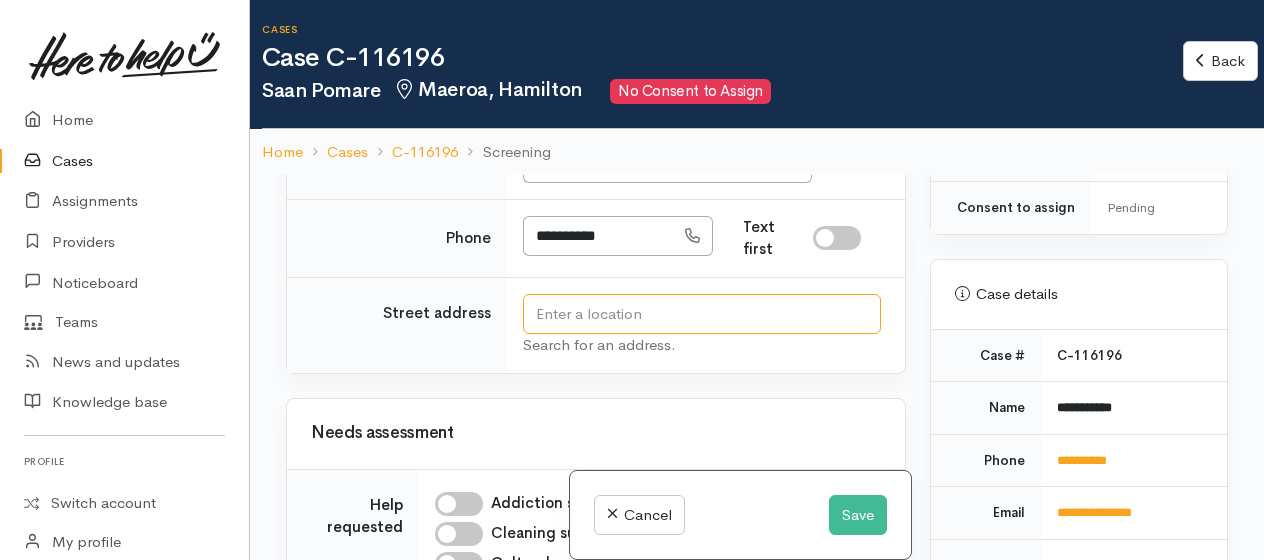 click at bounding box center (702, 314) 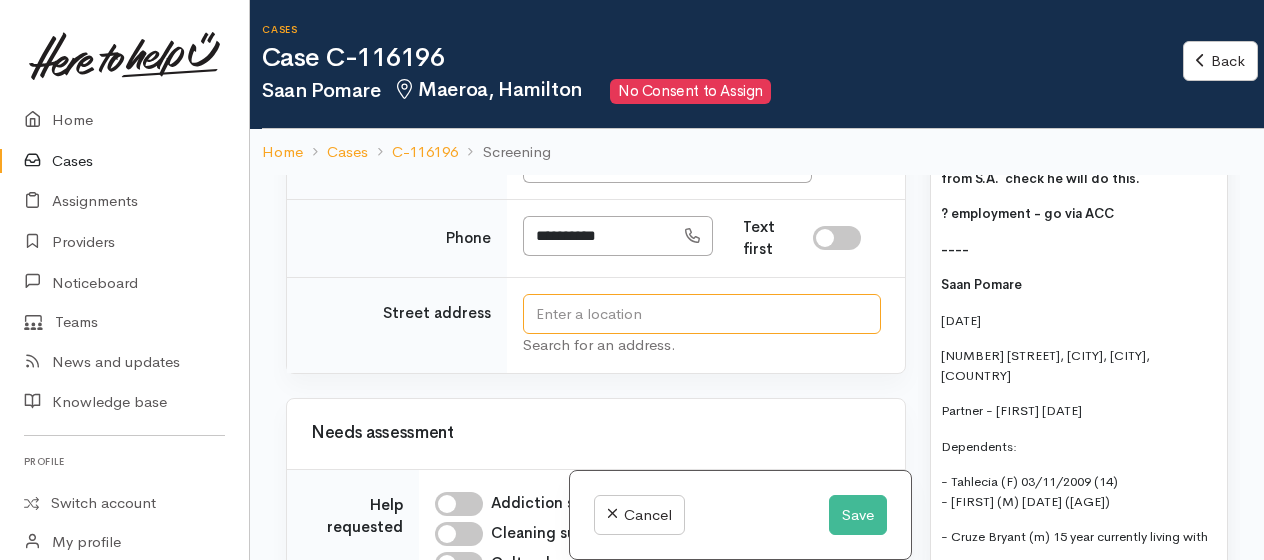 scroll, scrollTop: 1600, scrollLeft: 0, axis: vertical 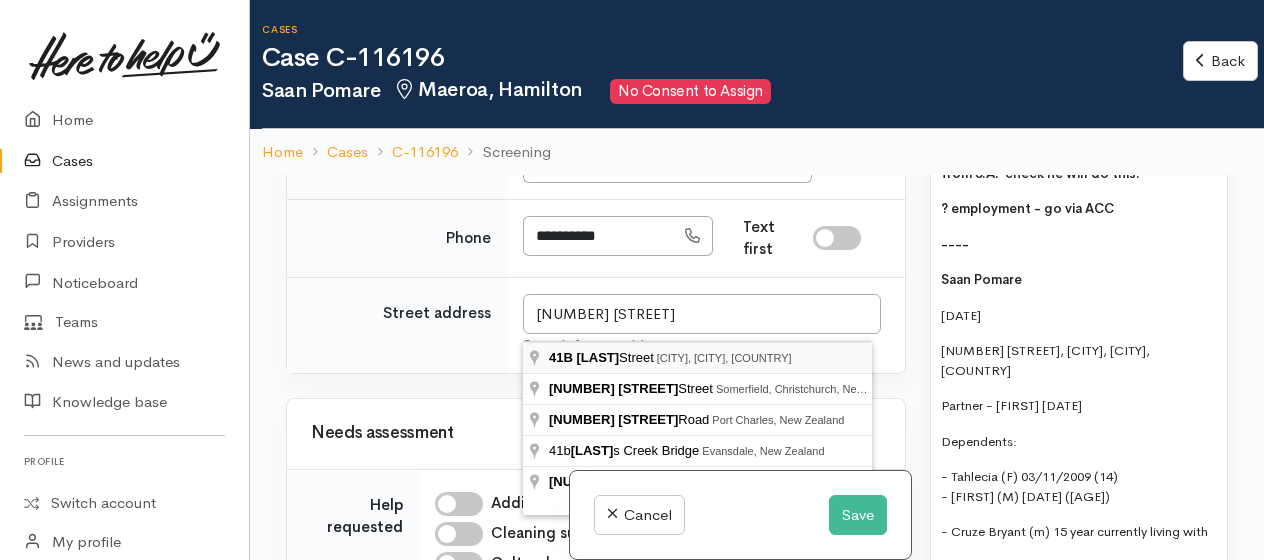 type on "41B Carey Street, Maeroa, Hamilton, New Zealand" 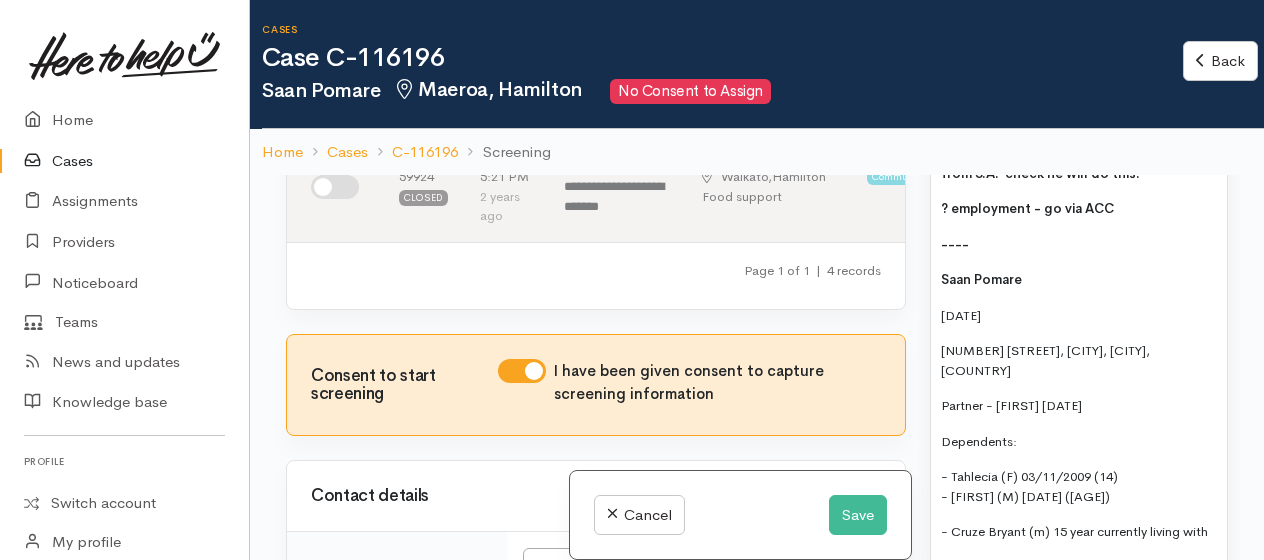 scroll, scrollTop: 1200, scrollLeft: 0, axis: vertical 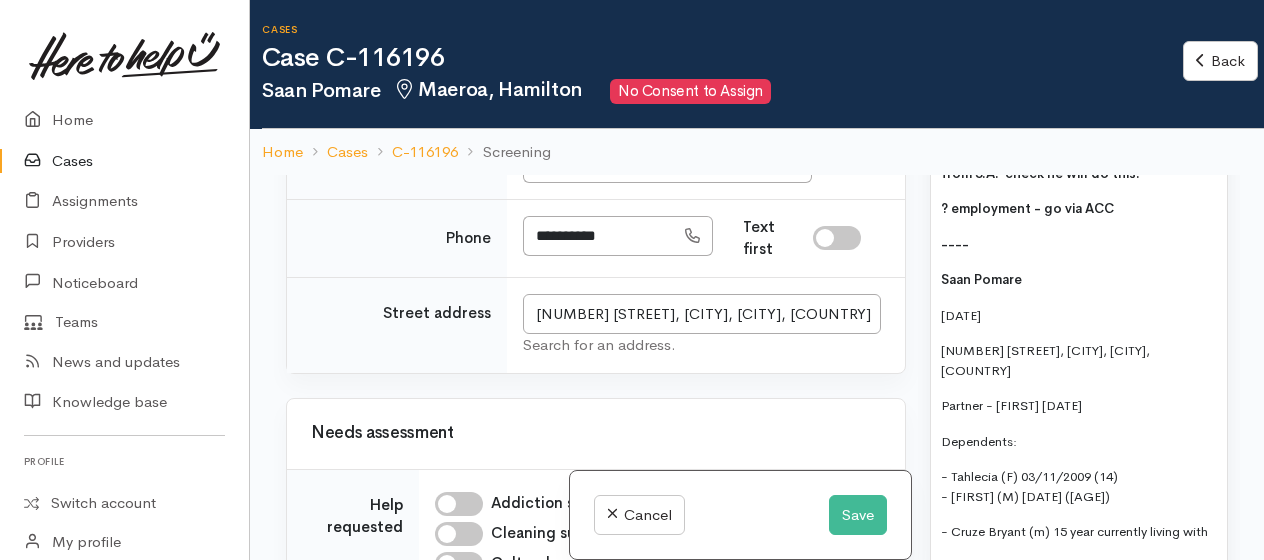 click on "From September last year - did not collect from S.A.  check he will do this.  ? employment - go via ACC ---- Saan Pomare   20/02/1981 41B Carey Street, Maeroa, Hamilton, New Zealand Partner - Desiree 27/08/1986 Dependents: - Tahlecia (F) 03/11/2009 (14) - Saan (M) 09/09/2015 (8) - Cruze Bryant (m) 15 year currently living with   Additional support:  sanitary products. No special requirements/allergies Full kitchen WINZ - on ACC --- hauora waikato for daughter  just a thought" at bounding box center (1079, 493) 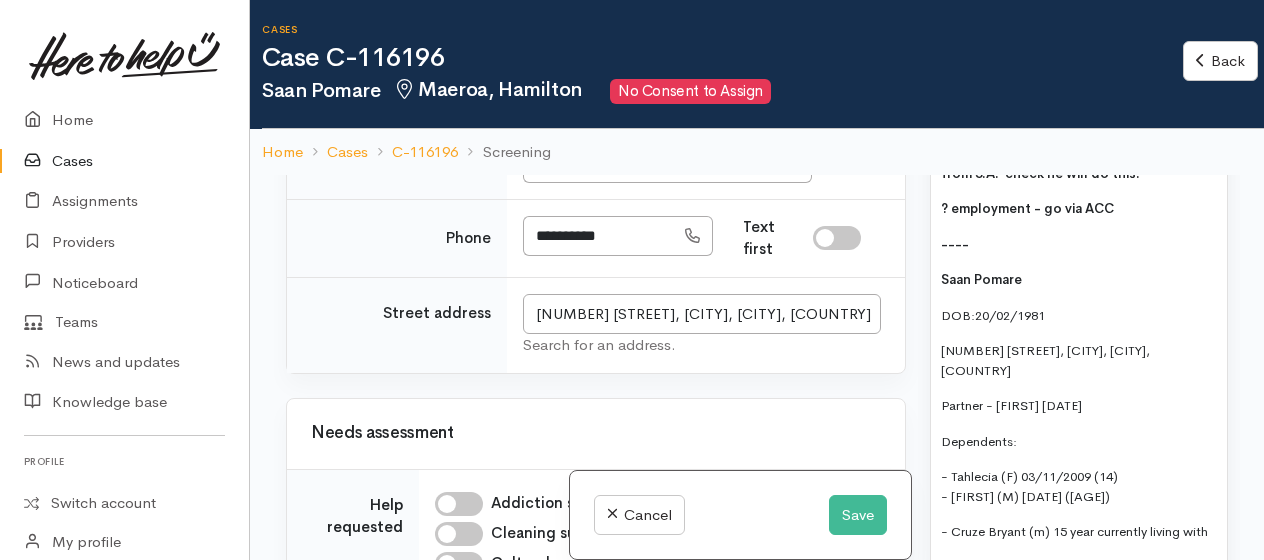click on "From September last year - did not collect from S.A.  check he will do this.  ? employment - go via ACC ---- Saan Pomare   DOB:20/02/1981 41B Carey Street, Maeroa, Hamilton, New Zealand Partner - Desiree 27/08/1986 Dependents: - Tahlecia (F) 03/11/2009 (14) - Saan (M) 09/09/2015 (8) - Cruze Bryant (m) 15 year currently living with   Additional support:  sanitary products. No special requirements/allergies Full kitchen WINZ - on ACC --- hauora waikato for daughter  just a thought" at bounding box center (1079, 493) 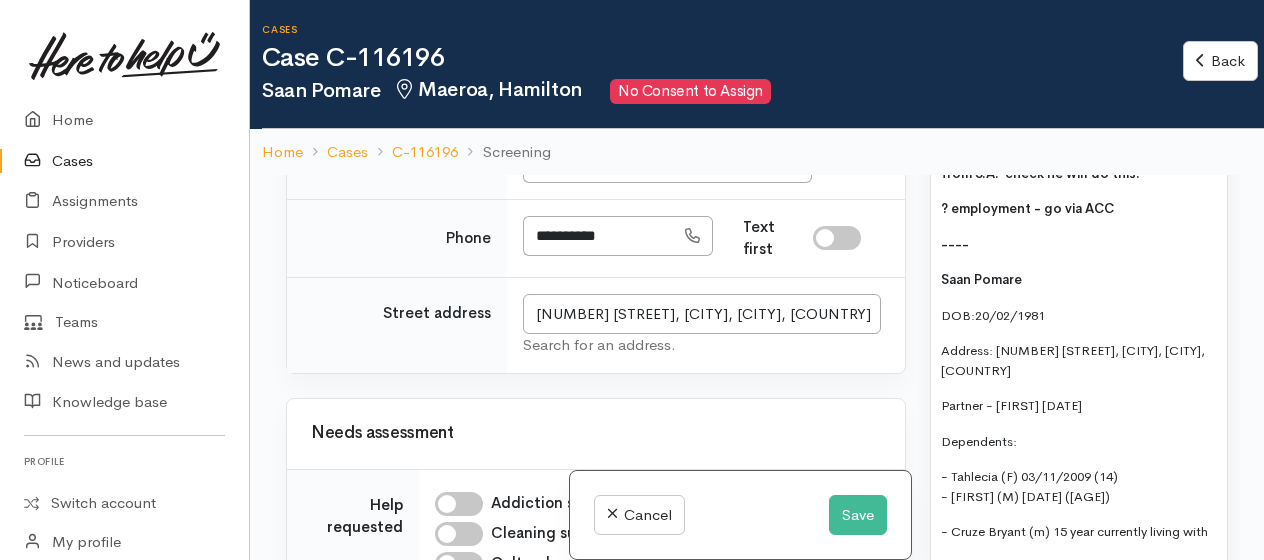 click on "Address: [NUMBER] [STREET], [CITY], [CITY], [COUNTRY]" at bounding box center (1079, 360) 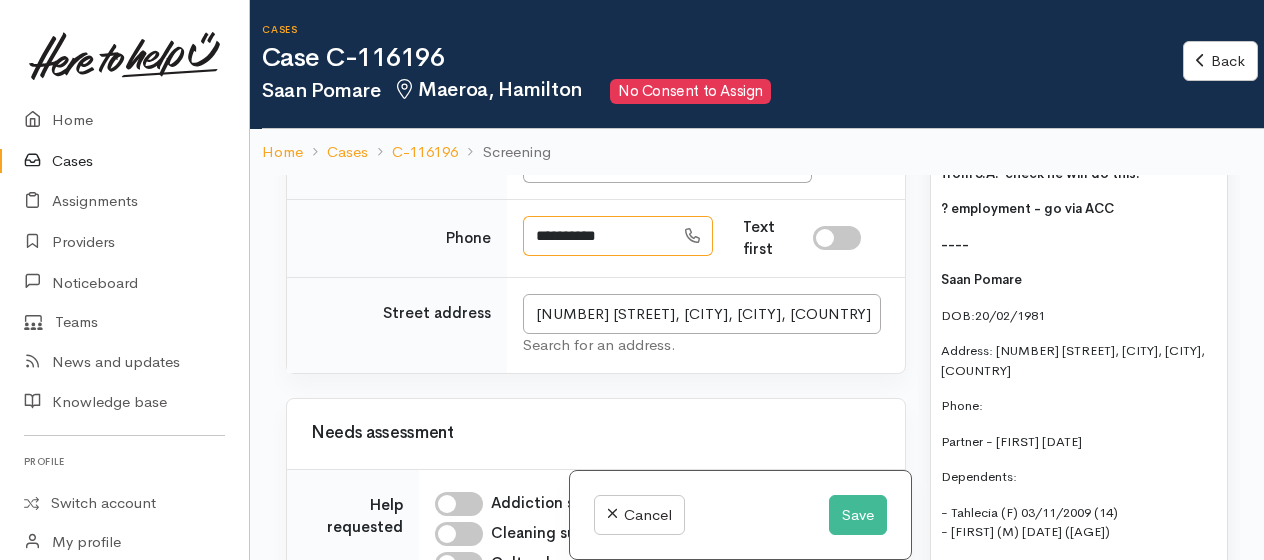 drag, startPoint x: 617, startPoint y: 240, endPoint x: 535, endPoint y: 234, distance: 82.219215 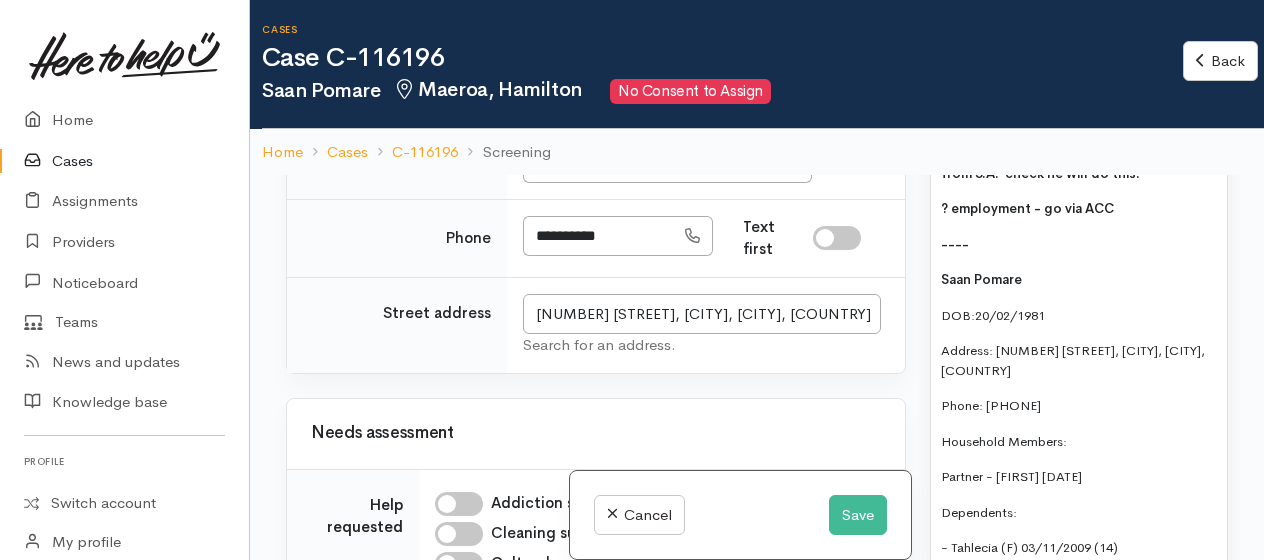 click on "From September last year - did not collect from S.A.  check he will do this.  ? employment - go via ACC ---- Saan Pomare   DOB:20/02/1981 Address: 41B Carey Street, Maeroa, Hamilton, New Zealand Phone: 0211526722 Household Members: Partner - Desiree 27/08/1986 Dependents: - Tahlecia (F) 03/11/2009 (14) - Saan (M) 09/09/2015 (8) - Cruze Bryant (m) 15 year currently living with   Additional support:  sanitary products. No special requirements/allergies Full kitchen WINZ - on ACC --- hauora waikato for daughter  just a thought" at bounding box center (1079, 528) 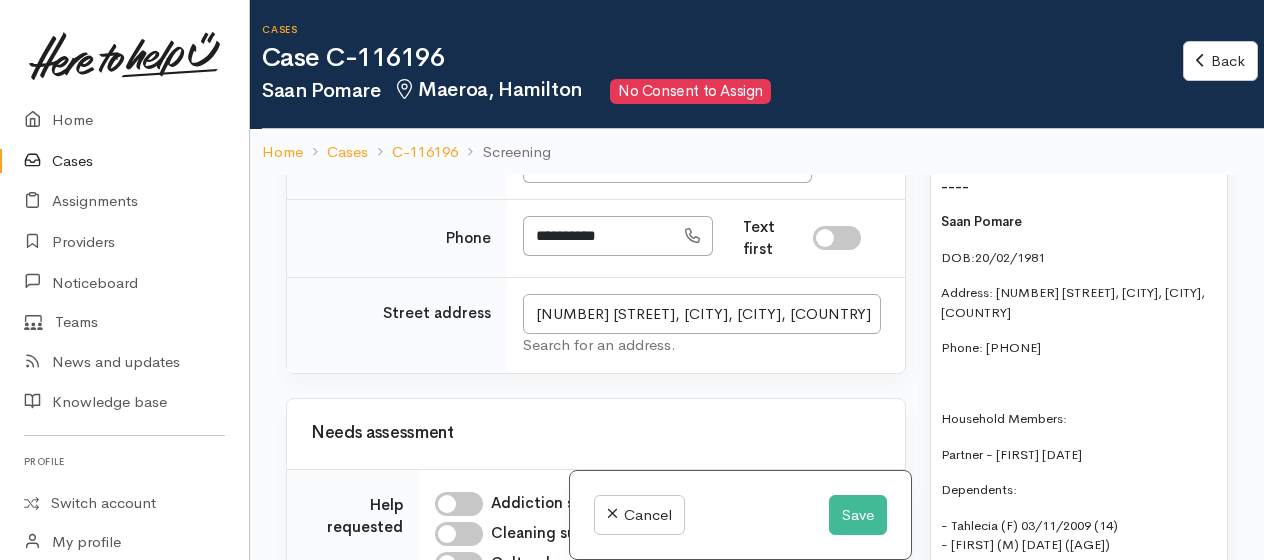 scroll, scrollTop: 1700, scrollLeft: 0, axis: vertical 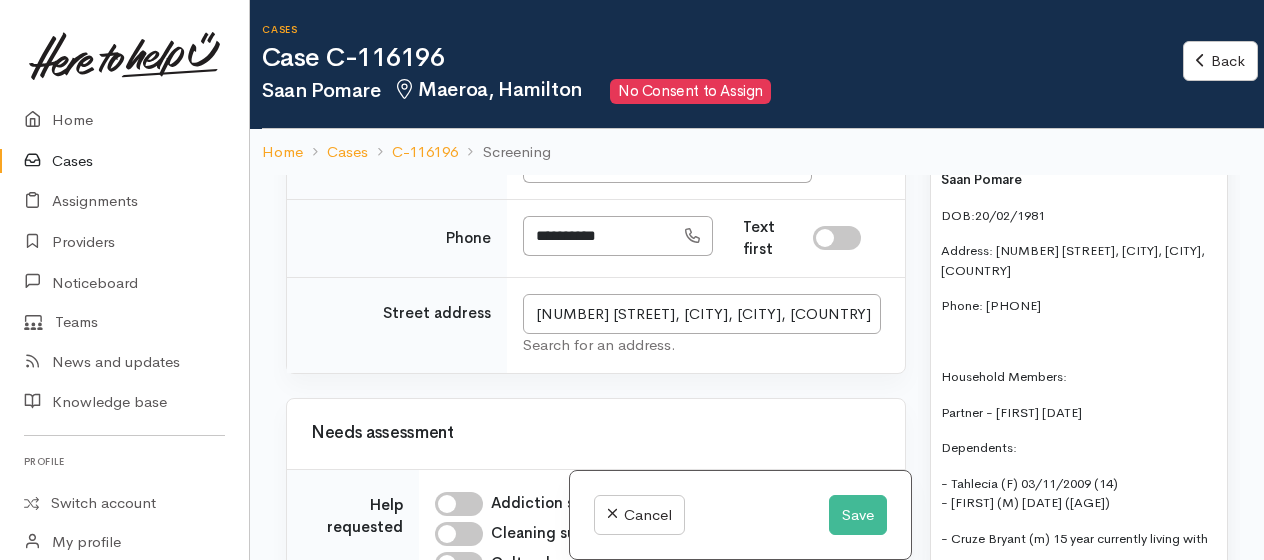 click on "Dependents:" at bounding box center [1079, 448] 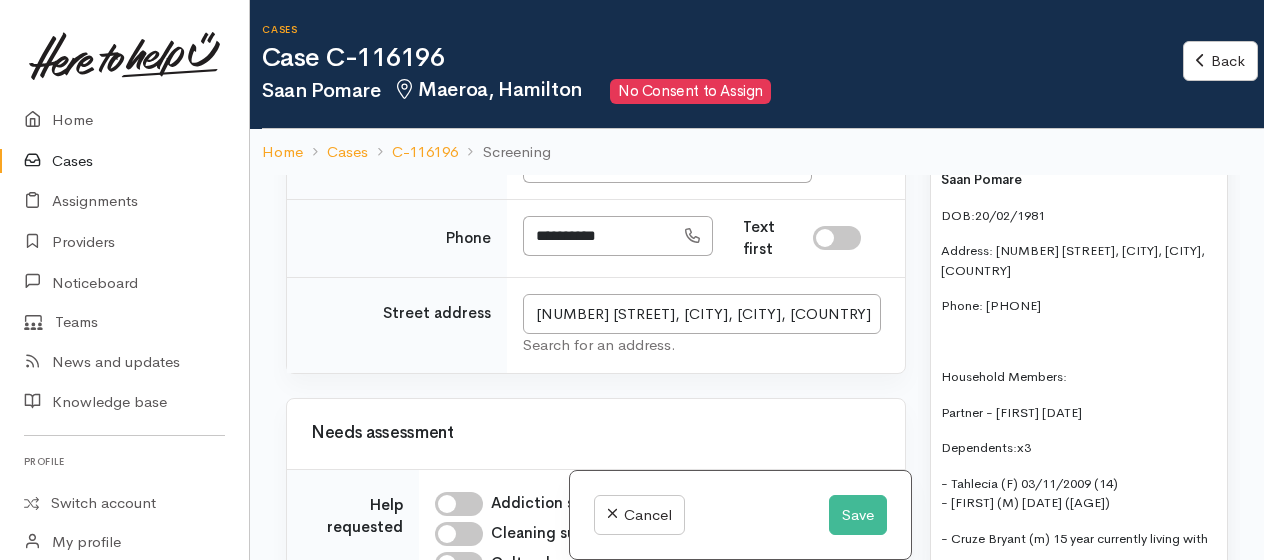 click on "- Cruze Bryant (m) 15 year currently living with" at bounding box center (1079, 539) 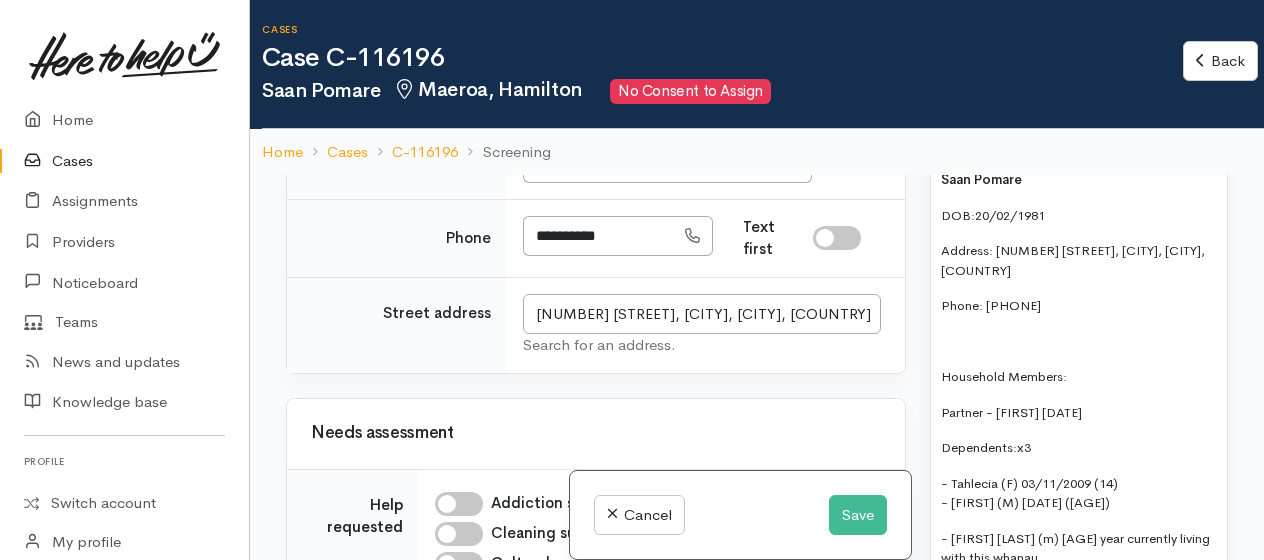 click on "- Cruze Bryant (m) 15 year currently living with this whanau" at bounding box center (1079, 548) 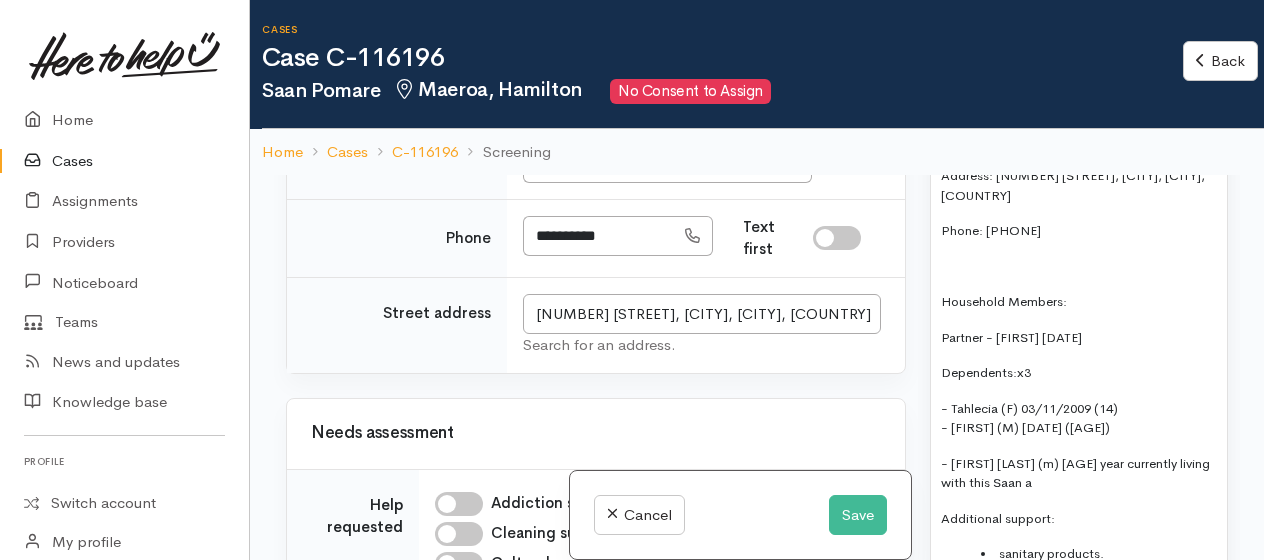 scroll, scrollTop: 1786, scrollLeft: 0, axis: vertical 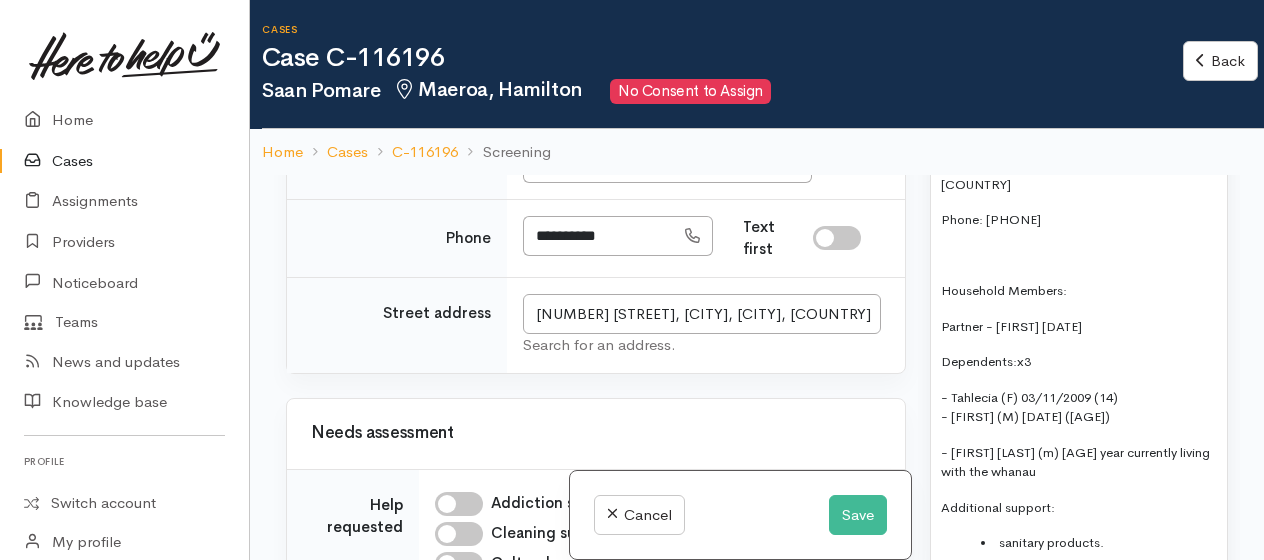 click on "- Cruze Bryant (m) 15 year currently living with the whanau" at bounding box center (1079, 462) 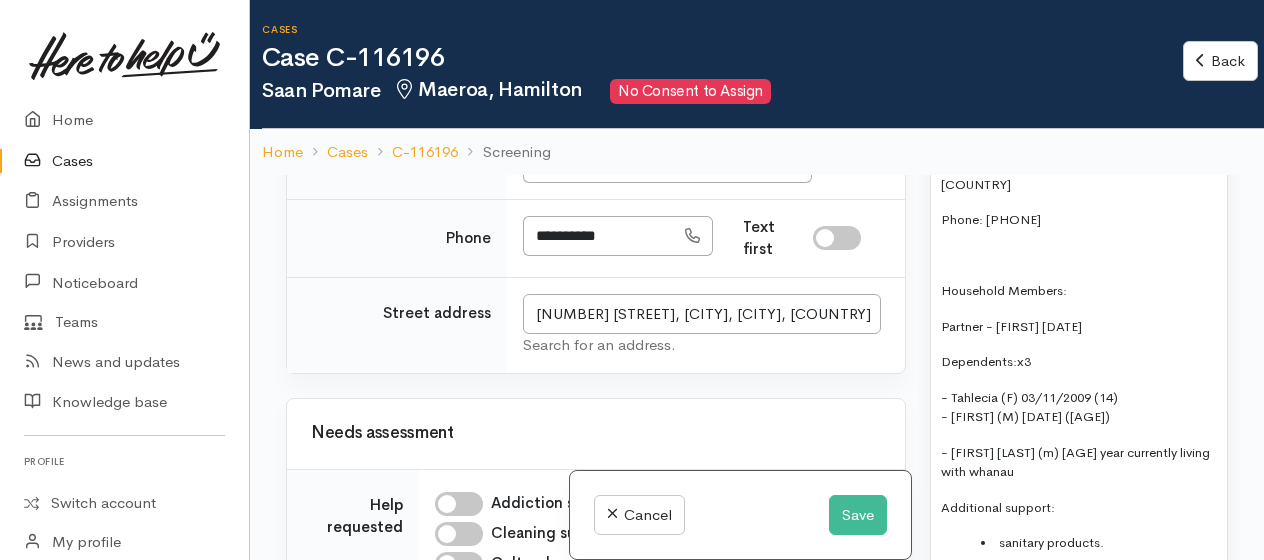 click on "- Cruze Bryant (m) 15 year currently living with whanau" at bounding box center (1079, 462) 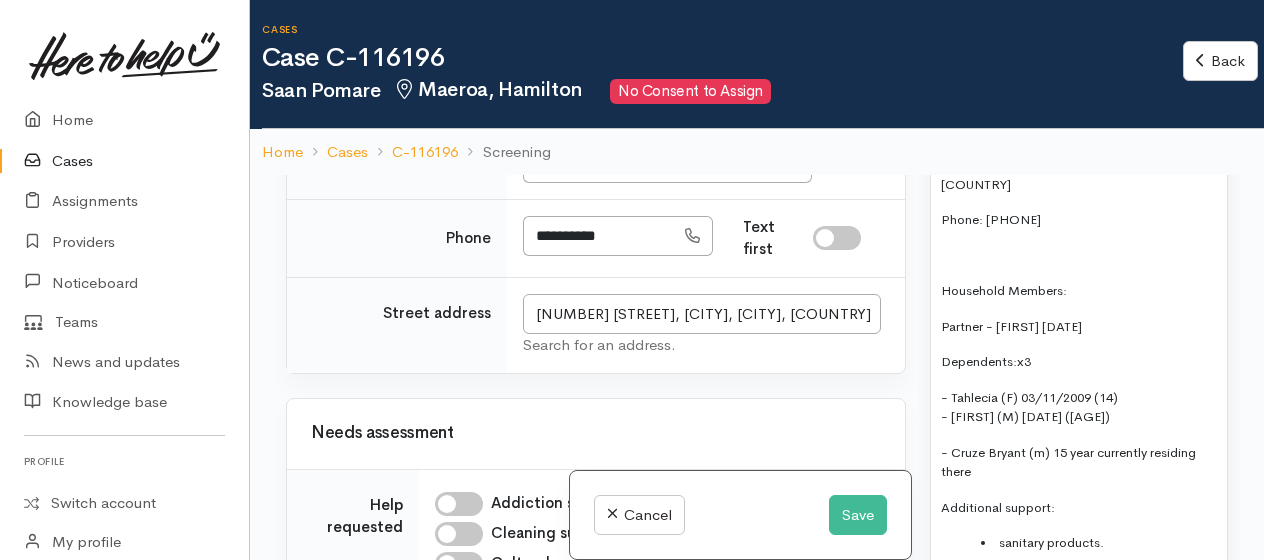 scroll, scrollTop: 1886, scrollLeft: 0, axis: vertical 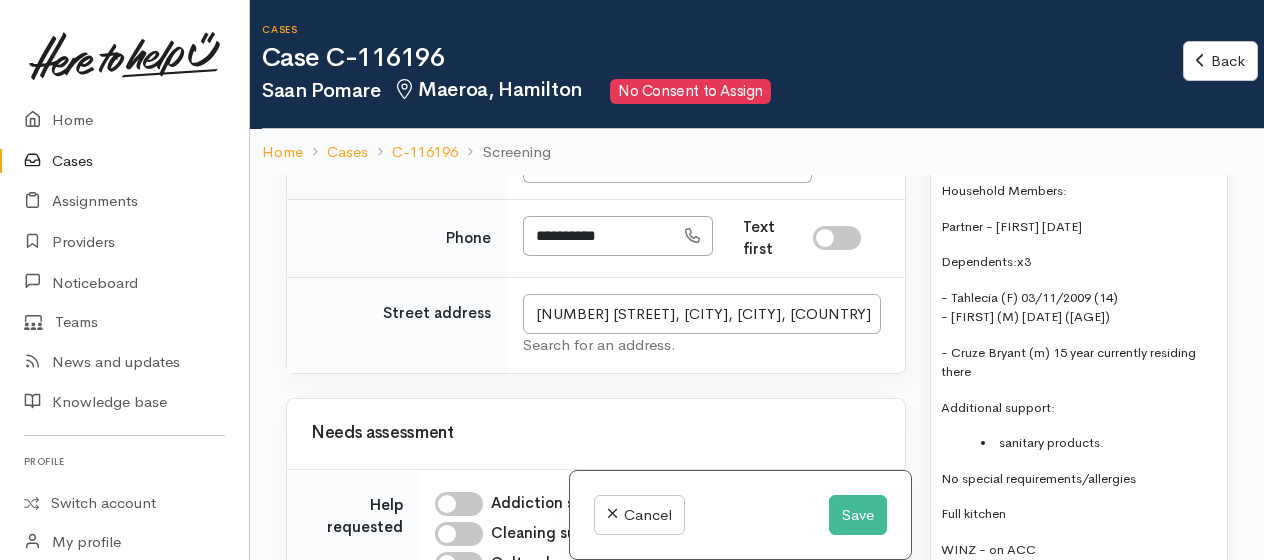 click on "sanitary products." at bounding box center (1099, 443) 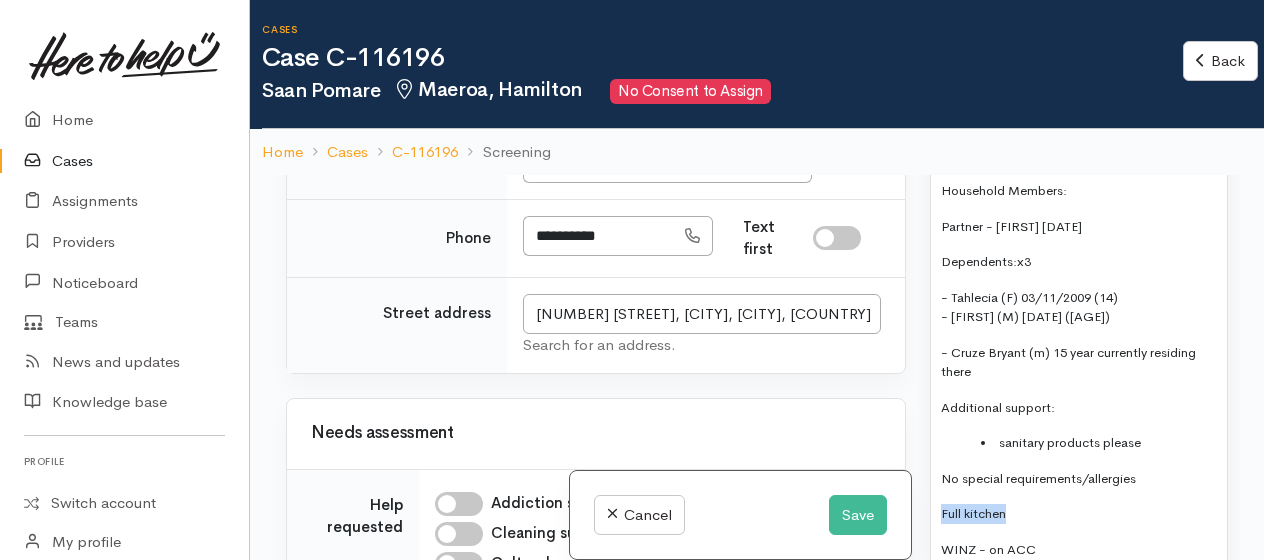 drag, startPoint x: 938, startPoint y: 487, endPoint x: 1012, endPoint y: 488, distance: 74.00676 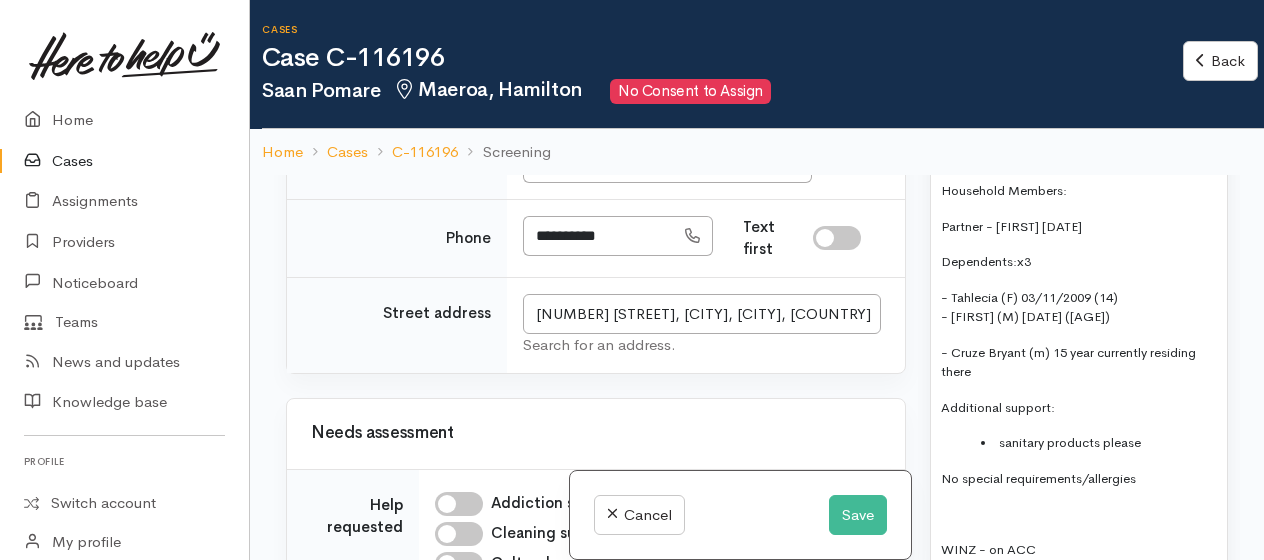 click on "WINZ - on ACC" at bounding box center (1079, 550) 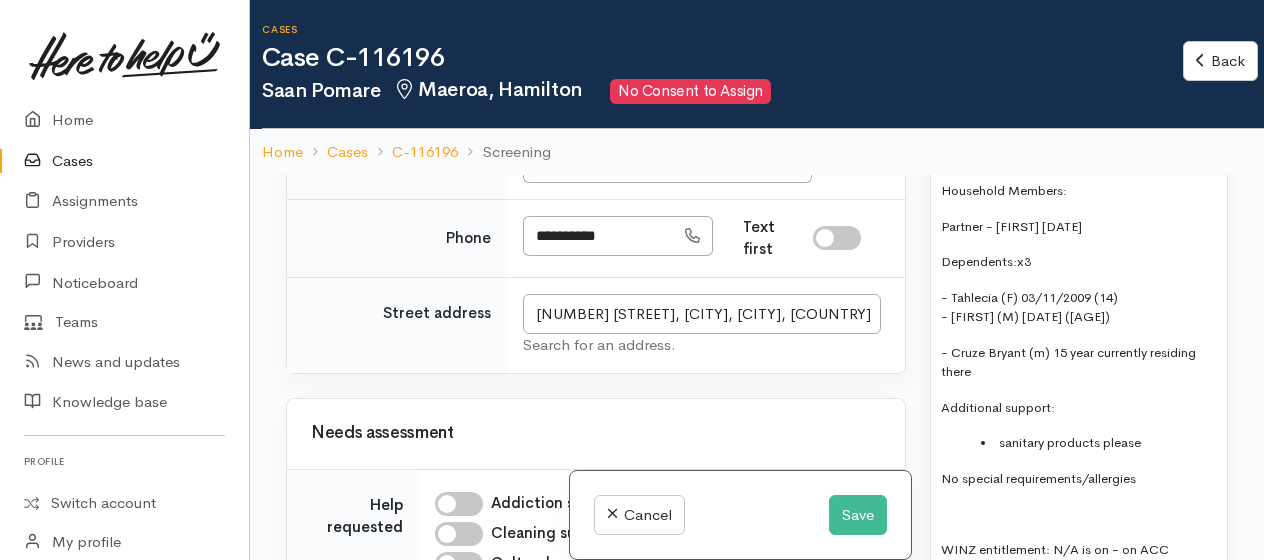 click on "WINZ entitlement: N/A is on - on ACC" at bounding box center [1079, 550] 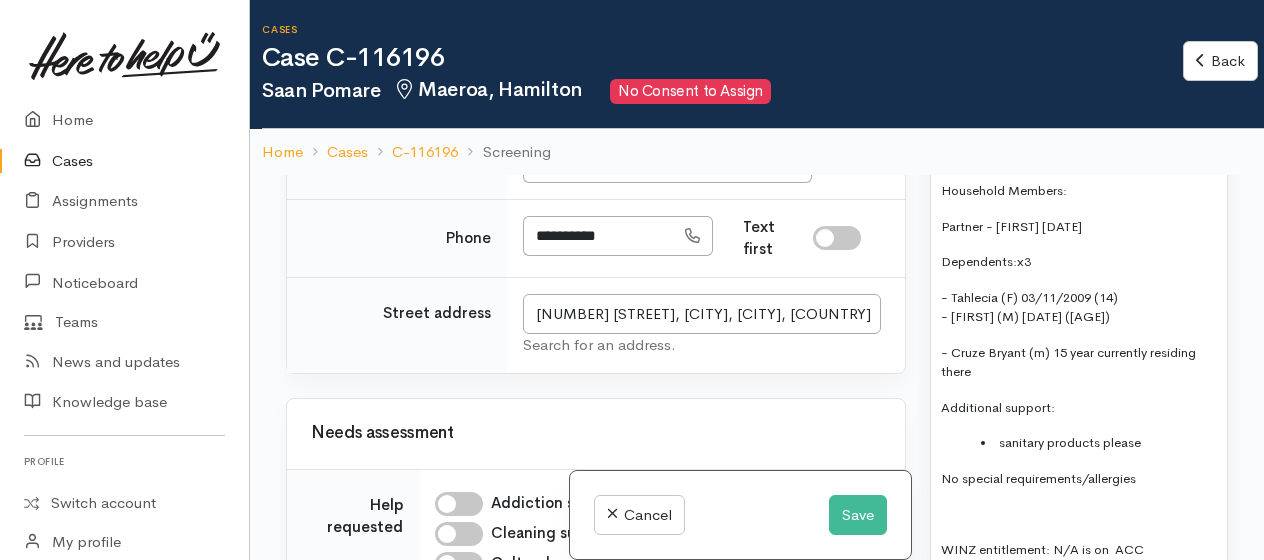 click on "WINZ entitlement: N/A is on  ACC" at bounding box center [1079, 550] 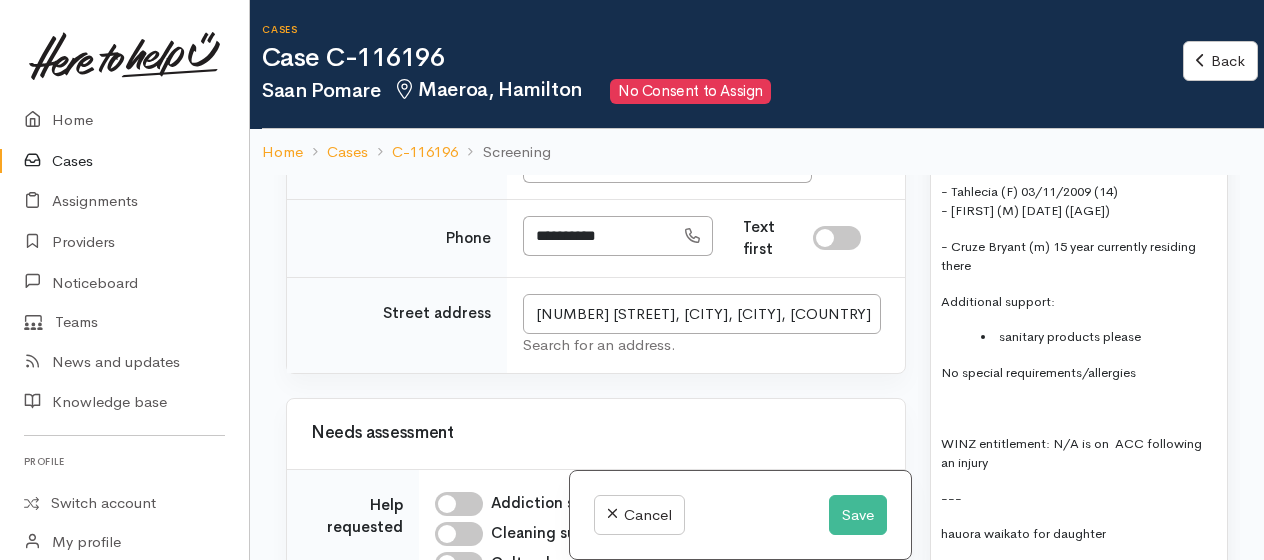 scroll, scrollTop: 2086, scrollLeft: 0, axis: vertical 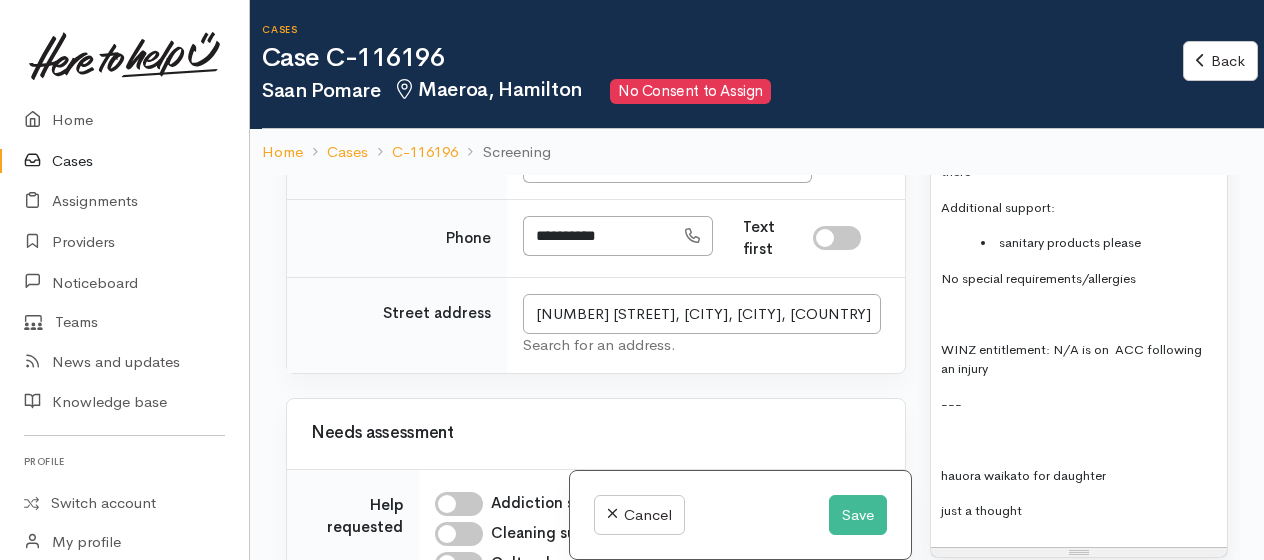 click on "From September last year - did not collect from S.A.  check he will do this.  ? employment - go via ACC ---- Saan Pomare   DOB:20/02/1981 Address: 41B Carey Street, Maeroa, Hamilton, New Zealand Phone: 0211526722 Household Members: Partner - Desiree 27/08/1986 Dependents:x3 - Tahlecia (F) 03/11/2009 (14) - Saan (M) 09/09/2015 (8) - Cruze Bryant (m) 15 year currently residing there  Additional support:  sanitary products please No special requirements/allergies WINZ entitlement: N/A is on  ACC following an injury --- hauora waikato for daughter  just a thought" at bounding box center (1079, 97) 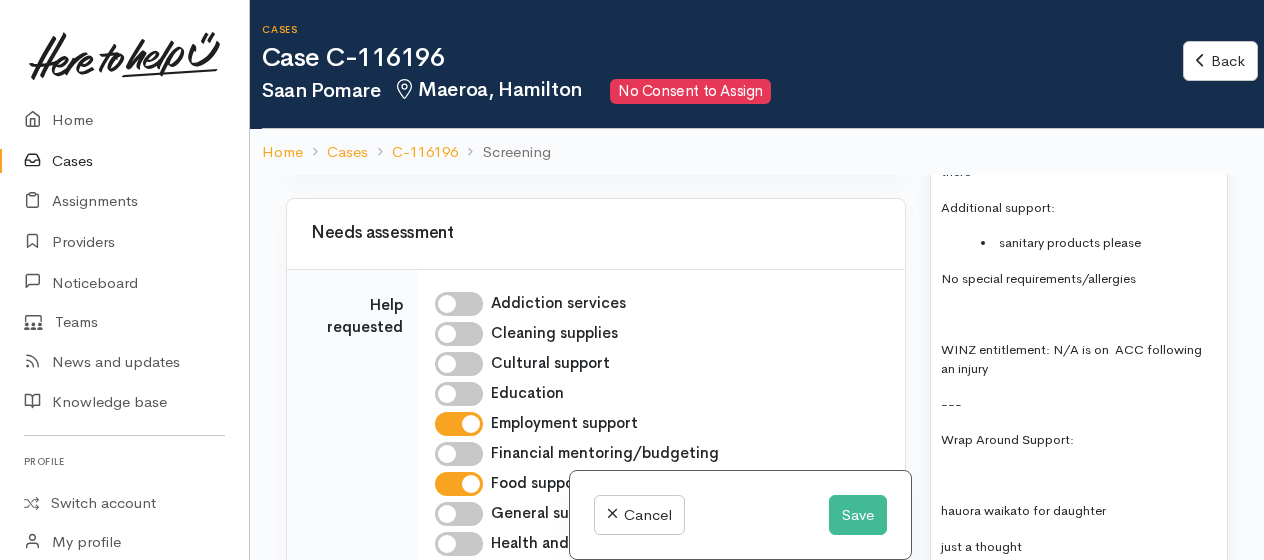 scroll, scrollTop: 1500, scrollLeft: 0, axis: vertical 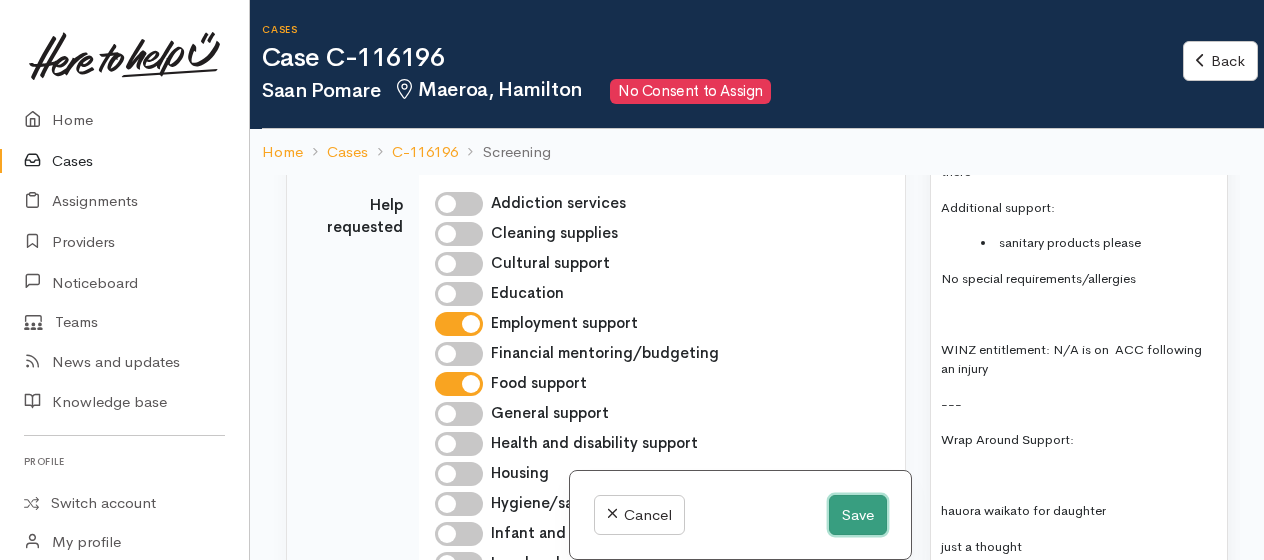 click on "Save" at bounding box center [858, 515] 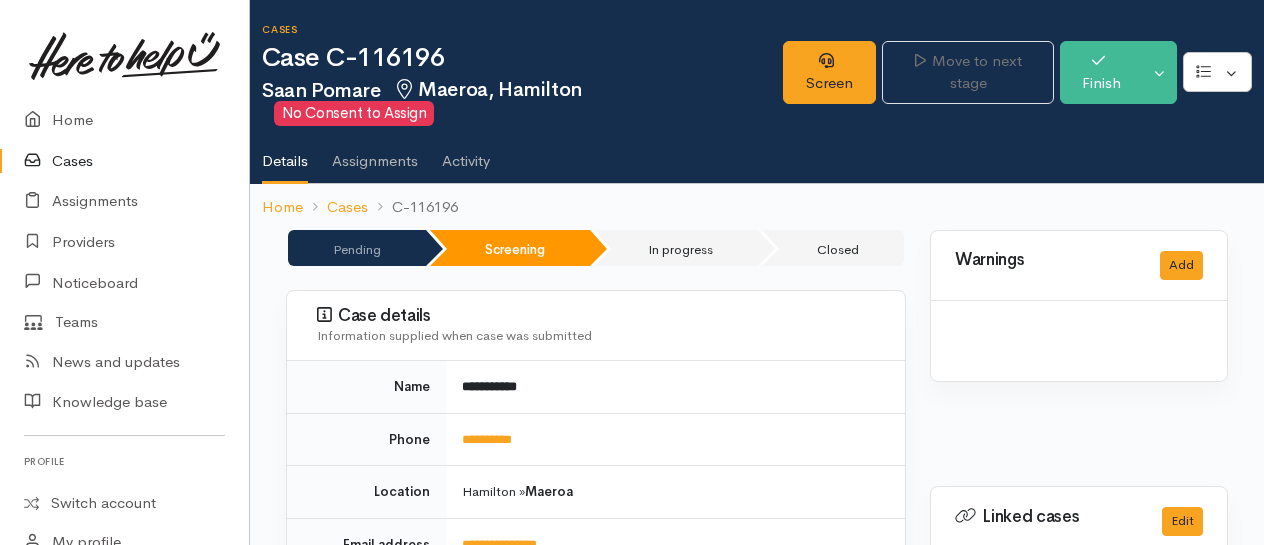 scroll, scrollTop: 0, scrollLeft: 0, axis: both 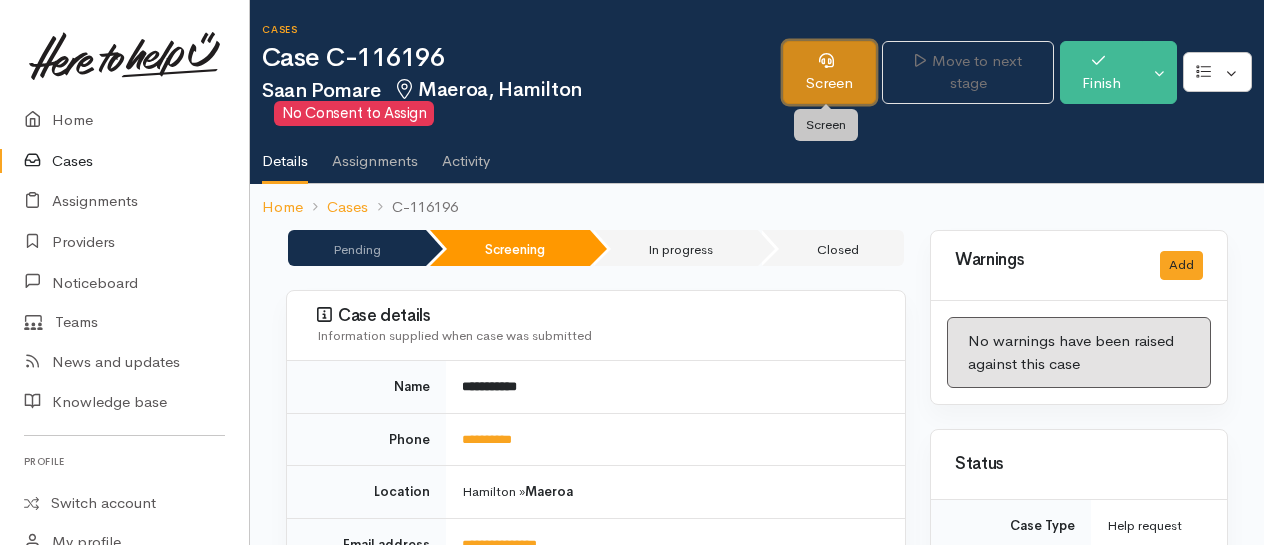 click on "Screen" at bounding box center [829, 72] 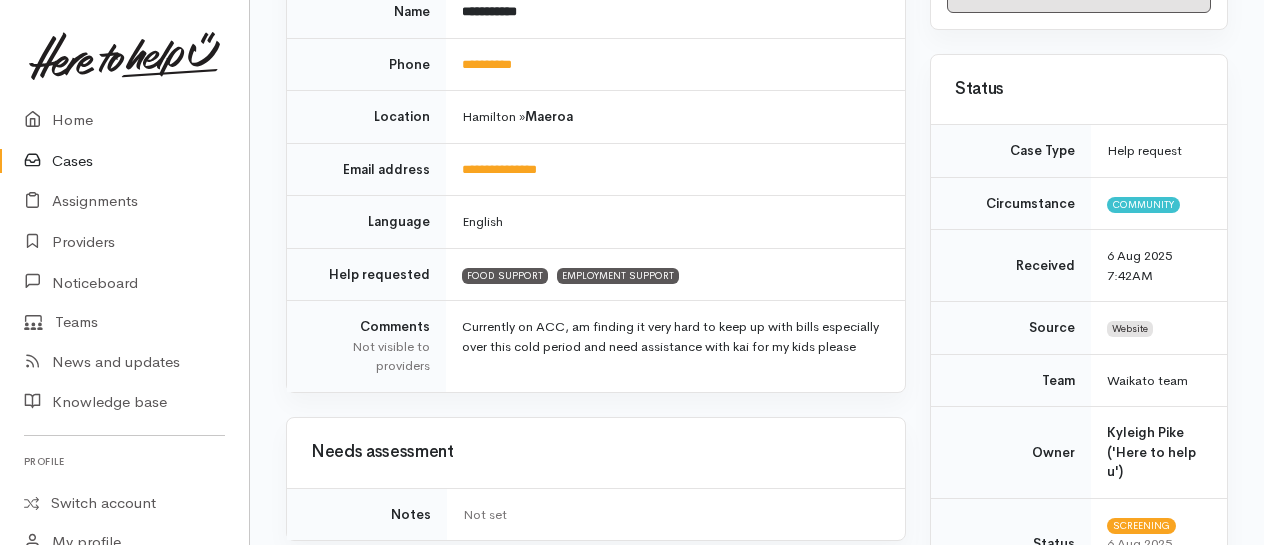 scroll, scrollTop: 400, scrollLeft: 0, axis: vertical 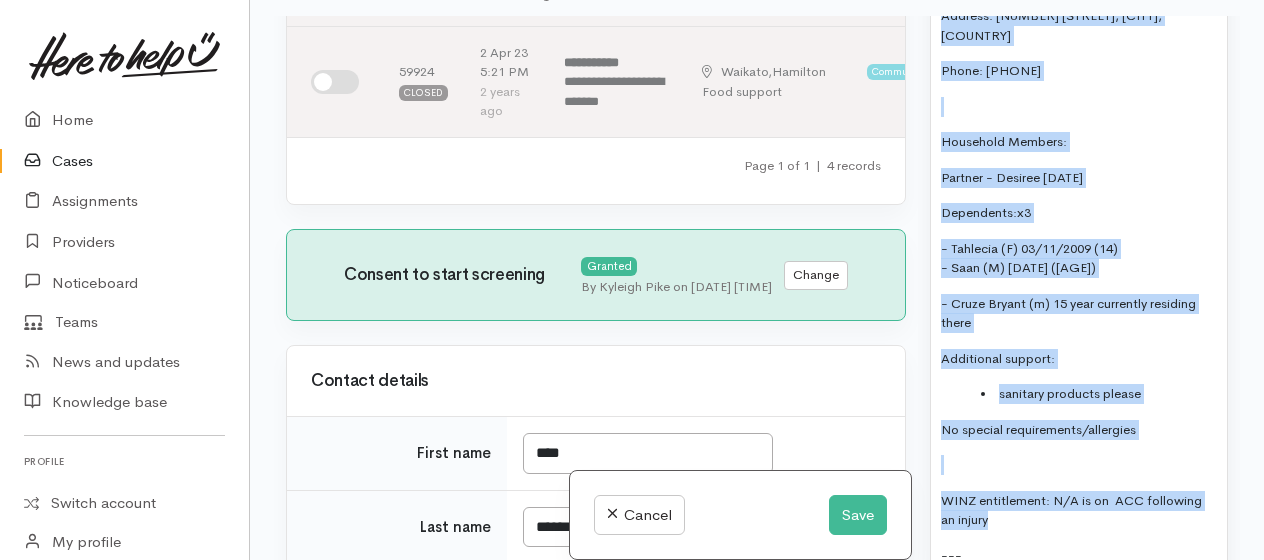 drag, startPoint x: 944, startPoint y: 360, endPoint x: 1142, endPoint y: 516, distance: 252.07141 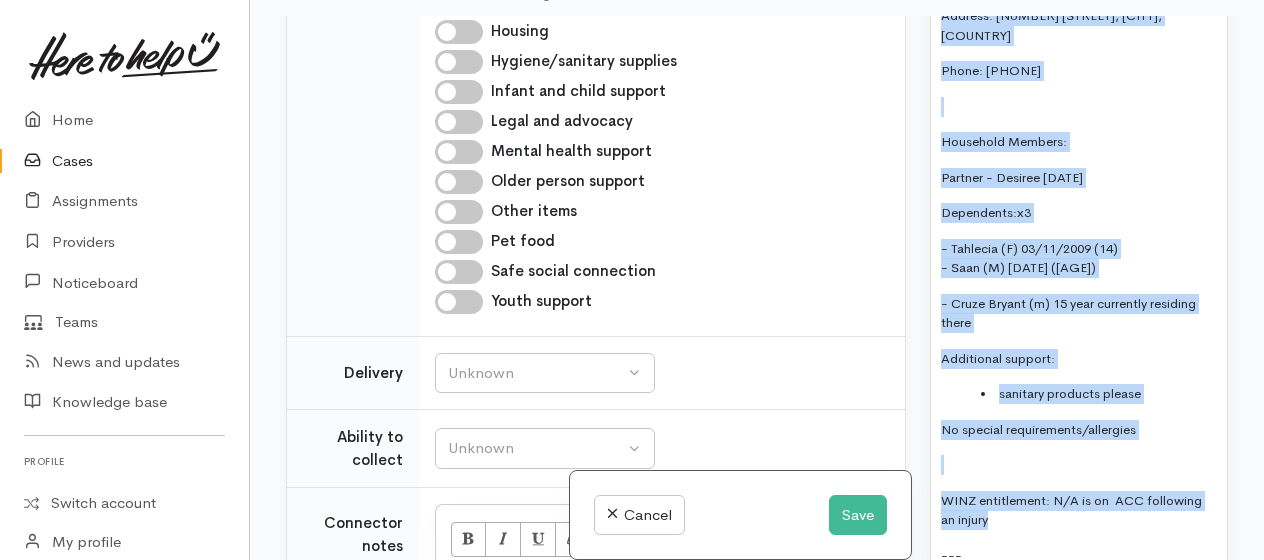 scroll, scrollTop: 1700, scrollLeft: 0, axis: vertical 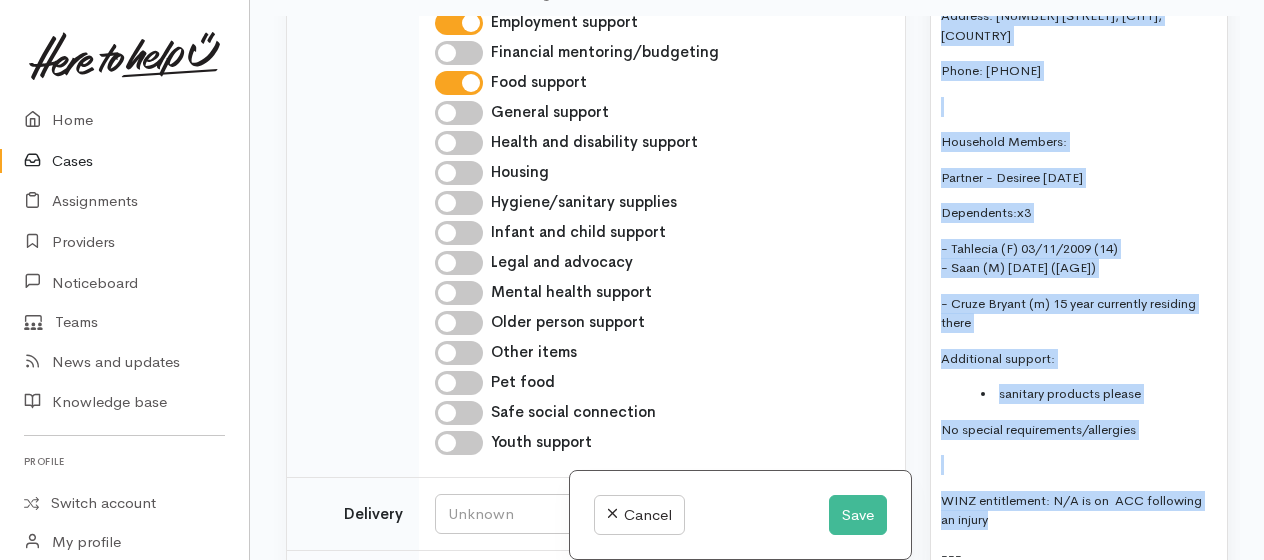 click on "Hygiene/sanitary supplies" at bounding box center [459, 203] 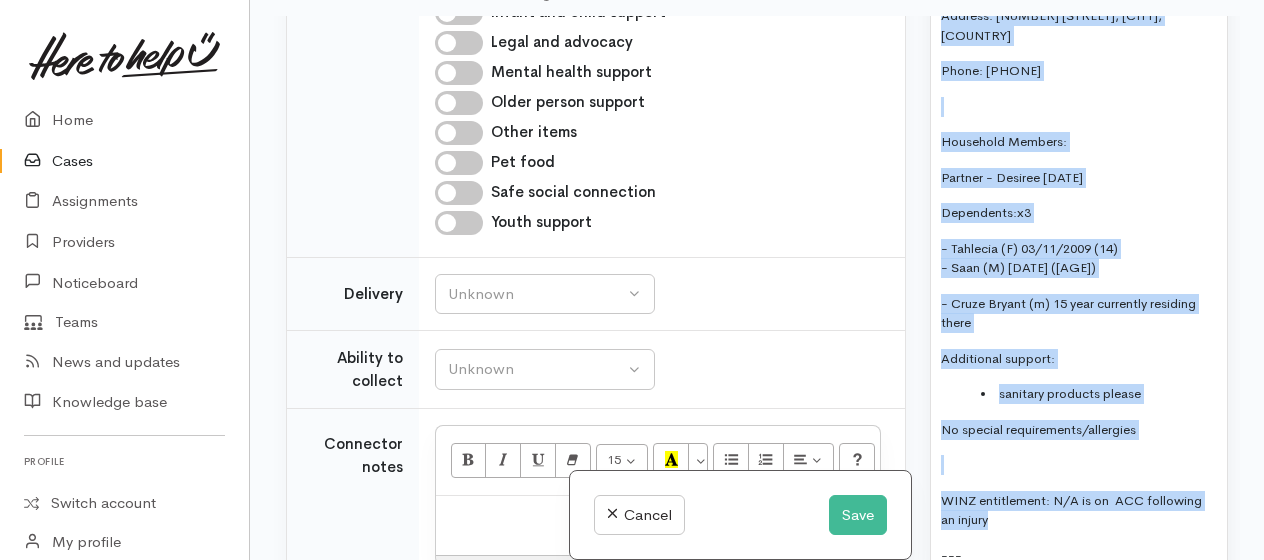 scroll, scrollTop: 2100, scrollLeft: 0, axis: vertical 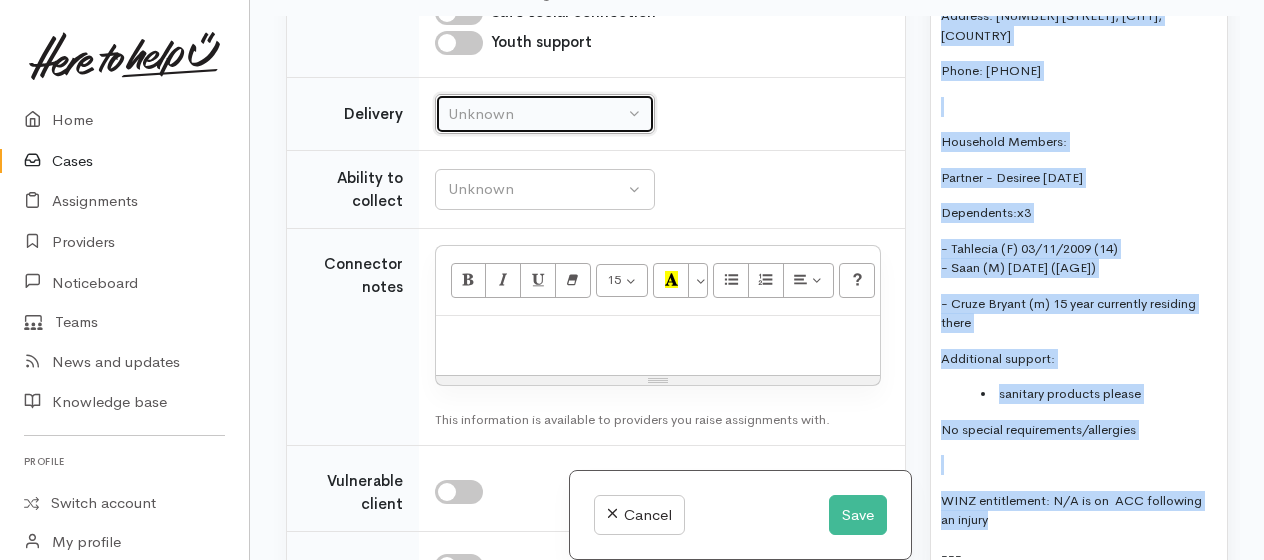 click on "Unknown" at bounding box center [536, 114] 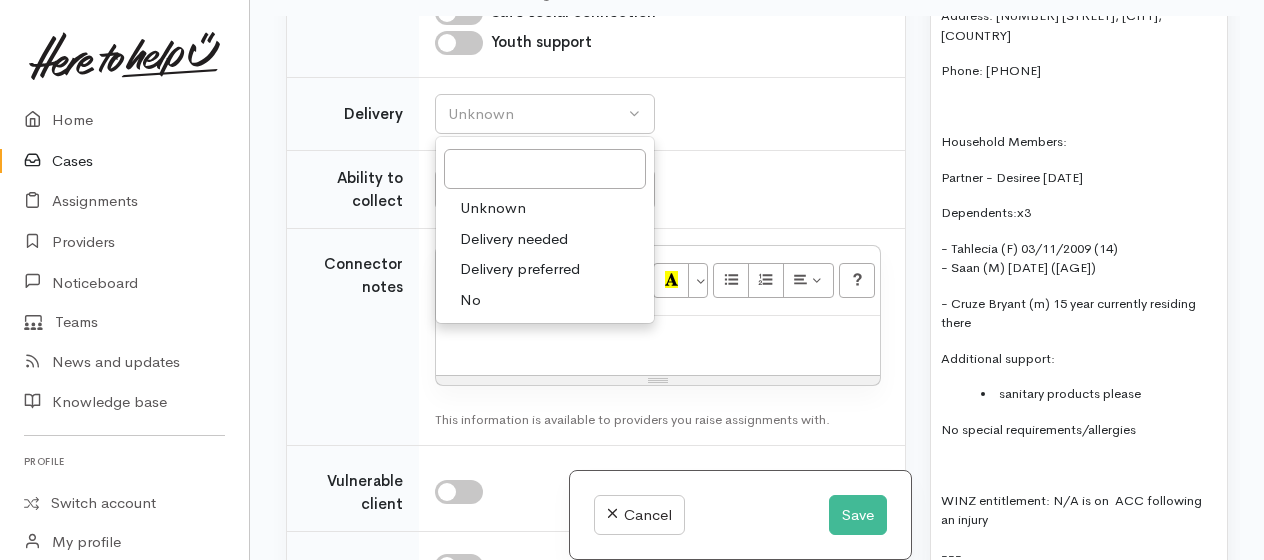 drag, startPoint x: 470, startPoint y: 303, endPoint x: 468, endPoint y: 264, distance: 39.051247 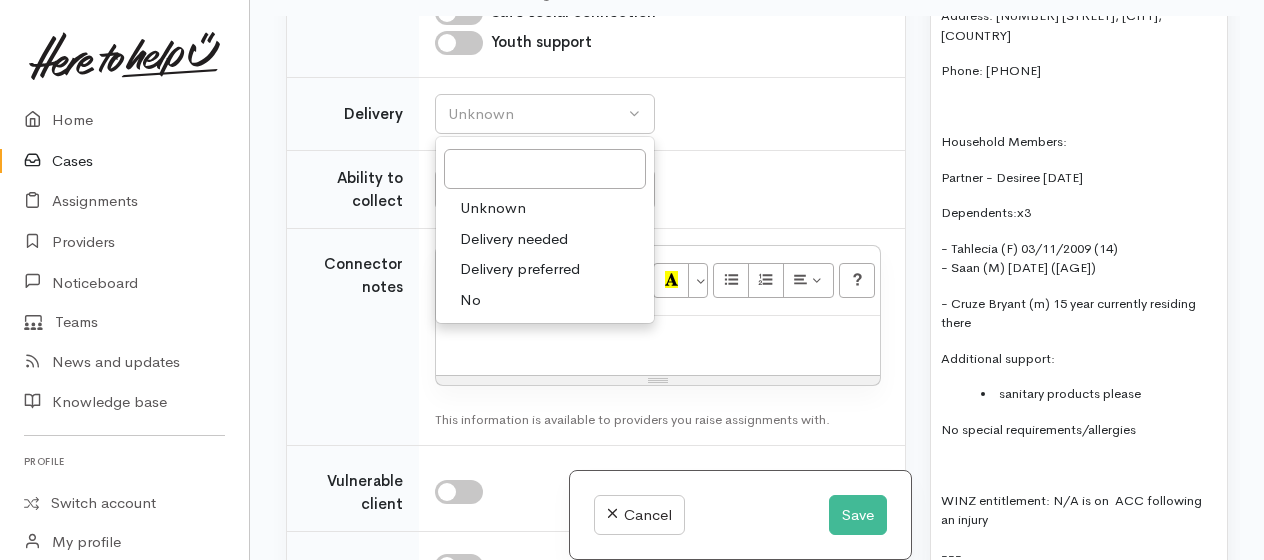 select on "1" 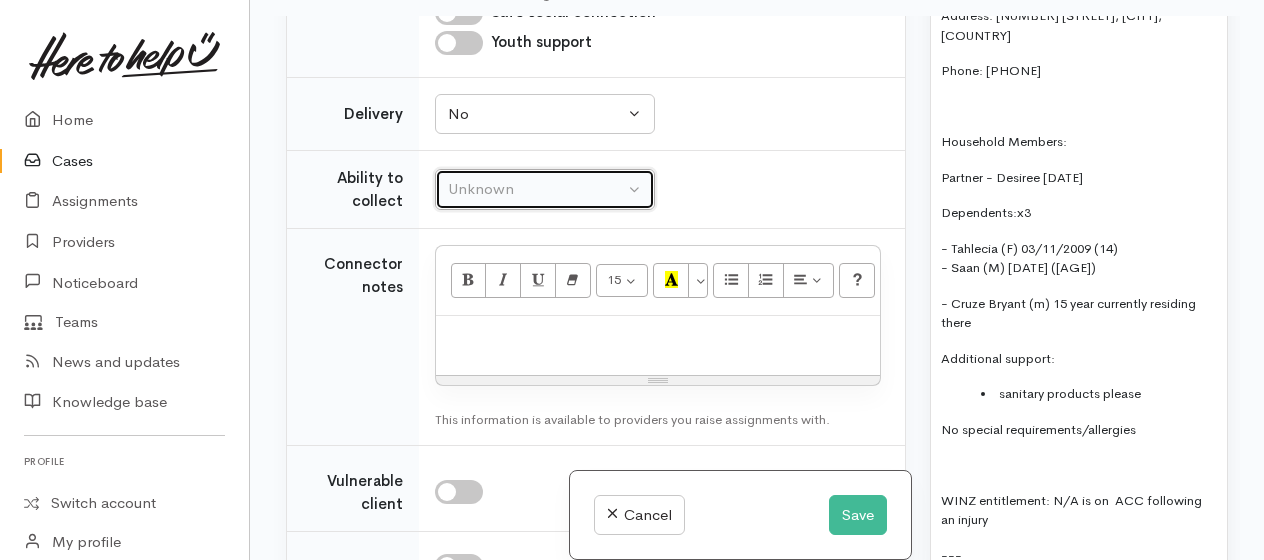 click on "Unknown" at bounding box center (536, 189) 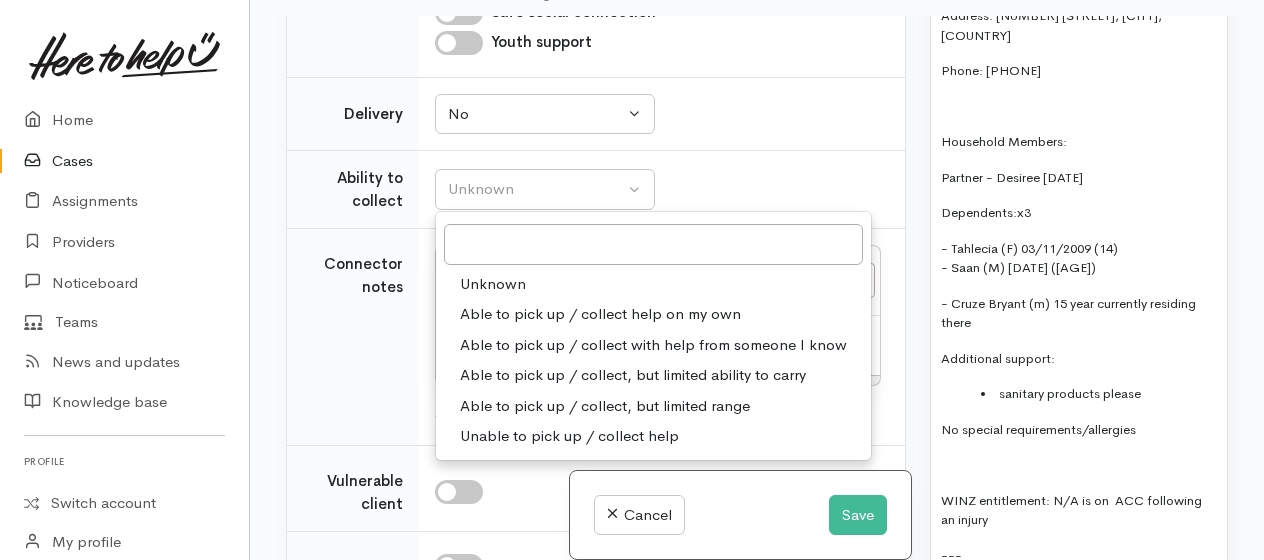 click on "Able to pick up / collect help on my own" at bounding box center (600, 314) 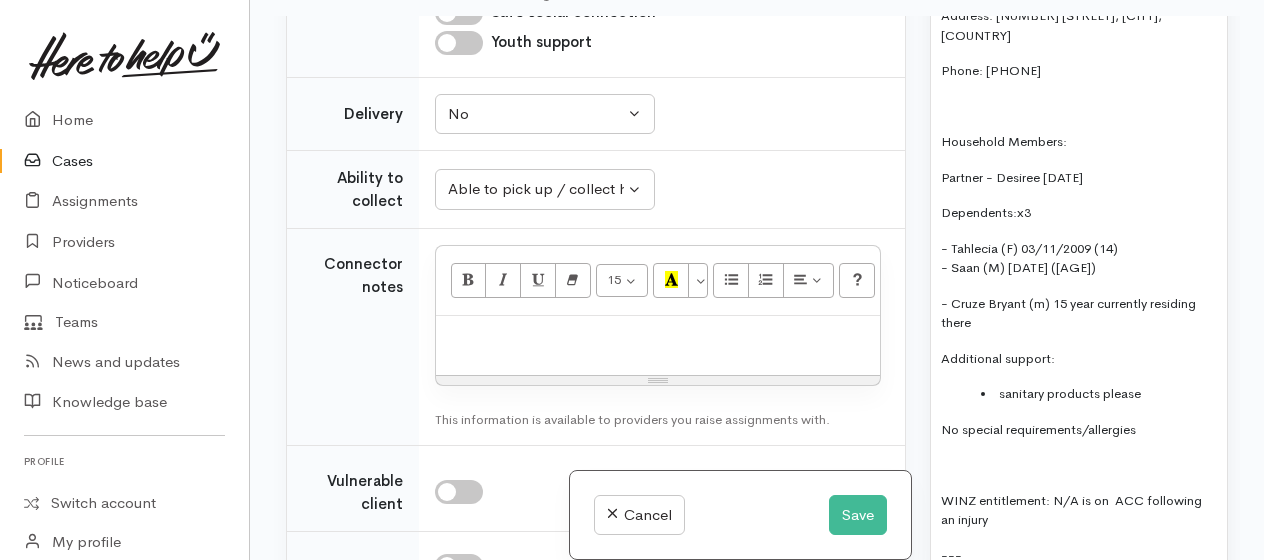 paste 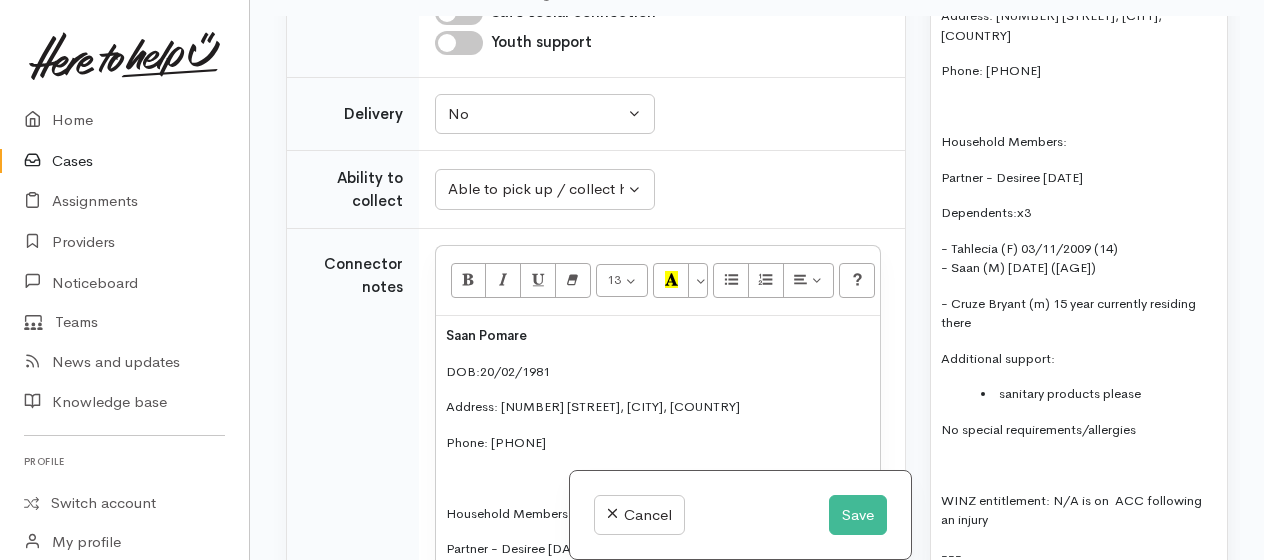 scroll, scrollTop: 174, scrollLeft: 0, axis: vertical 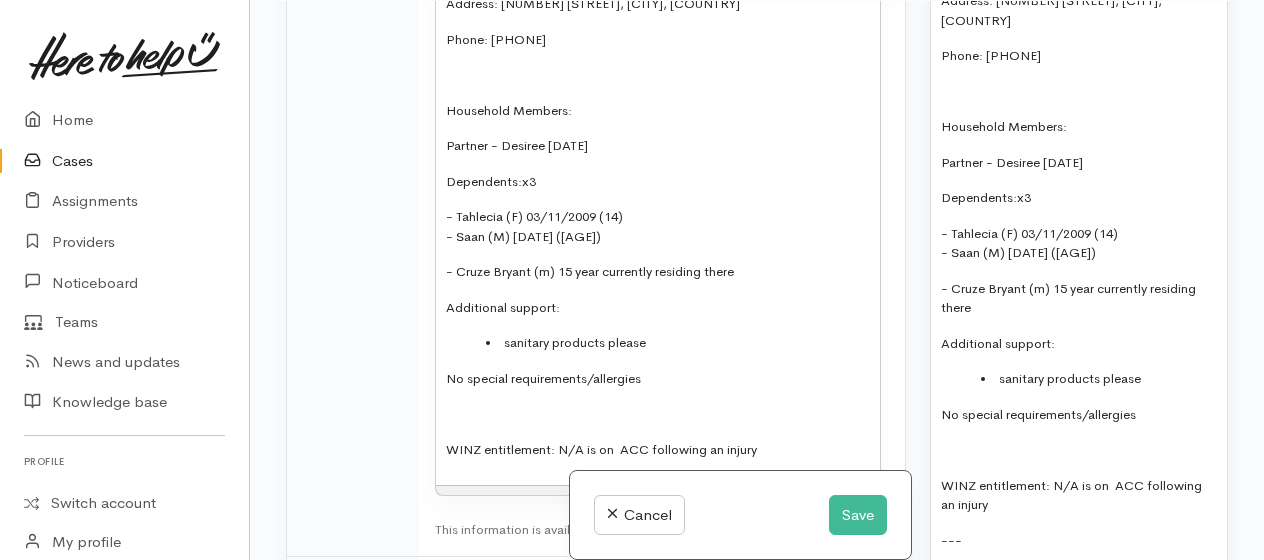 click on "Saan Pomare   DOB:20/02/1981 Address: 41B Carey Street, Maeroa, Hamilton, New Zealand Phone: 0211526722 Household Members: Partner - Desiree 27/08/1986 Dependents:x3 - Tahlecia (F) 03/11/2009 (14) - Saan (M) 09/09/2015 (8) - Cruze Bryant (m) 15 year currently residing there  Additional support:  sanitary products please No special requirements/allergies WINZ entitlement: N/A is on  ACC following an injury" at bounding box center (658, 199) 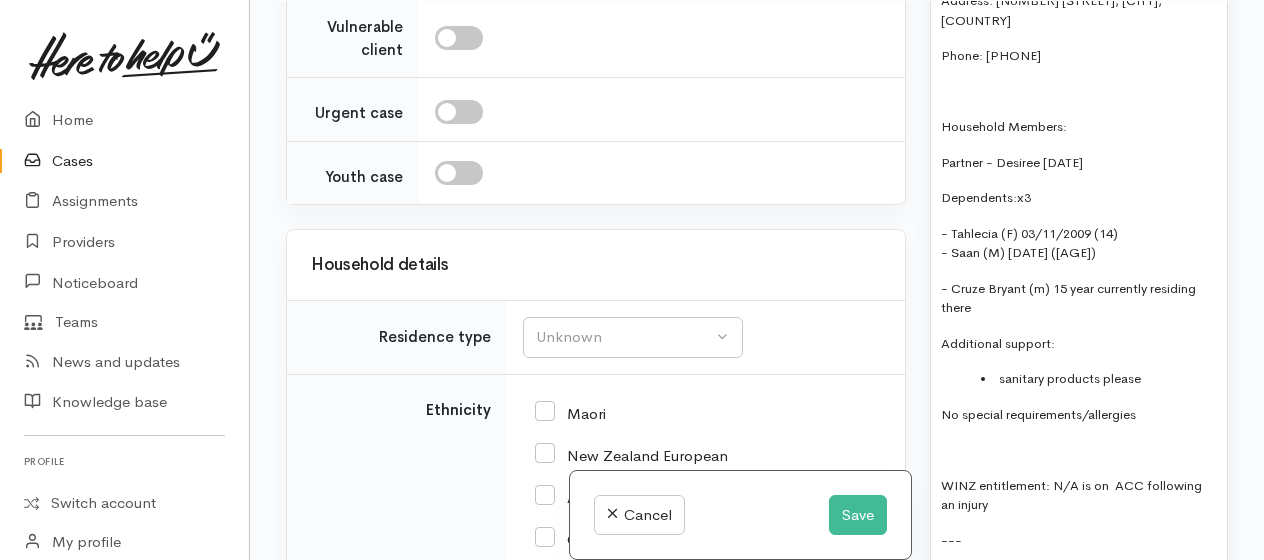scroll, scrollTop: 3188, scrollLeft: 0, axis: vertical 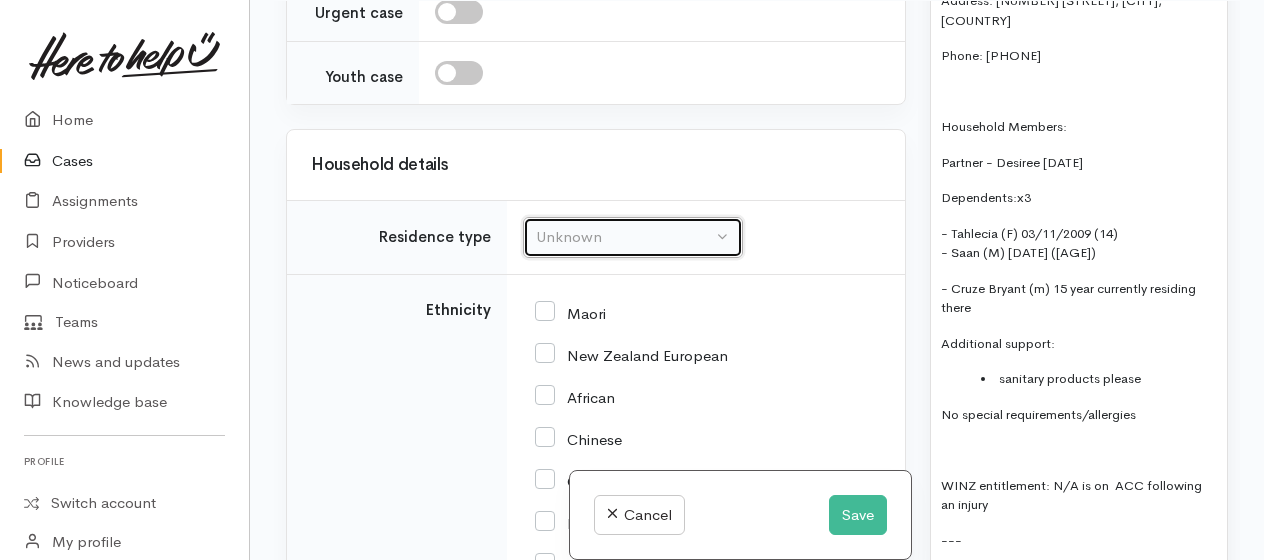 click on "Unknown" at bounding box center (624, 237) 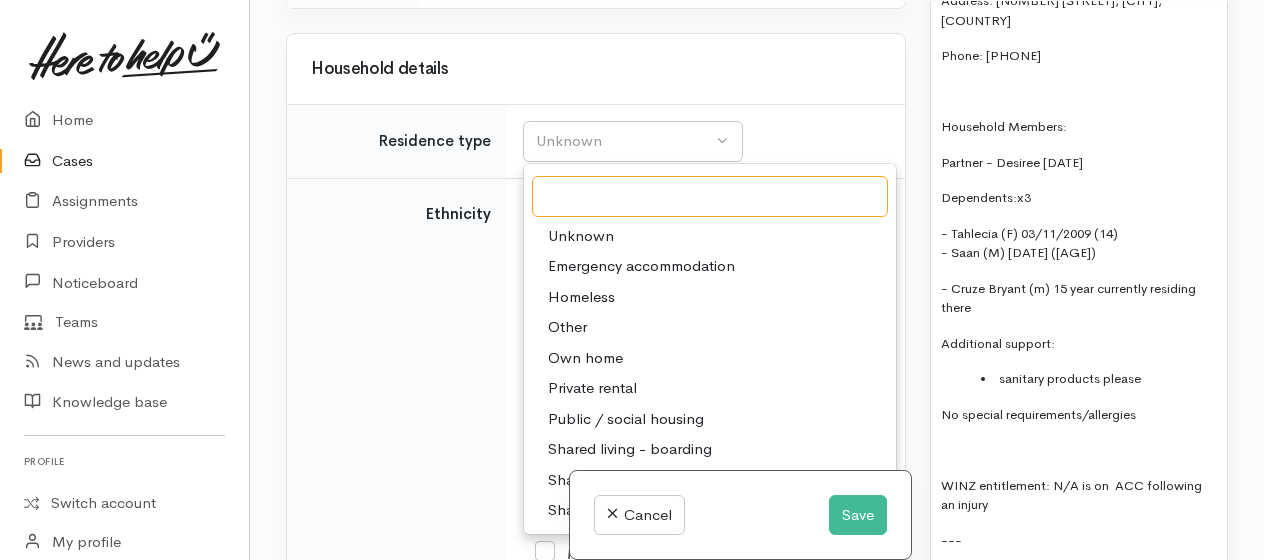 scroll, scrollTop: 3388, scrollLeft: 0, axis: vertical 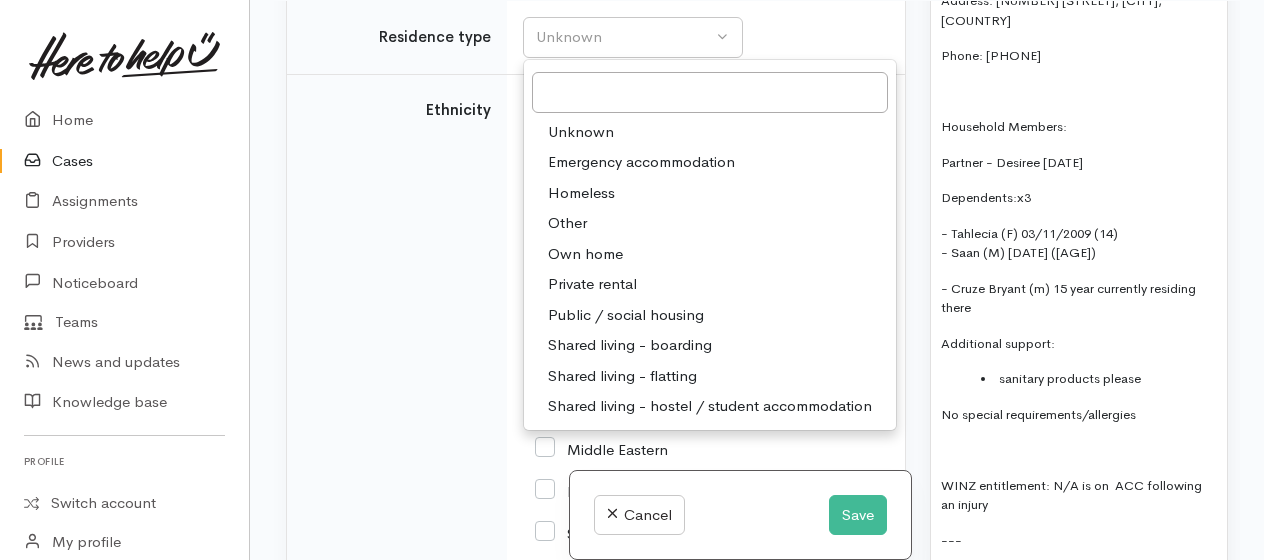 click on "Private rental" at bounding box center (592, 284) 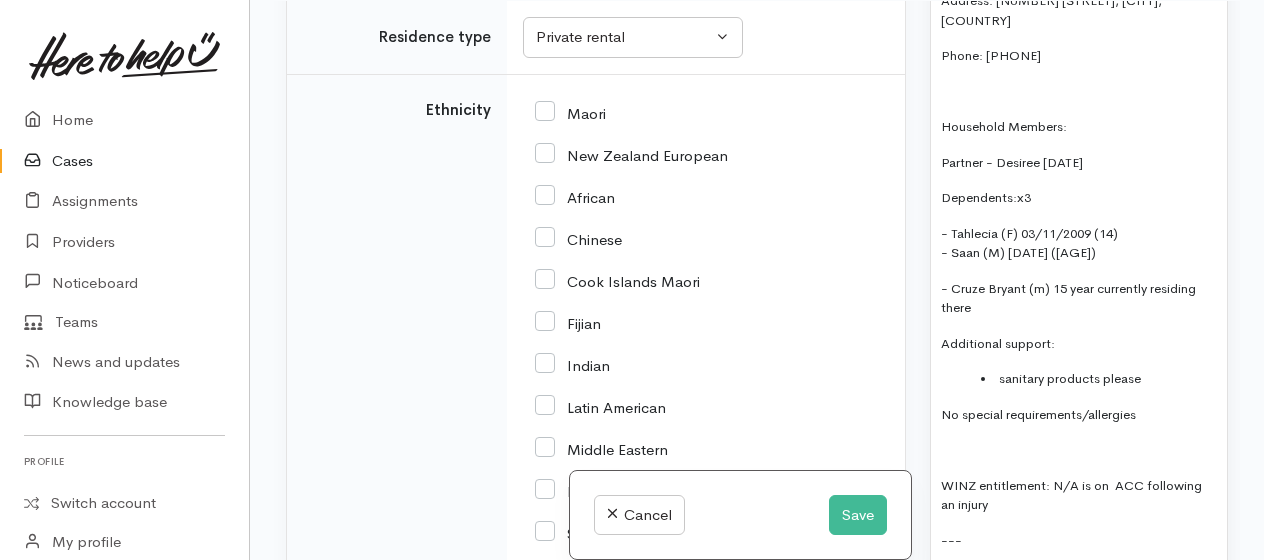 click on "Maori" at bounding box center [570, 112] 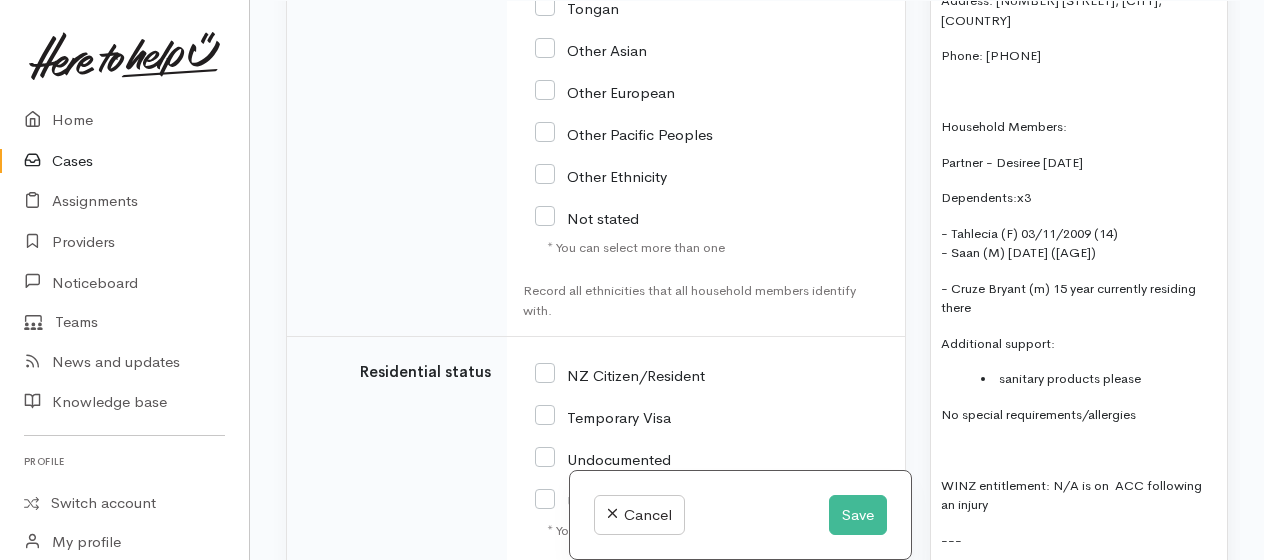 scroll, scrollTop: 4288, scrollLeft: 0, axis: vertical 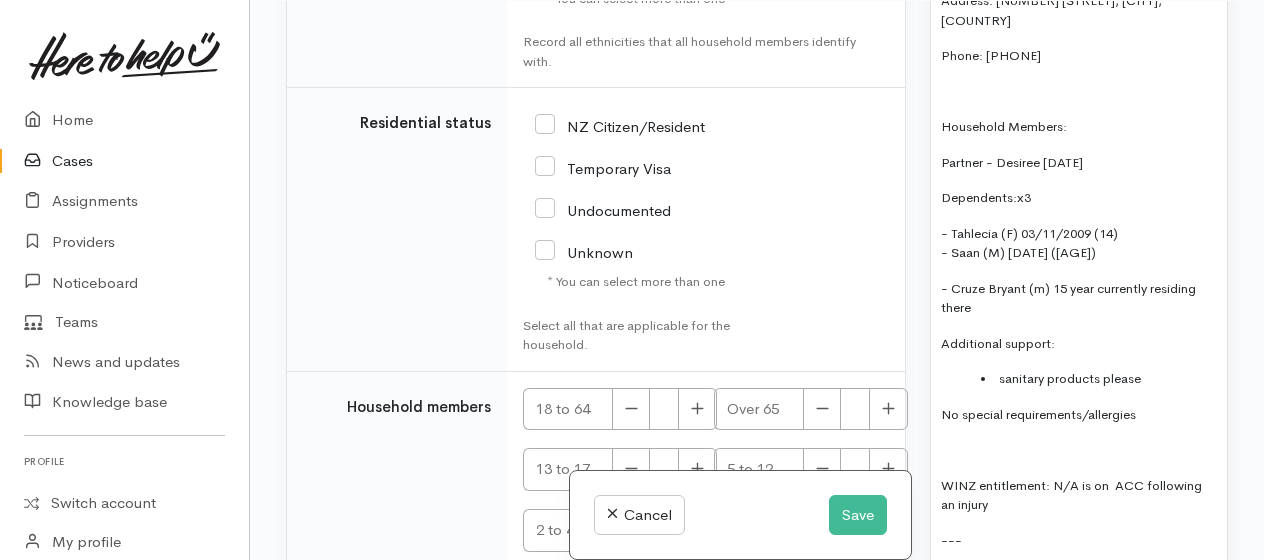 drag, startPoint x: 538, startPoint y: 118, endPoint x: 552, endPoint y: 112, distance: 15.231546 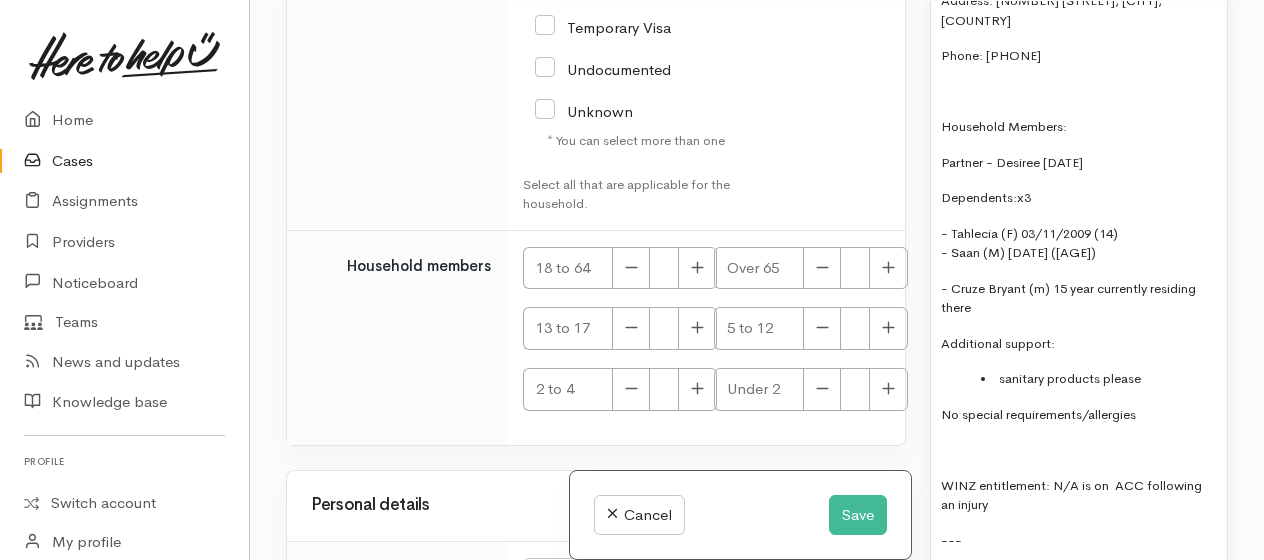 scroll, scrollTop: 4588, scrollLeft: 0, axis: vertical 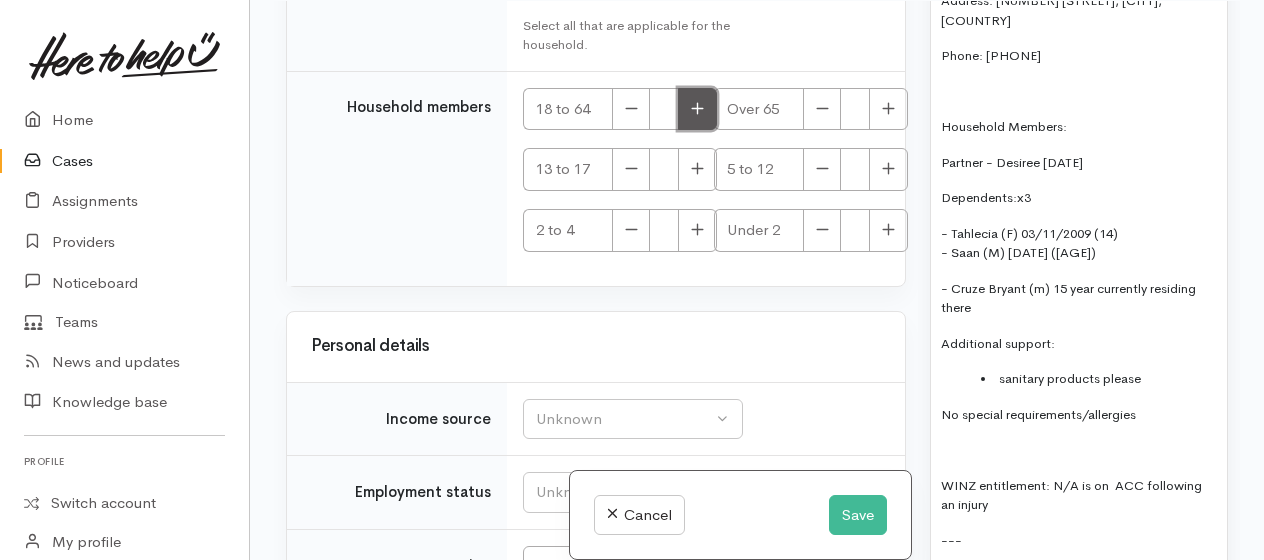 click at bounding box center [697, 109] 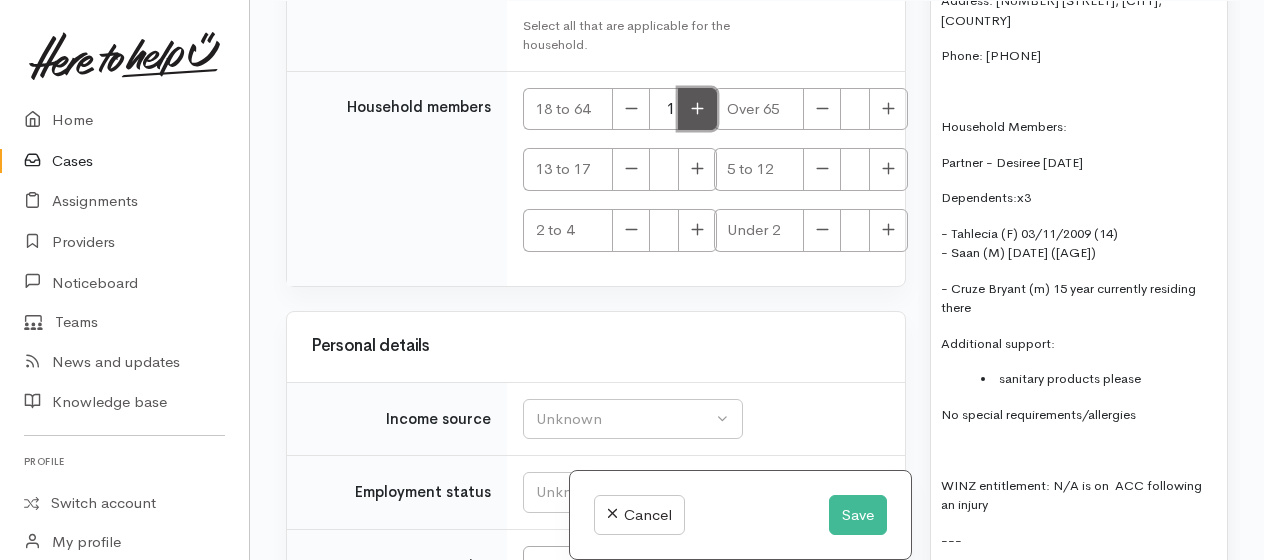 click at bounding box center (697, 109) 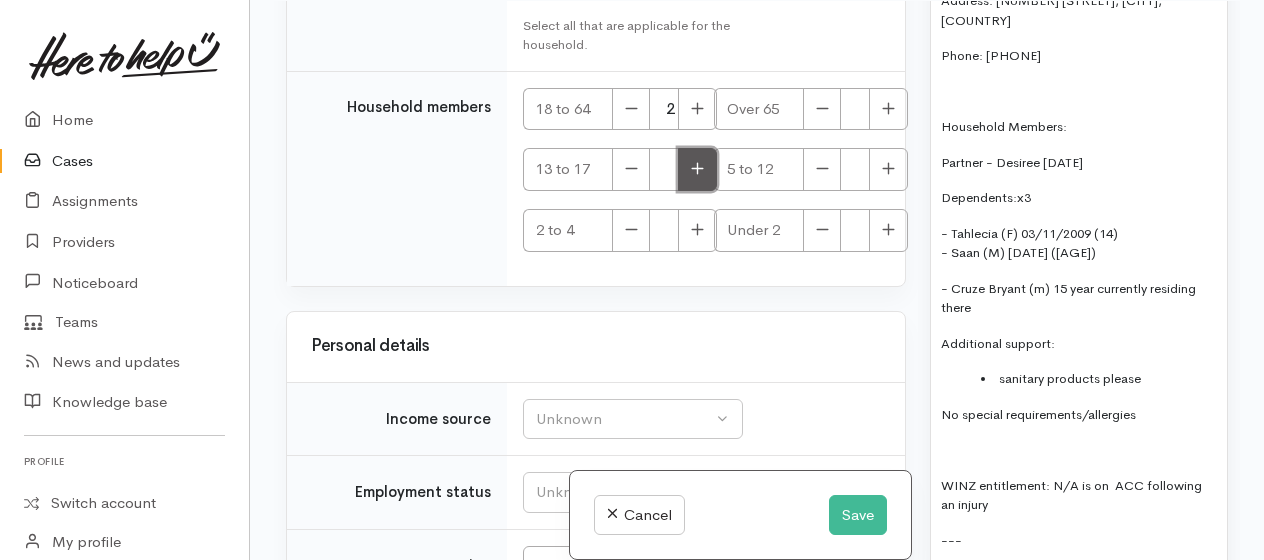 click 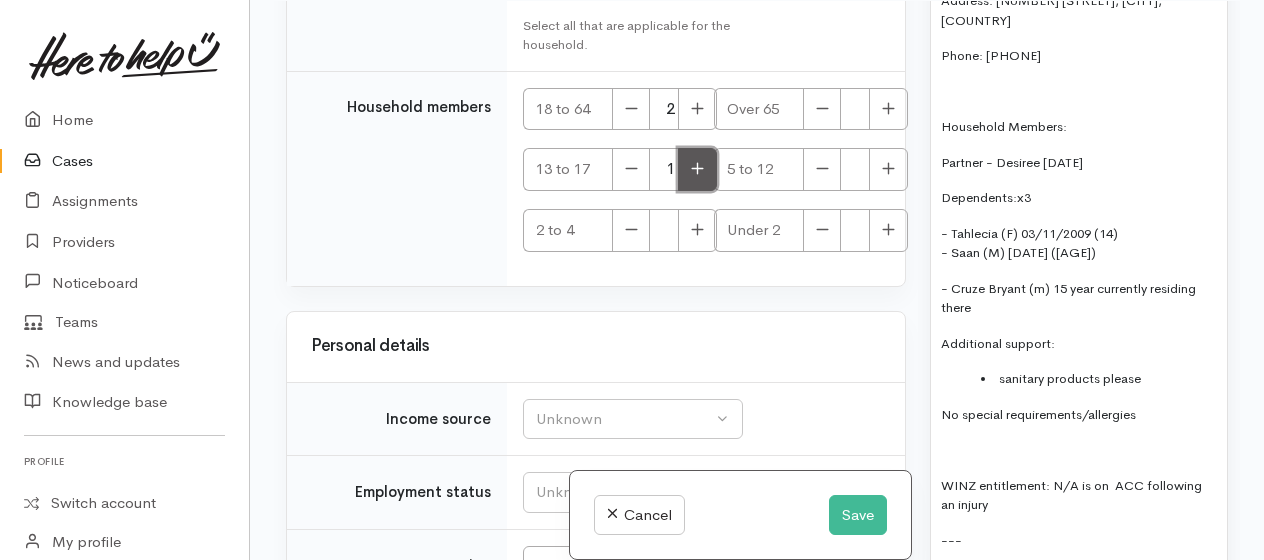 click 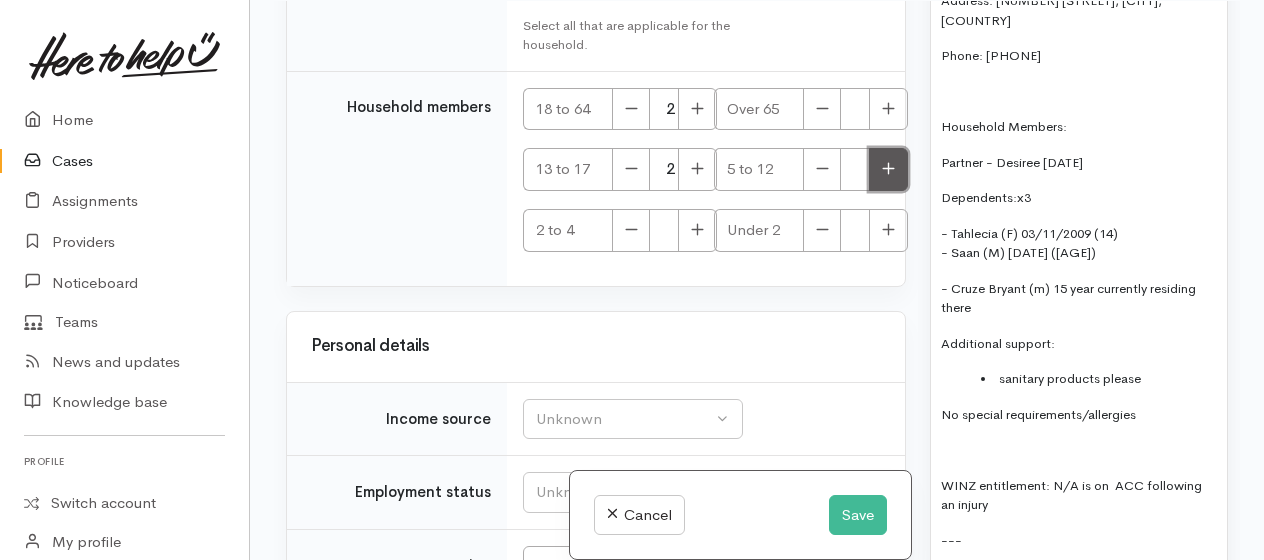 click 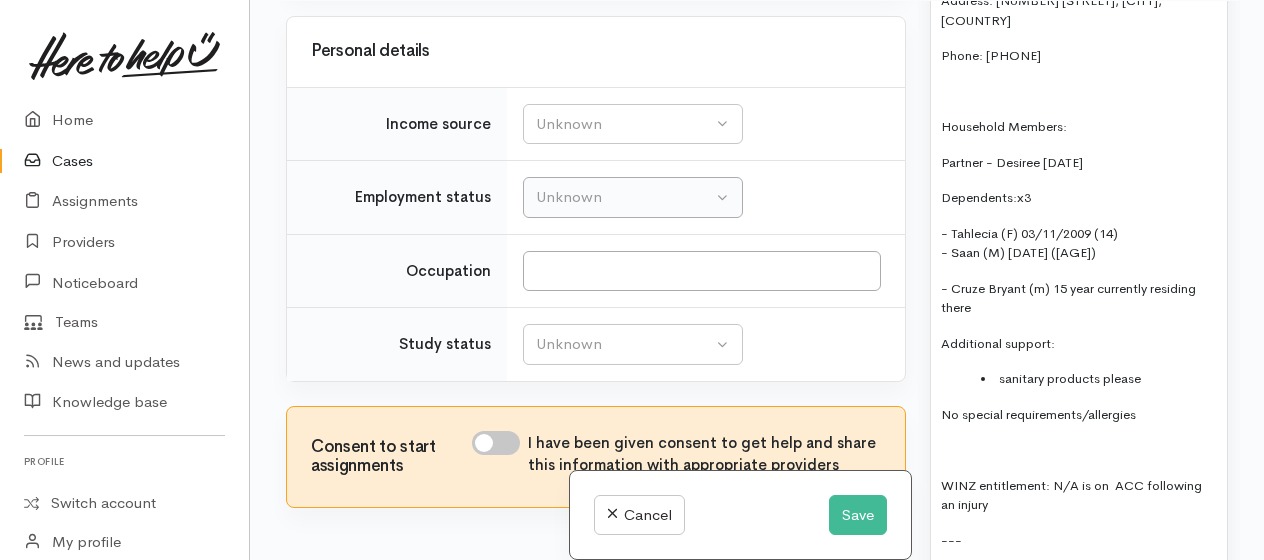 scroll, scrollTop: 4888, scrollLeft: 0, axis: vertical 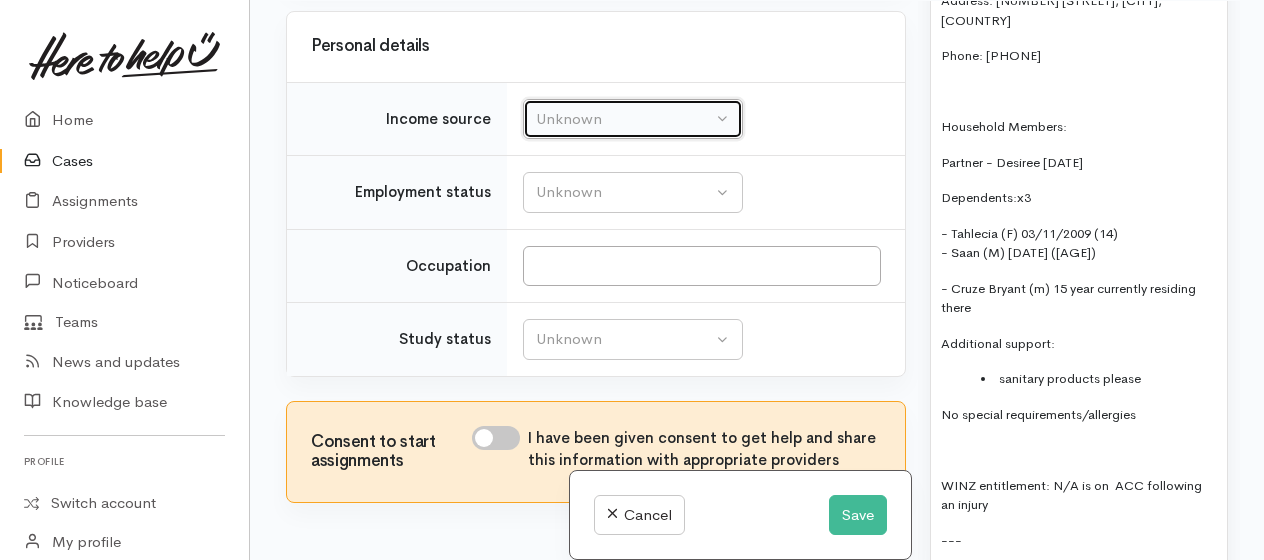 click on "Unknown" at bounding box center (624, 119) 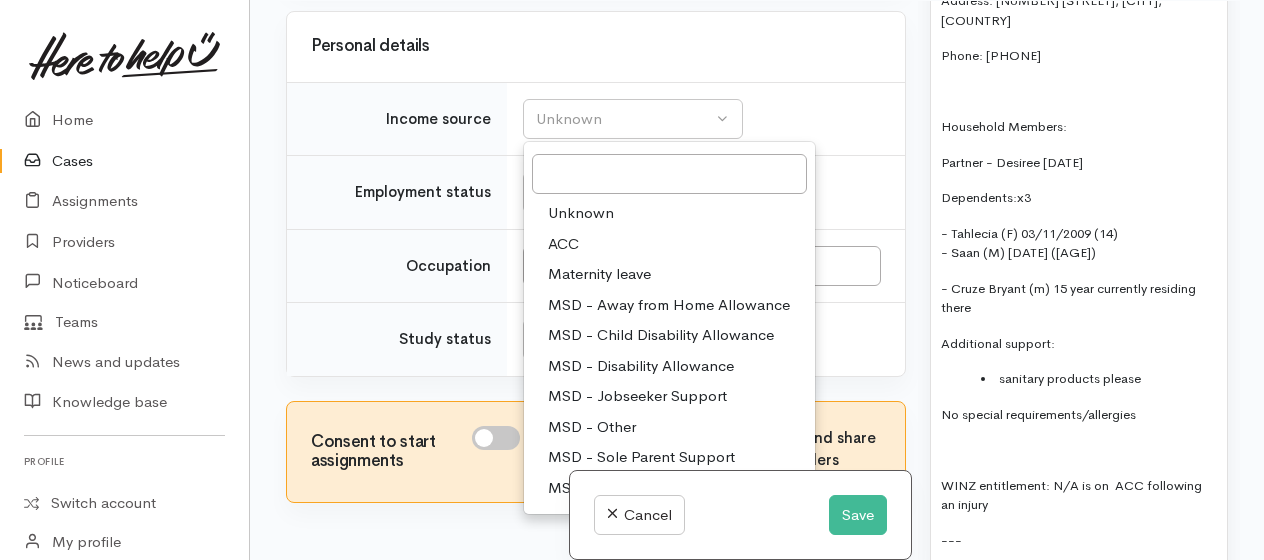 click on "ACC" at bounding box center [563, 244] 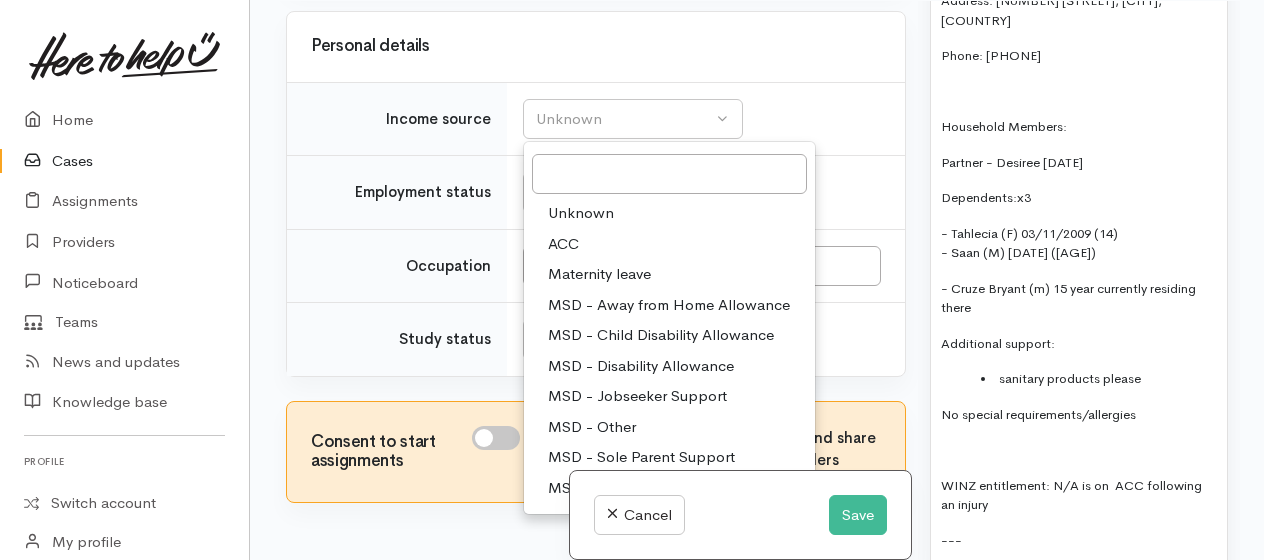 select on "8" 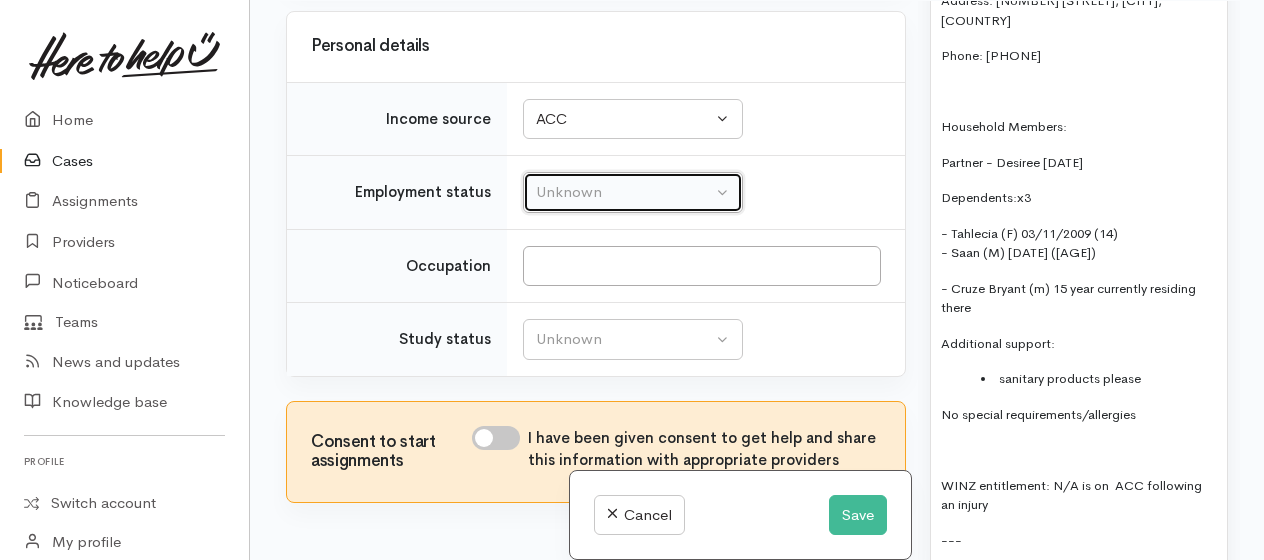 drag, startPoint x: 556, startPoint y: 188, endPoint x: 556, endPoint y: 203, distance: 15 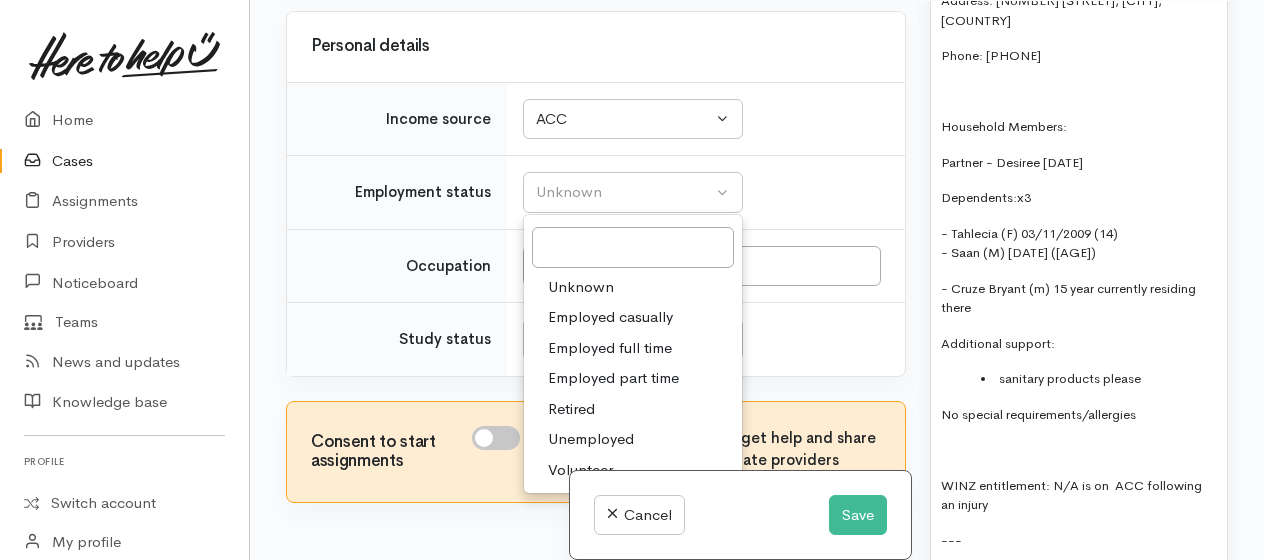 click on "Unemployed" at bounding box center [591, 439] 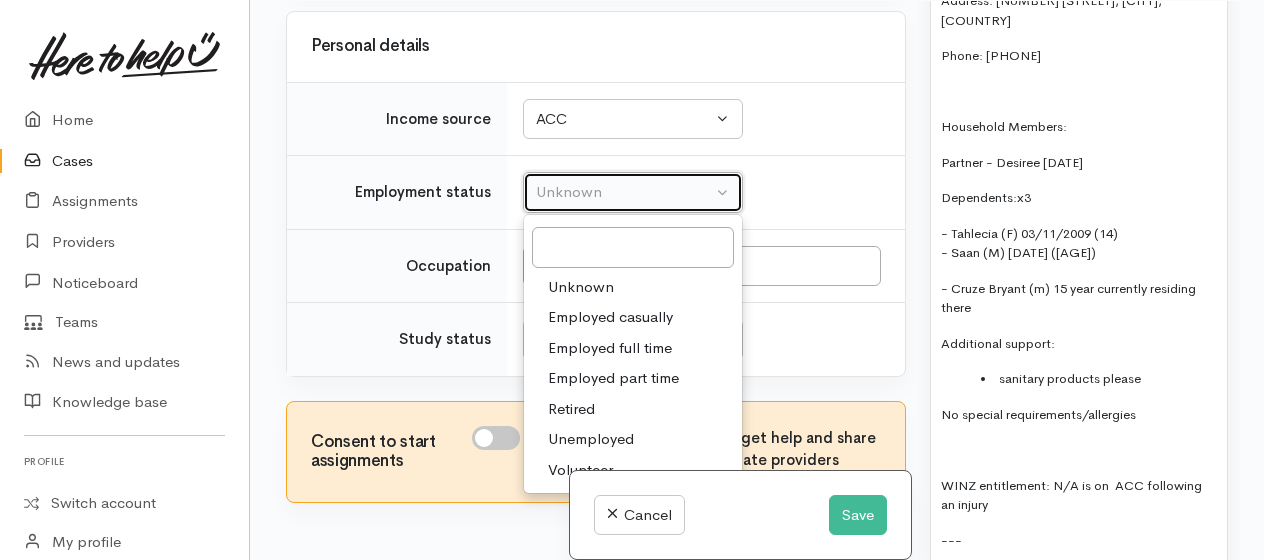 select on "1" 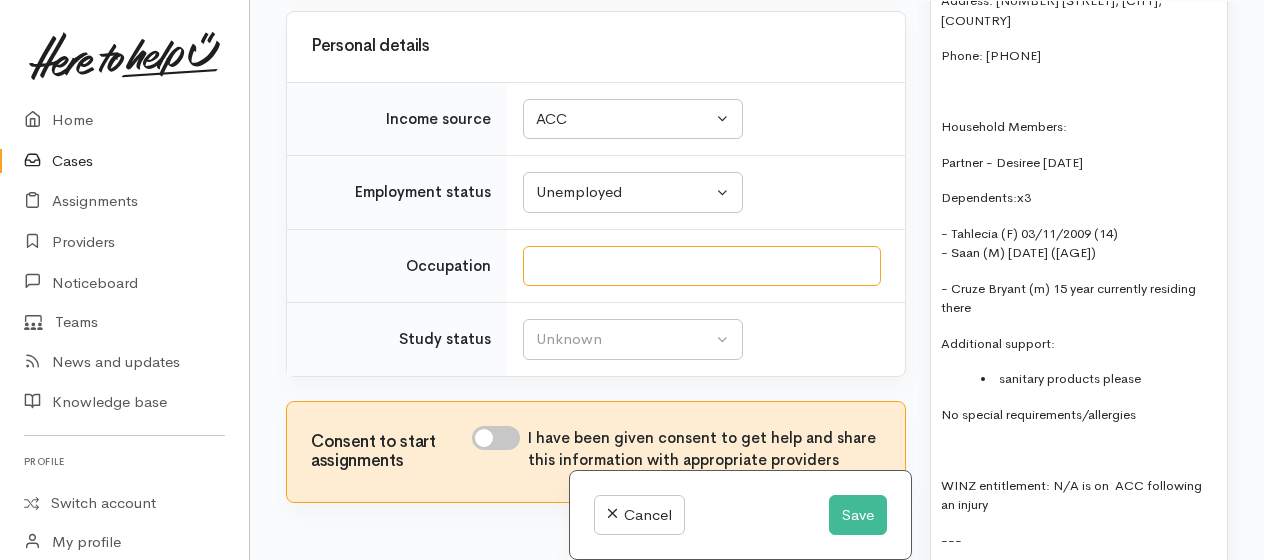 click on "Occupation" at bounding box center (702, 266) 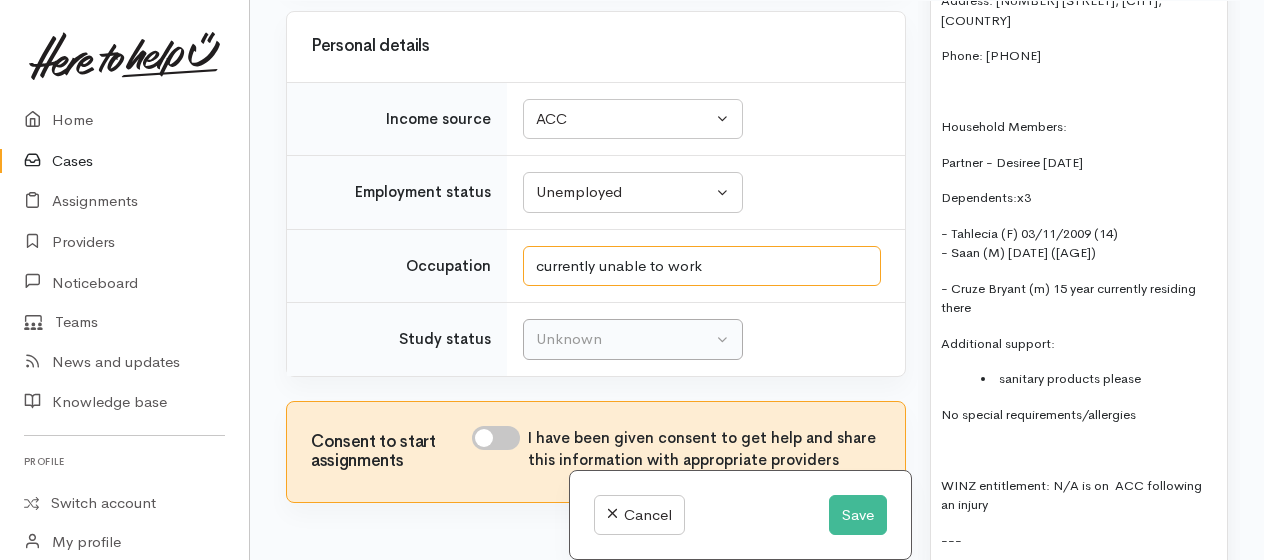 type on "currently unable to work" 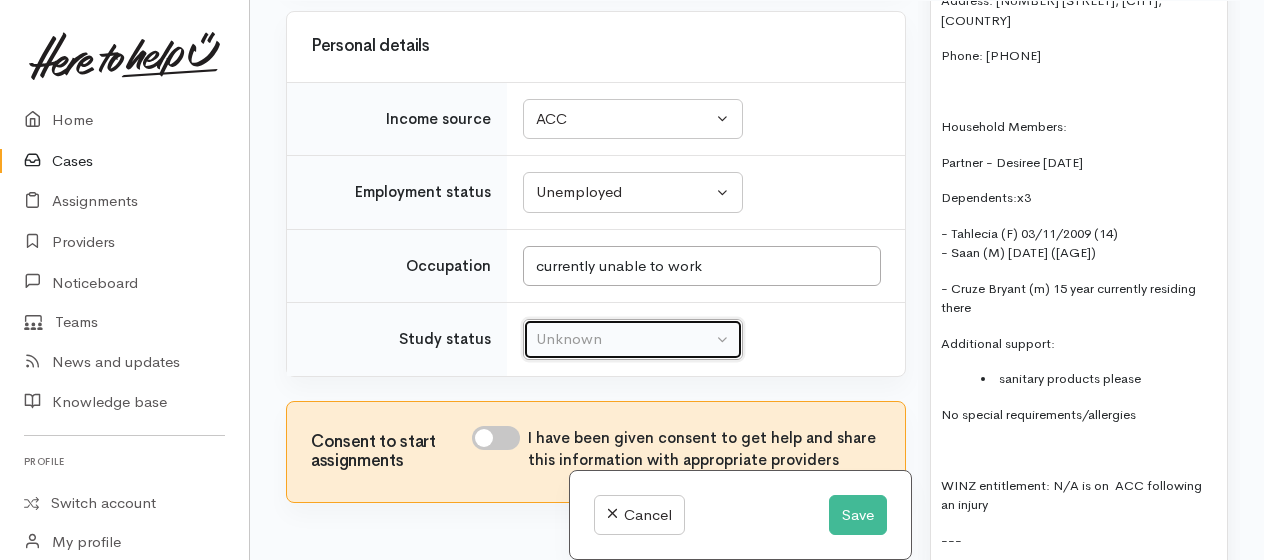 click on "Unknown" at bounding box center (624, 339) 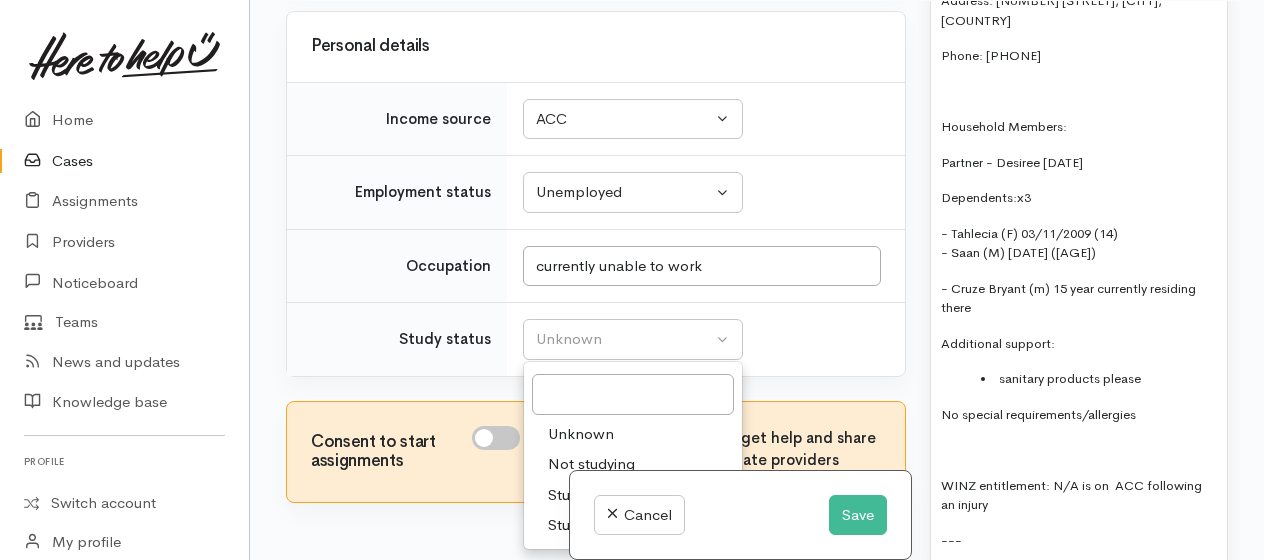 click on "Not studying" at bounding box center (591, 464) 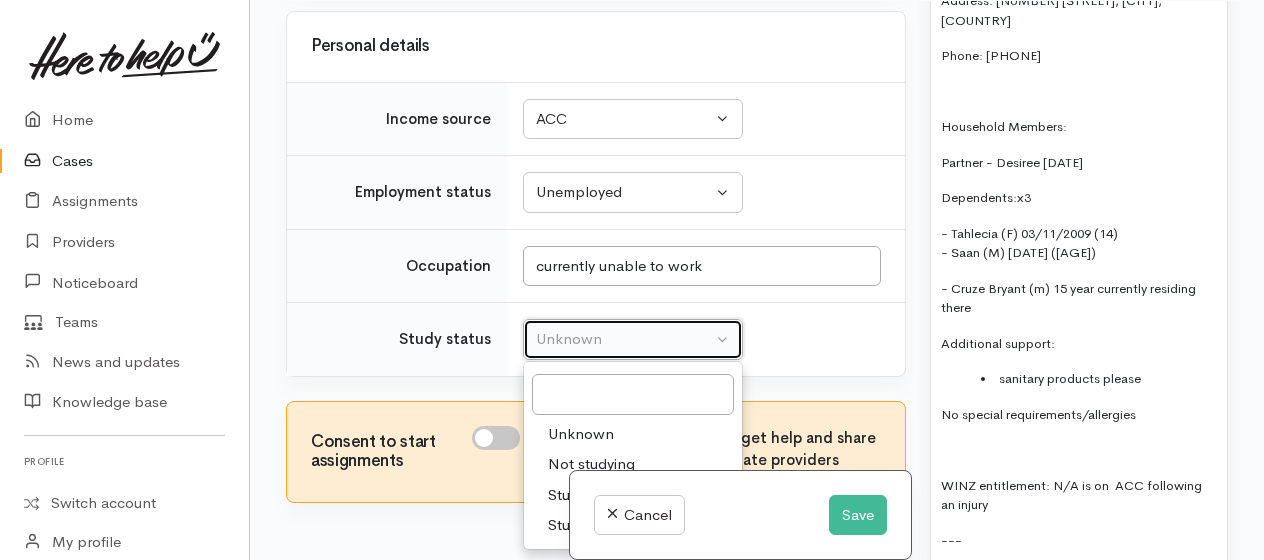 select on "1" 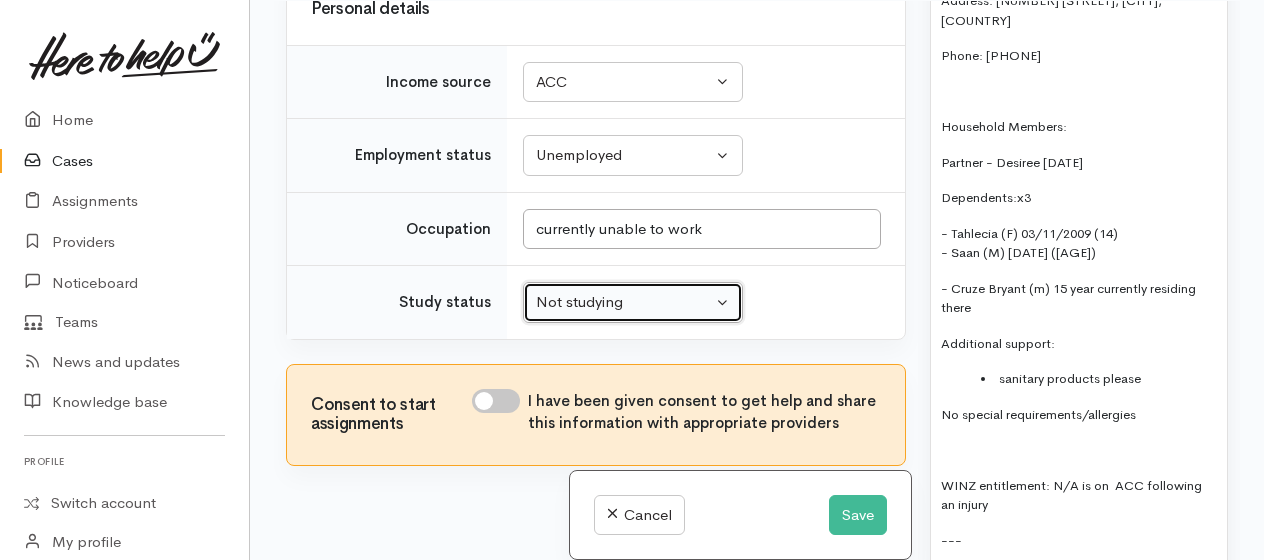 scroll, scrollTop: 4944, scrollLeft: 0, axis: vertical 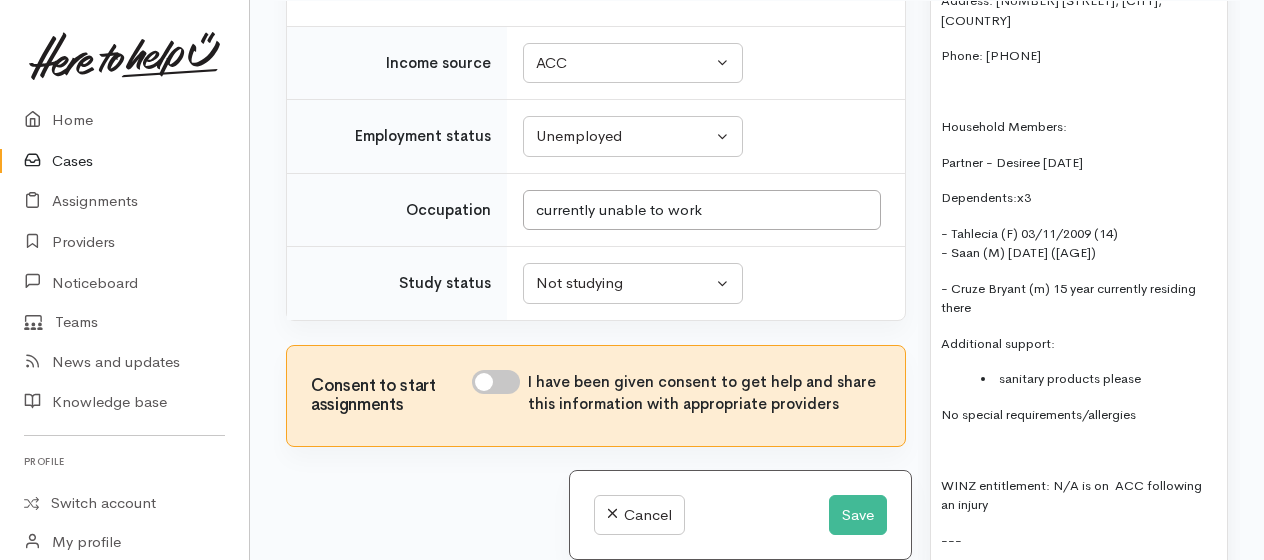 click on "I have been given consent to get help and share this information with appropriate providers" at bounding box center (496, 382) 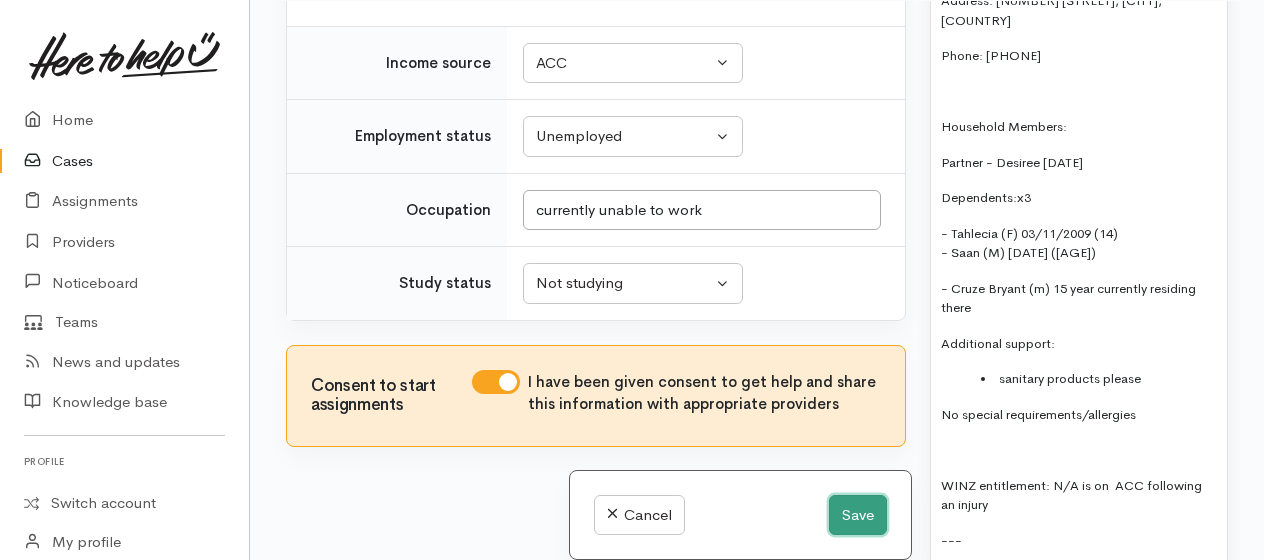 click on "Save" at bounding box center [858, 515] 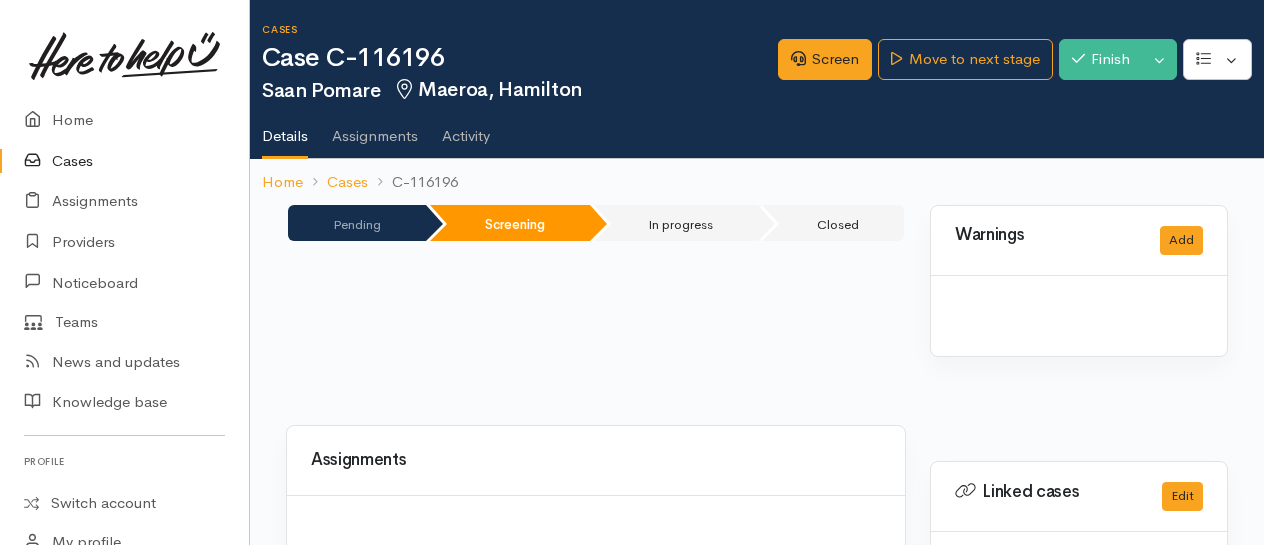 scroll, scrollTop: 0, scrollLeft: 0, axis: both 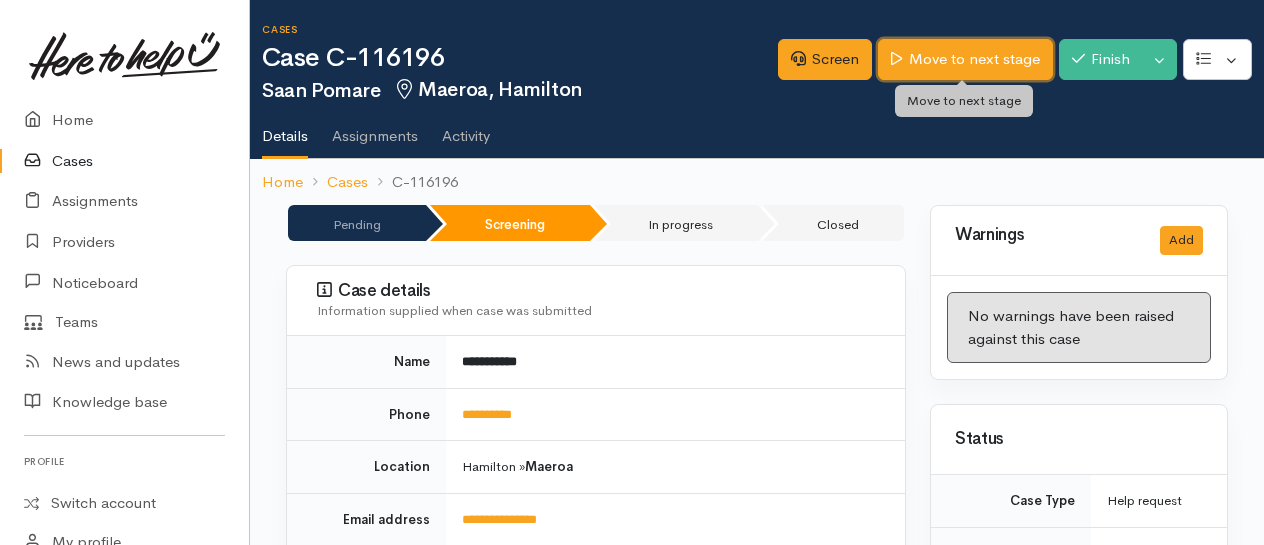 click on "Move to next stage" at bounding box center (965, 59) 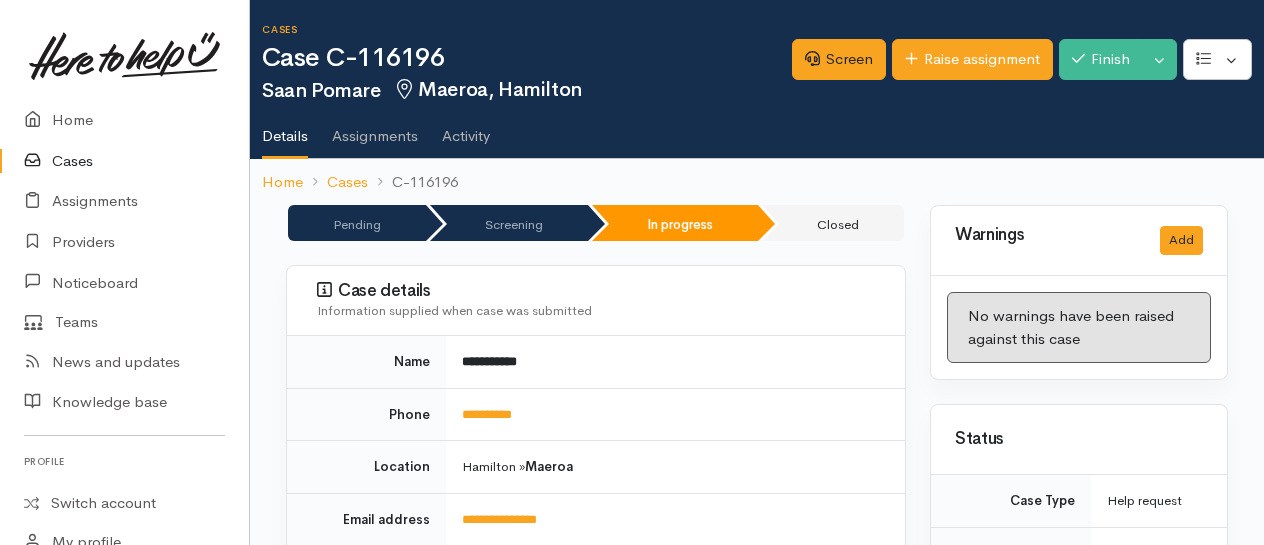 scroll, scrollTop: 0, scrollLeft: 0, axis: both 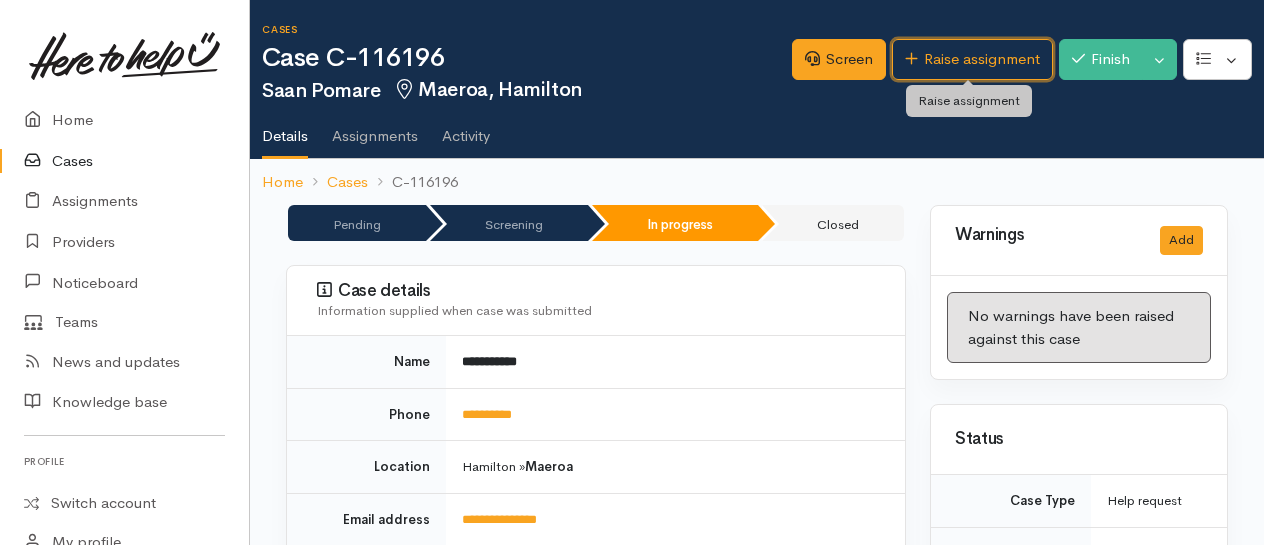 drag, startPoint x: 962, startPoint y: 62, endPoint x: 934, endPoint y: 81, distance: 33.83785 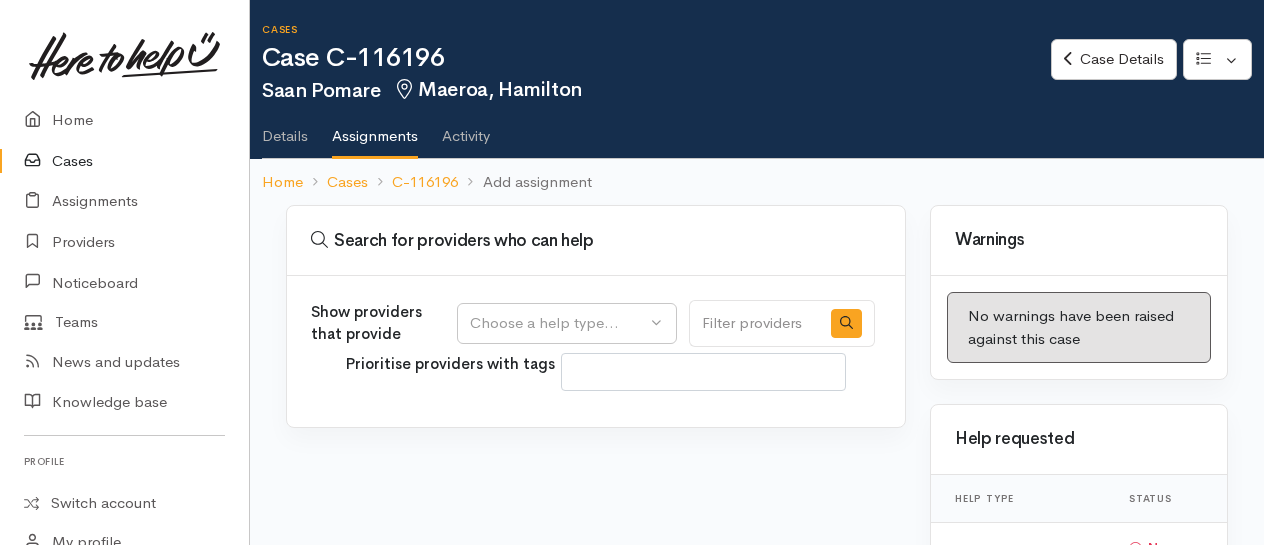 select 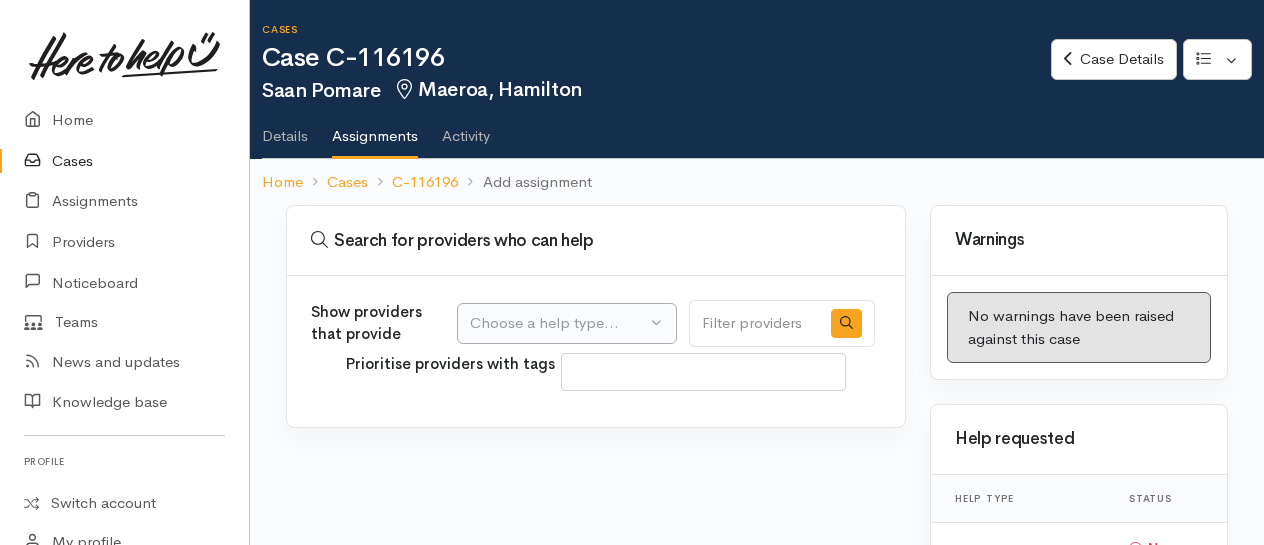 scroll, scrollTop: 0, scrollLeft: 0, axis: both 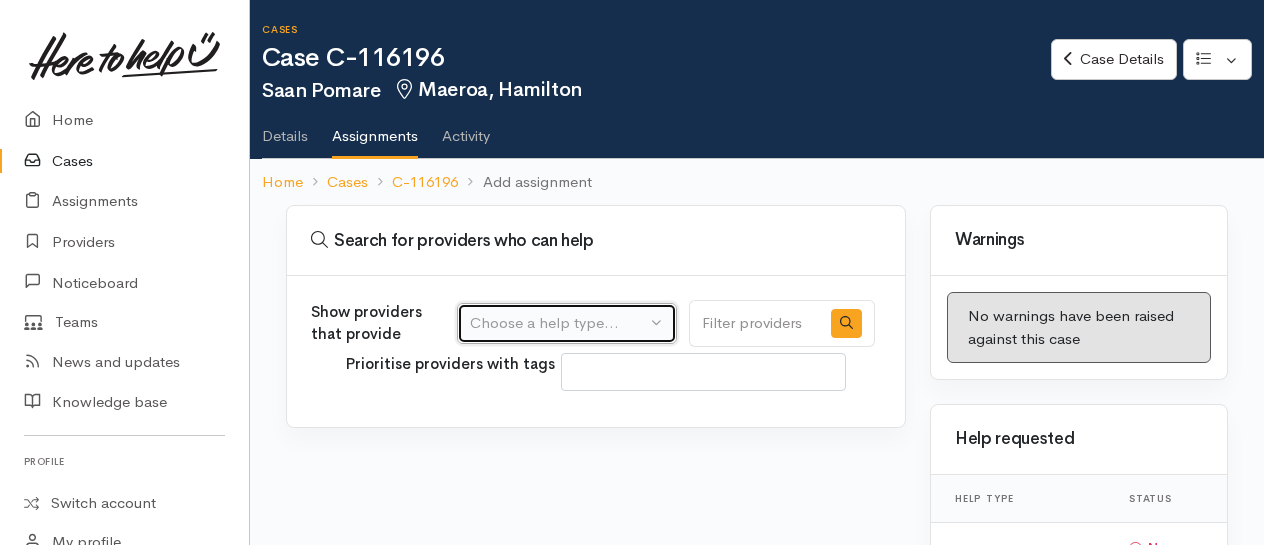 click on "Choose a help type..." at bounding box center [558, 323] 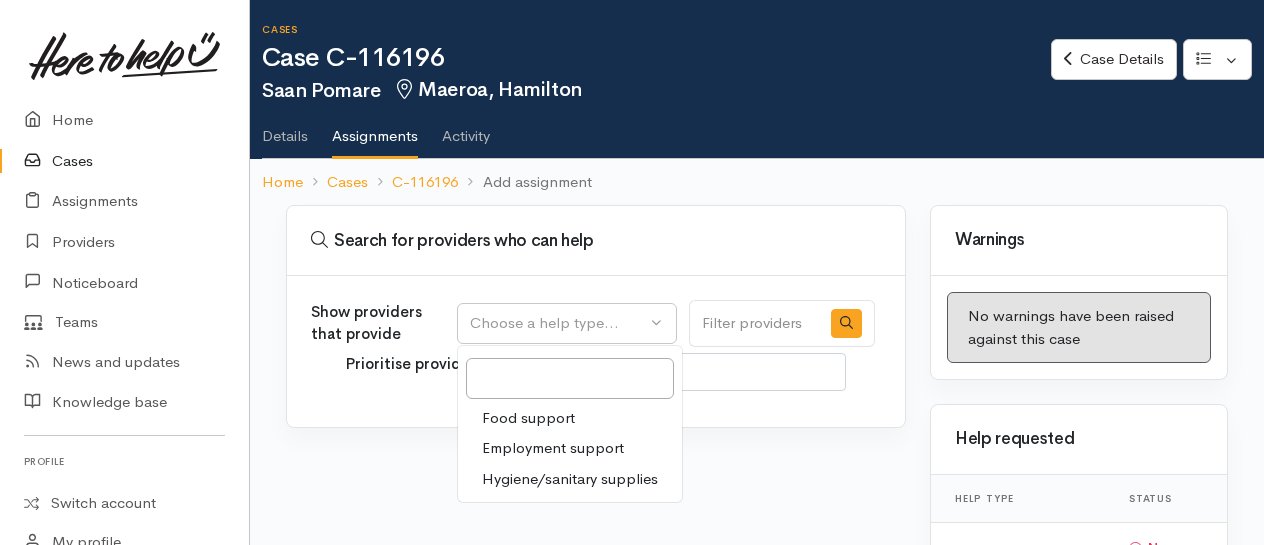 click on "Food support" at bounding box center [528, 418] 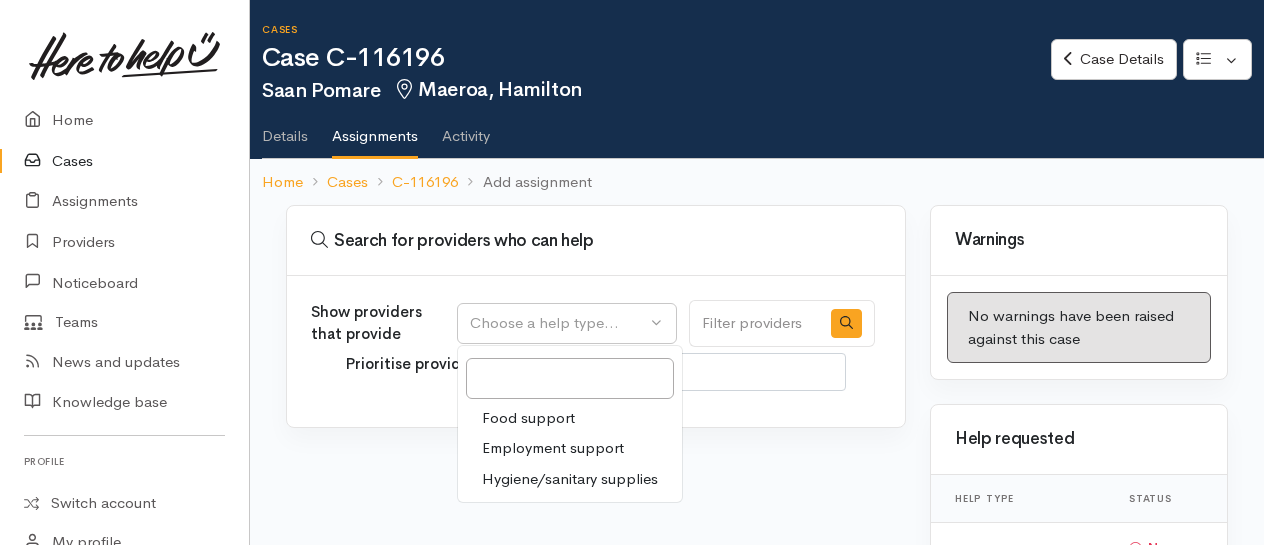select on "3" 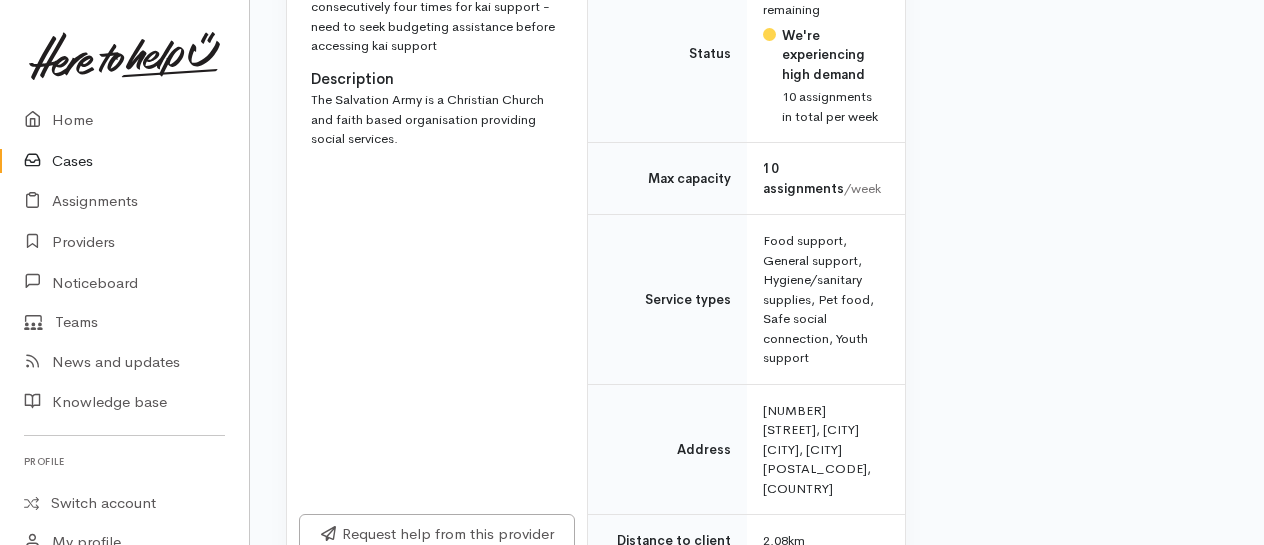 scroll, scrollTop: 1700, scrollLeft: 0, axis: vertical 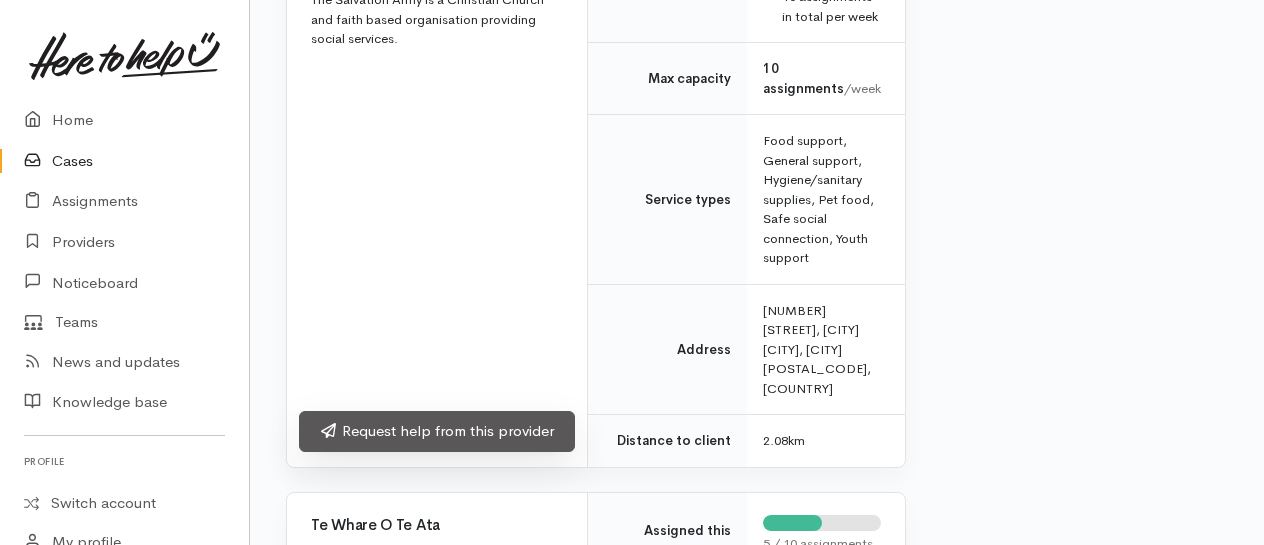 click on "Request help from this provider" at bounding box center (437, 431) 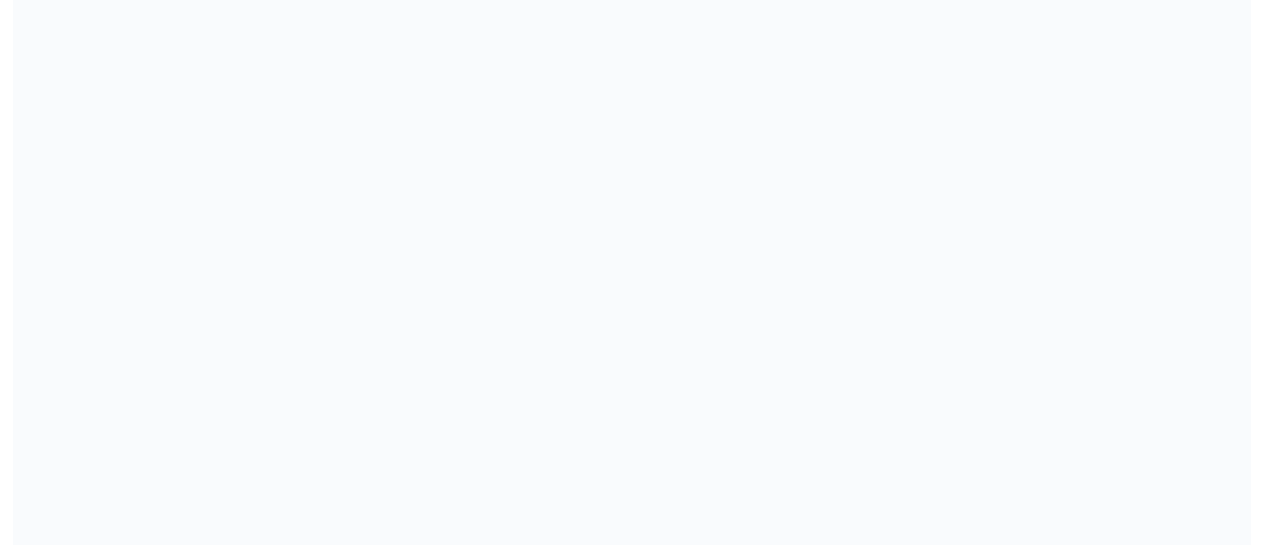 scroll, scrollTop: 0, scrollLeft: 0, axis: both 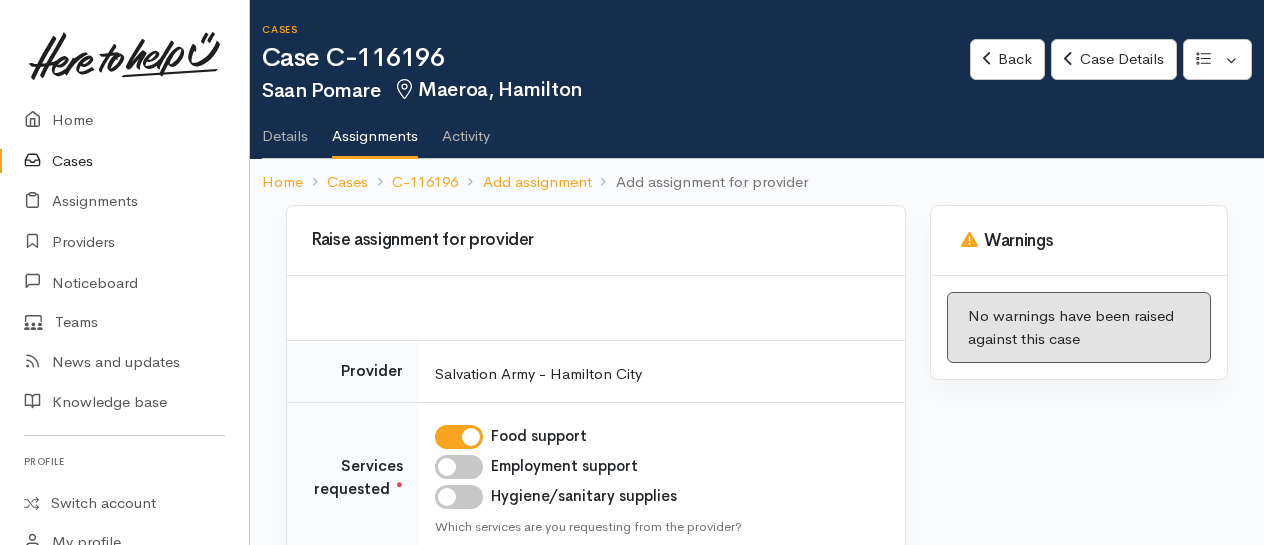 click on "Hygiene/sanitary supplies" at bounding box center (459, 497) 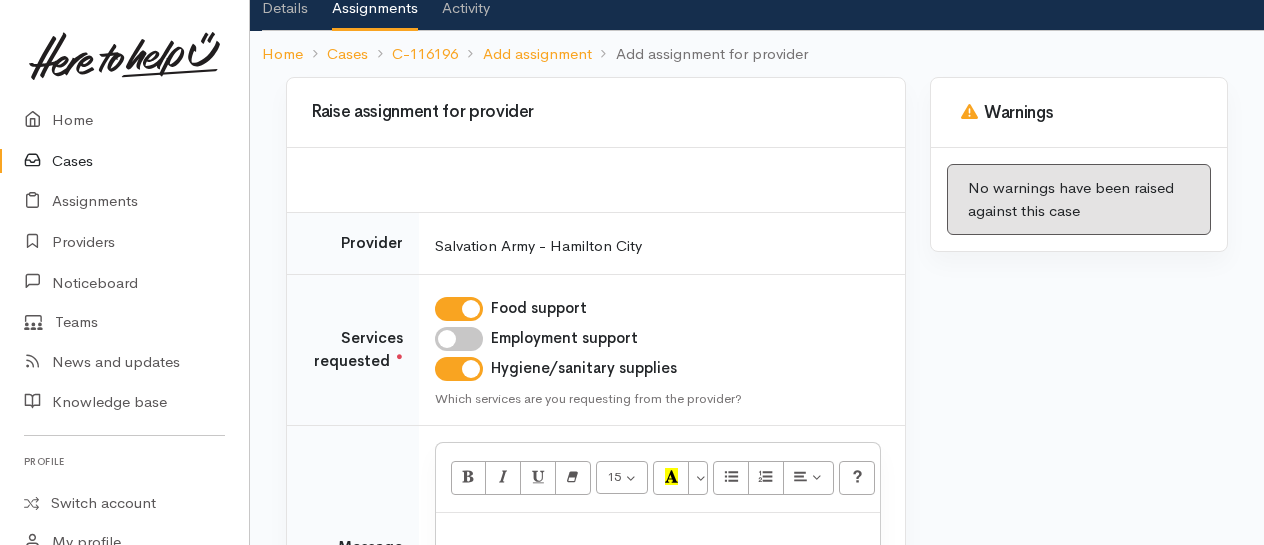 scroll, scrollTop: 200, scrollLeft: 0, axis: vertical 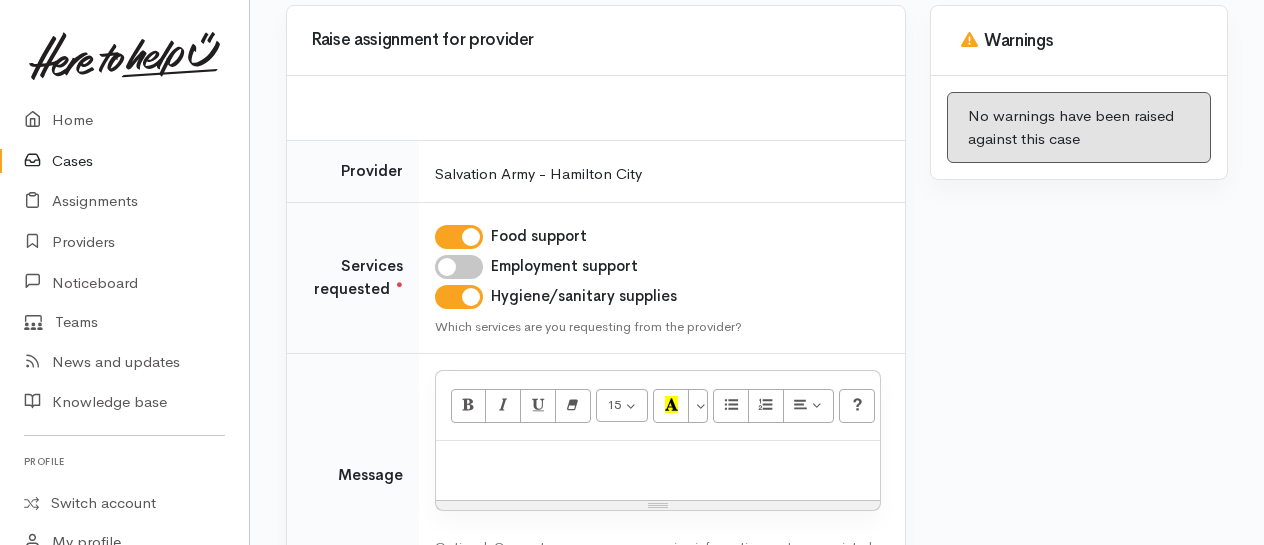 click on "15  8  9  10  11  12  14  18  24  36 Background Color Transparent Select #ffff00 Text Color Reset to default Select #000000" at bounding box center [658, 406] 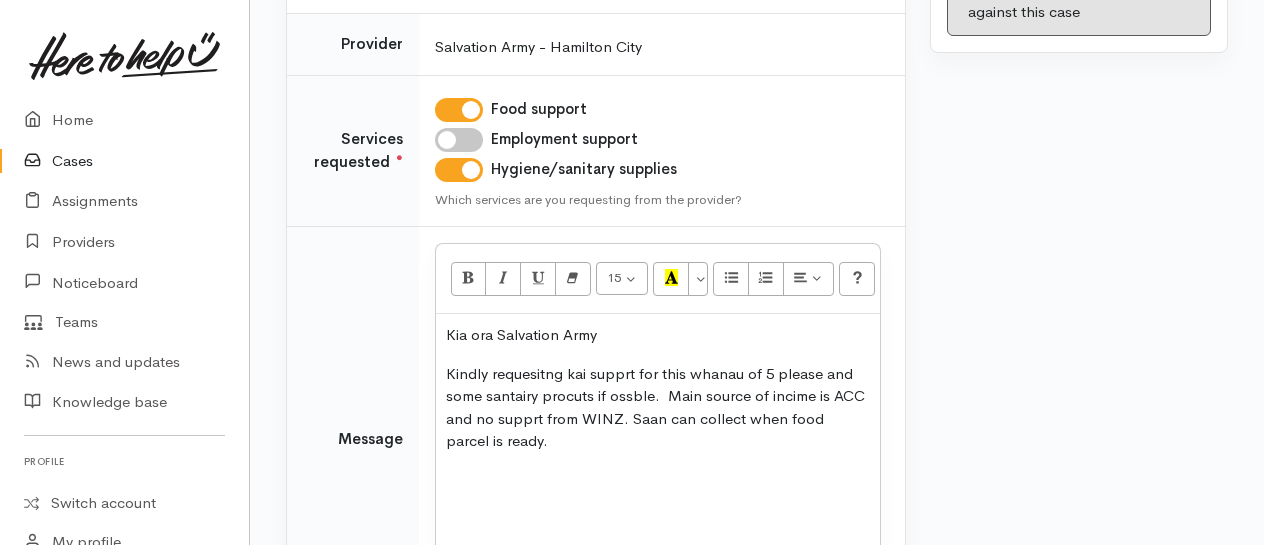 scroll, scrollTop: 330, scrollLeft: 0, axis: vertical 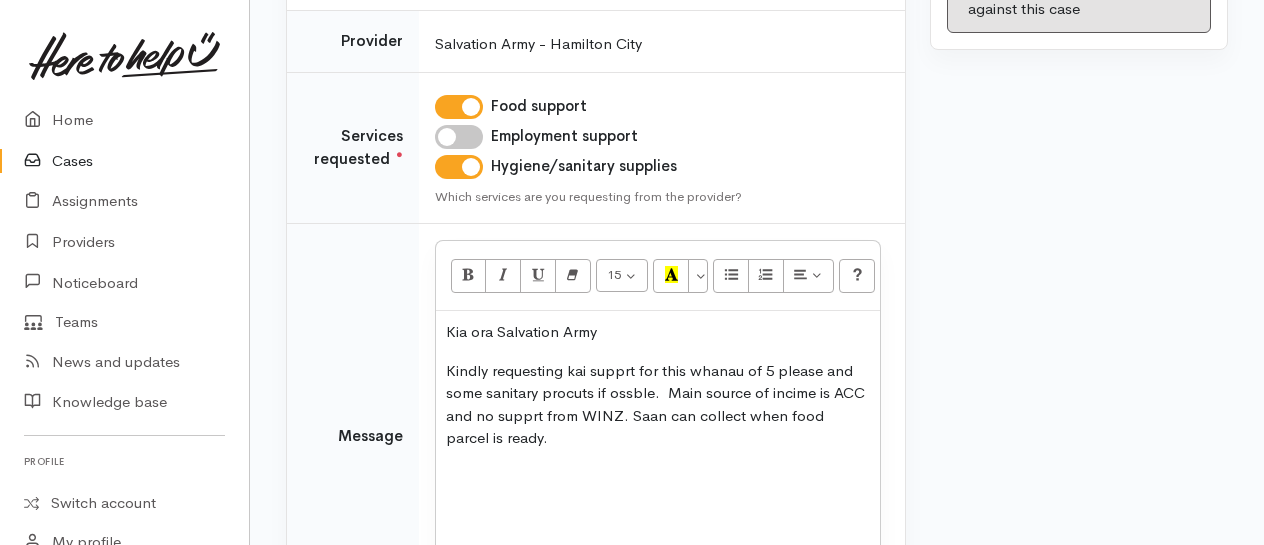 drag, startPoint x: 568, startPoint y: 392, endPoint x: 623, endPoint y: 388, distance: 55.145264 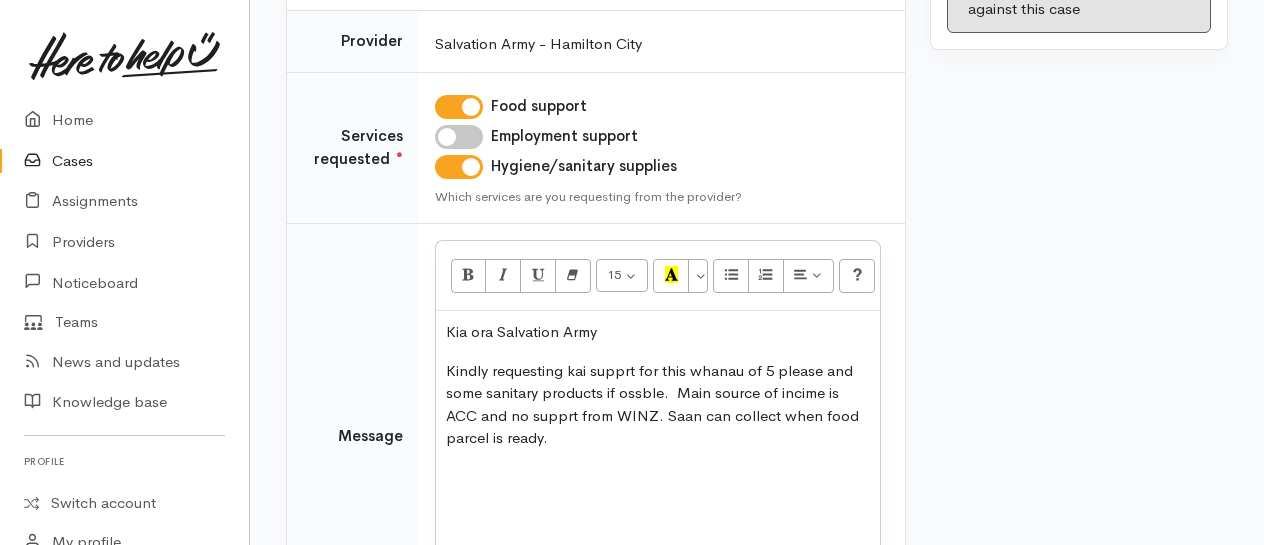 click on "Kindly requesting kai supprt for this whanau of 5 please and some sanitary products if ossble.  Main source of incime is ACC and no supprt from WINZ. Saan can collect when food parcel is ready." at bounding box center (658, 405) 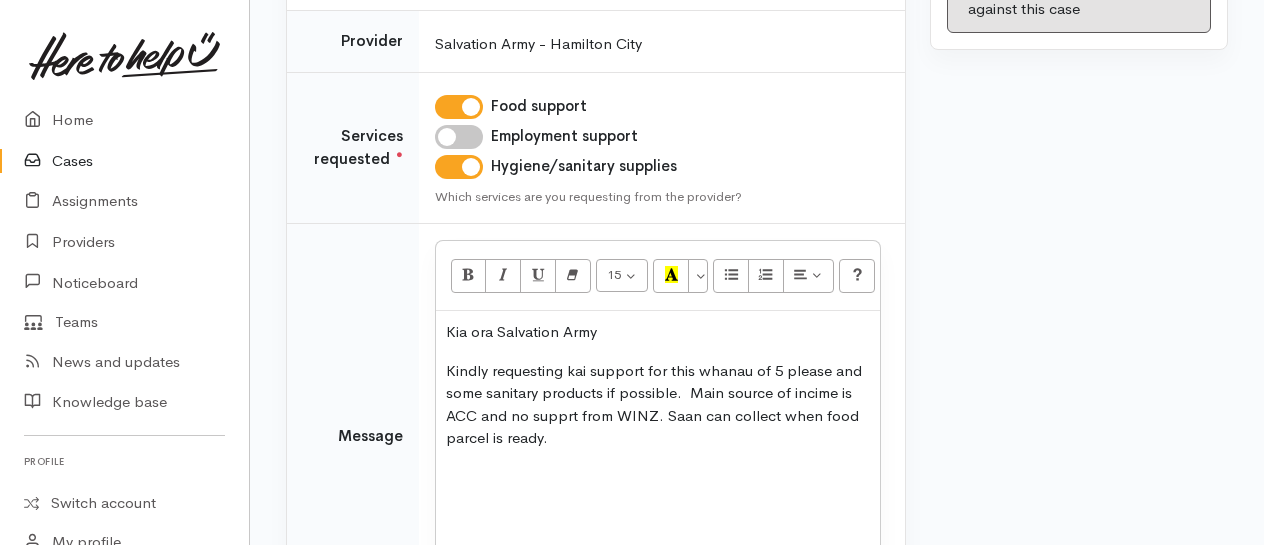 drag, startPoint x: 814, startPoint y: 398, endPoint x: 814, endPoint y: 386, distance: 12 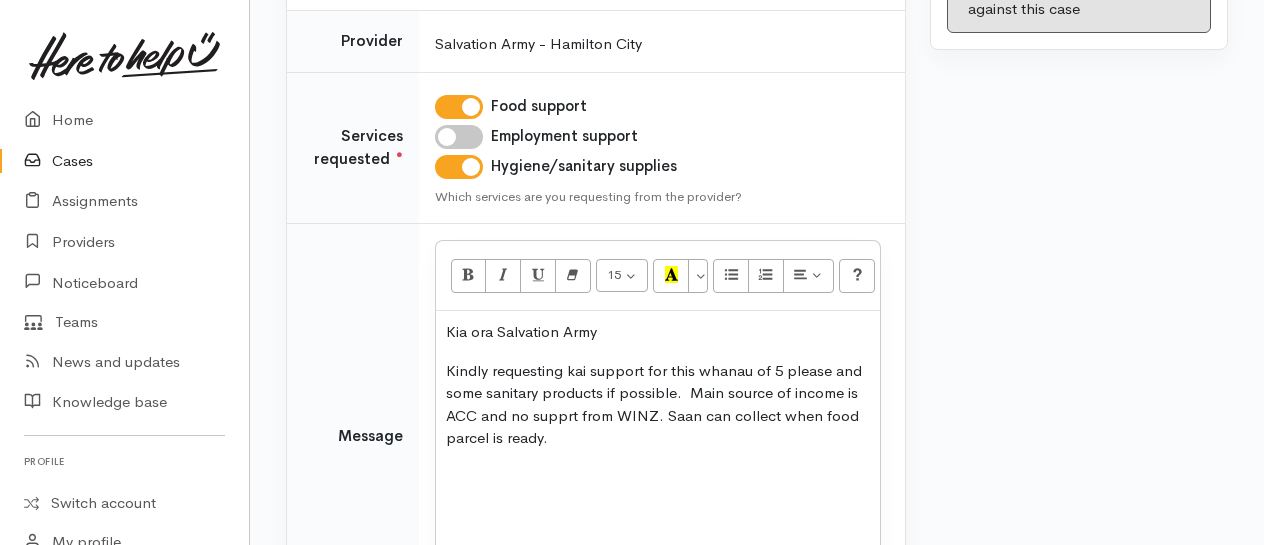 click on "Kindly requesting kai support for this whanau of 5 please and some sanitary products if possible.  Main source of income is ACC and no supprt from WINZ. Saan can collect when food parcel is ready." at bounding box center [658, 405] 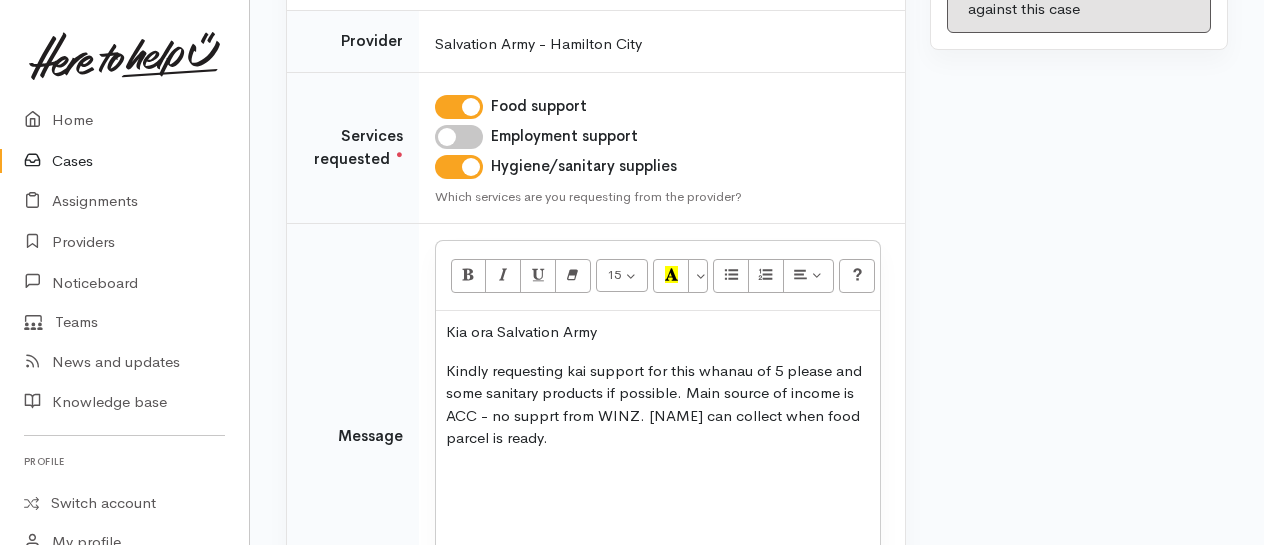 click on "Kindly requesting kai support for this whanau of 5 please and some sanitary products if possible. Main source of income is ACC - no supprt from WINZ. [NAME] can collect when food parcel is ready." at bounding box center (658, 405) 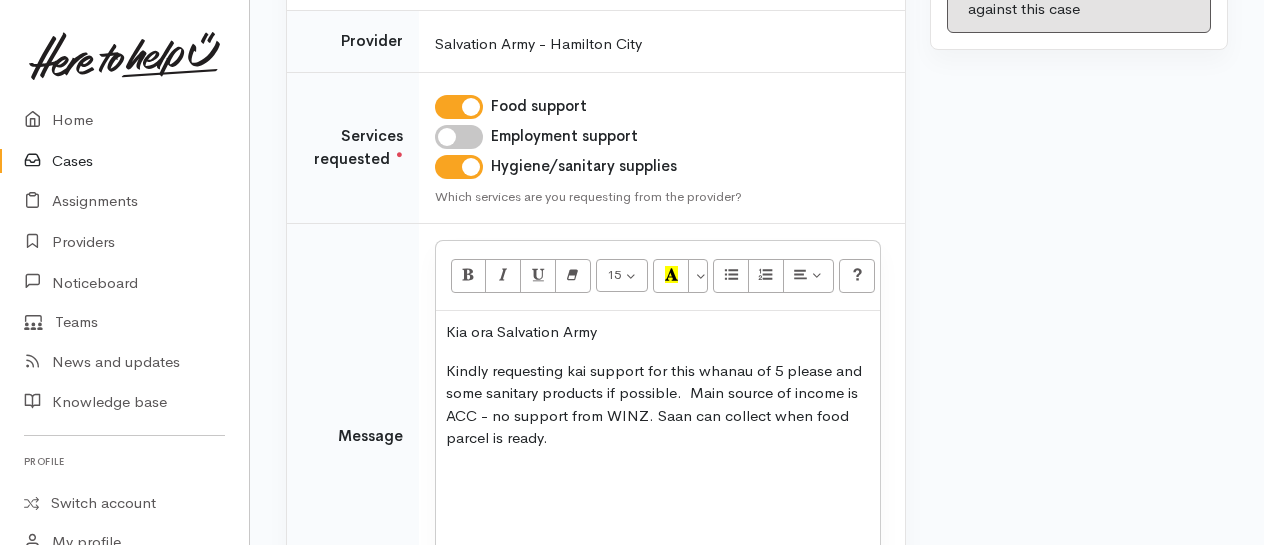 click on "Kindly requesting kai support for this whanau of 5 please and some sanitary products if possible.  Main source of income is ACC - no support from WINZ. Saan can collect when food parcel is ready." at bounding box center (658, 405) 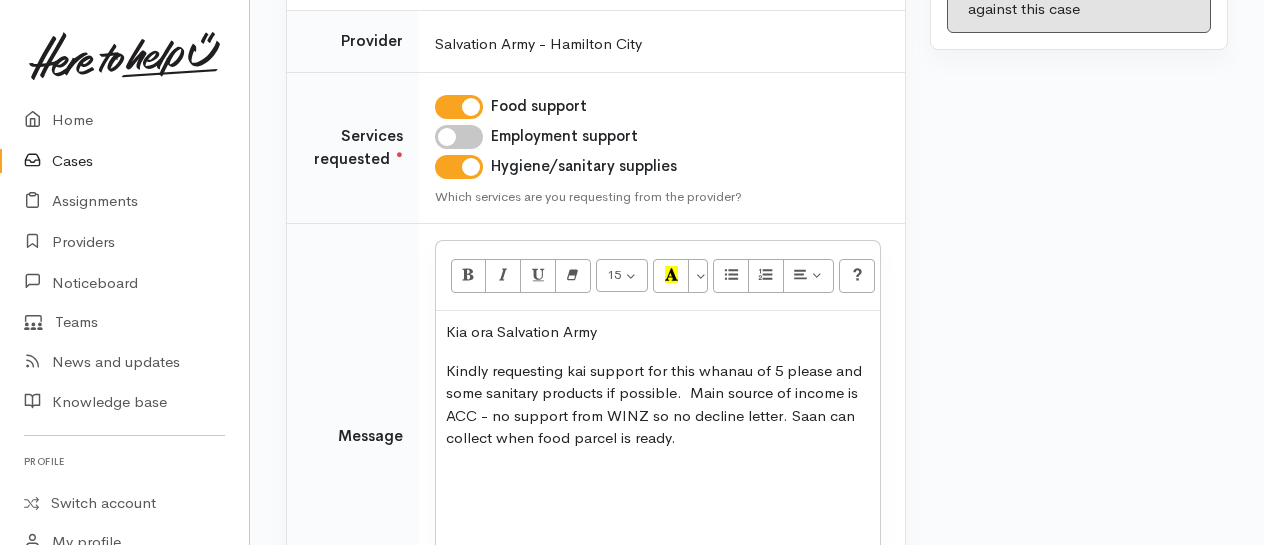 click on "Kindly requesting kai support for this whanau of 5 please and some sanitary products if possible.  Main source of income is ACC - no support from WINZ so no decline letter. Saan can collect when food parcel is ready." at bounding box center [658, 405] 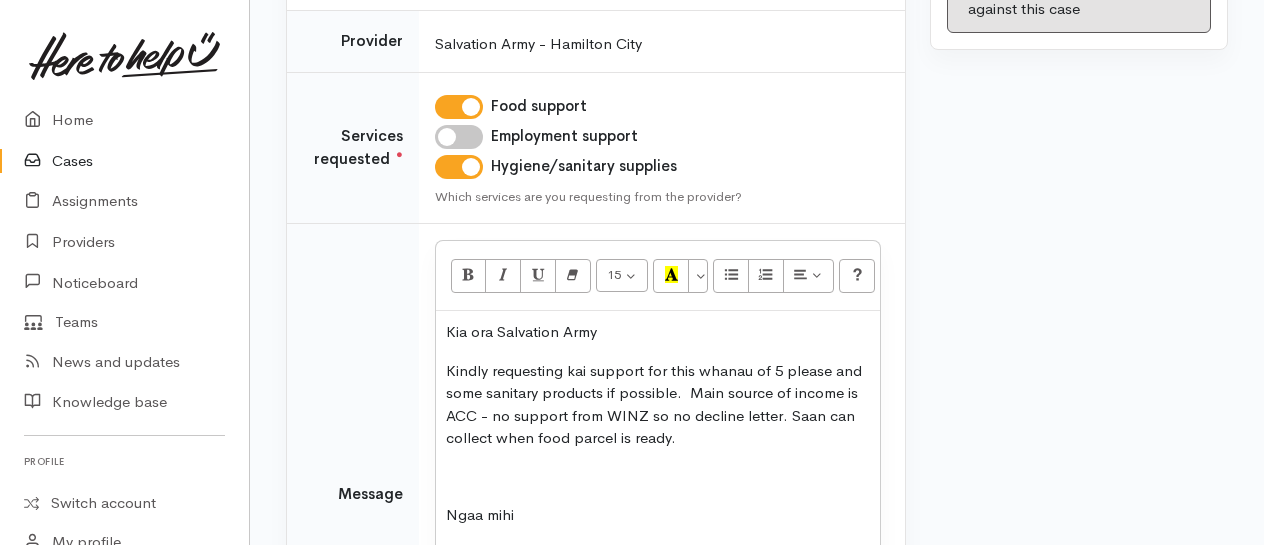 scroll, scrollTop: 346, scrollLeft: 0, axis: vertical 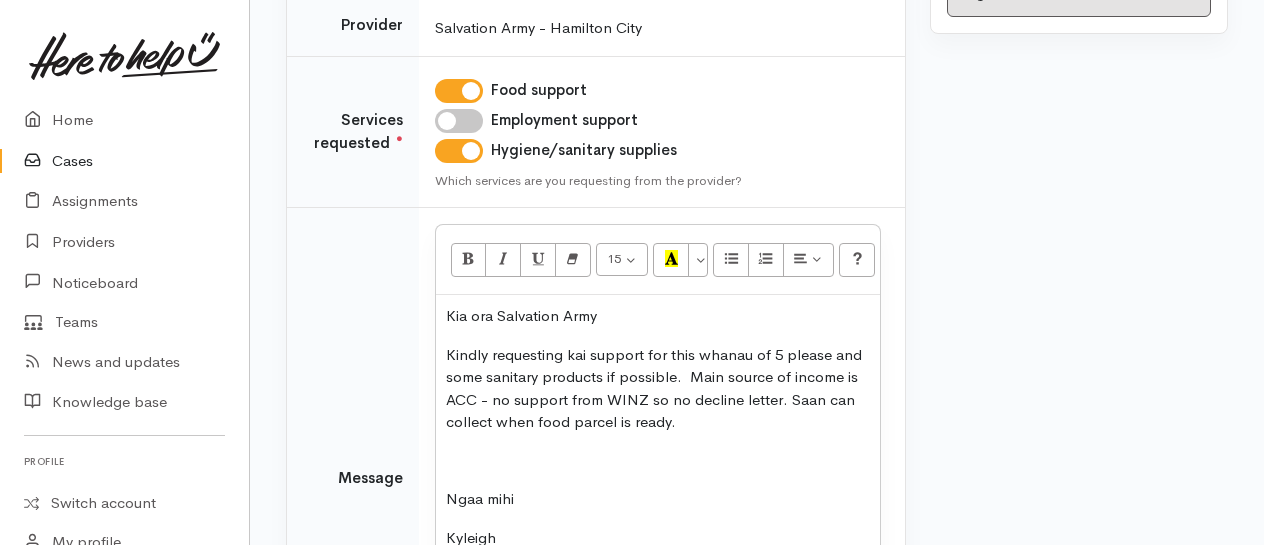 click on "Kia ora Salvation Army Kindly requesting kai support for this whanau of 5 please and some sanitary products if possible.  Main source of income is ACC - no support from WINZ so no decline letter. Saan can collect when food parcel is ready. Ngaa mihi Kyleigh" at bounding box center [658, 473] 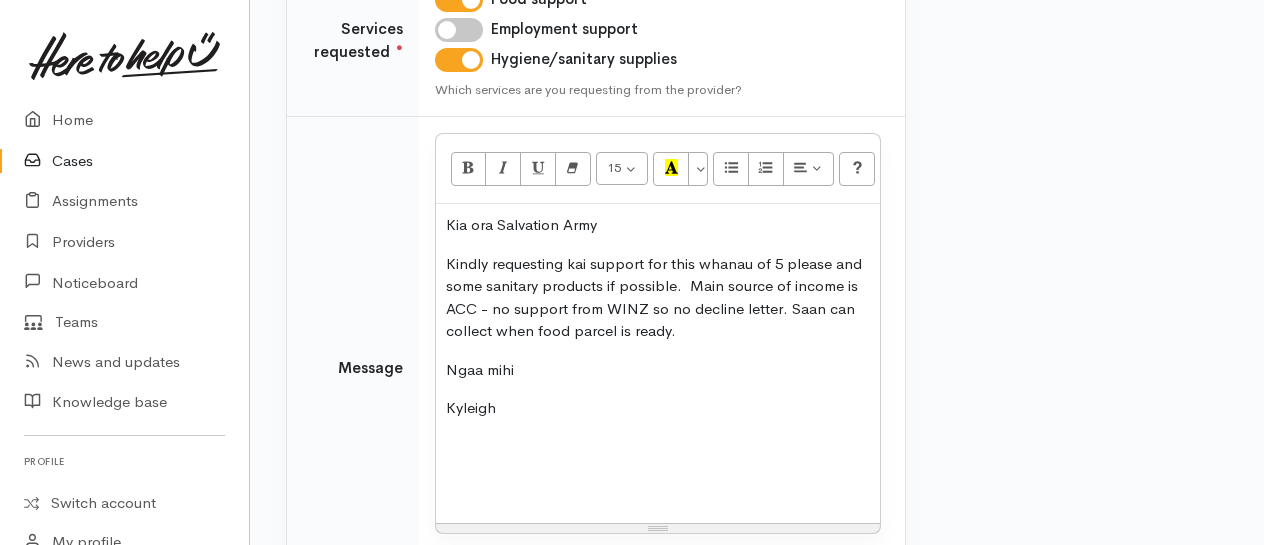 scroll, scrollTop: 612, scrollLeft: 0, axis: vertical 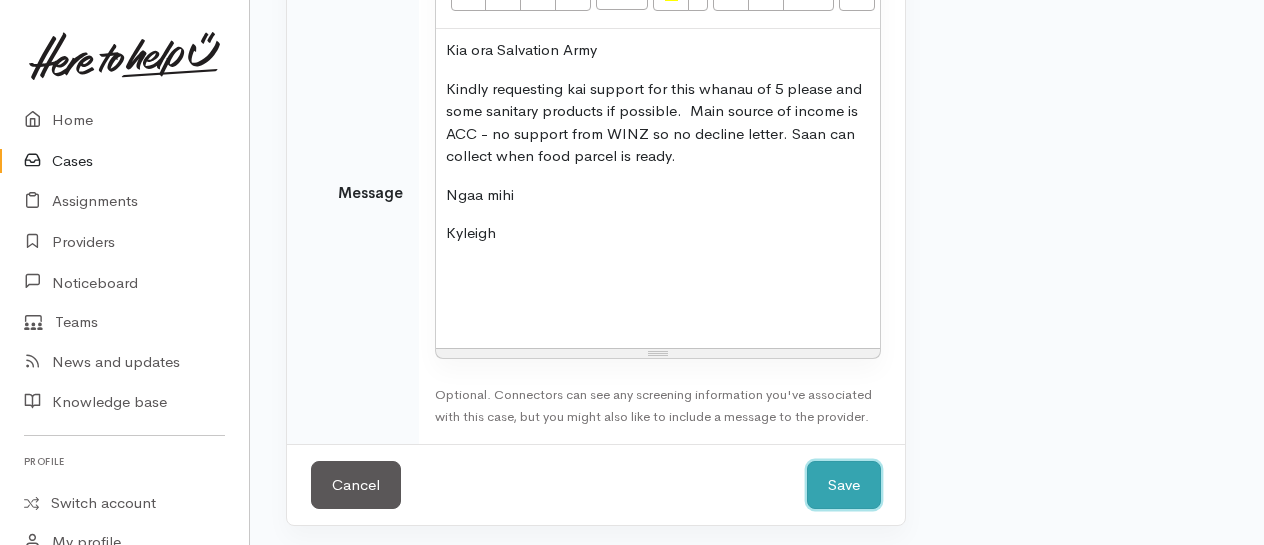 click on "Save" at bounding box center [844, 485] 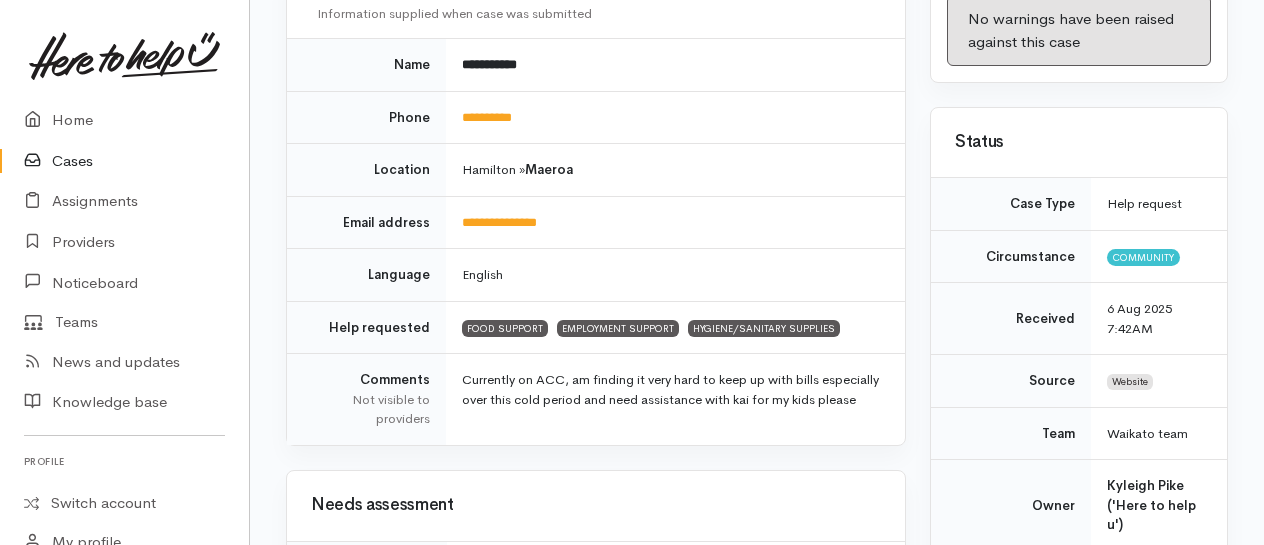 scroll, scrollTop: 200, scrollLeft: 0, axis: vertical 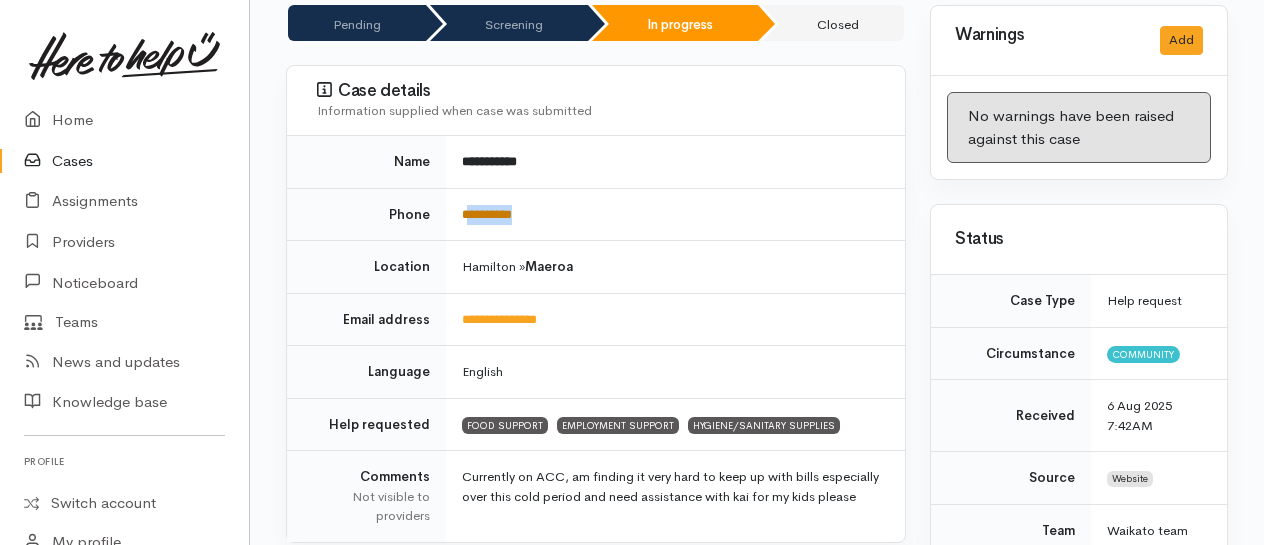 drag, startPoint x: 543, startPoint y: 210, endPoint x: 473, endPoint y: 206, distance: 70.11419 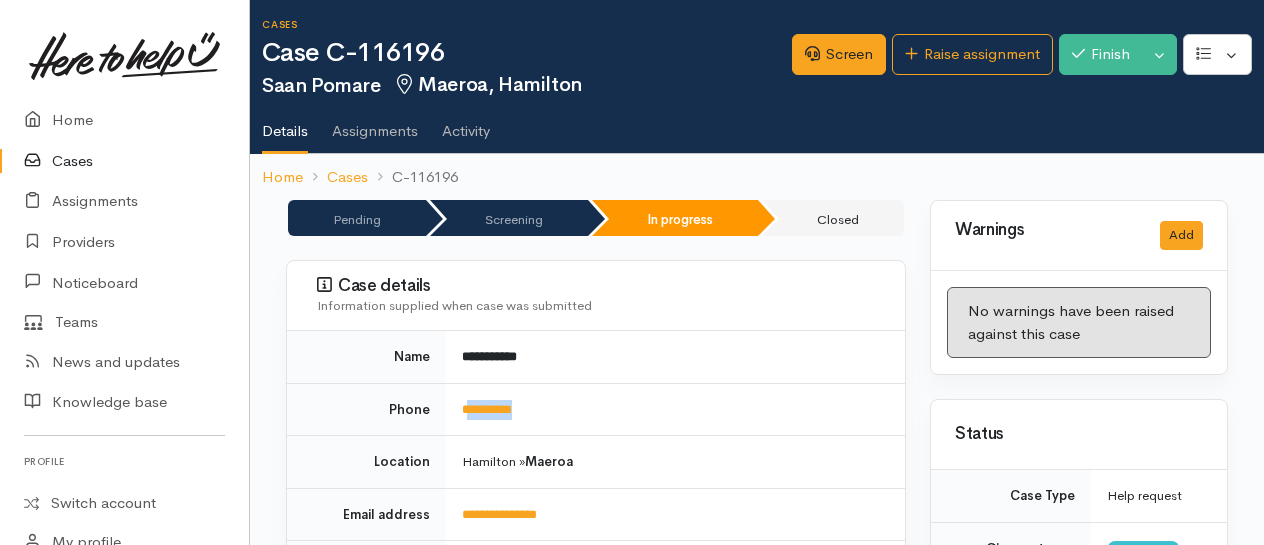 scroll, scrollTop: 0, scrollLeft: 0, axis: both 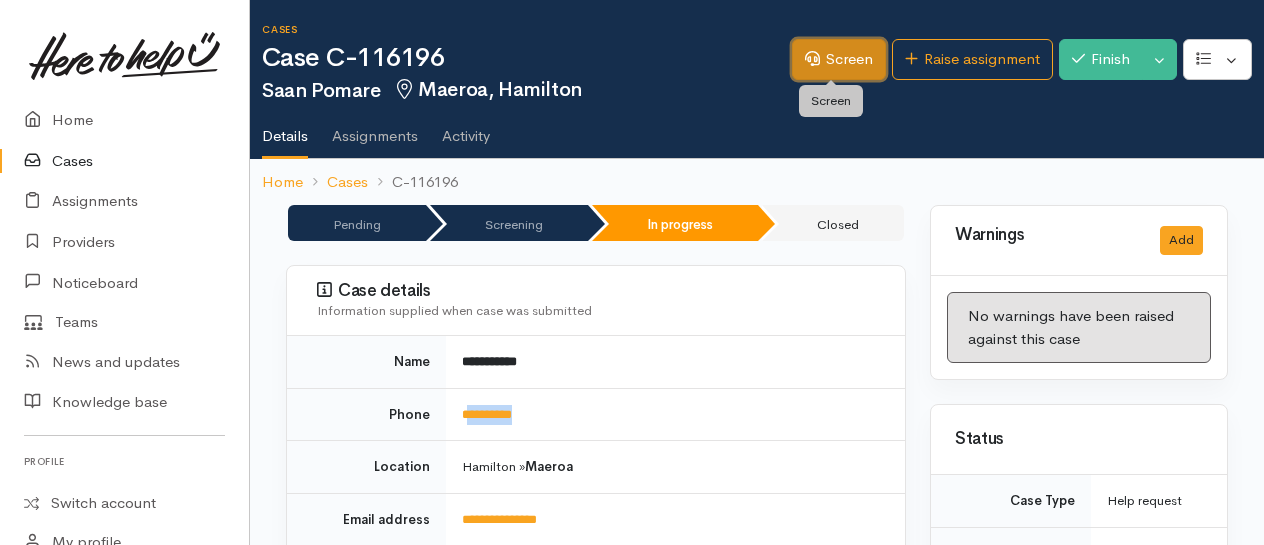 drag, startPoint x: 807, startPoint y: 59, endPoint x: 772, endPoint y: 82, distance: 41.880783 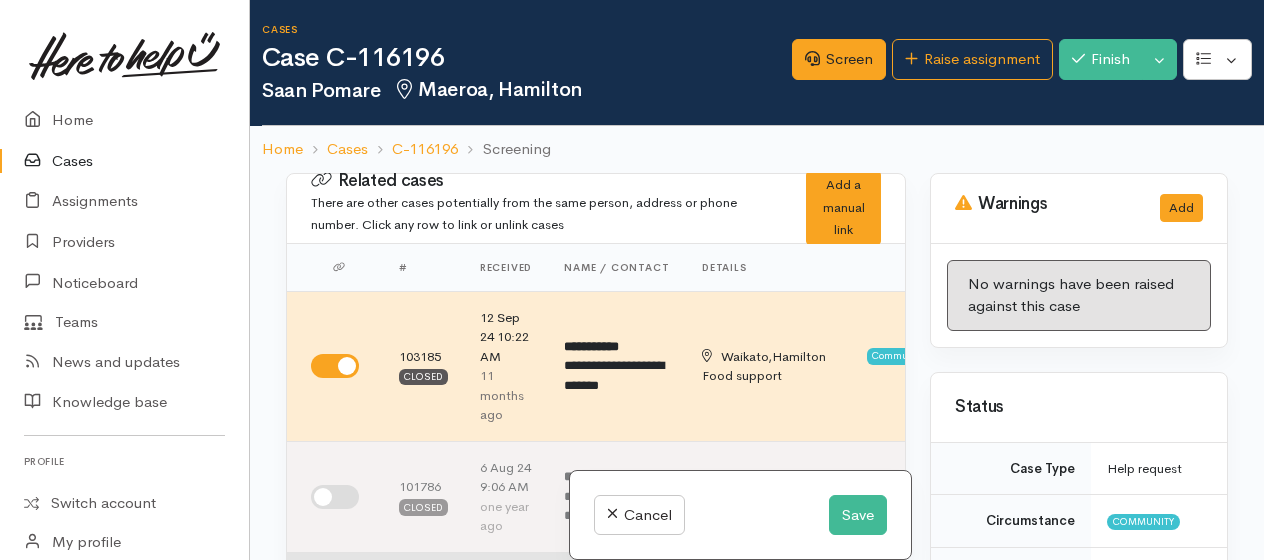 scroll, scrollTop: 0, scrollLeft: 0, axis: both 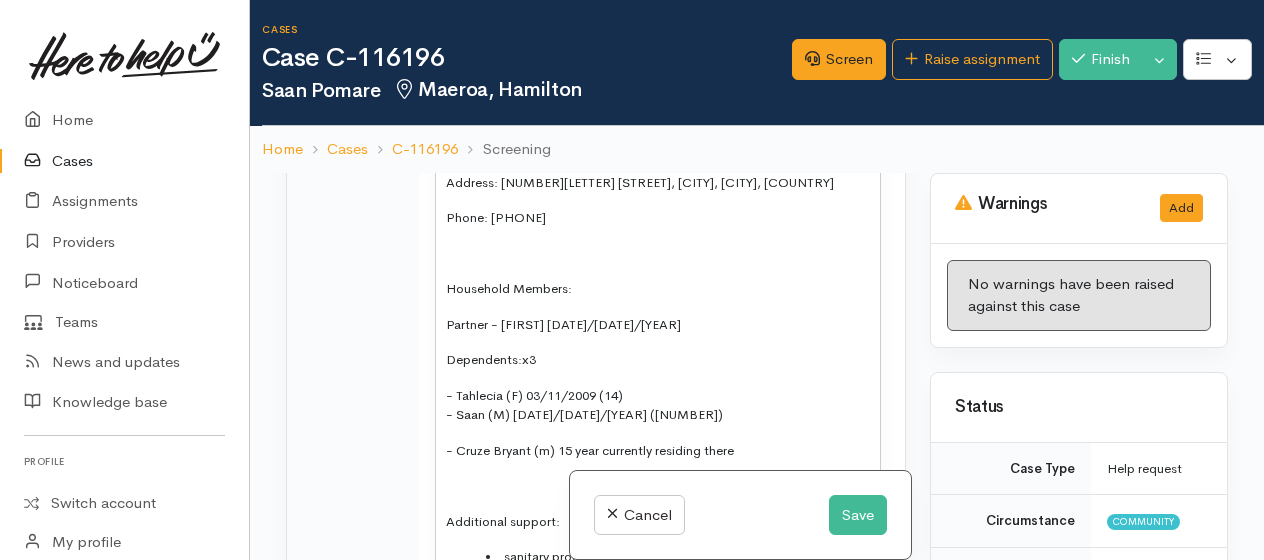 drag, startPoint x: 487, startPoint y: 393, endPoint x: 533, endPoint y: 380, distance: 47.801674 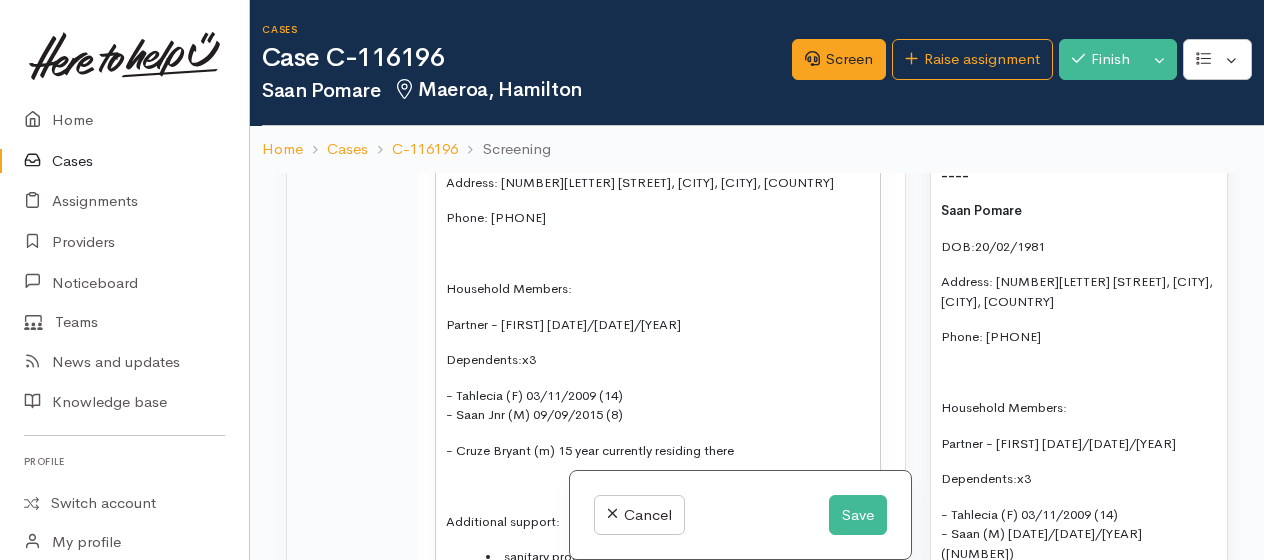 scroll, scrollTop: 1900, scrollLeft: 0, axis: vertical 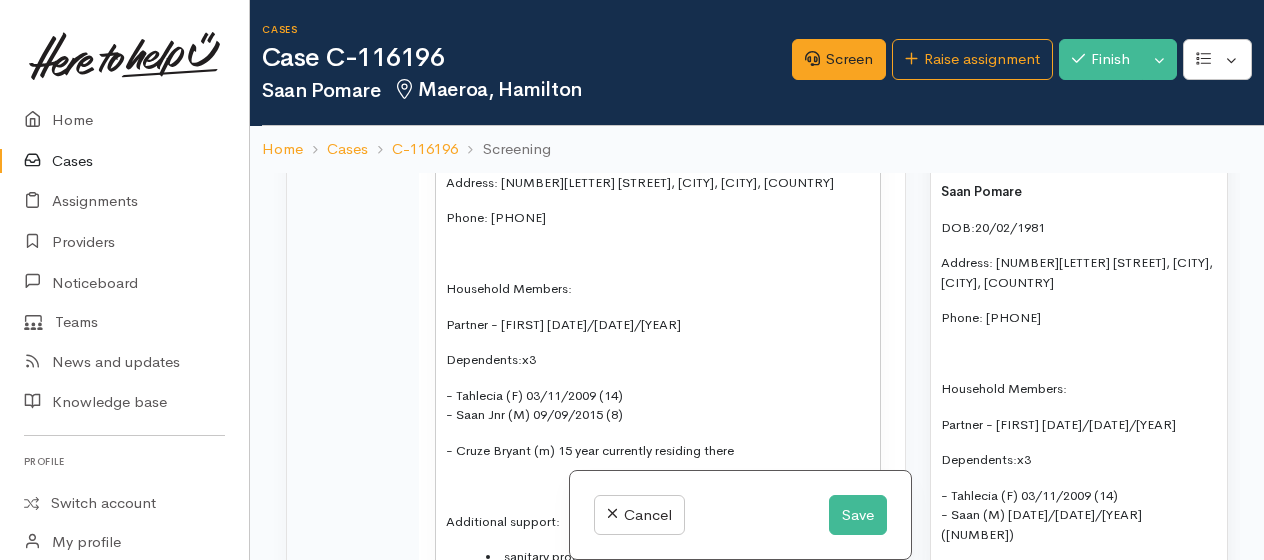click on "- Tahlecia (F) 03/11/2009 (14) - Saan (M) 09/09/2015 (8)" at bounding box center [1079, 515] 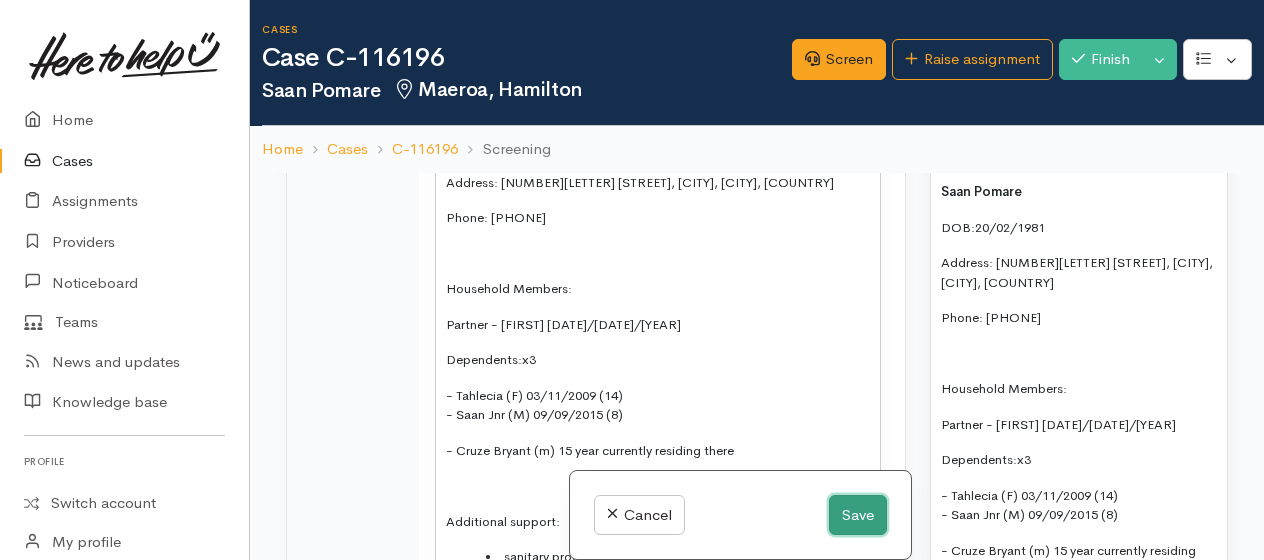 click on "Save" at bounding box center [858, 515] 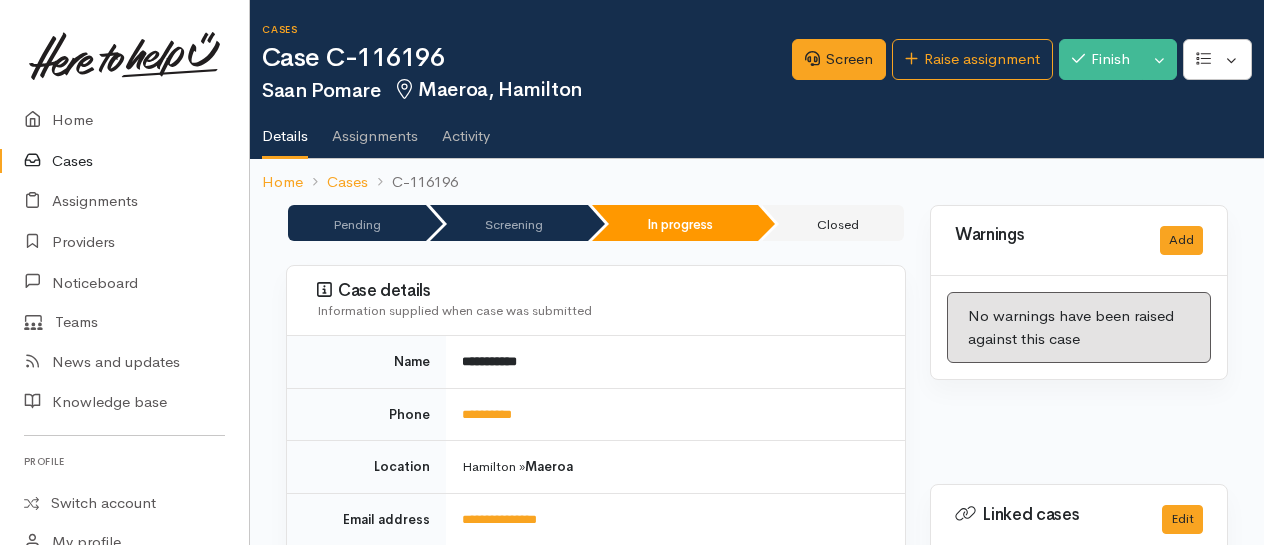 scroll, scrollTop: 0, scrollLeft: 0, axis: both 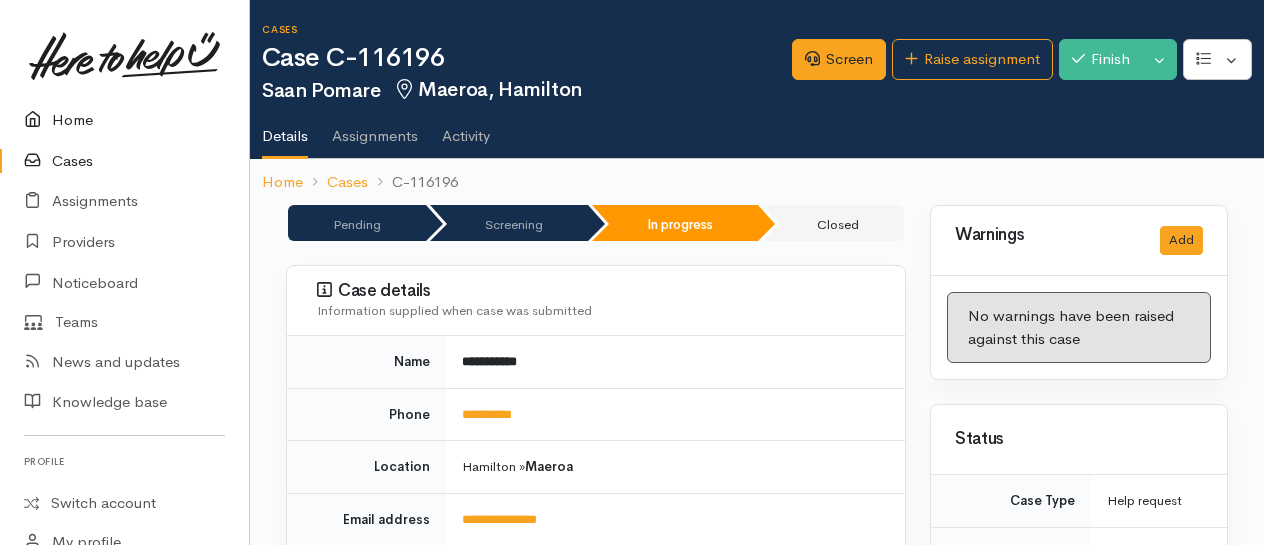 click on "Home" at bounding box center (124, 120) 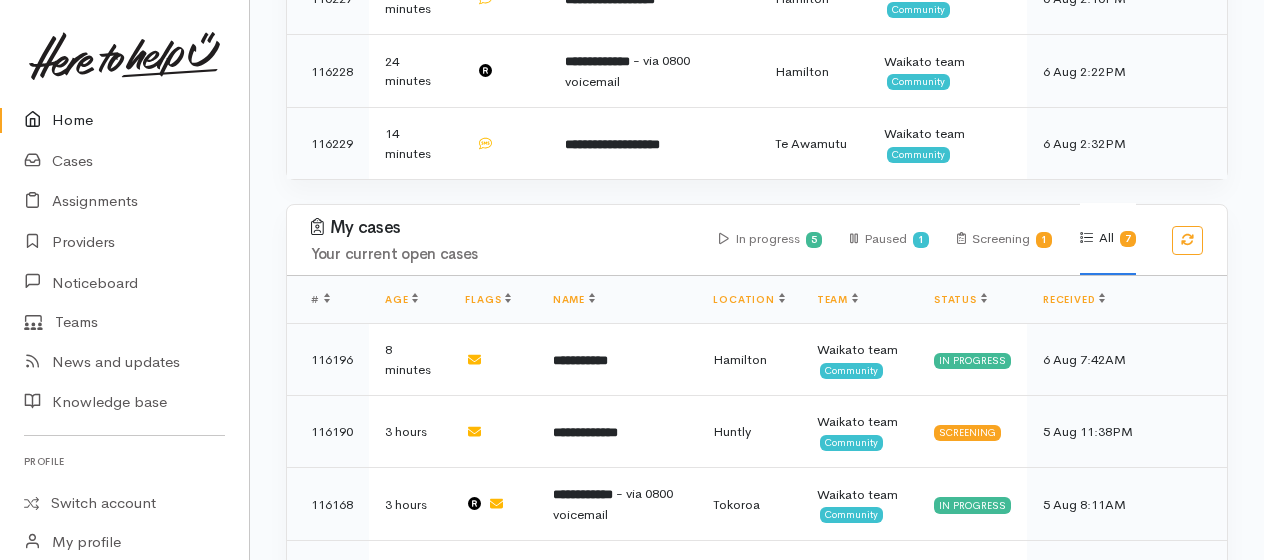 scroll, scrollTop: 1300, scrollLeft: 0, axis: vertical 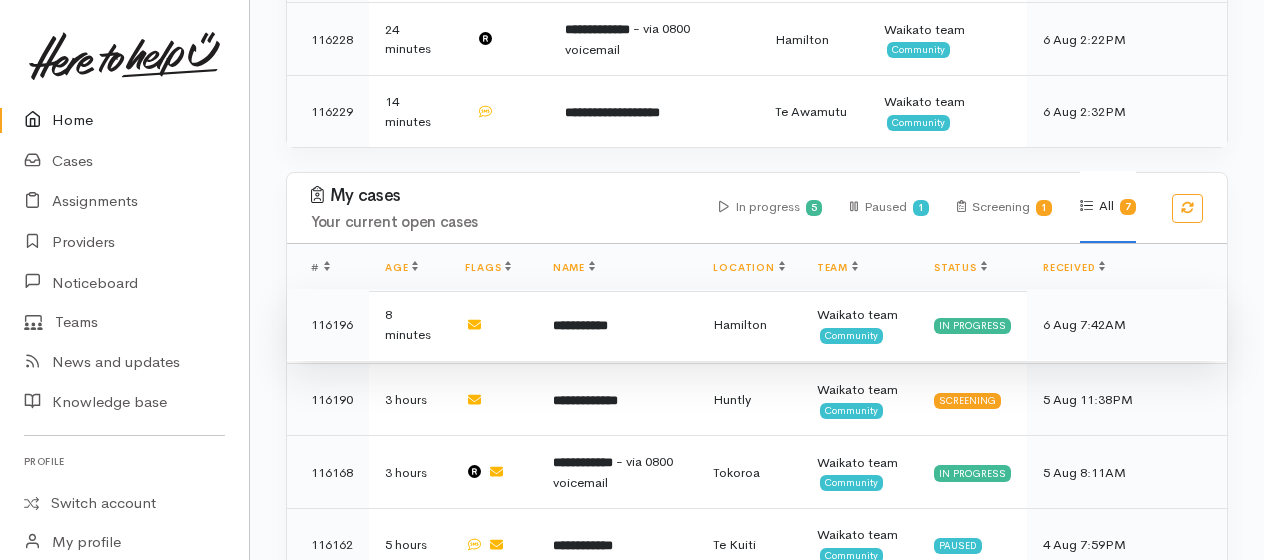 click on "**********" at bounding box center [580, 325] 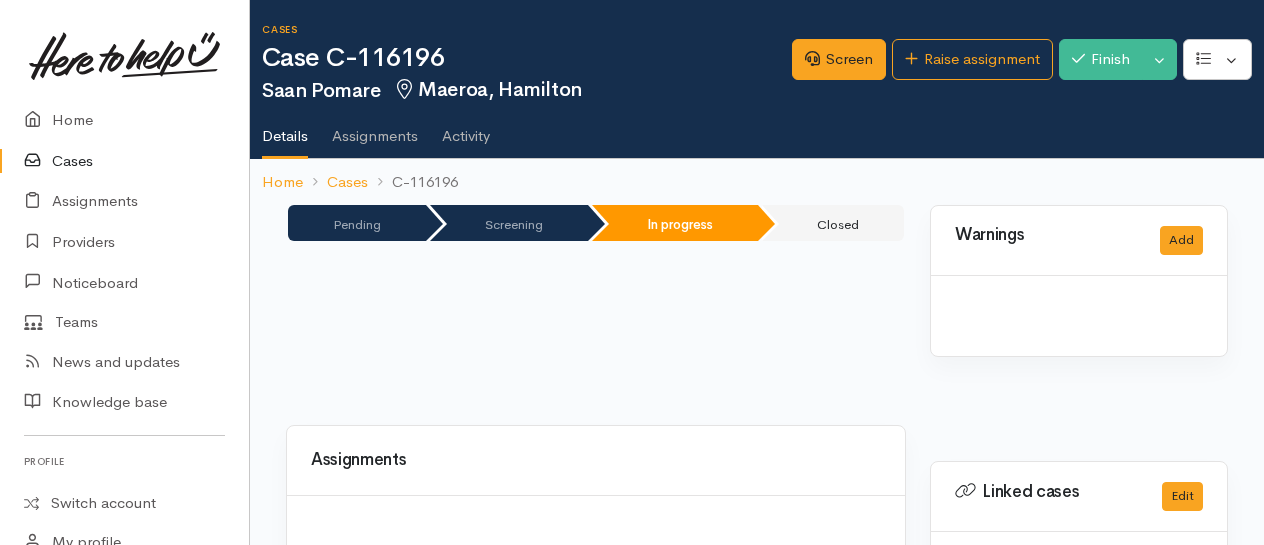 scroll, scrollTop: 0, scrollLeft: 0, axis: both 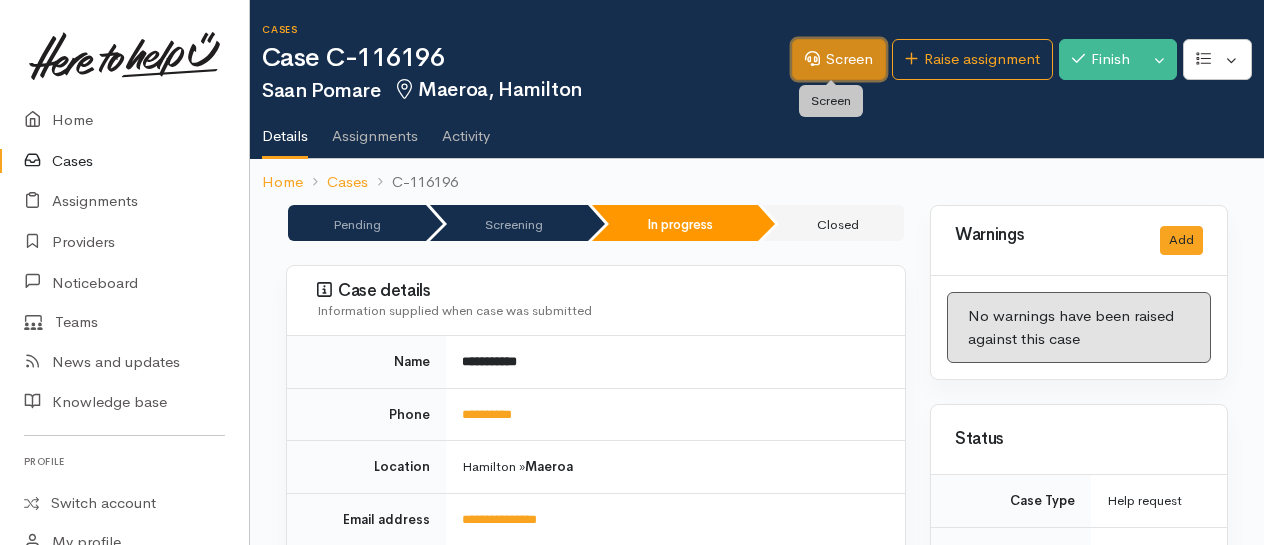 click on "Screen" at bounding box center [839, 59] 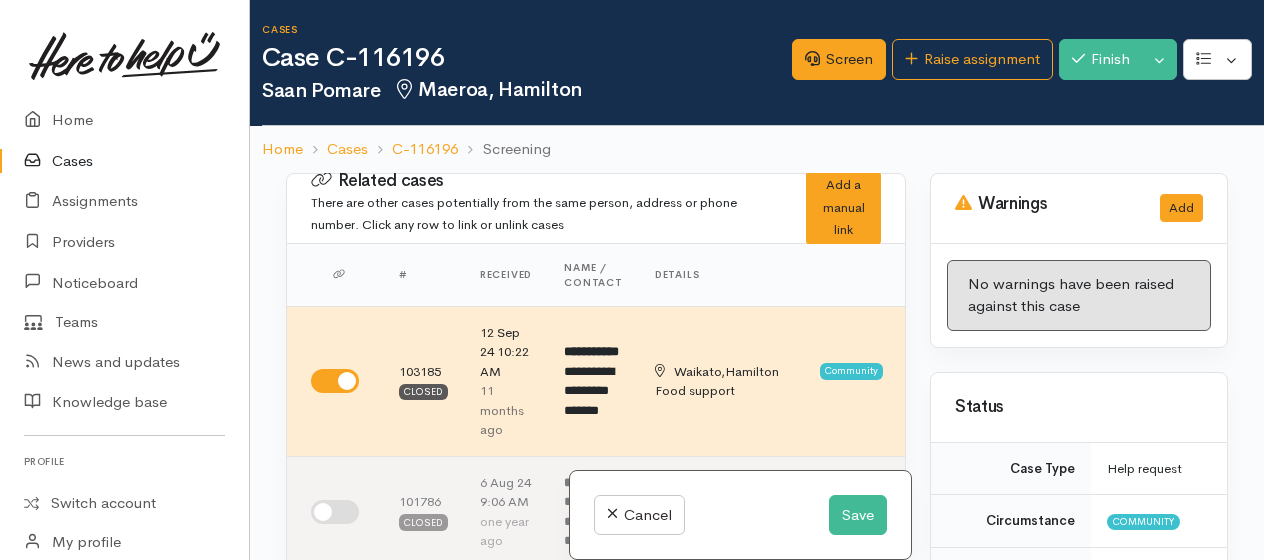 scroll, scrollTop: 0, scrollLeft: 0, axis: both 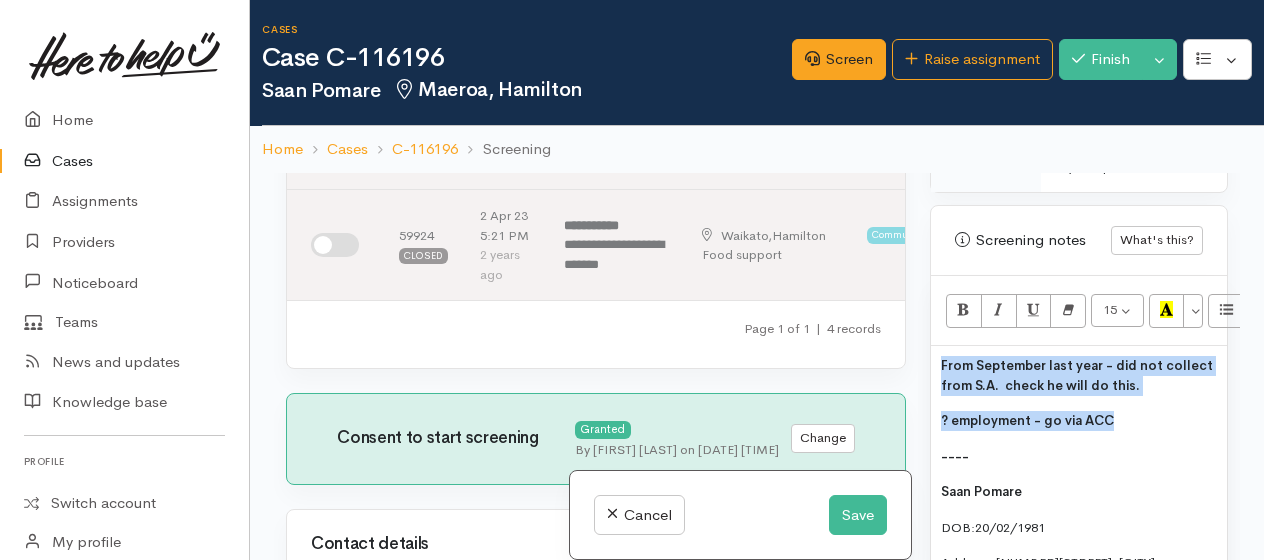 drag, startPoint x: 938, startPoint y: 354, endPoint x: 1114, endPoint y: 416, distance: 186.60118 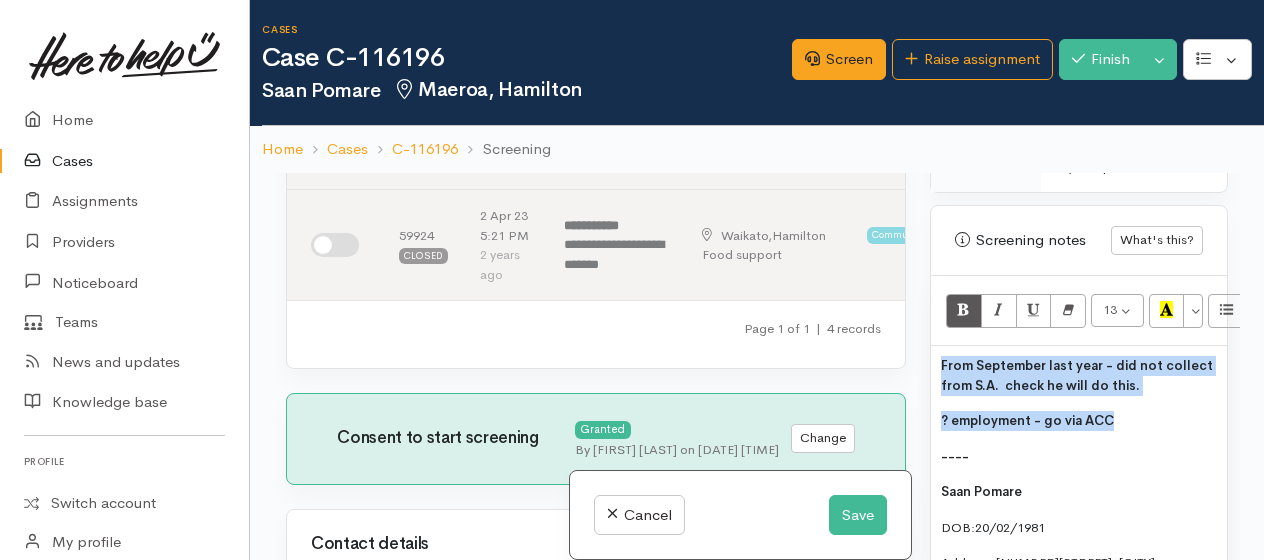 type 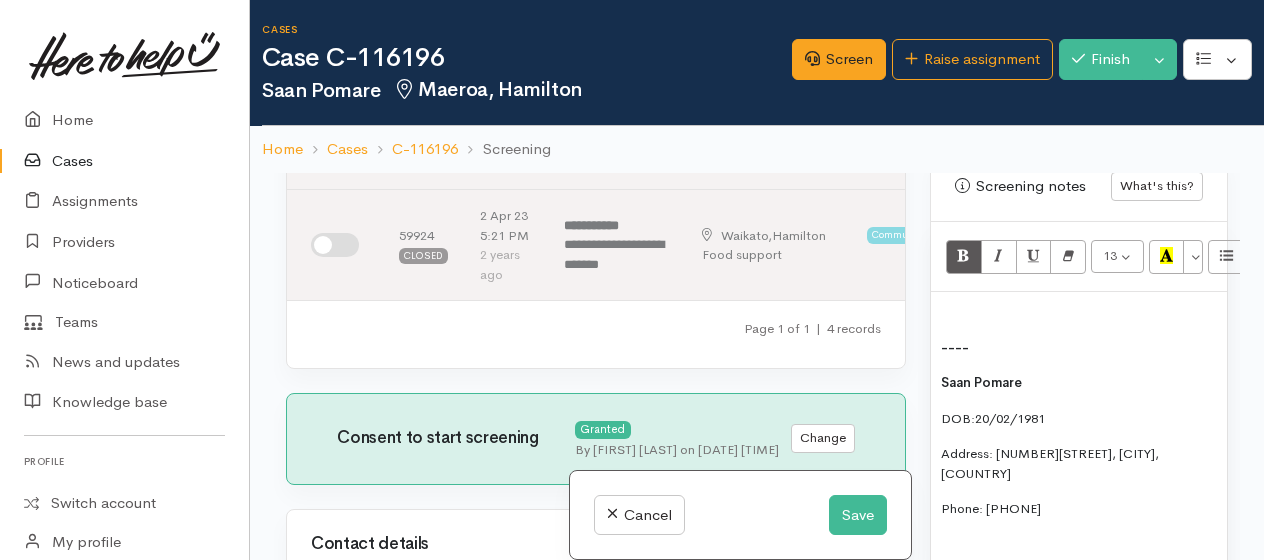 scroll, scrollTop: 1700, scrollLeft: 0, axis: vertical 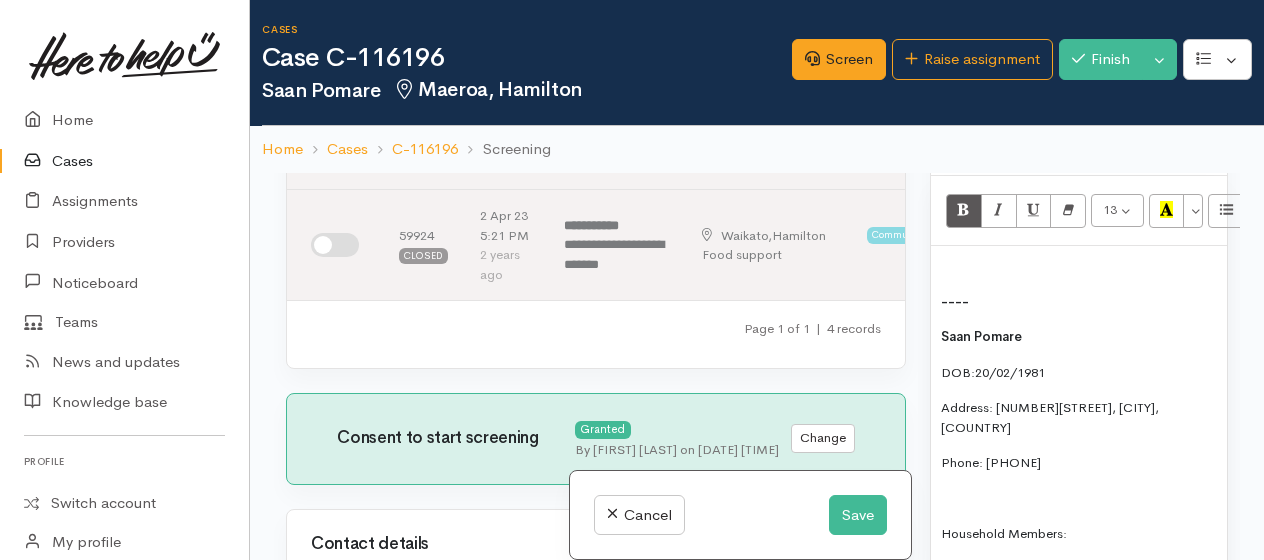 click on "----" at bounding box center (1079, 302) 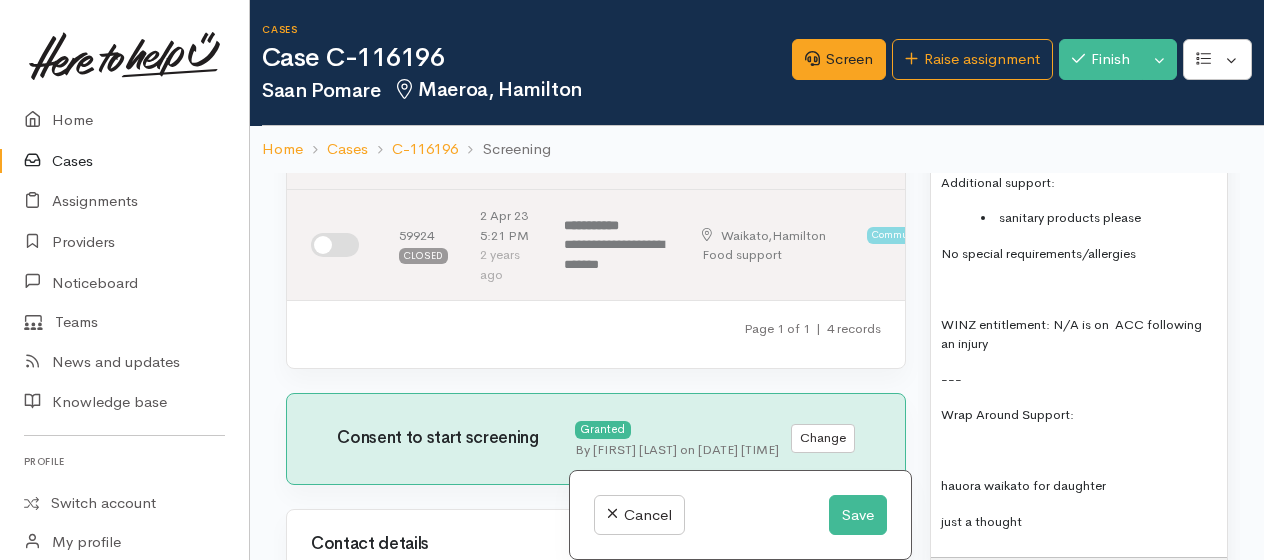 scroll, scrollTop: 2300, scrollLeft: 0, axis: vertical 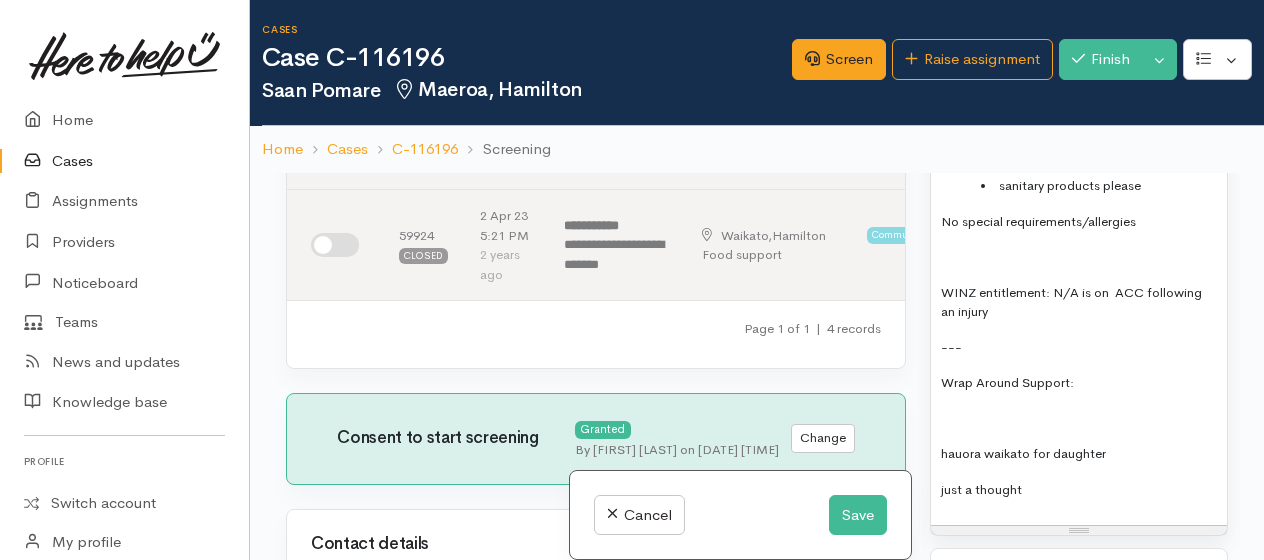 click on "Wrap Around Support:" at bounding box center [1079, 383] 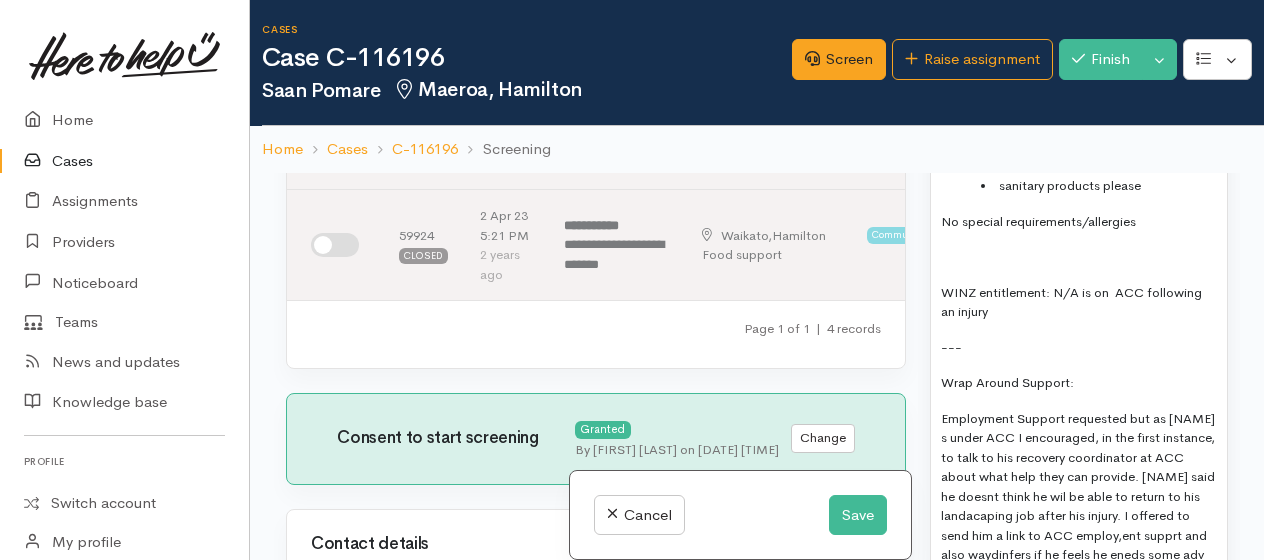 scroll, scrollTop: 14, scrollLeft: 0, axis: vertical 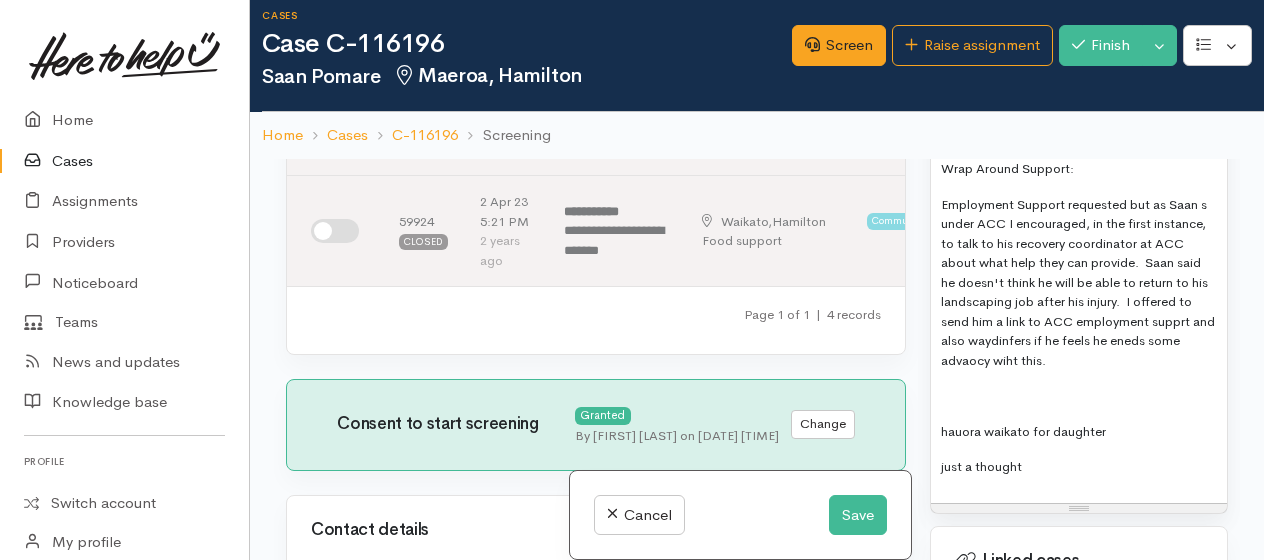 drag, startPoint x: 1024, startPoint y: 329, endPoint x: 1128, endPoint y: 416, distance: 135.5913 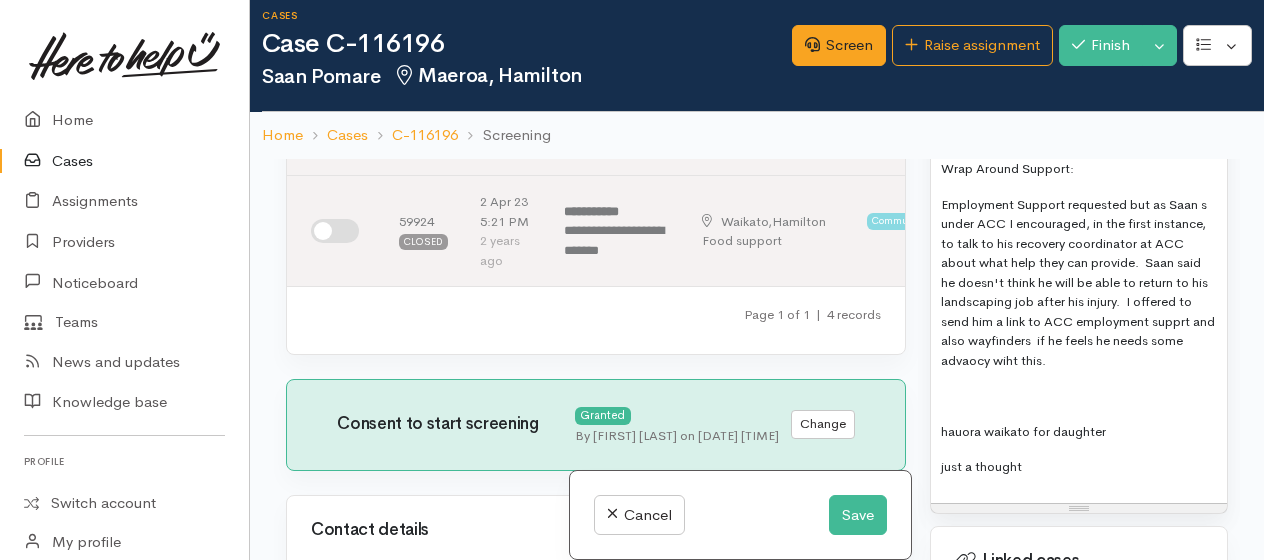drag, startPoint x: 1023, startPoint y: 346, endPoint x: 1036, endPoint y: 356, distance: 16.40122 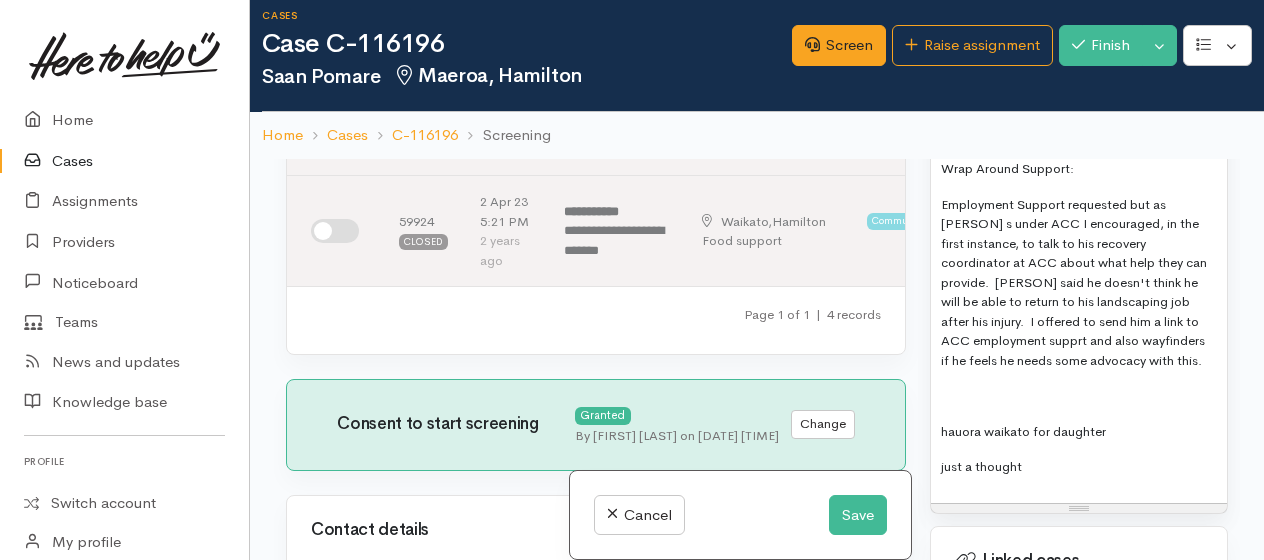 click on "Employment Support requested but as Saan s under ACC I encouraged, in the first instance, to talk to his recovery coordinator at ACC about what help they can provide.  Saan said he doesn't think he will be able to return to his landscaping job after his injury.  I offered to send him a link to ACC employment supprt and also wayfinders  if he feels he needs some advocacy with this." at bounding box center [1079, 283] 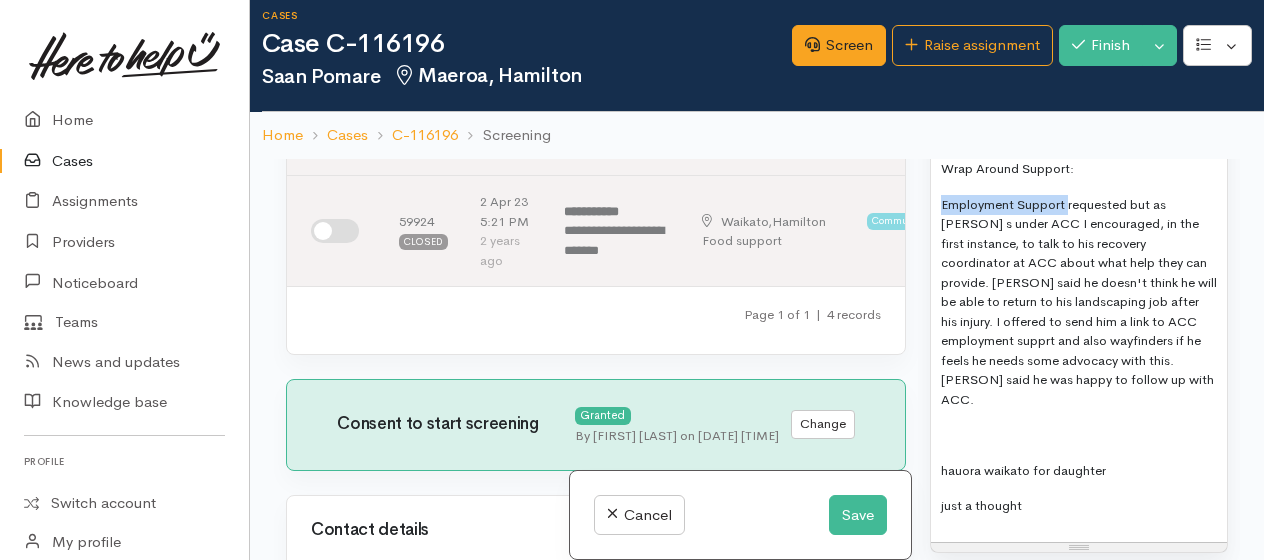 drag, startPoint x: 942, startPoint y: 194, endPoint x: 1065, endPoint y: 196, distance: 123.01626 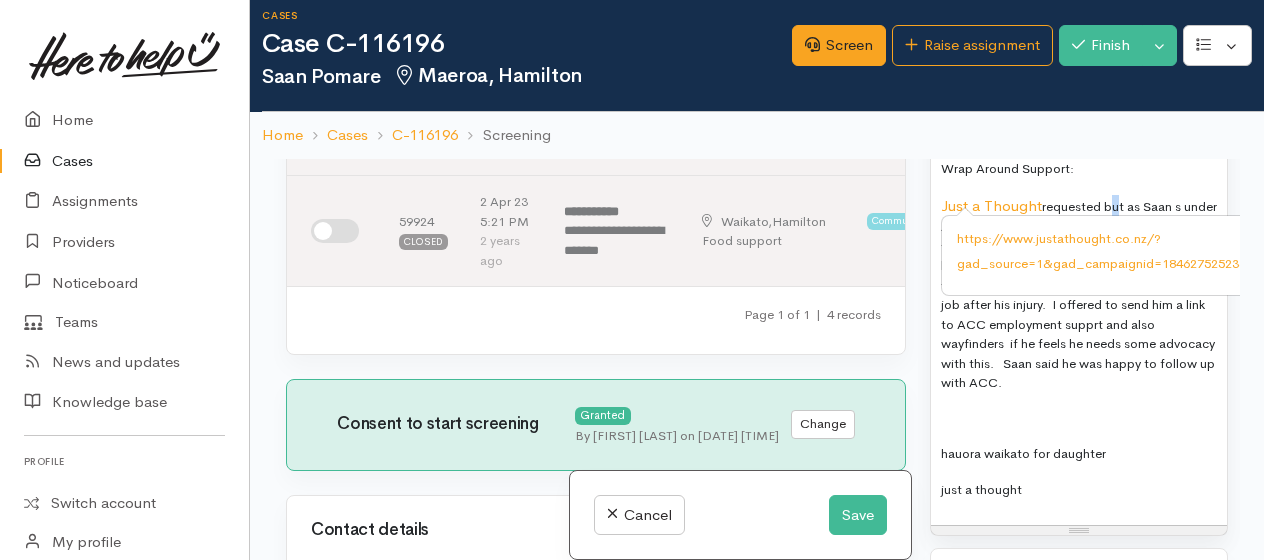 click on "Food Support: Saan Pomare   DOB:20/02/1981 Address: 41B Carey Street, Maeroa, Hamilton, New Zealand Phone: 0211526722 Household Members: Partner - Desiree 27/08/1986 Dependents:x3 - Tahlecia (F) 03/11/2009 (14) - Saan Jnr (M) 09/09/2015 (8) - Cruze Bryant (m) 15 year currently residing there  Additional support:  sanitary products please No special requirements/allergies WINZ entitlement: N/A is on  ACC following an injury --- Wrap Around Support: Just a Thought requested but as Saan s under ACC I encouraged, in the first instance, to talk to his recovery coordinator at ACC about what help they can provide.  Saan said he doesn't think he will be able to return to his landscaping job after his injury.  I offered to send him a link to ACC employment supprt and also wayfinders  if he feels he needs some advocacy with this.   Saan said he was happy to follow up with ACC.   hauora waikato for daughter  just a thought" at bounding box center [1079, -22] 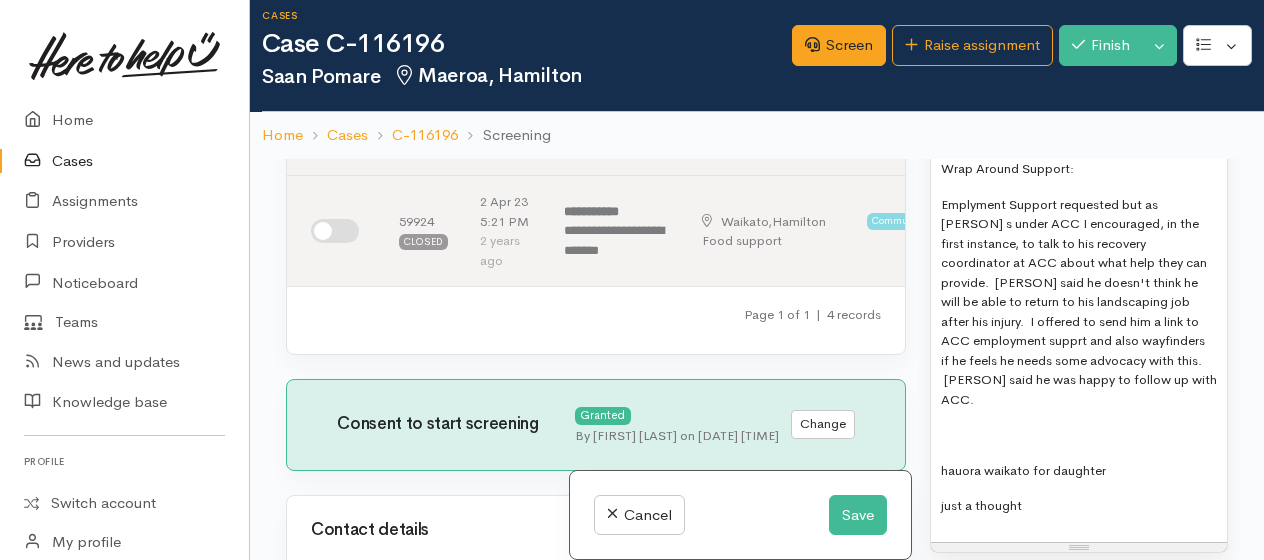 drag, startPoint x: 981, startPoint y: 207, endPoint x: 957, endPoint y: 190, distance: 29.410883 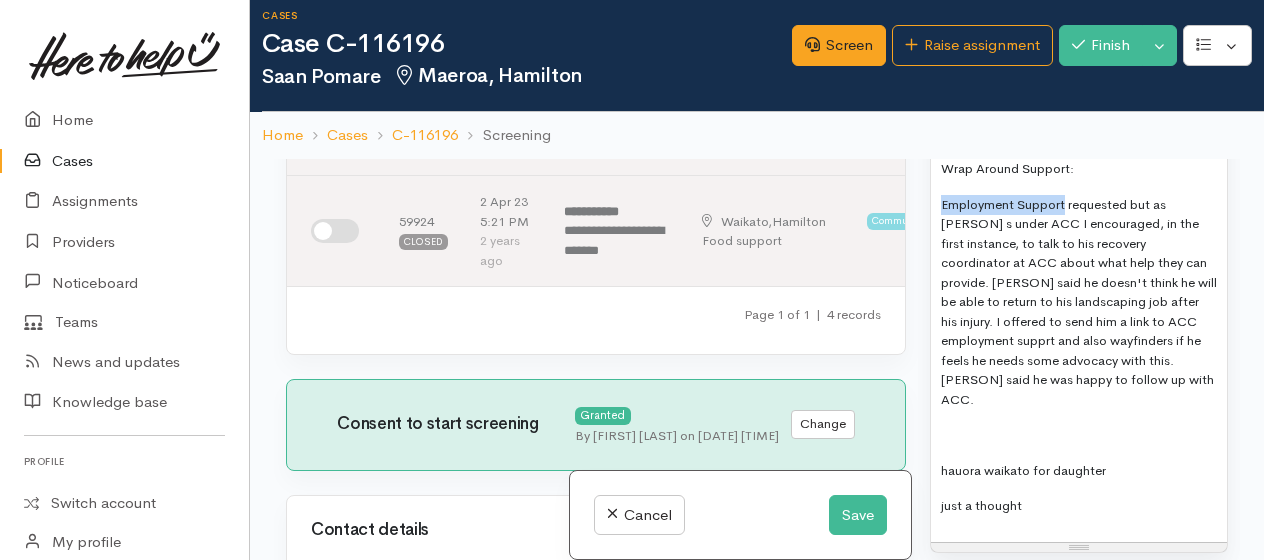 drag, startPoint x: 940, startPoint y: 192, endPoint x: 1060, endPoint y: 188, distance: 120.06665 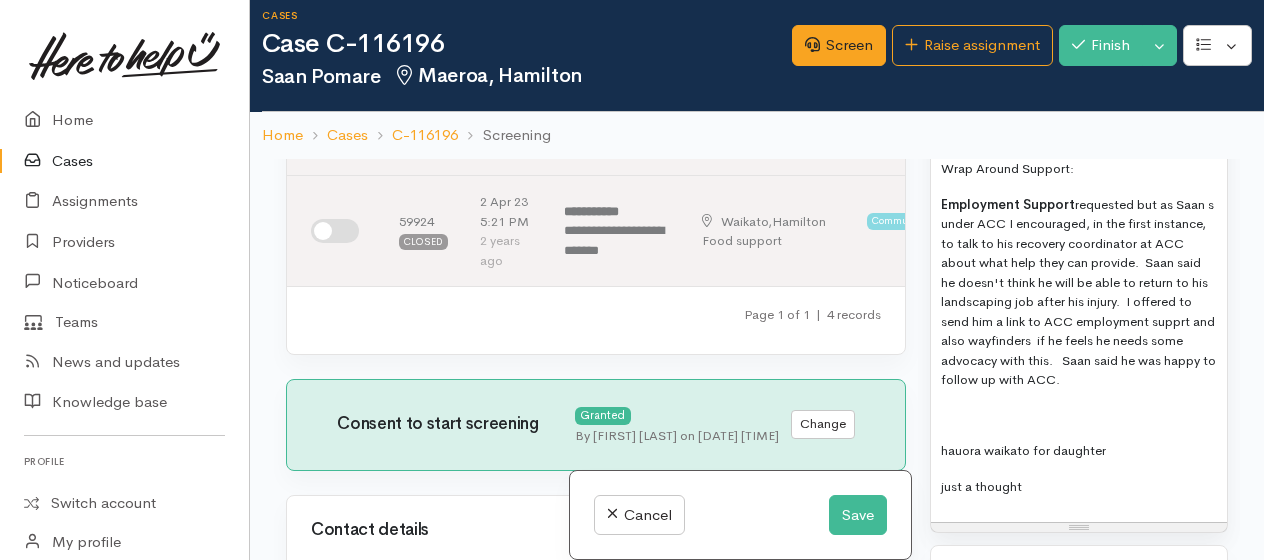 drag, startPoint x: 1090, startPoint y: 426, endPoint x: 1050, endPoint y: 415, distance: 41.484936 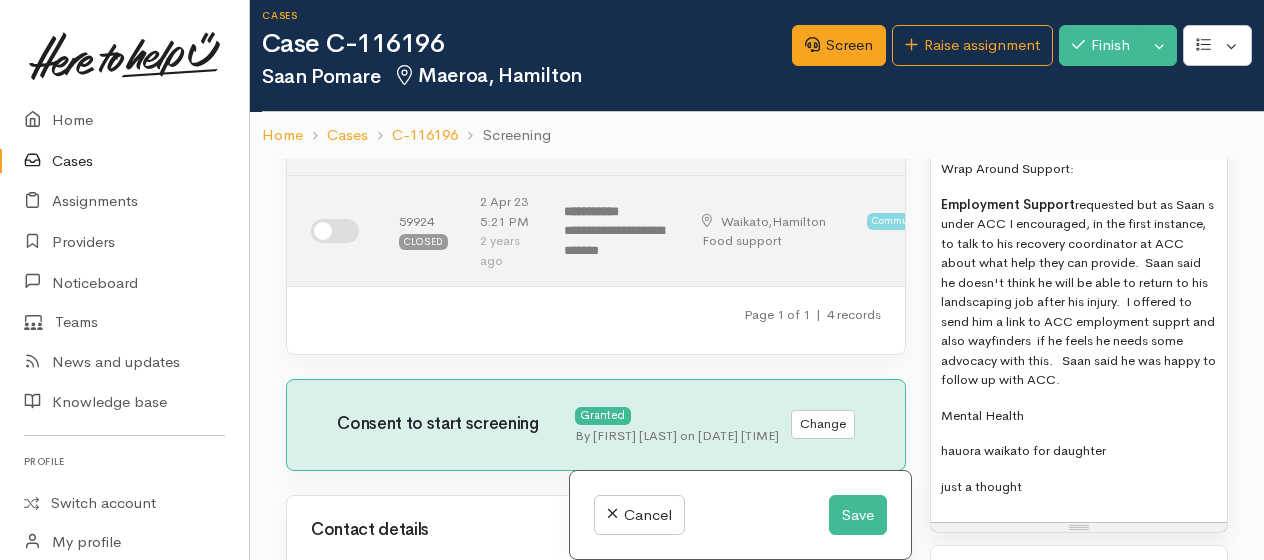 drag, startPoint x: 937, startPoint y: 416, endPoint x: 1022, endPoint y: 418, distance: 85.02353 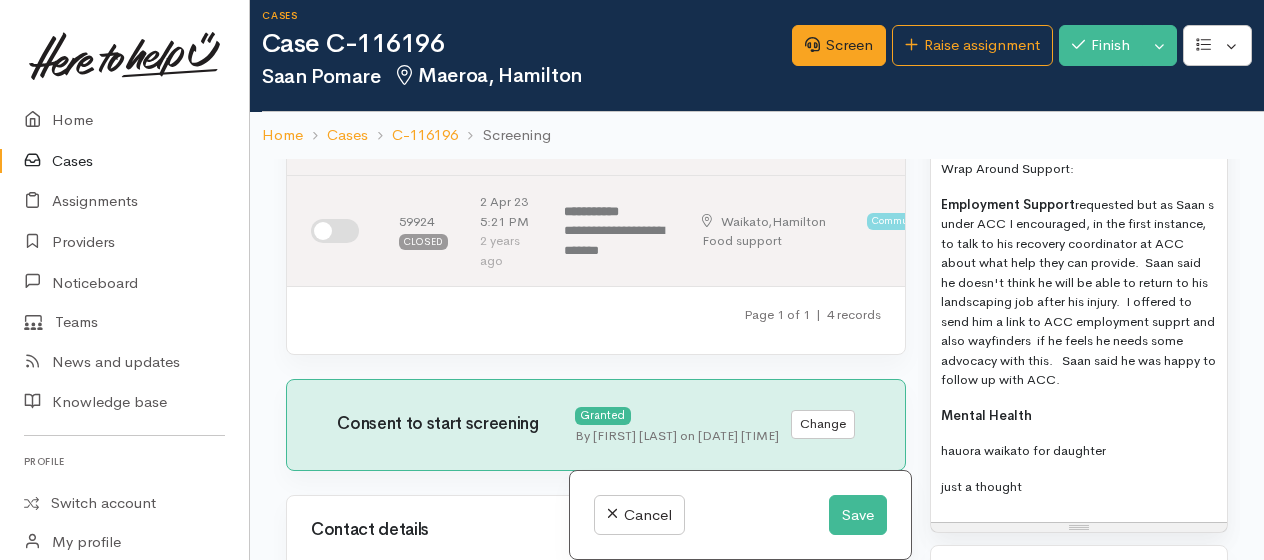 click on "Mental Health" at bounding box center (1079, 416) 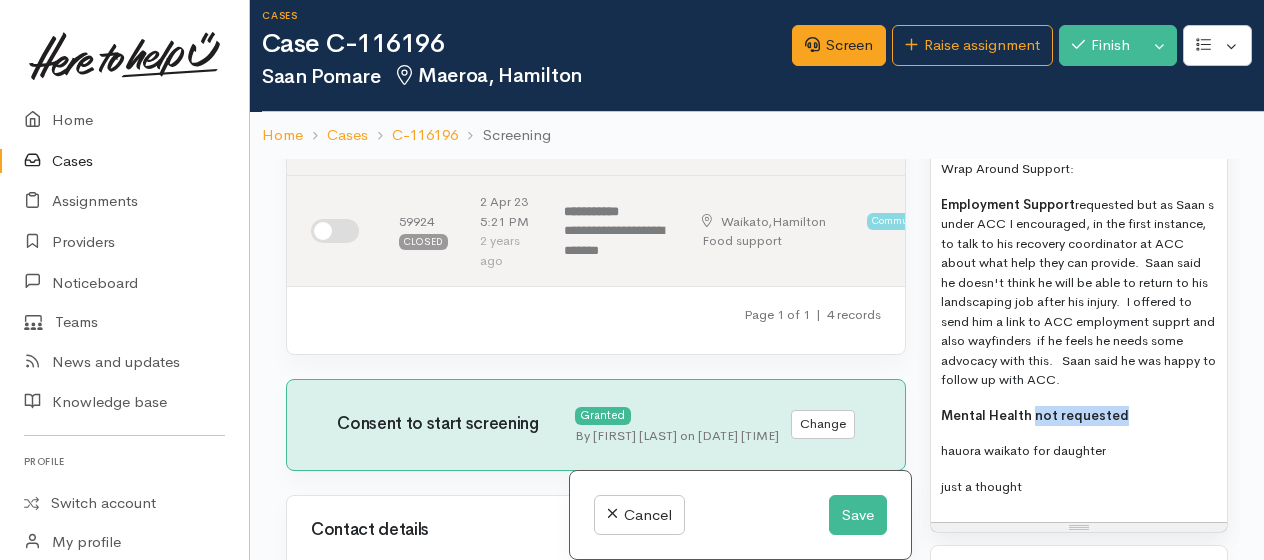 drag, startPoint x: 1029, startPoint y: 419, endPoint x: 1118, endPoint y: 426, distance: 89.27486 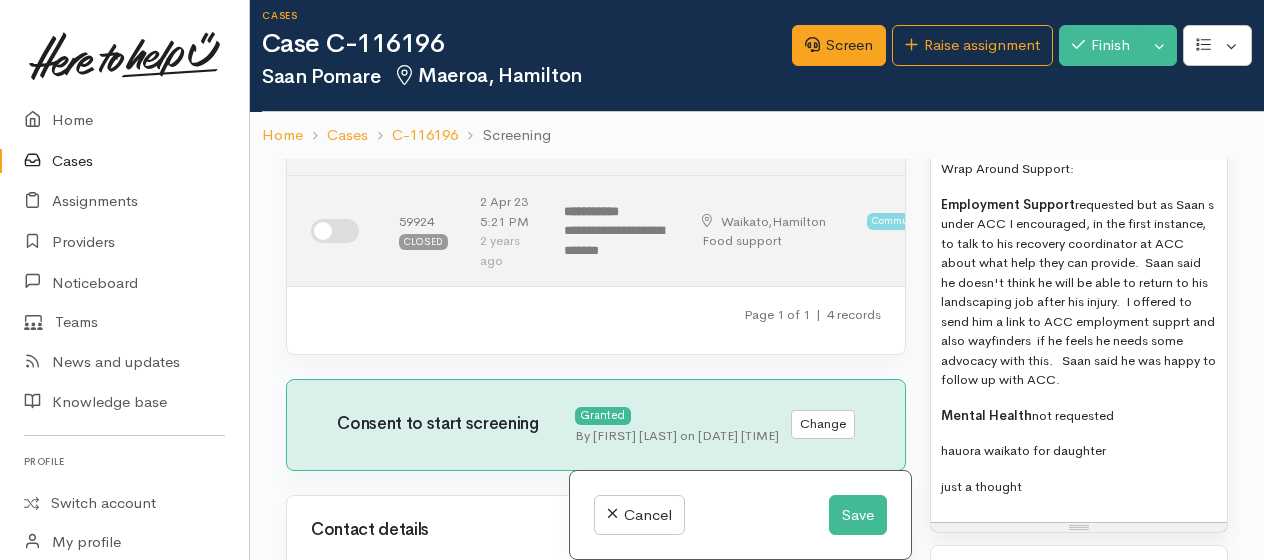 drag, startPoint x: 1114, startPoint y: 426, endPoint x: 1142, endPoint y: 422, distance: 28.284271 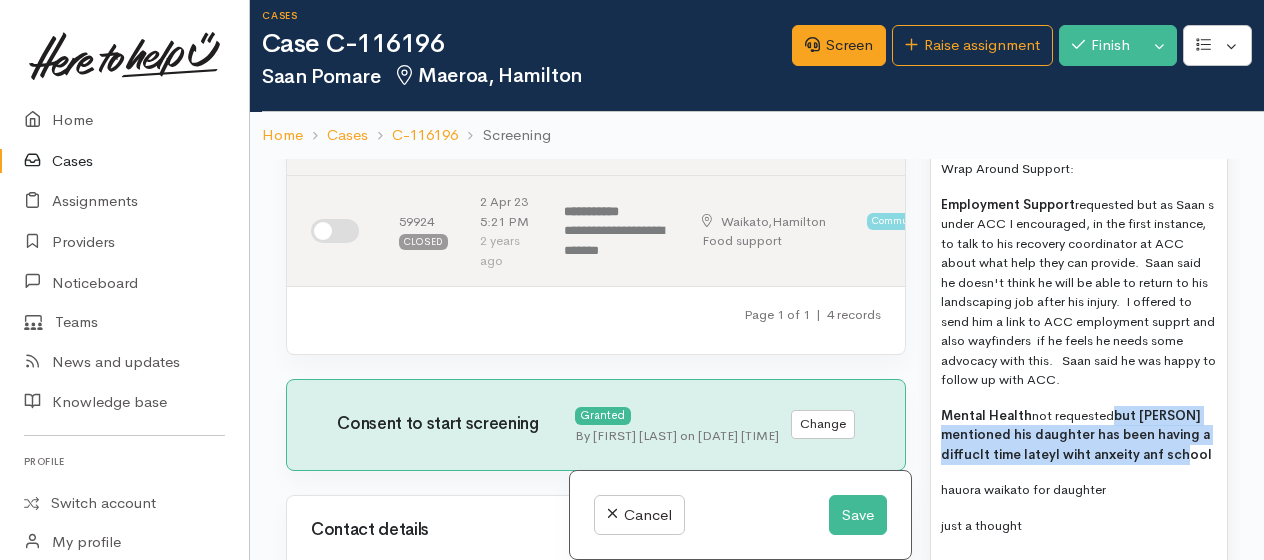 drag, startPoint x: 1109, startPoint y: 426, endPoint x: 1196, endPoint y: 466, distance: 95.7549 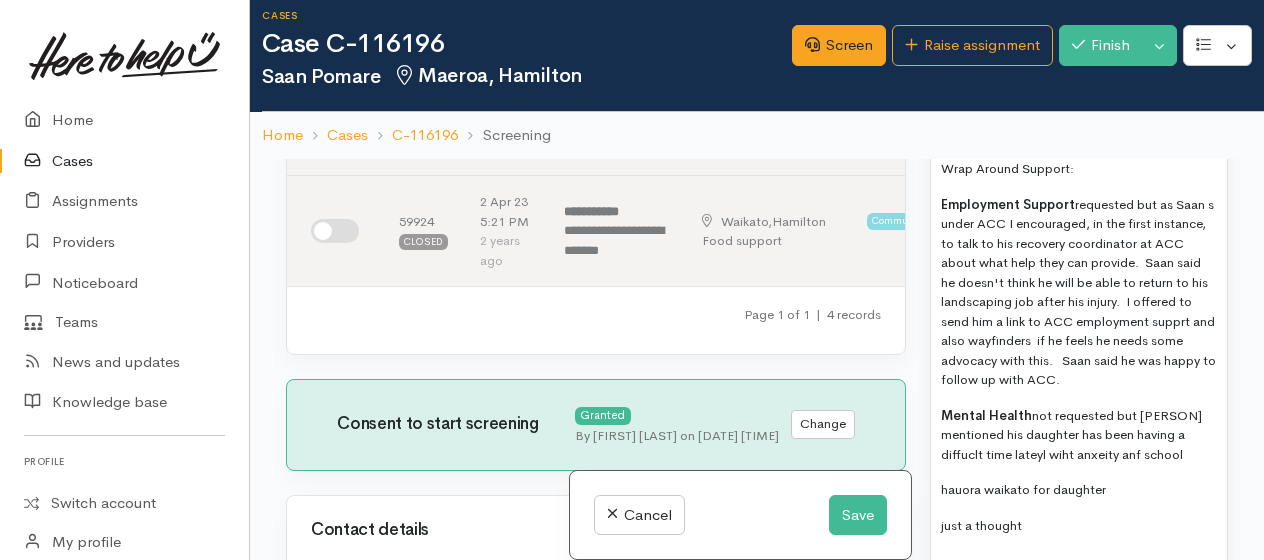 drag, startPoint x: 1180, startPoint y: 482, endPoint x: 1155, endPoint y: 472, distance: 26.925823 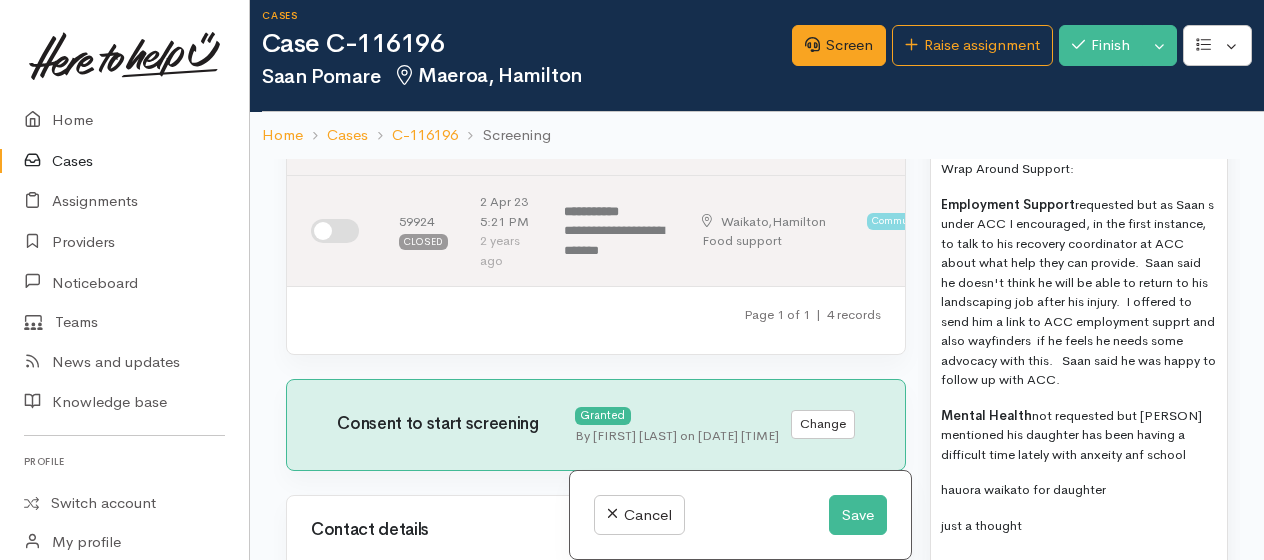 drag, startPoint x: 1100, startPoint y: 463, endPoint x: 1114, endPoint y: 478, distance: 20.518284 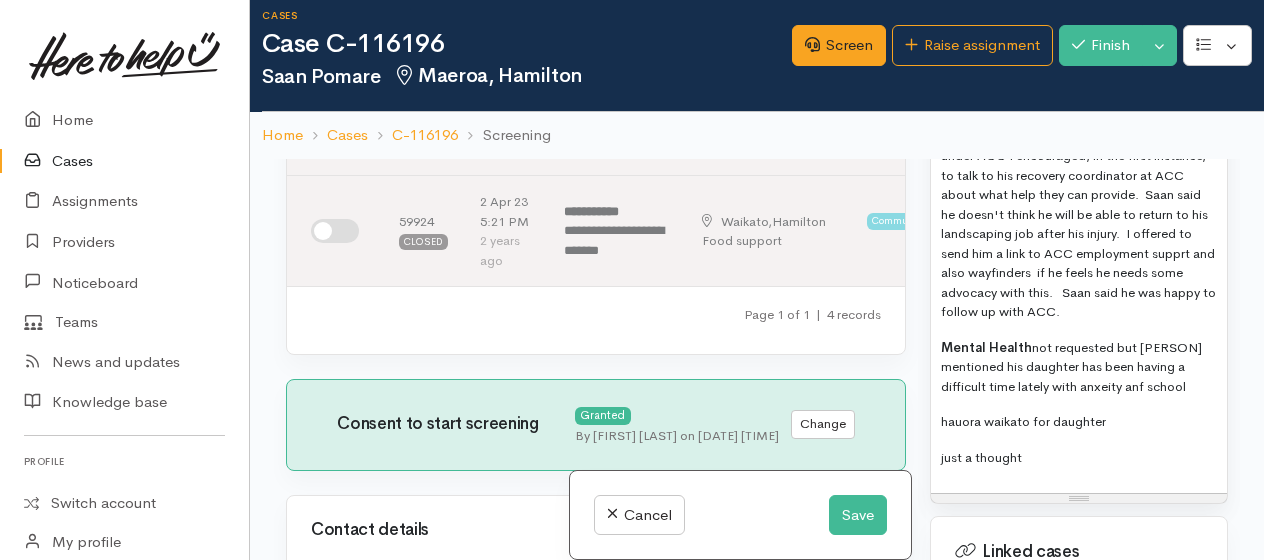 scroll, scrollTop: 2600, scrollLeft: 0, axis: vertical 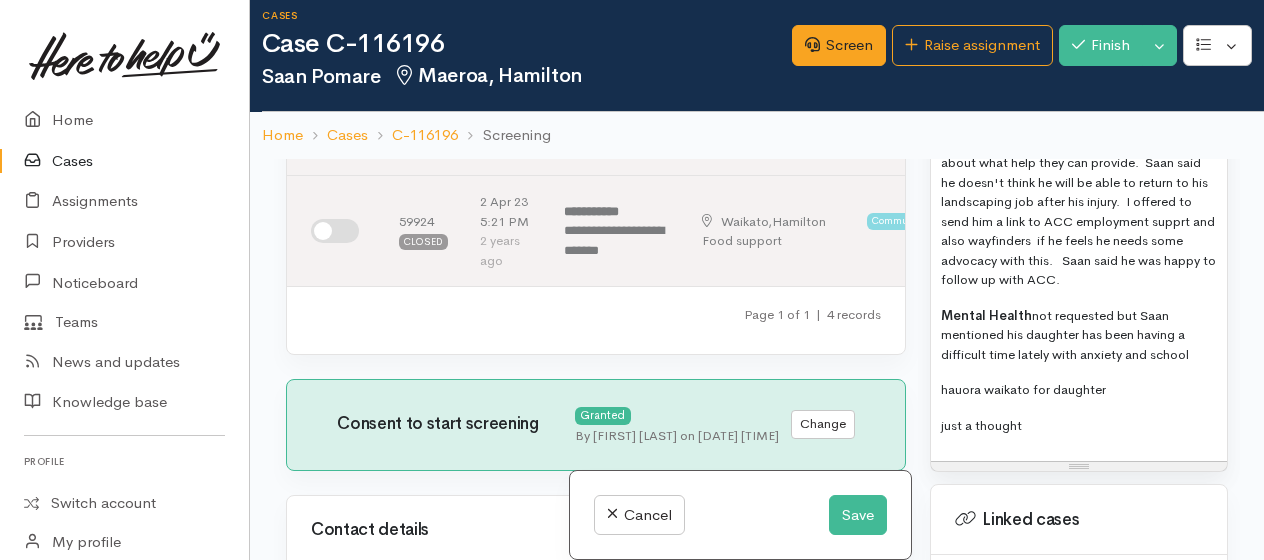 click on "Mental Health  not requested but Saan mentioned his daughter has been having a difficult time lately with anxiety and school" at bounding box center (1079, 335) 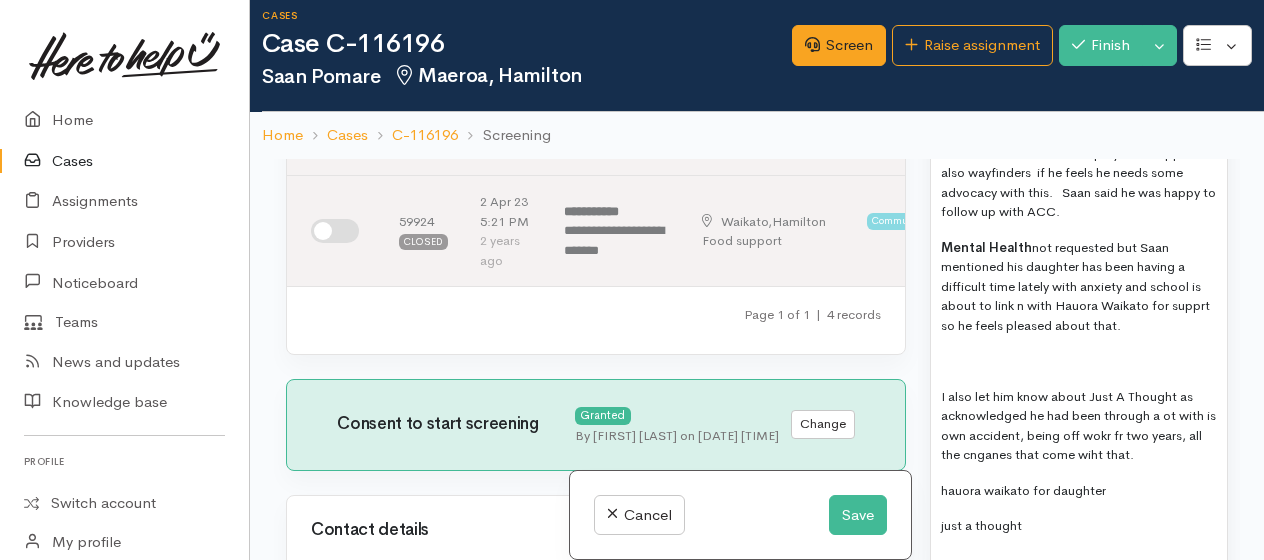 scroll, scrollTop: 2700, scrollLeft: 0, axis: vertical 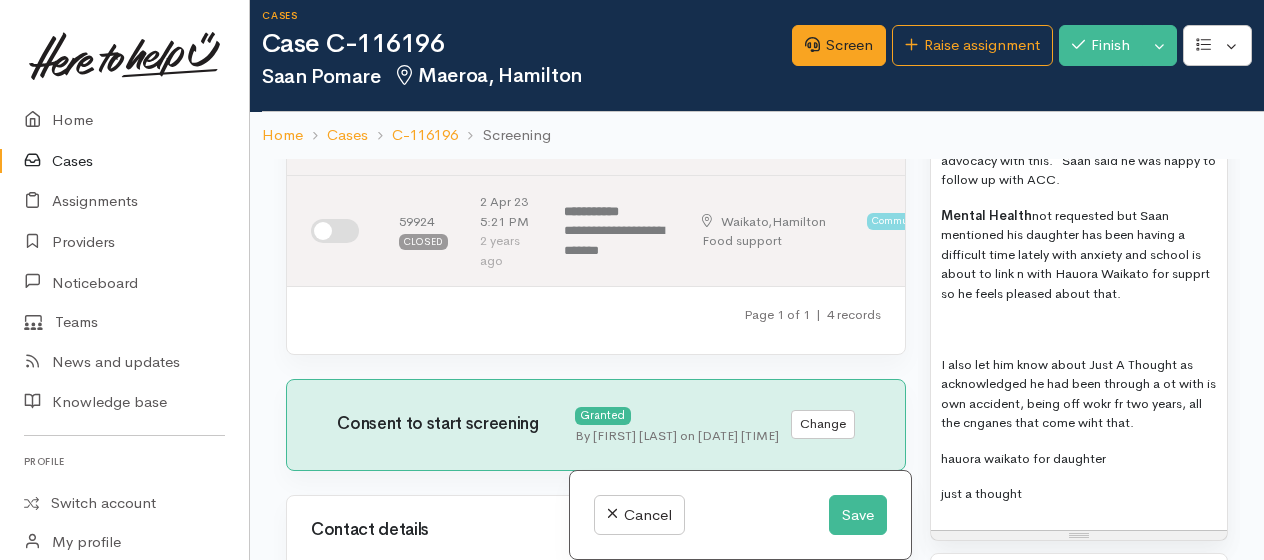 click on "I also let him know about Just A Thought as acknowledged he had been through a ot with is own accident, being off wokr fr two years, all the cnganes that come wiht that." at bounding box center (1079, 394) 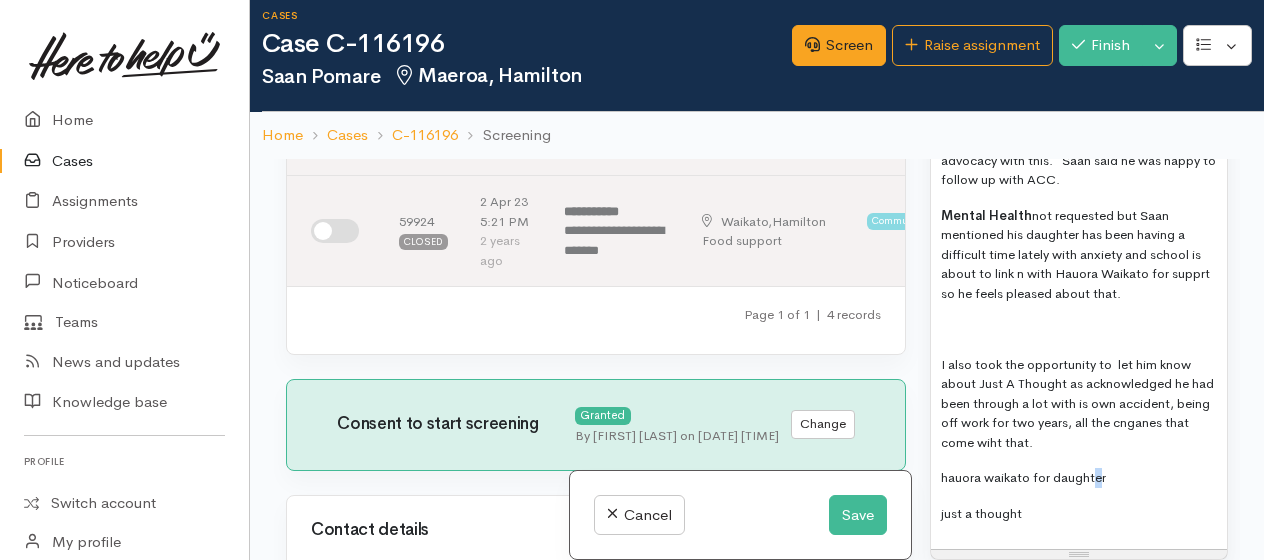 drag, startPoint x: 1178, startPoint y: 431, endPoint x: 1094, endPoint y: 472, distance: 93.471924 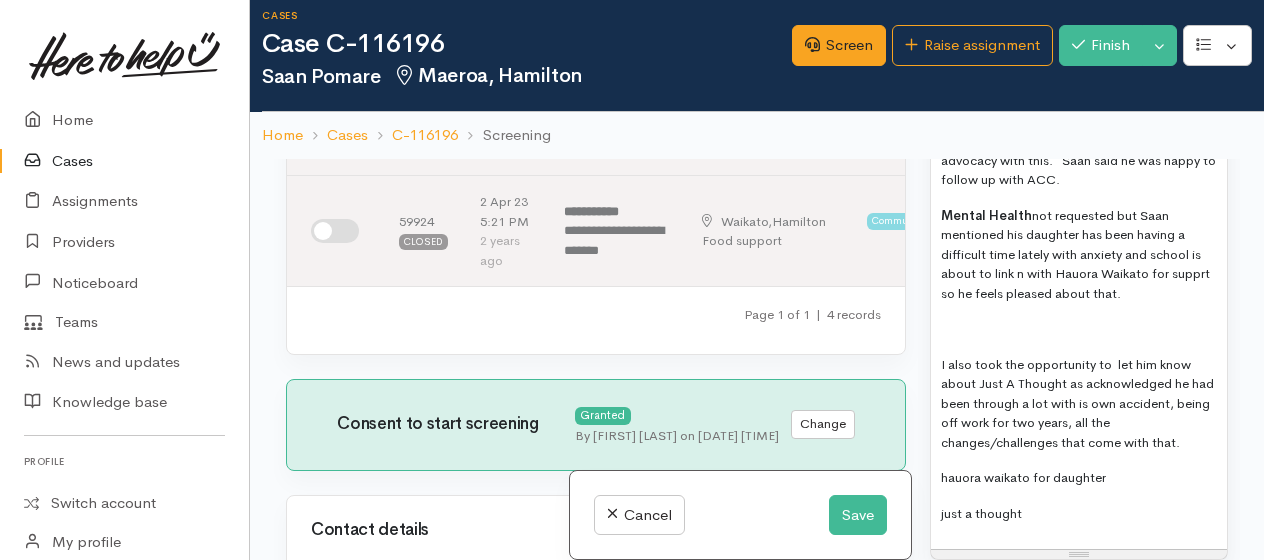 click on "I also took the opportunity to  let him know about Just A Thought as acknowledged he had been through a lot with is own accident, being off work for two years, all the changes/challenges that come with that." at bounding box center [1079, 404] 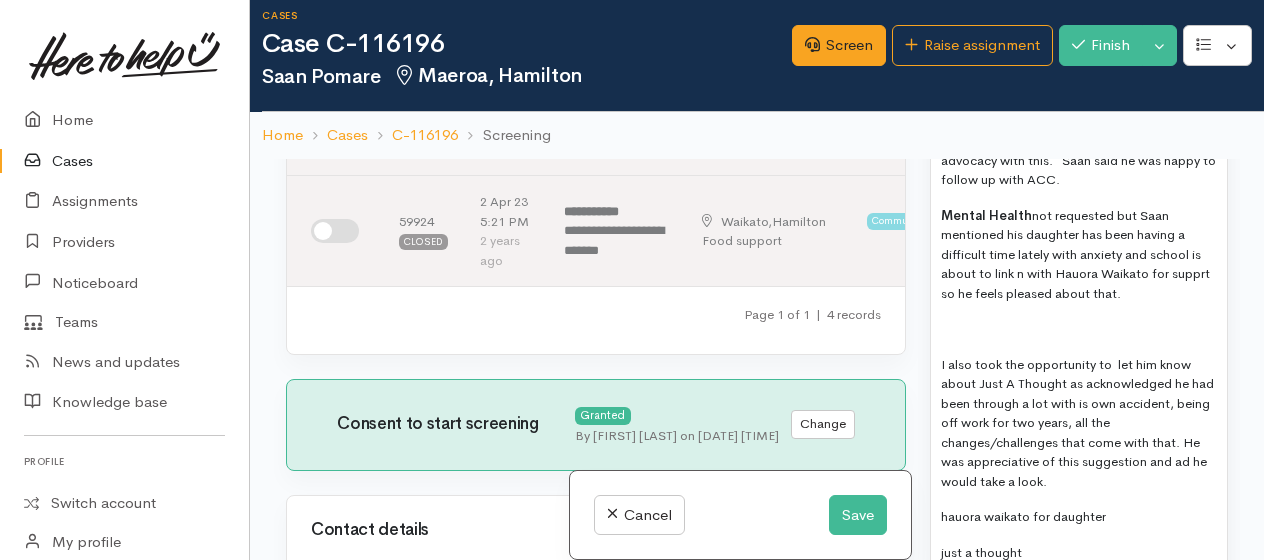 click on "I also took the opportunity to  let him know about Just A Thought as acknowledged he had been through a lot with is own accident, being off work for two years, all the changes/challenges that come with that. He was appreciative of this suggestion and ad he would take a look." at bounding box center [1079, 423] 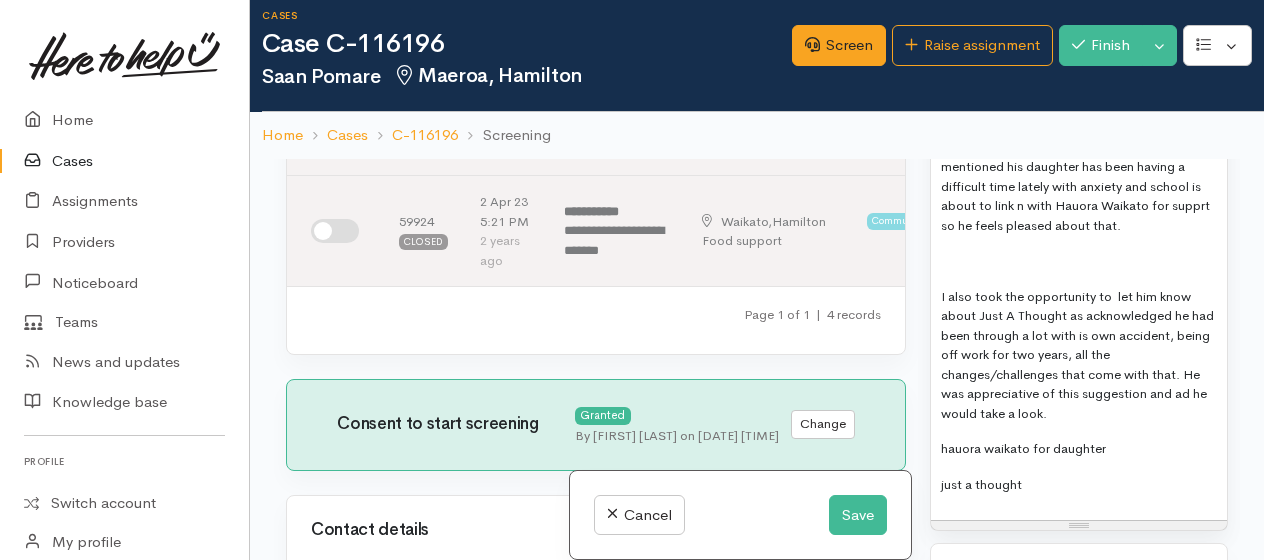 scroll, scrollTop: 2800, scrollLeft: 0, axis: vertical 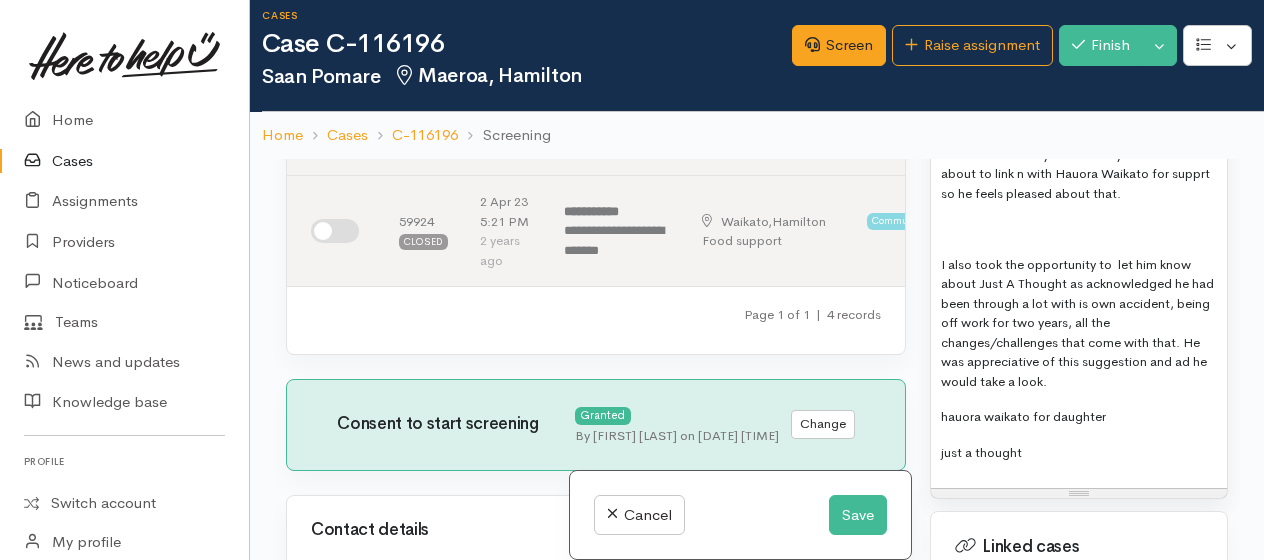 drag, startPoint x: 938, startPoint y: 428, endPoint x: 1058, endPoint y: 468, distance: 126.491104 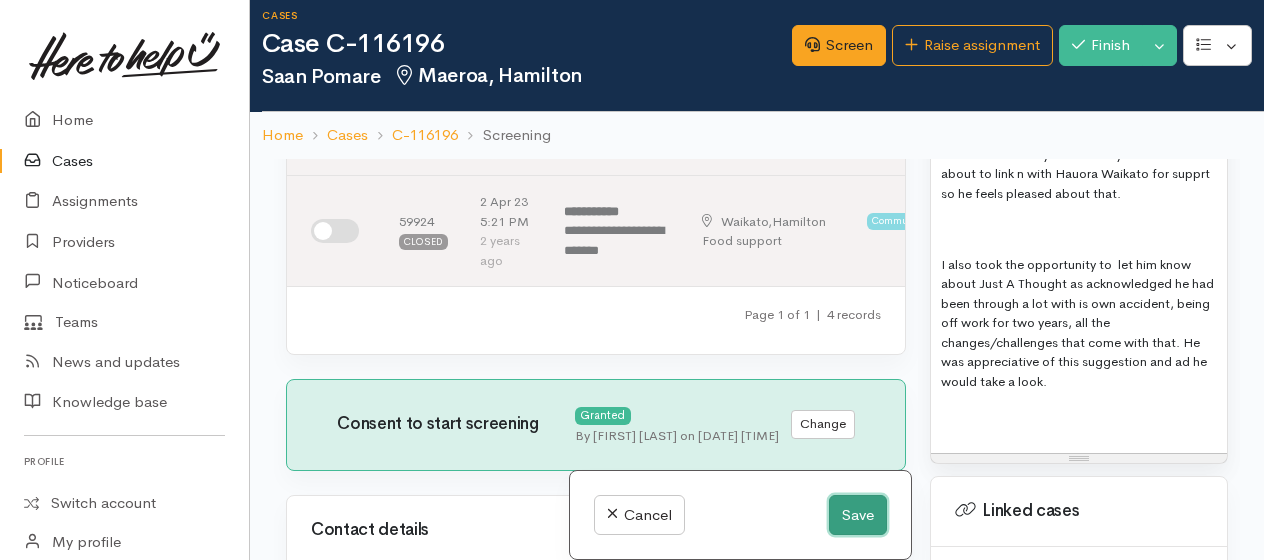 click on "Save" at bounding box center [858, 515] 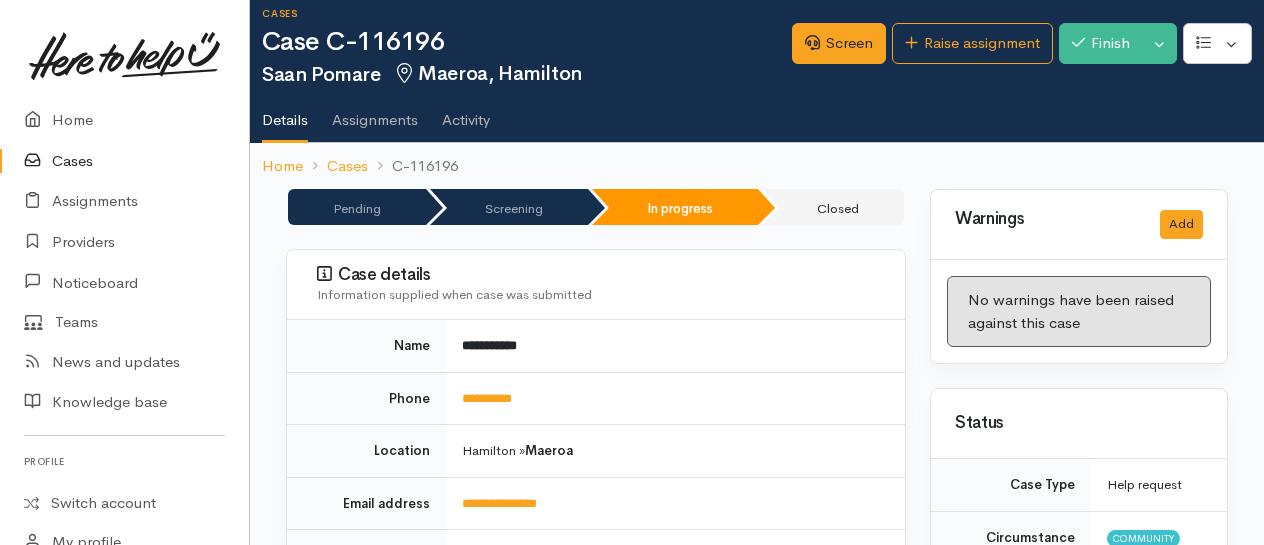 scroll, scrollTop: 0, scrollLeft: 0, axis: both 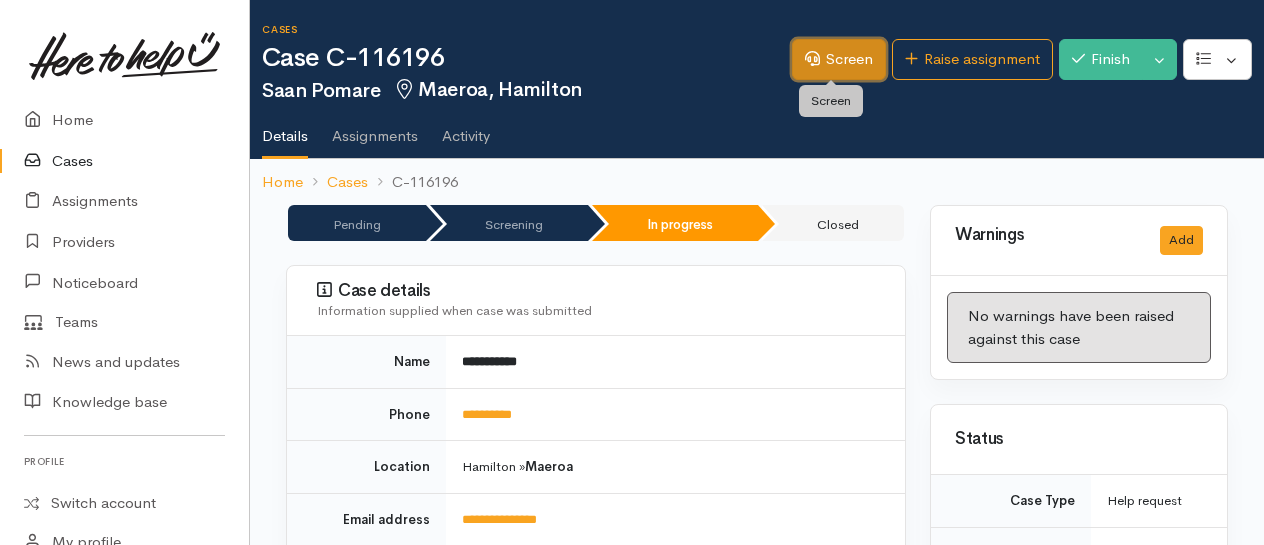 click on "Screen" at bounding box center (839, 59) 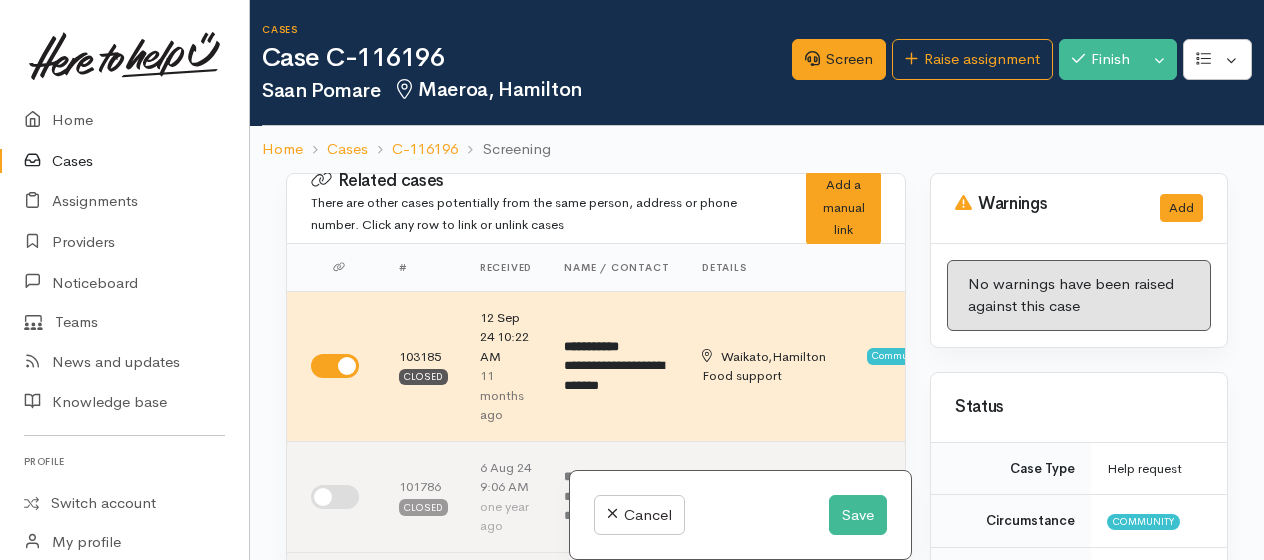 scroll, scrollTop: 0, scrollLeft: 0, axis: both 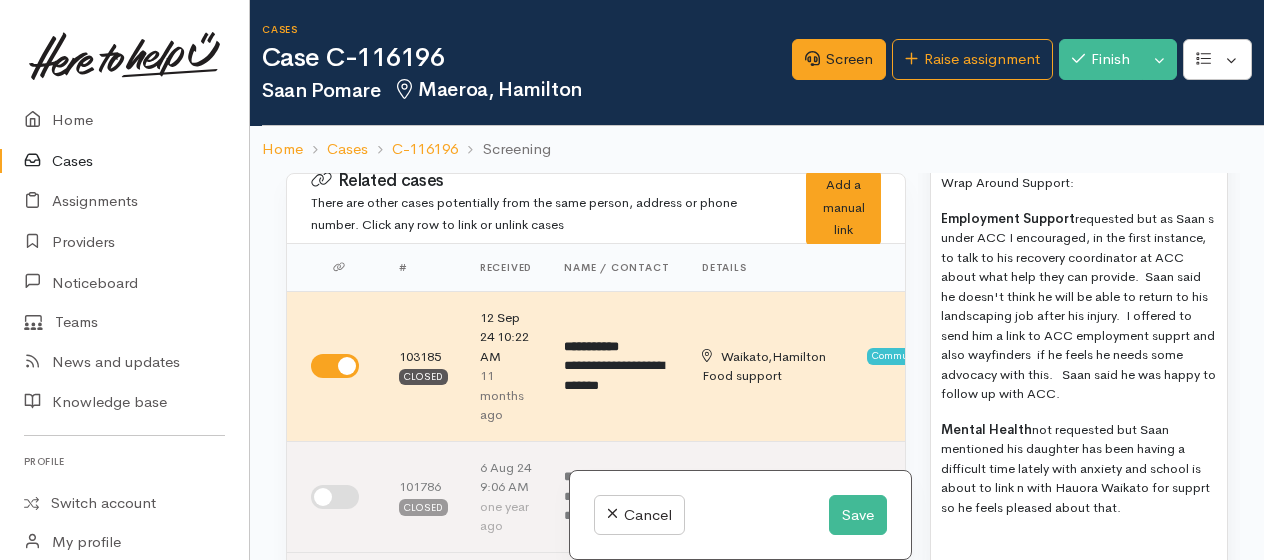 click on "Employment Support  requested but as Saan s under ACC I encouraged, in the first instance, to talk to his recovery coordinator at ACC about what help they can provide.  Saan said he doesn't think he will be able to return to his landscaping job after his injury.  I offered to send him a link to ACC employment supprt and also wayfinders  if he feels he needs some advocacy with this.   Saan said he was happy to follow up with ACC." at bounding box center (1079, 306) 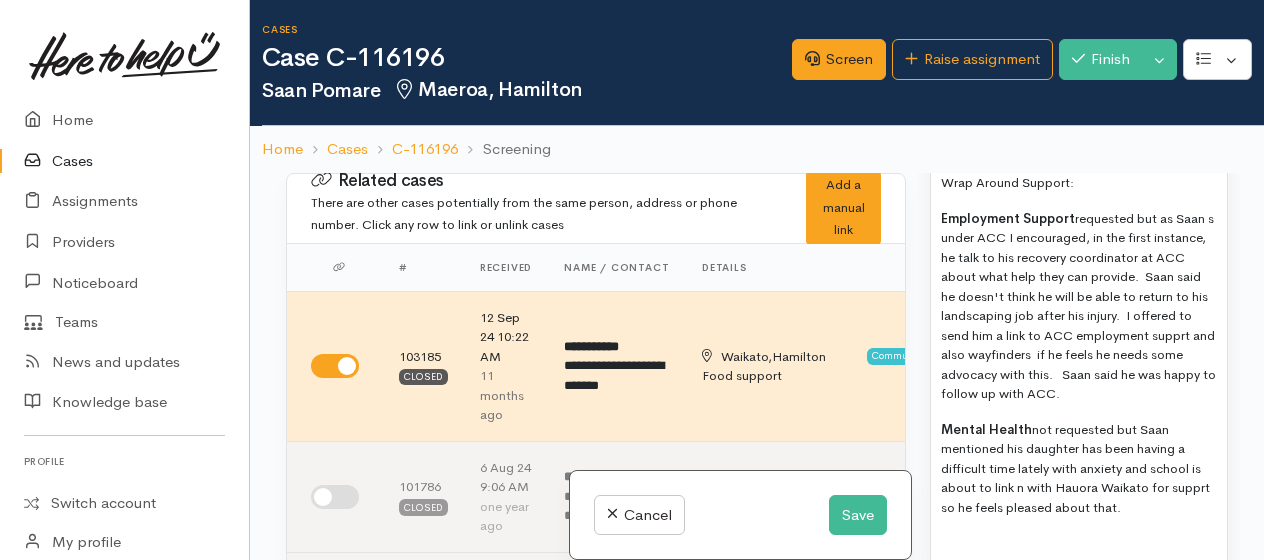 click on "Employment Support  requested but as Saan s under ACC I encouraged, in the first instance, he talk to his recovery coordinator at ACC about what help they can provide.  Saan said he doesn't think he will be able to return to his landscaping job after his injury.  I offered to send him a link to ACC employment supprt and also wayfinders  if he feels he needs some advocacy with this.   Saan said he was happy to follow up with ACC." at bounding box center (1079, 306) 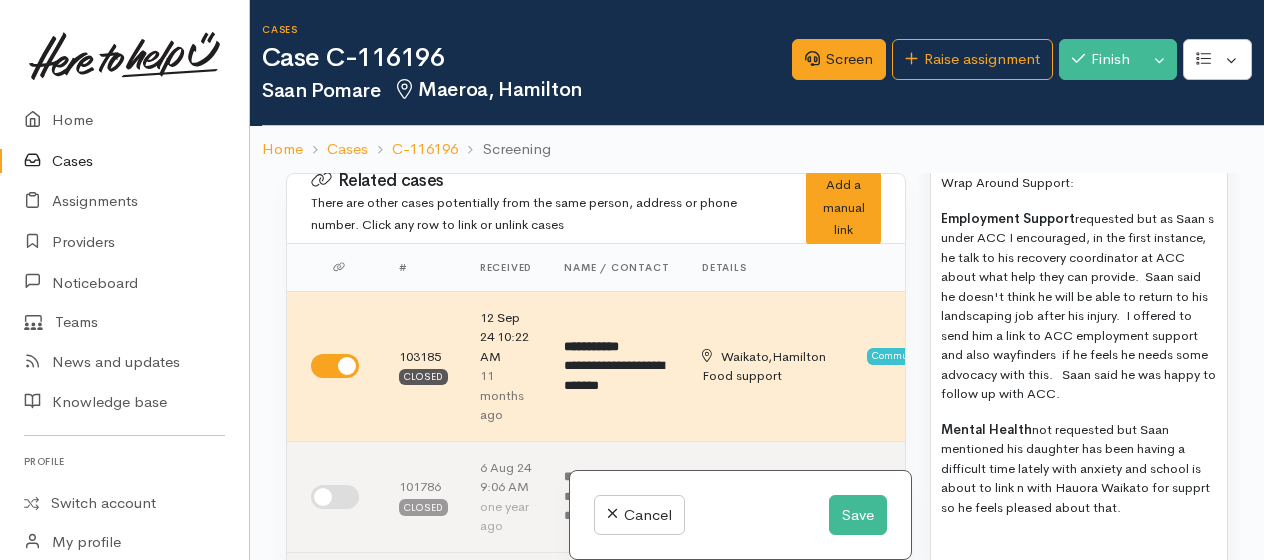 click on "Mental Health  not requested but Saan mentioned his daughter has been having a difficult time lately with anxiety and school   is about to link n with Hauora Waikato for supprt so he feels pleased about that." at bounding box center [1079, 469] 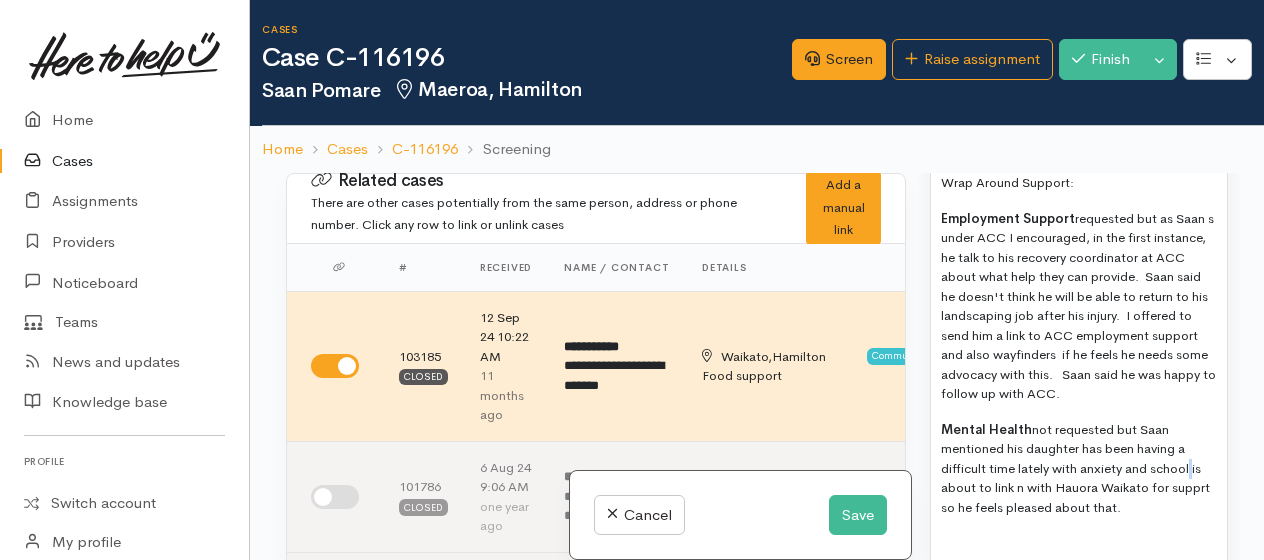 drag, startPoint x: 1192, startPoint y: 474, endPoint x: 1241, endPoint y: 432, distance: 64.53681 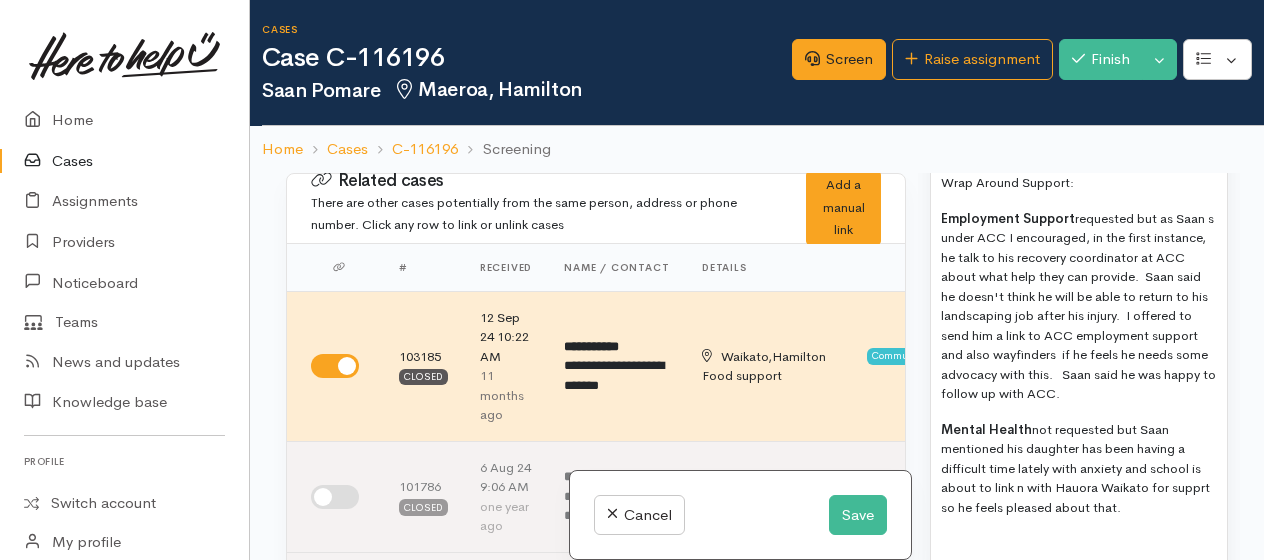 click on "Mental Health  not requested but Saan mentioned his daughter has been having a difficult time lately with anxiety and school   is about to link n with Hauora Waikato for supprt so he feels pleased about that." at bounding box center [1079, 469] 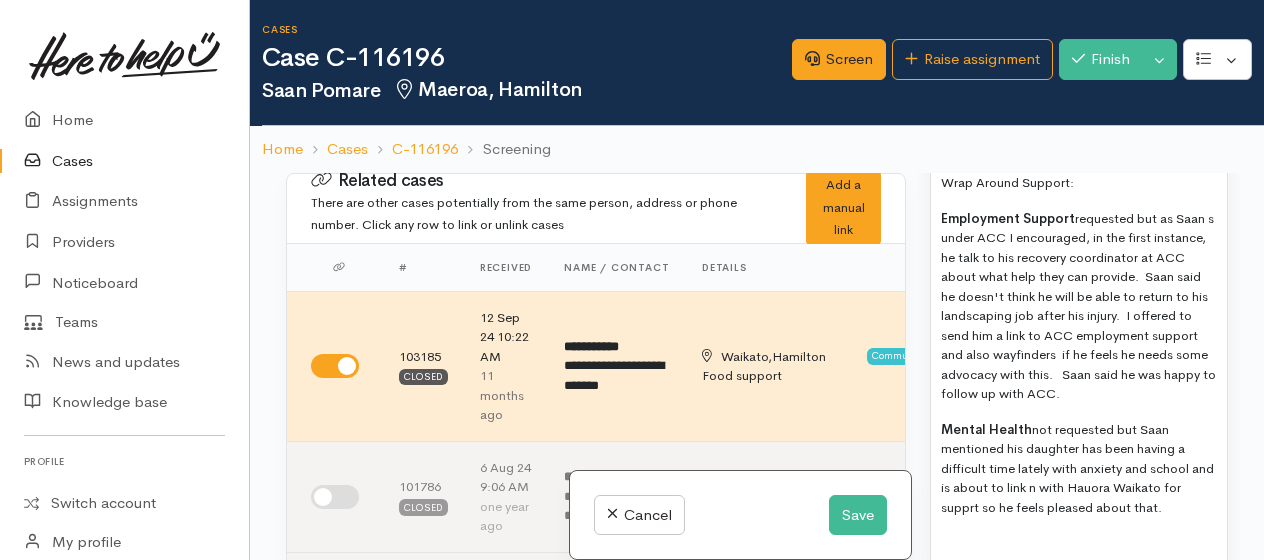 click on "Mental Health  not requested but Saan mentioned his daughter has been having a difficult time lately with anxiety and school   and is about to link n with Hauora Waikato for supprt so he feels pleased about that." at bounding box center [1079, 469] 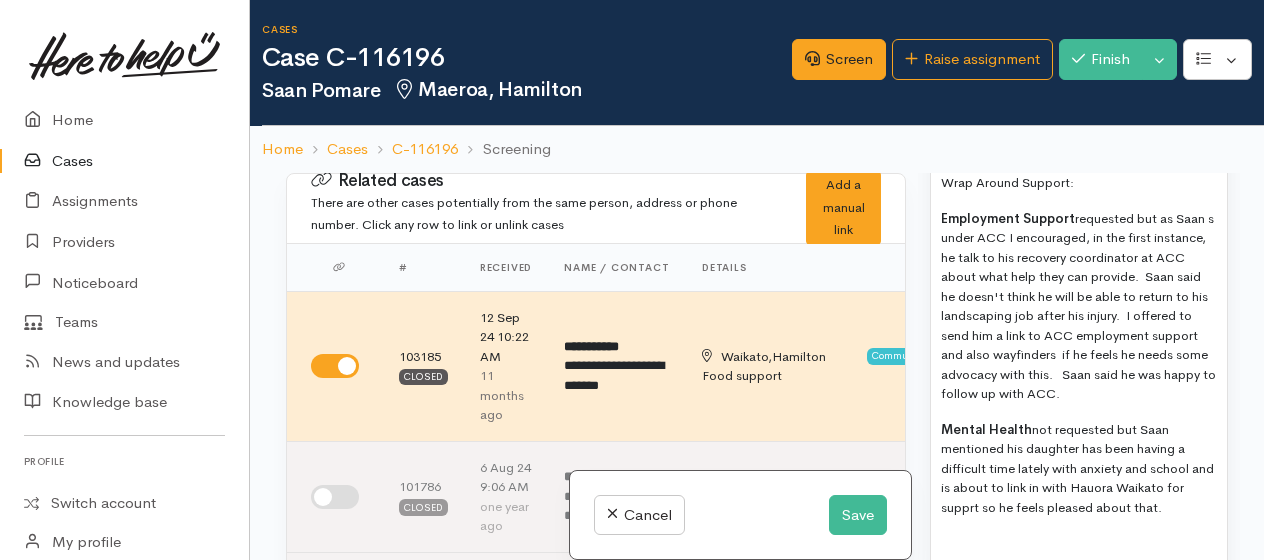 click on "Mental Health  not requested but Saan mentioned his daughter has been having a difficult time lately with anxiety and school   and is about to link in with Hauora Waikato for supprt so he feels pleased about that." at bounding box center (1079, 469) 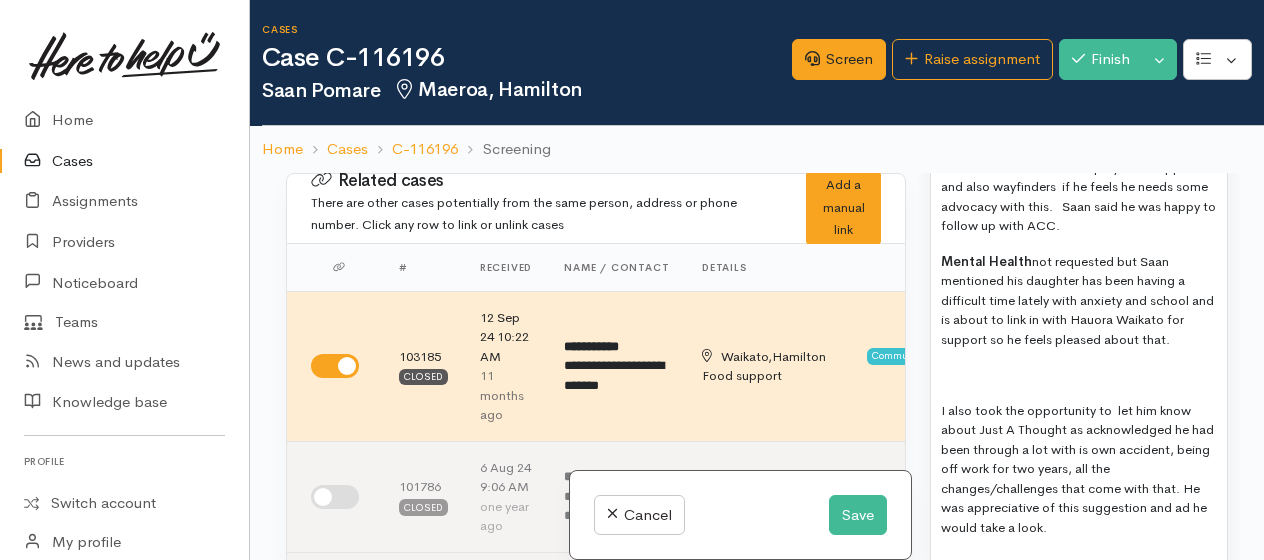 scroll, scrollTop: 2700, scrollLeft: 0, axis: vertical 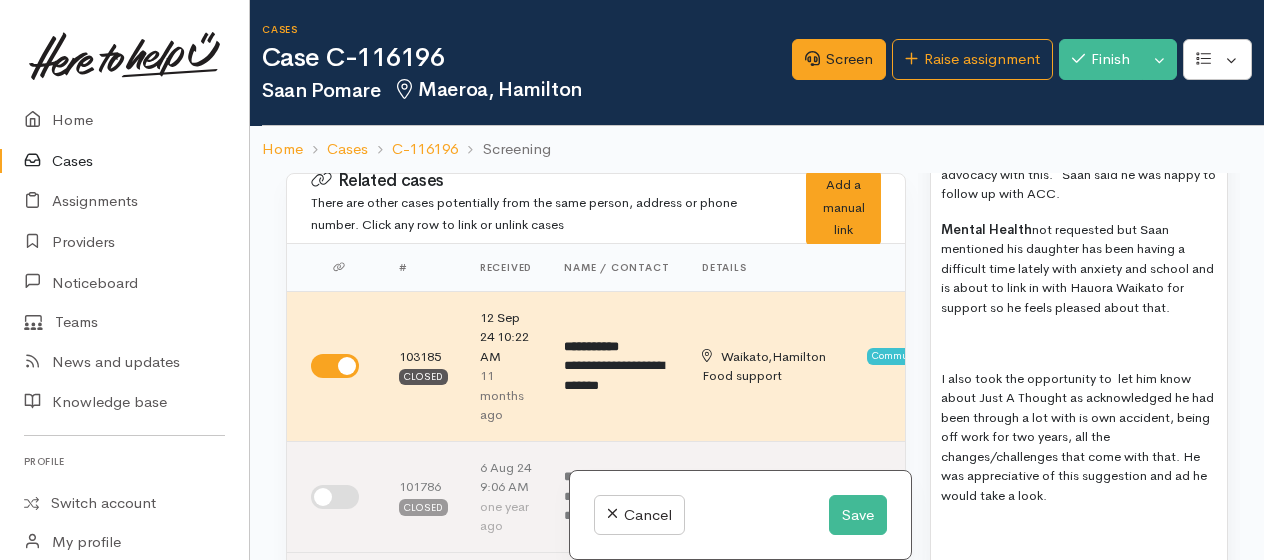 click on "I also took the opportunity to  let him know about Just A Thought as acknowledged he had been through a lot with is own accident, being off work for two years, all the changes/challenges that come with that. He was appreciative of this suggestion and ad he would take a look." at bounding box center (1079, 437) 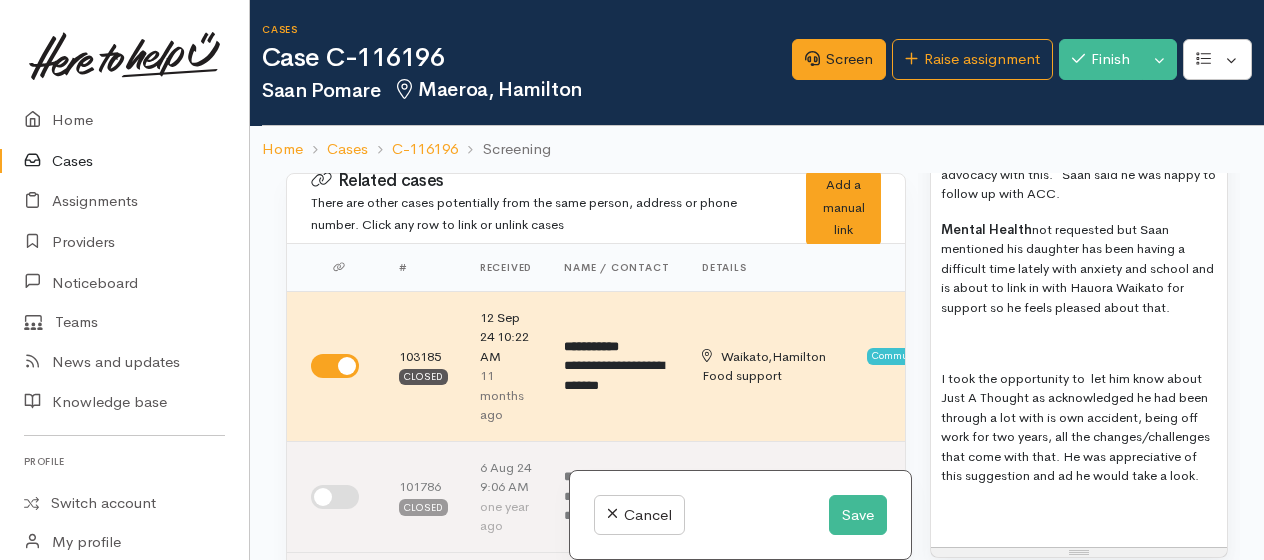 click on "I took the opportunity to  let him know about Just A Thought as acknowledged he had been through a lot with is own accident, being off work for two years, all the changes/challenges that come with that. He was appreciative of this suggestion and ad he would take a look." at bounding box center [1079, 427] 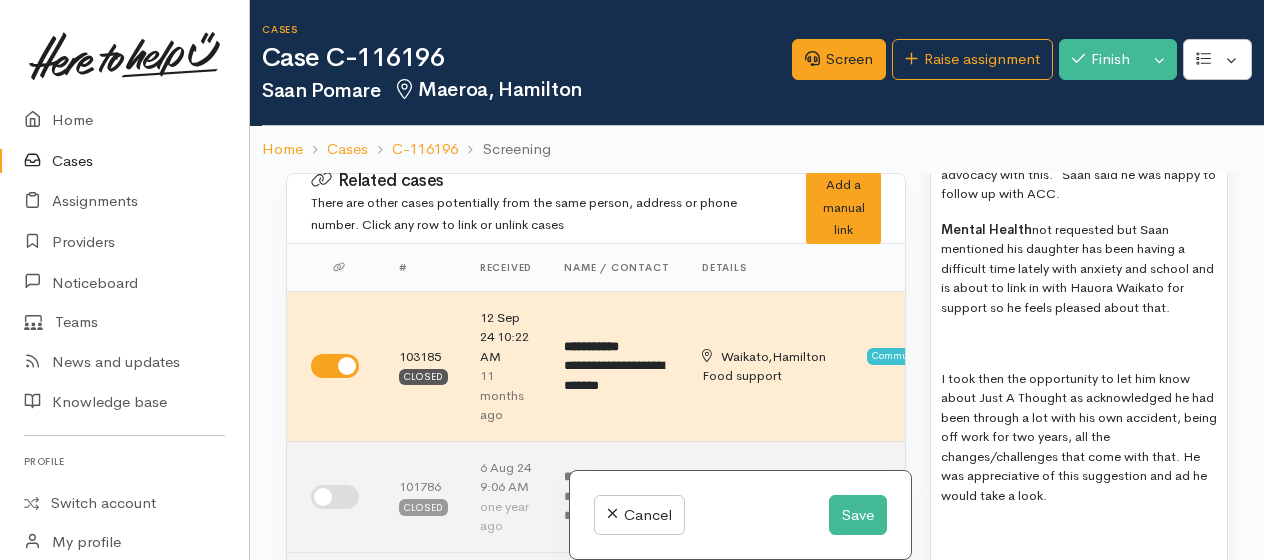 click on "I took then the opportunity to let him know about Just A Thought as acknowledged he had been through a lot with his own accident, being off work for two years, all the changes/challenges that come with that. He was appreciative of this suggestion and ad he would take a look." at bounding box center (1079, 437) 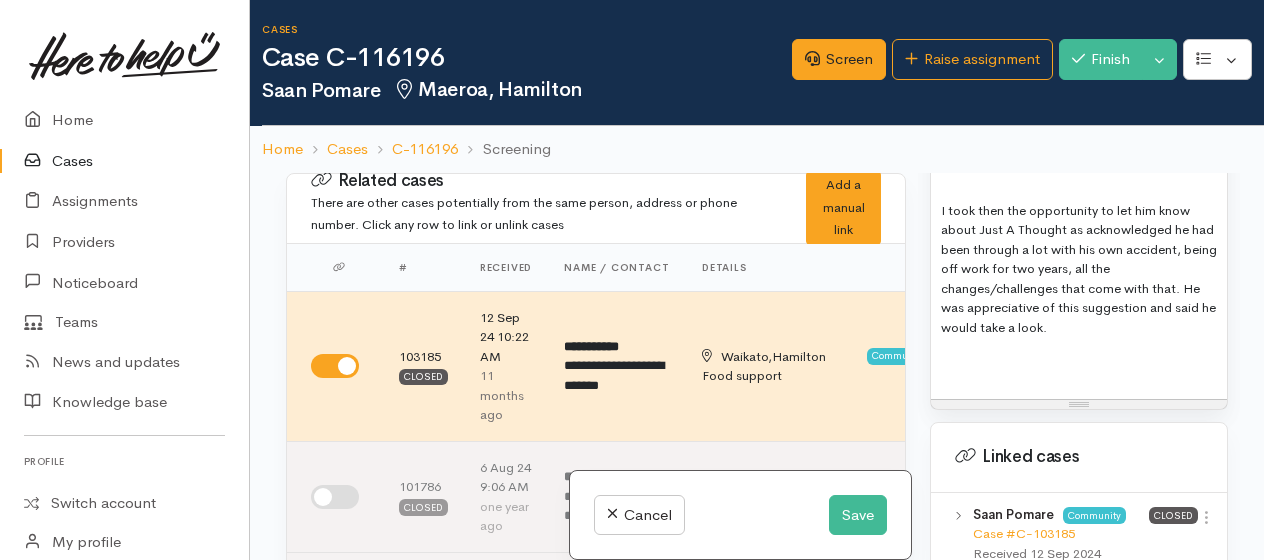 scroll, scrollTop: 2900, scrollLeft: 0, axis: vertical 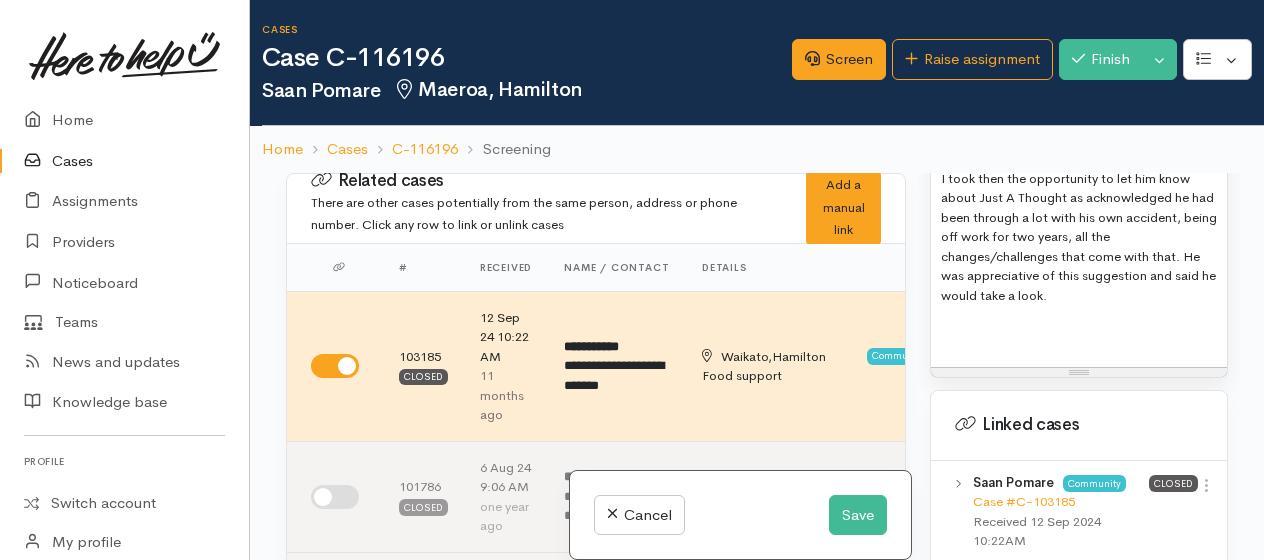click on "Food Support: Saan Pomare   DOB:20/02/1981 Address: 41B Carey Street, Maeroa, Hamilton, New Zealand Phone: 0211526722 Household Members: Partner - Desiree 27/08/1986 Dependents:x3 - Tahlecia (F) 03/11/2009 (14) - Saan Jnr (M) 09/09/2015 (8) - Cruze Bryant (m) 15 year currently residing there  Additional support:  sanitary products please No special requirements/allergies WINZ entitlement: N/A is on  ACC following an injury --- Wrap Around Support: Employment Support  requested but as Saan s under ACC I encouraged, in the first instance, he talk to his recovery coordinator at ACC about what help they can provide.  Saan said he doesn't think he will be able to return to his landscaping job after his injury.  I offered to send him a link to ACC employment support and also wayfinders  if he feels he needs some advocacy with this.   Saan said he was happy to follow up with ACC.   Mental Health    and is about to link in with Hauora Waikato for support so he feels pleased about that." at bounding box center [1079, -294] 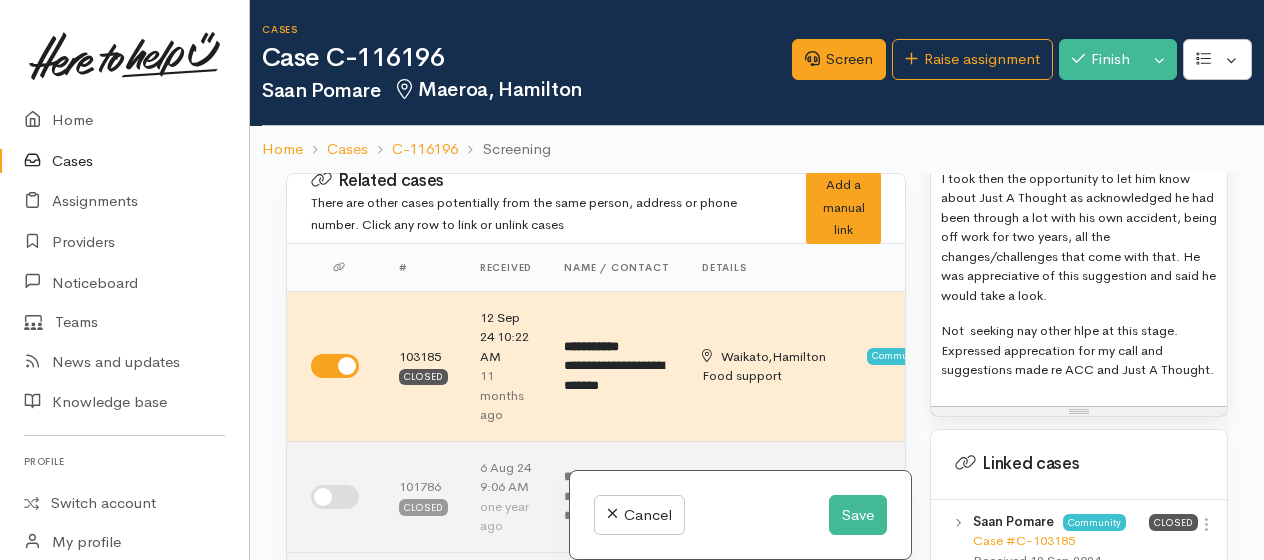 click on "Not  seeking nay other hlpe at this stage.  Expressed apprecation for my call and suggestions made re ACC and Just A Thought." at bounding box center [1079, 350] 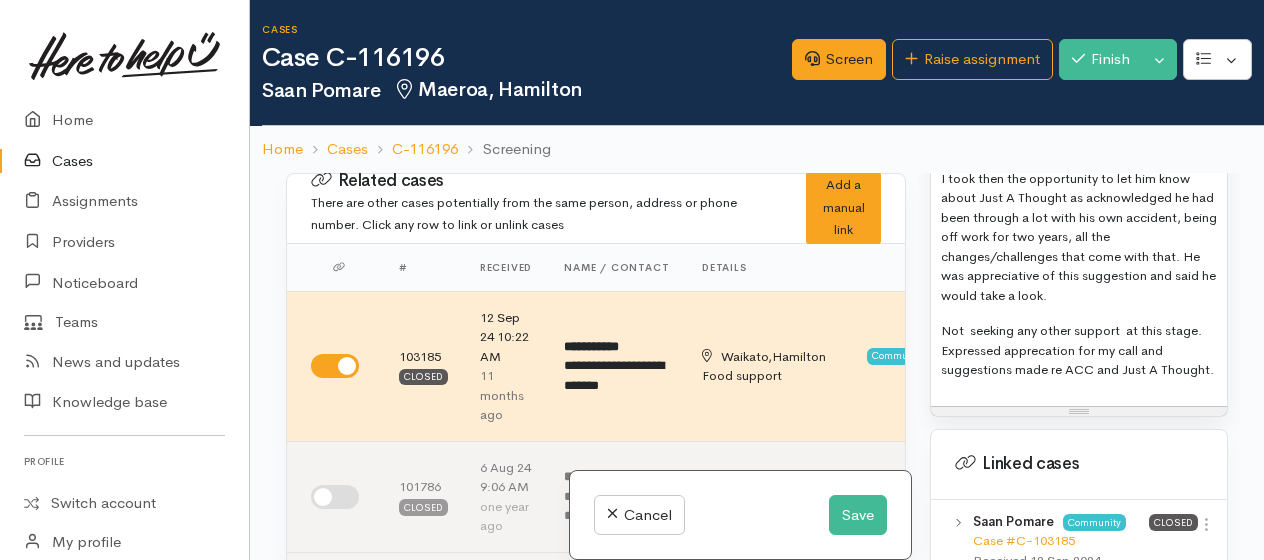 click on "Food Support: Saan Pomare   DOB:20/02/1981 Address: 41B Carey Street, Maeroa, Hamilton, New Zealand Phone: 0211526722 Household Members: Partner - Desiree 27/08/1986 Dependents:x3 - Tahlecia (F) 03/11/2009 (14) - Saan Jnr (M) 09/09/2015 (8) - Cruze Bryant (m) 15 year currently residing there  Additional support:  sanitary products please No special requirements/allergies WINZ entitlement: N/A is on  ACC following an injury --- Wrap Around Support: Employment Support  requested but as Saan s under ACC I encouraged, in the first instance, he talk to his recovery coordinator at ACC about what help they can provide.  Saan said he doesn't think he will be able to return to his landscaping job after his injury.  I offered to send him a link to ACC employment support and also wayfinders  if he feels he needs some advocacy with this.   Saan said he was happy to follow up with ACC.   Mental Health    and is about to link in with Hauora Waikato for support so he feels pleased about that." at bounding box center [1079, -274] 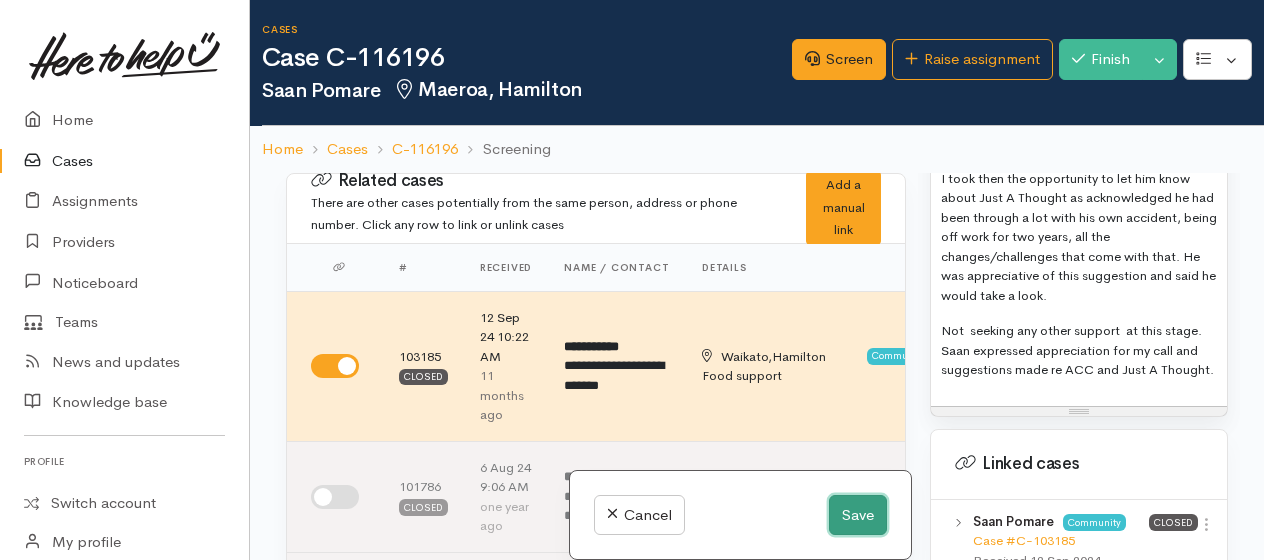 click on "Save" at bounding box center (858, 515) 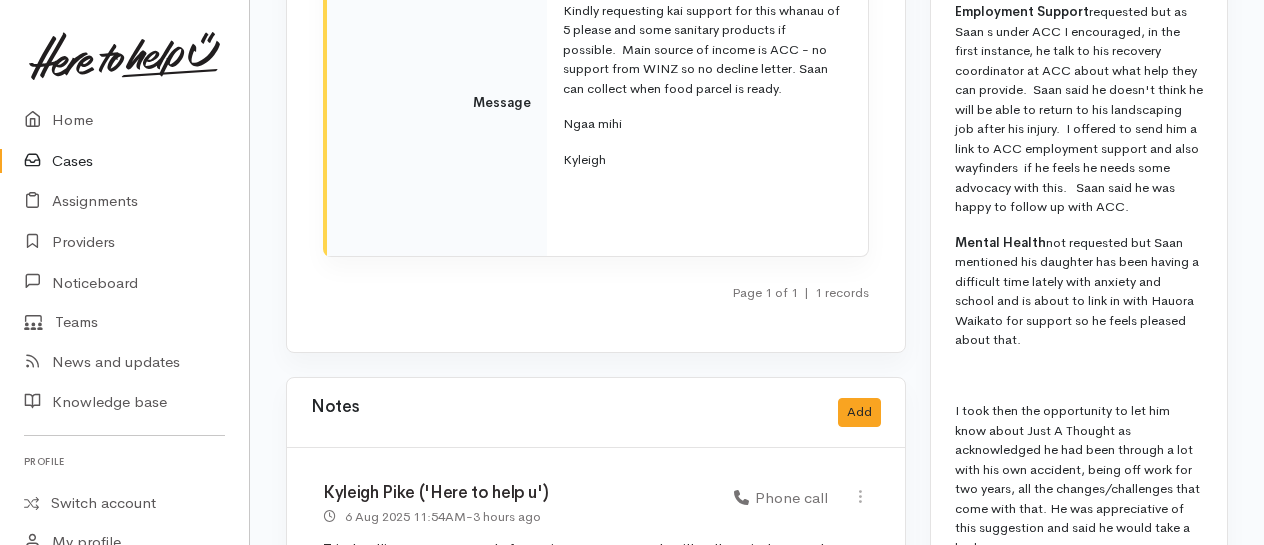 scroll, scrollTop: 3008, scrollLeft: 0, axis: vertical 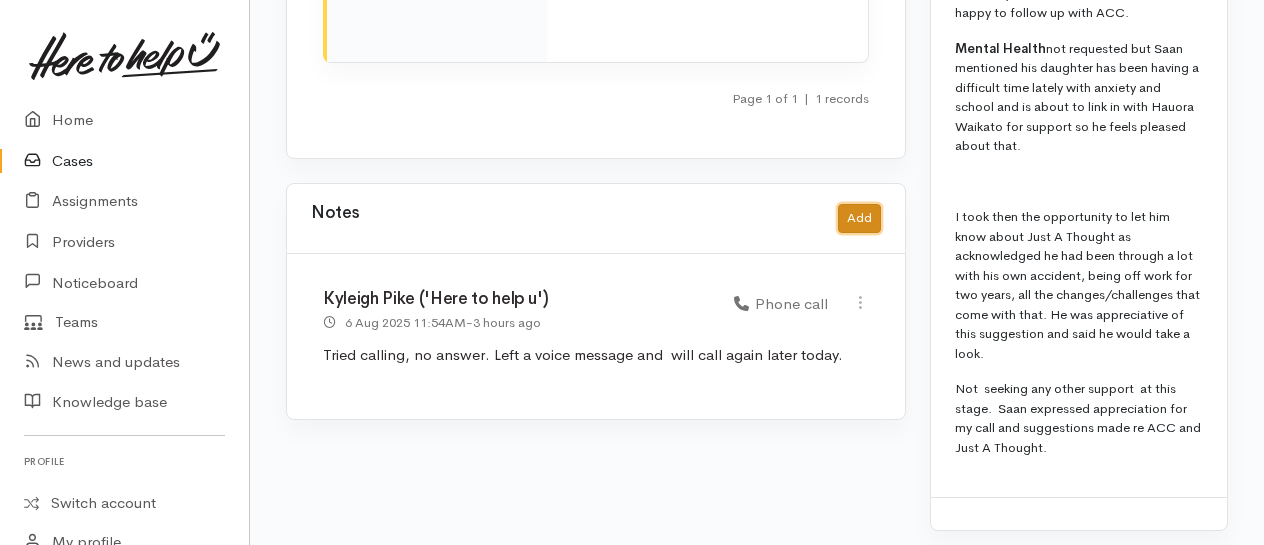 click on "Add" at bounding box center (859, 218) 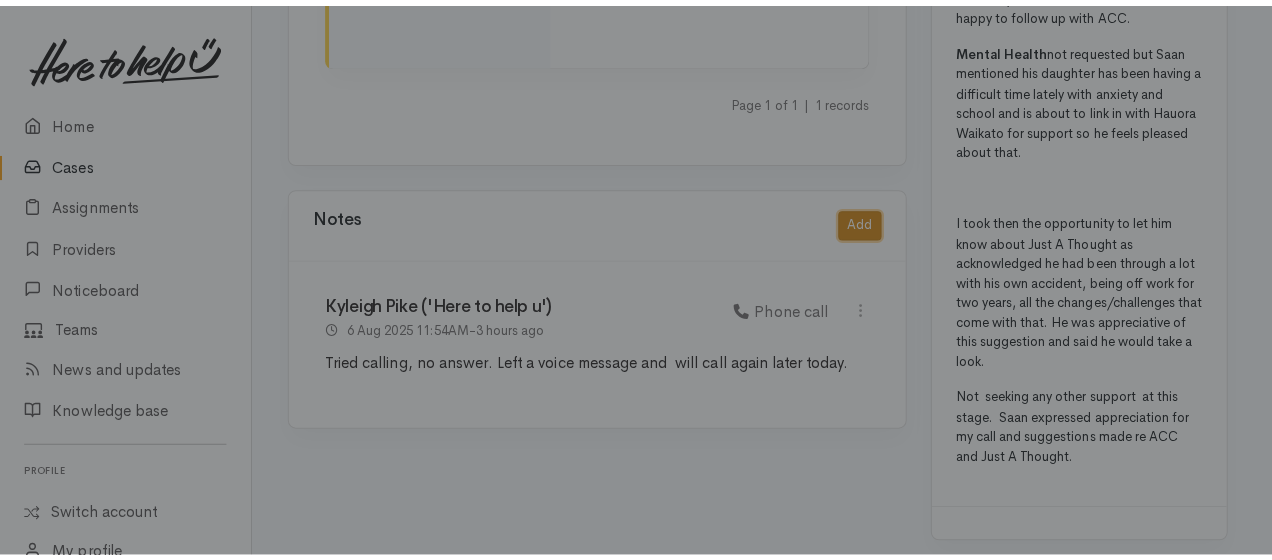 scroll, scrollTop: 2974, scrollLeft: 0, axis: vertical 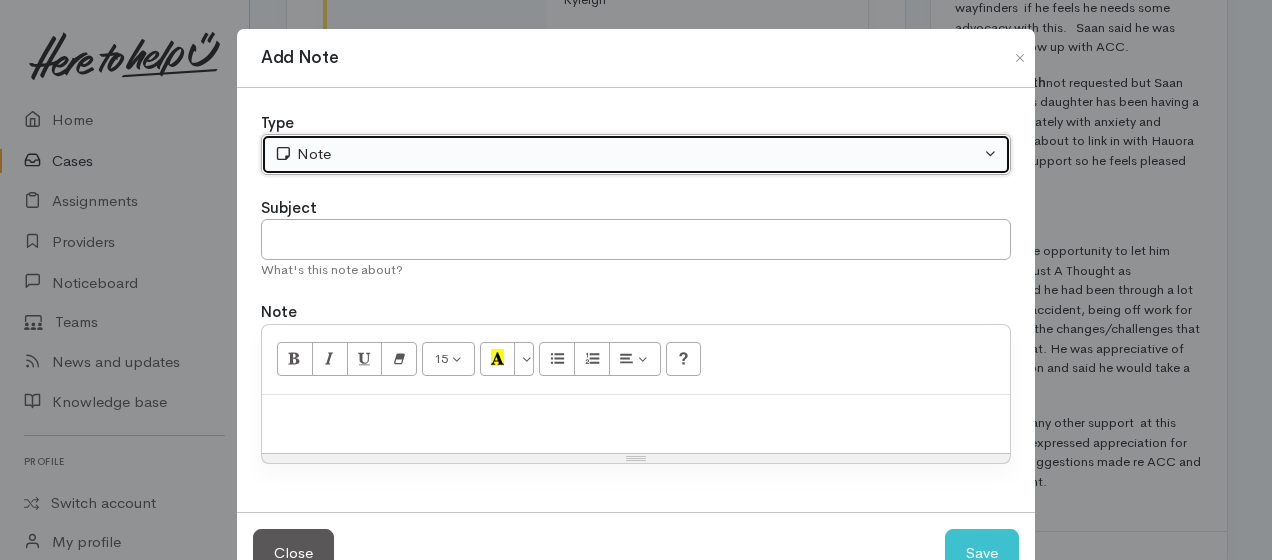 click on "Note" at bounding box center [636, 154] 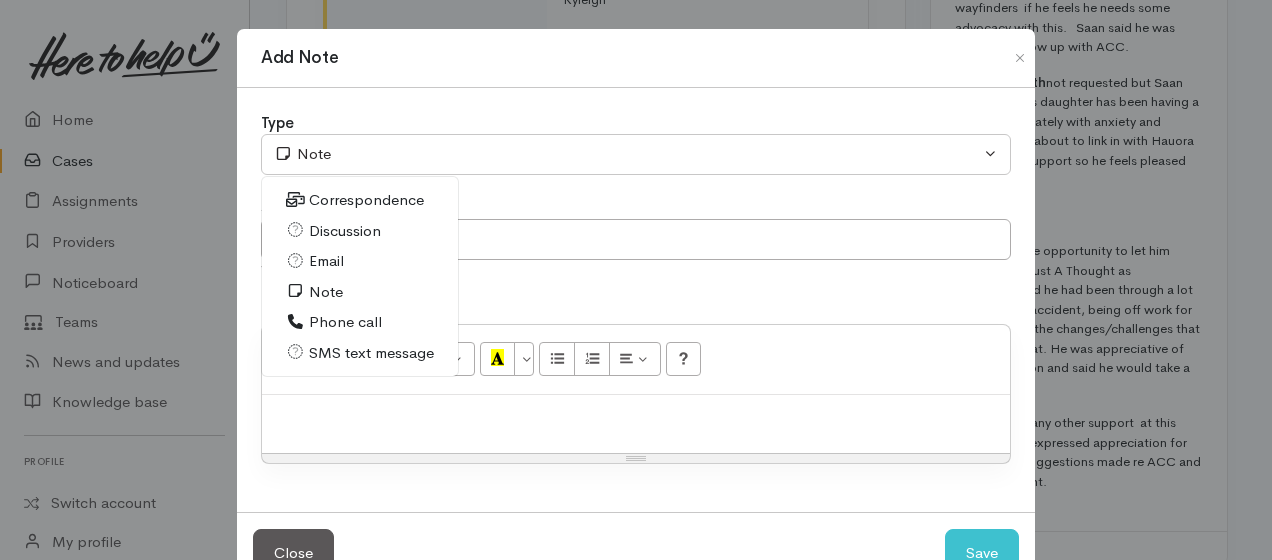 click on "Phone call" at bounding box center (345, 322) 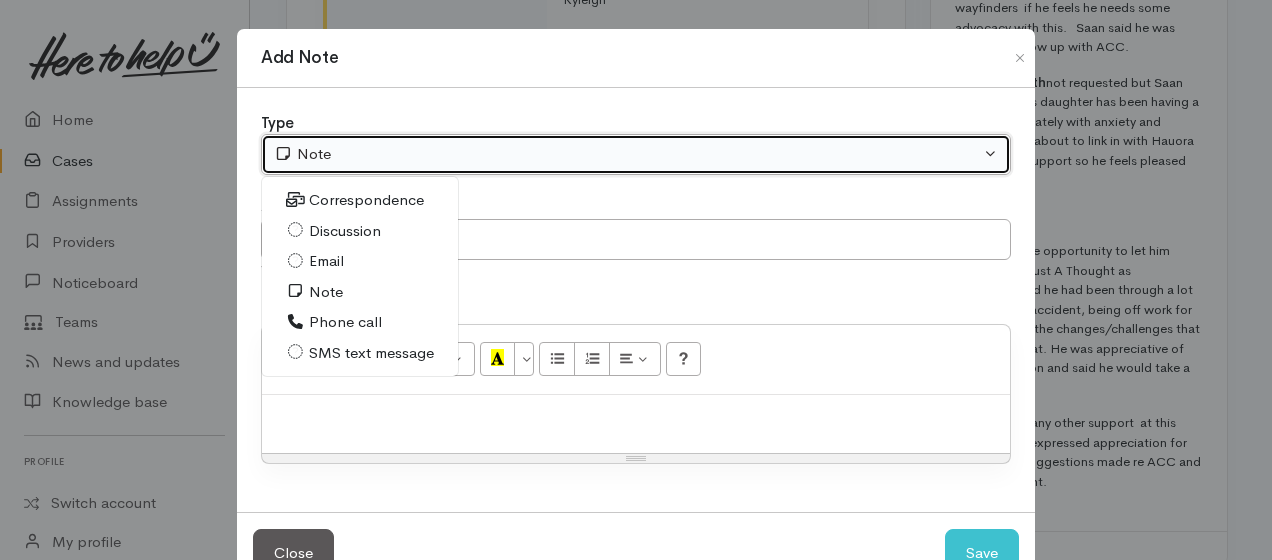 select on "3" 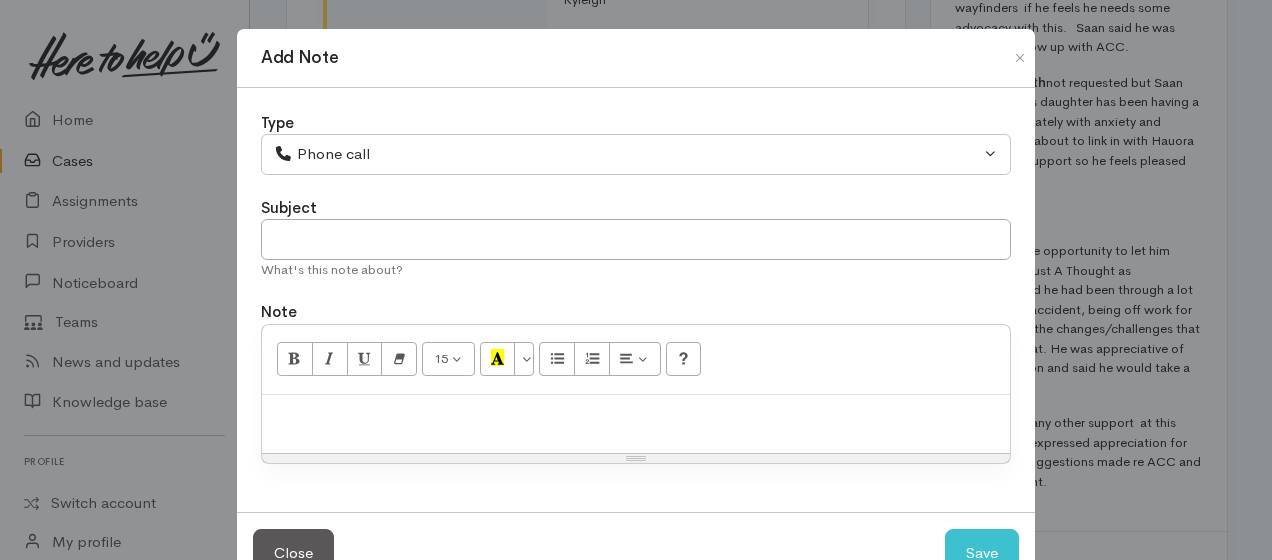 click at bounding box center (636, 416) 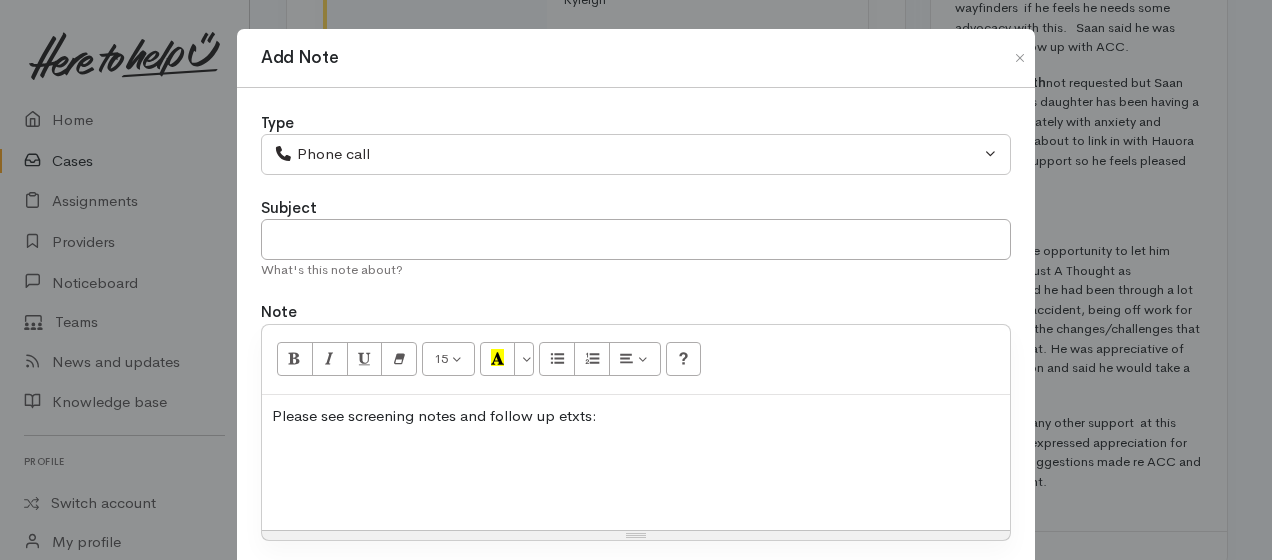 click at bounding box center [636, 454] 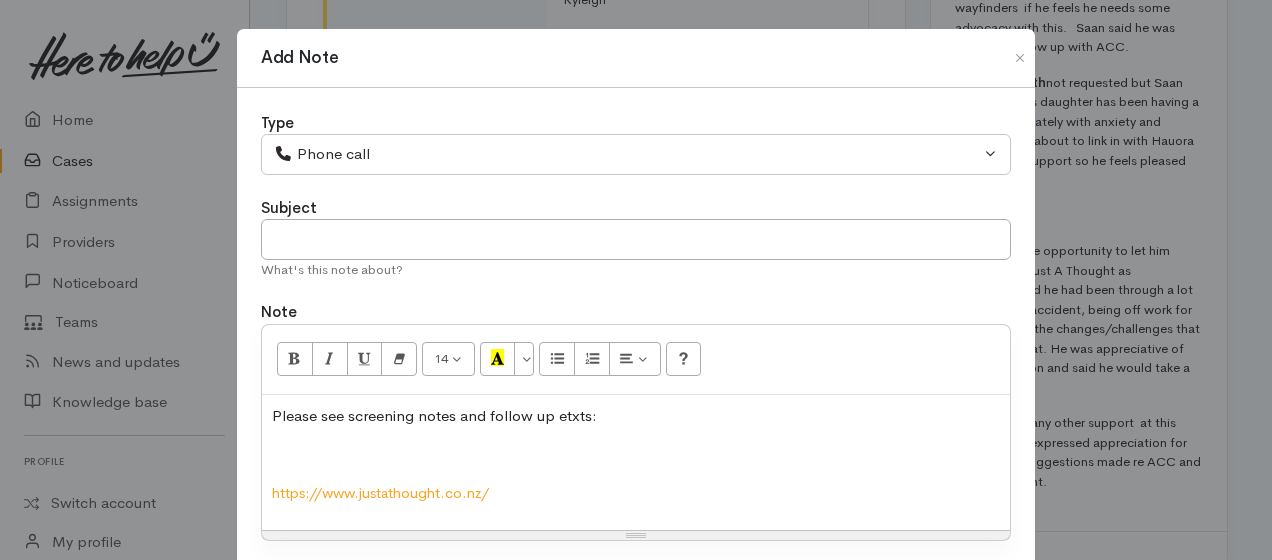 click at bounding box center (636, 454) 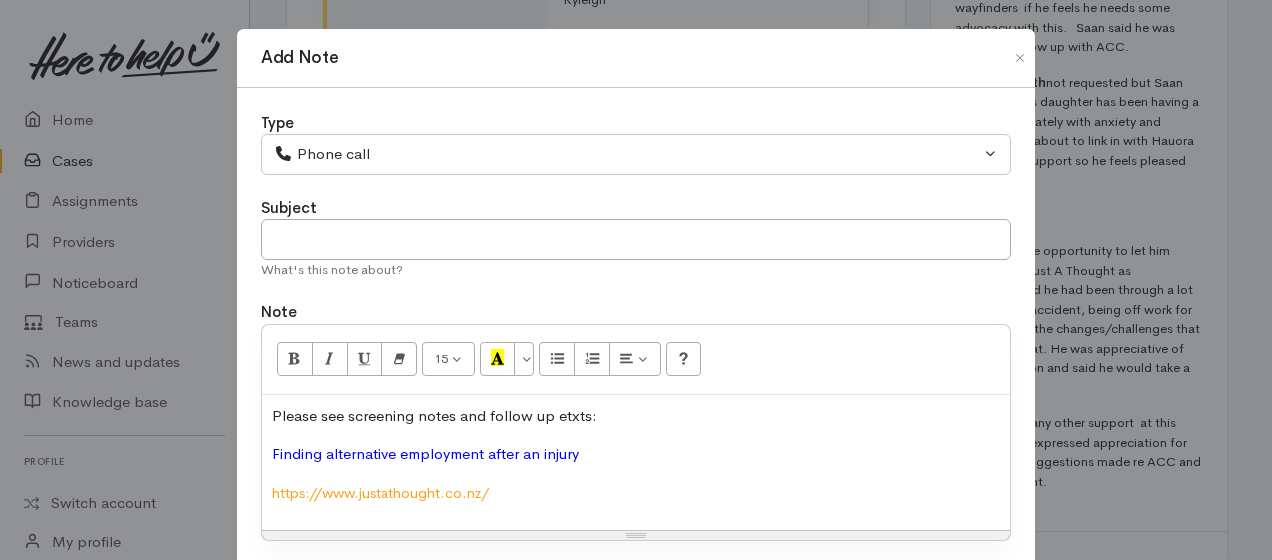 click on "Finding alternative employment after an injury" at bounding box center (425, 453) 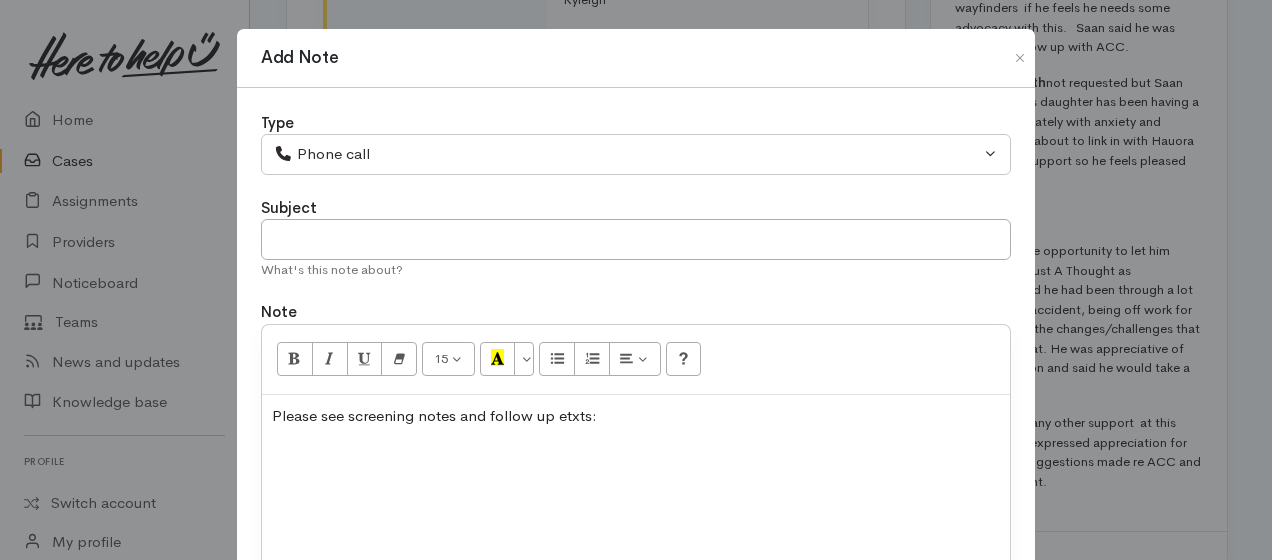 click at bounding box center [636, 531] 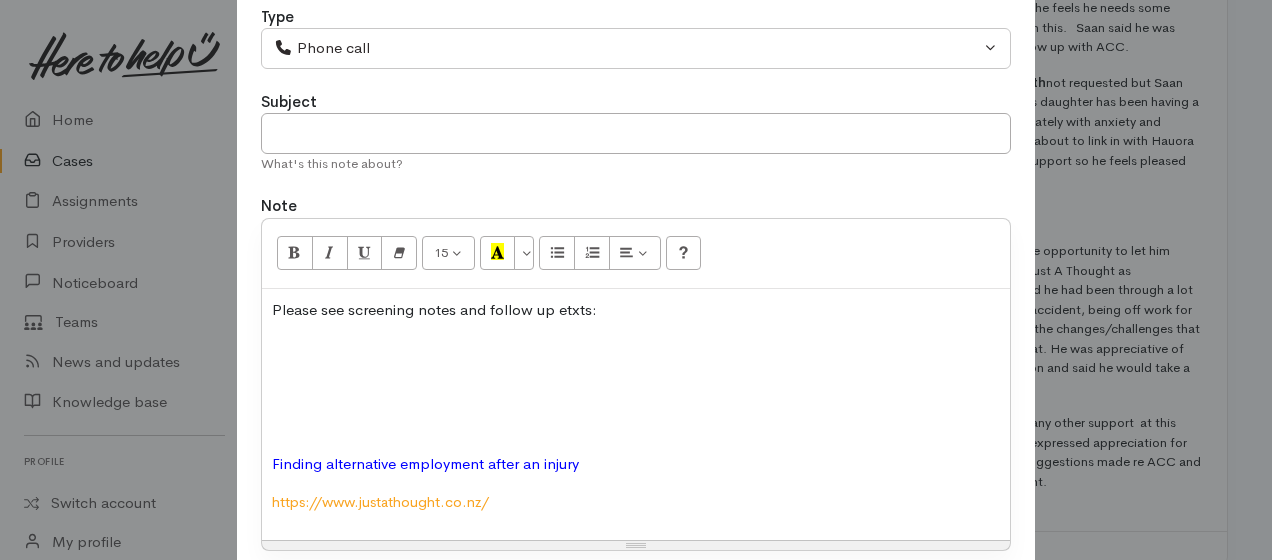 scroll, scrollTop: 200, scrollLeft: 0, axis: vertical 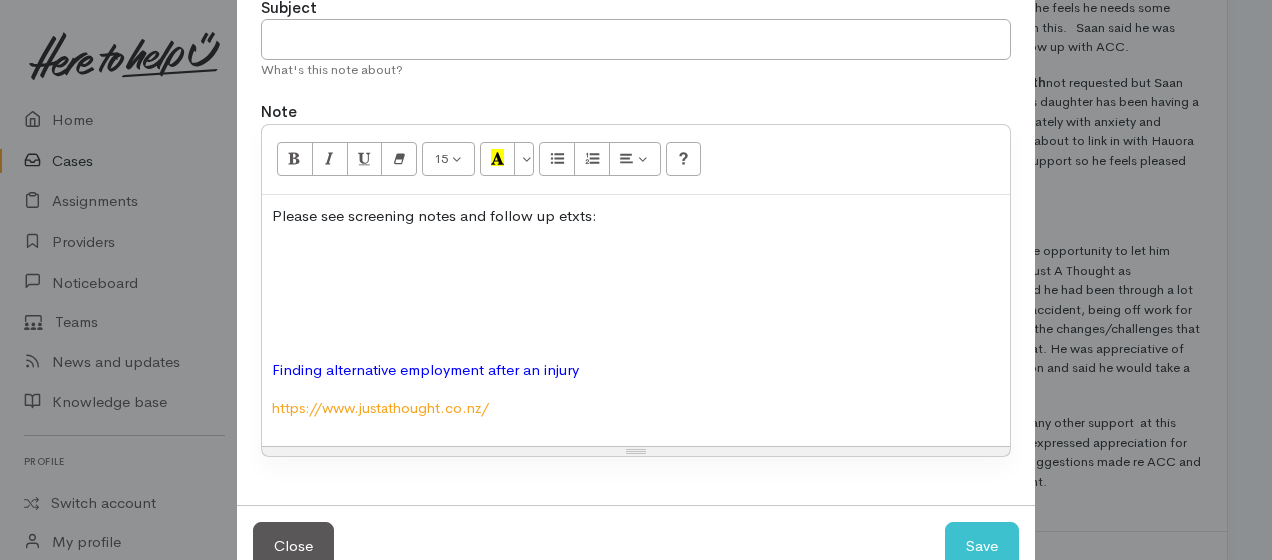 click on "Finding alternative employment after an injury" at bounding box center [636, 370] 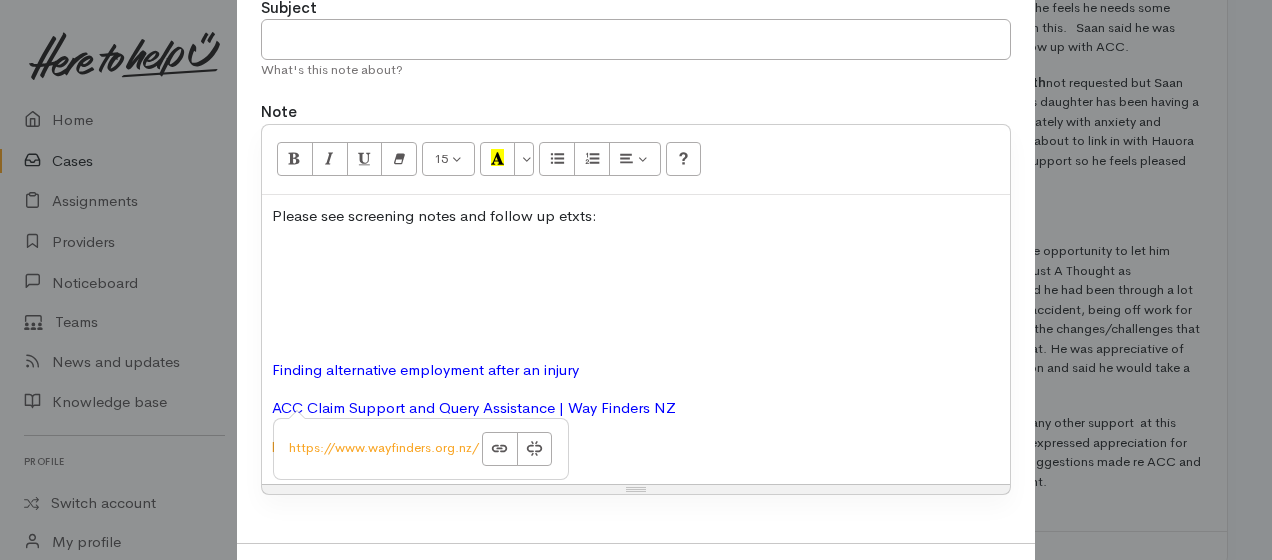 drag, startPoint x: 275, startPoint y: 326, endPoint x: 378, endPoint y: 352, distance: 106.23088 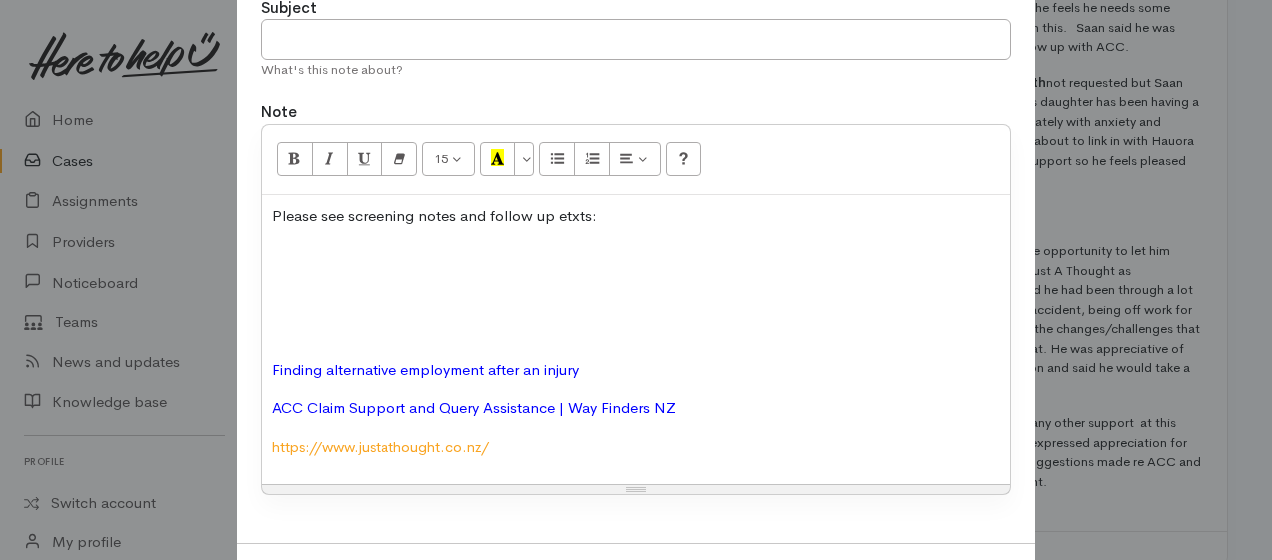 drag, startPoint x: 233, startPoint y: 291, endPoint x: 618, endPoint y: 298, distance: 385.06363 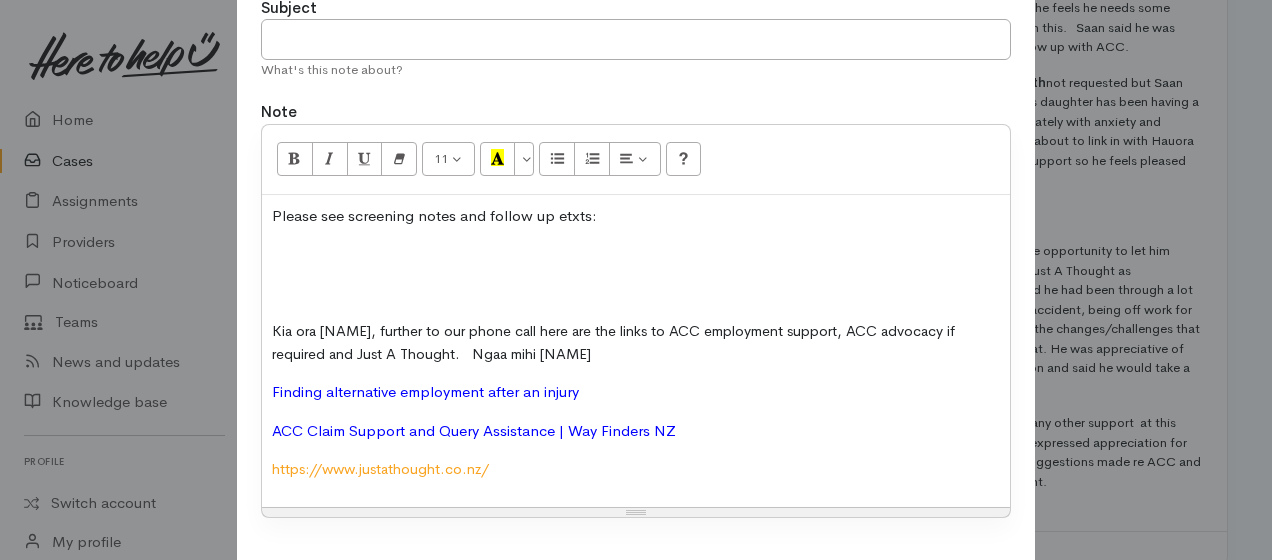 click on "Please see screening notes and follow up etxts: Kia ora Saan, further to our phone call here are the links to ACC
employment support, ACC advocacy if required and Just A Thought.  Ngaa
mihi Kyleigh Finding alternative employment after an injury ACC Claim Support and Query Assistance | Way Finders NZ https://www.justathought.co.nz/" at bounding box center [636, 351] 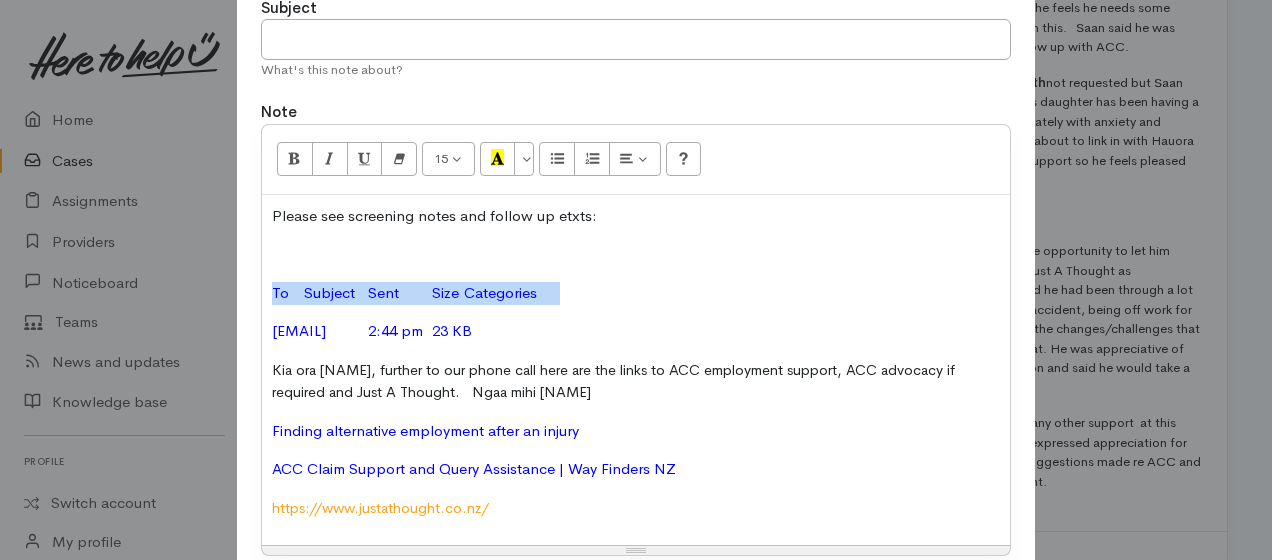 drag, startPoint x: 266, startPoint y: 284, endPoint x: 652, endPoint y: 299, distance: 386.29135 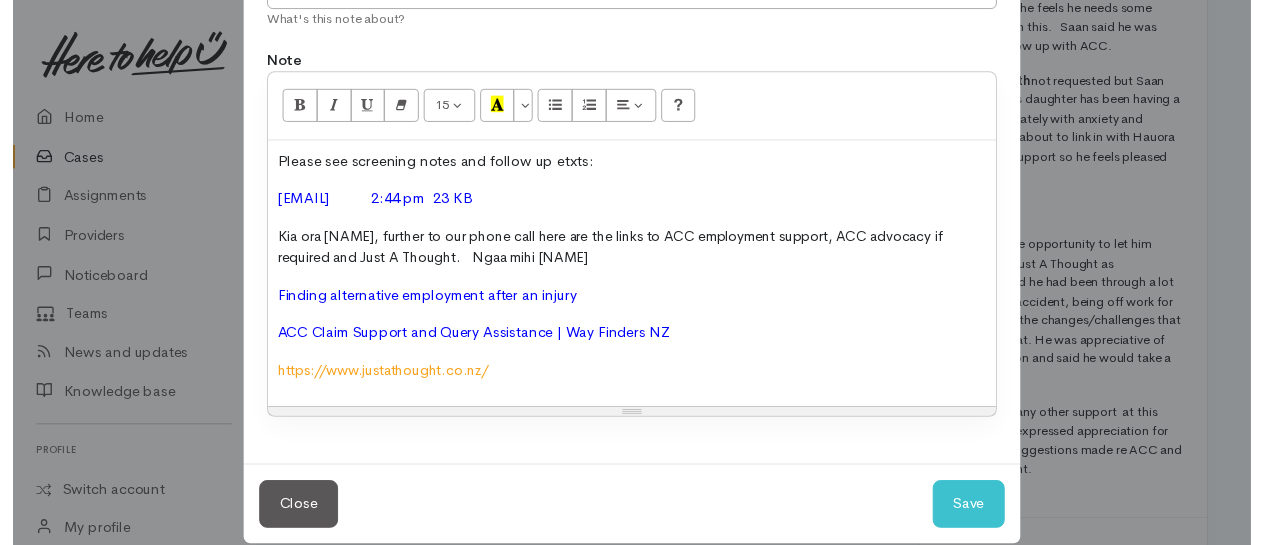 scroll, scrollTop: 274, scrollLeft: 0, axis: vertical 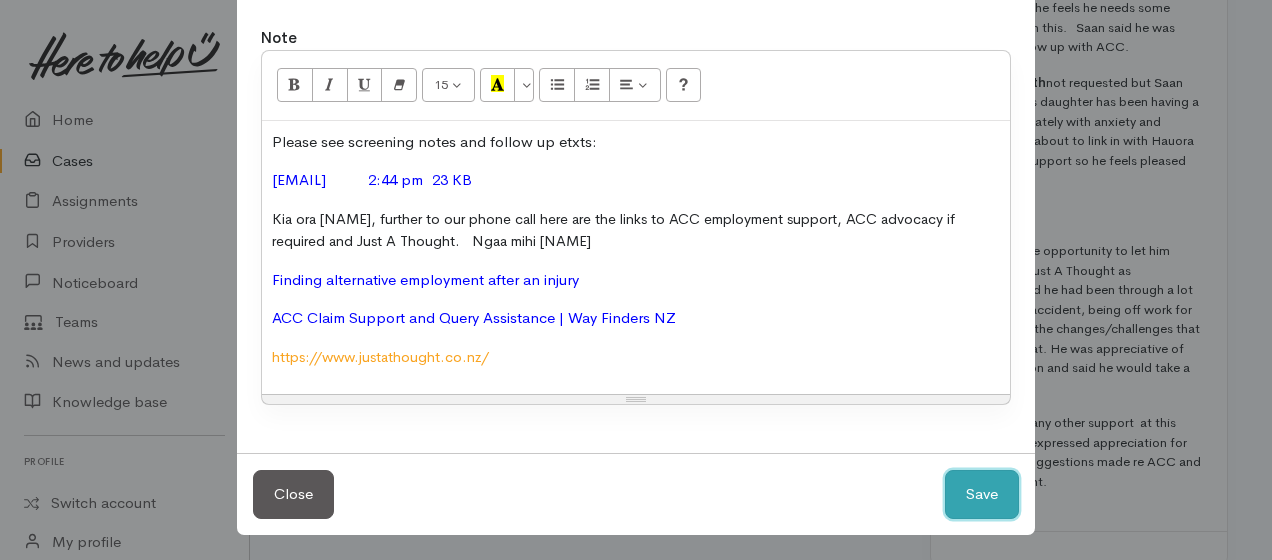 click on "Save" at bounding box center (982, 494) 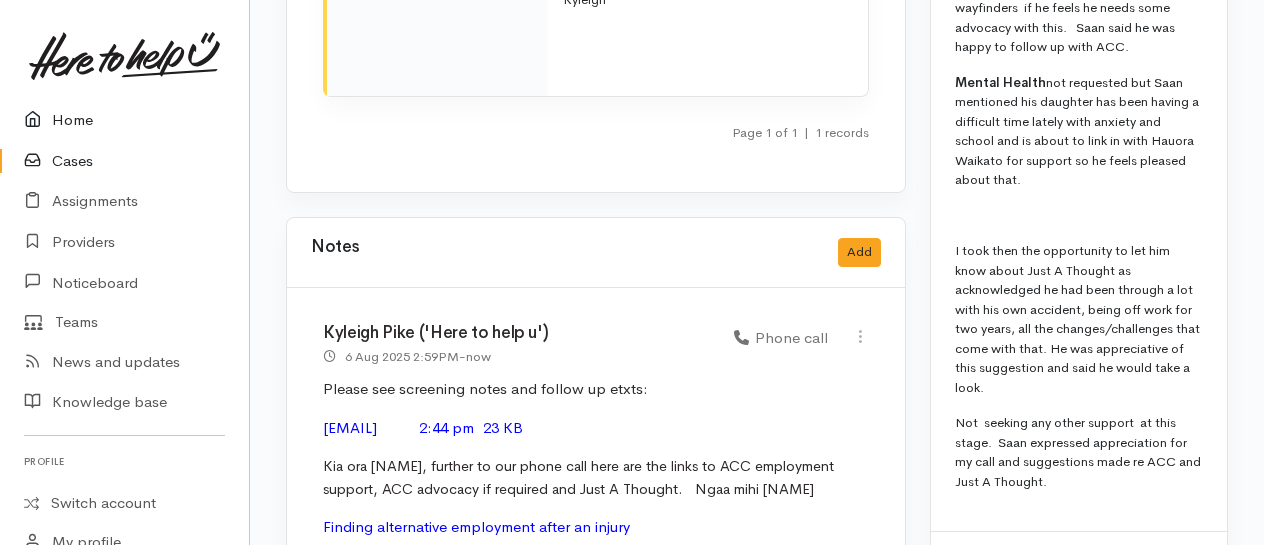 click on "Home" at bounding box center [124, 120] 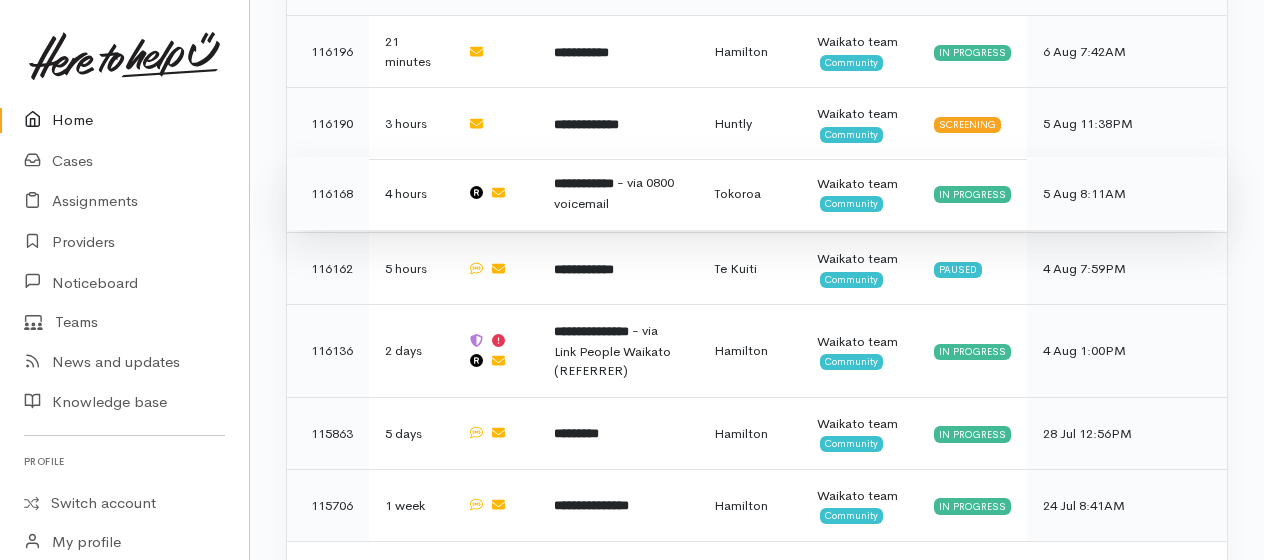 scroll, scrollTop: 1404, scrollLeft: 0, axis: vertical 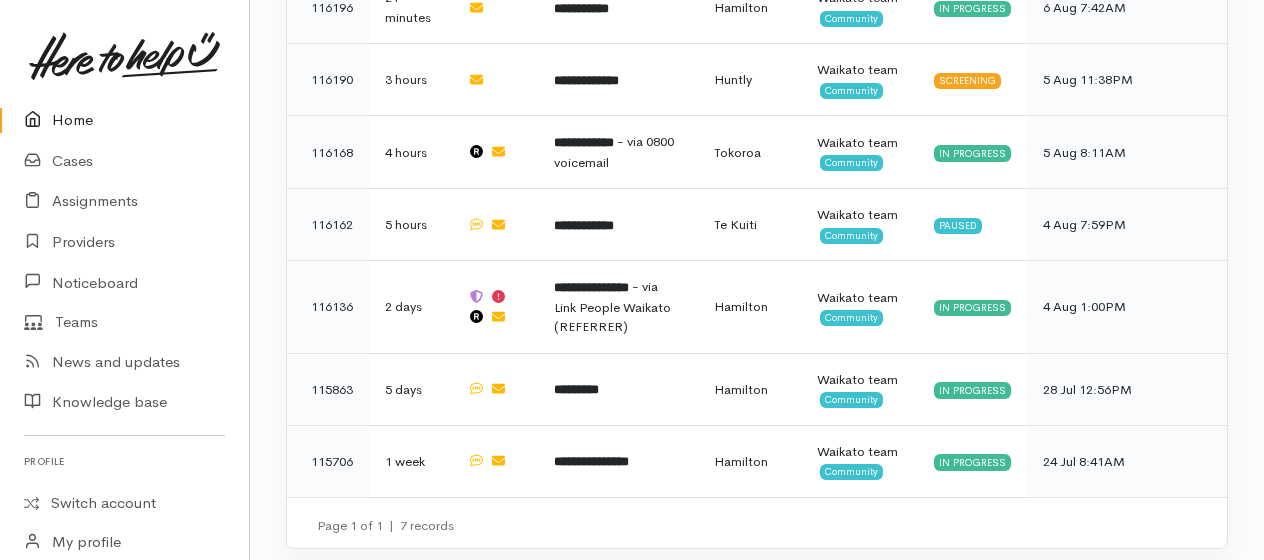 click on "Home" at bounding box center (124, 120) 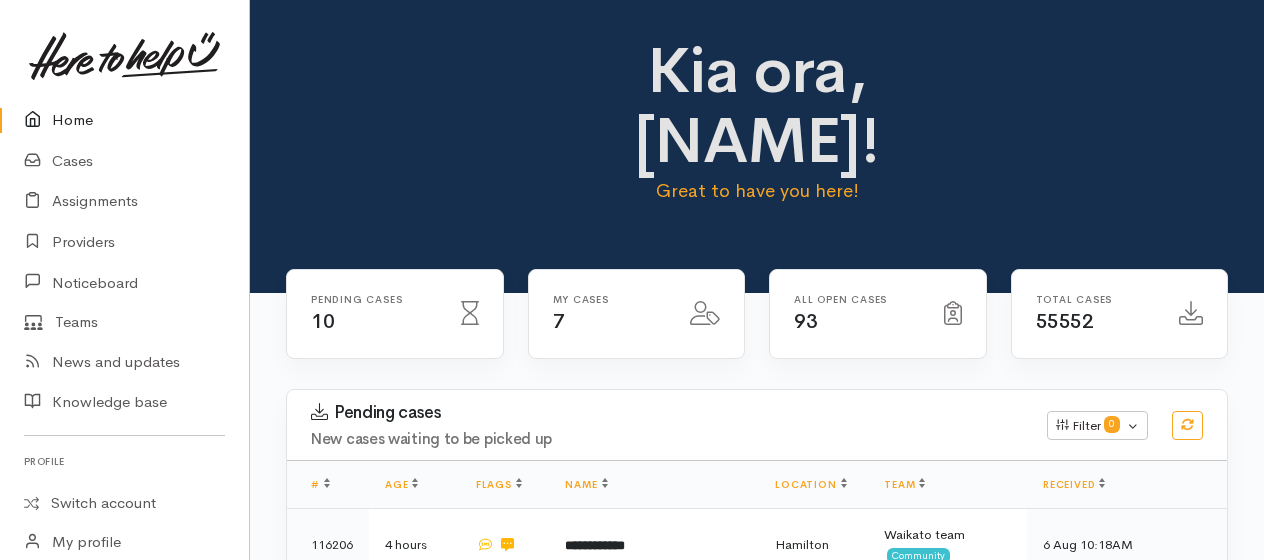 scroll, scrollTop: 300, scrollLeft: 0, axis: vertical 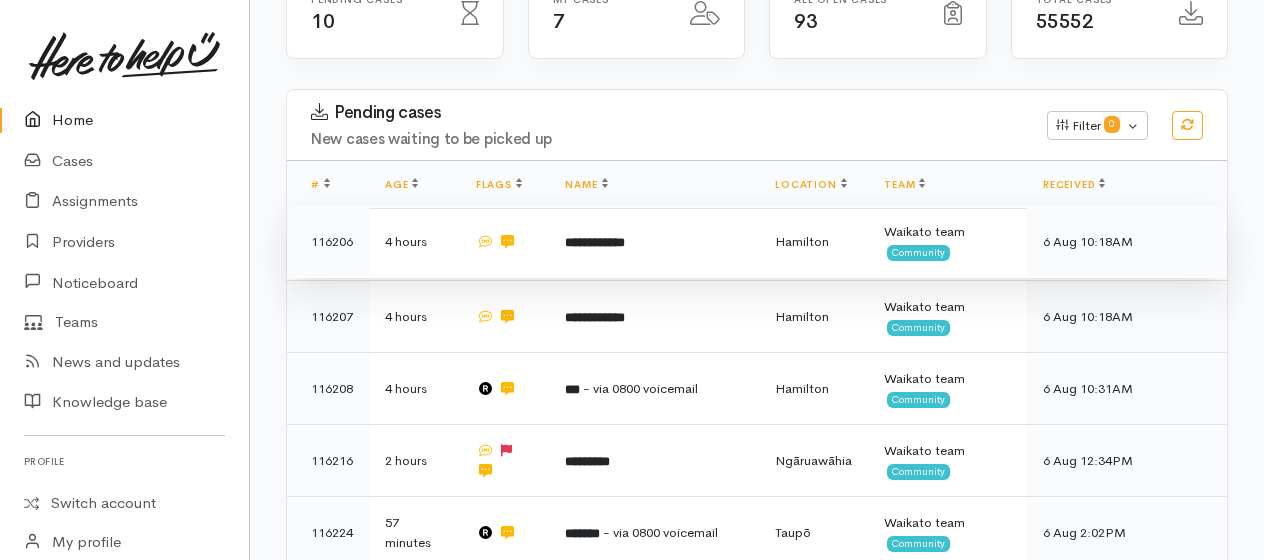 click on "**********" at bounding box center (595, 242) 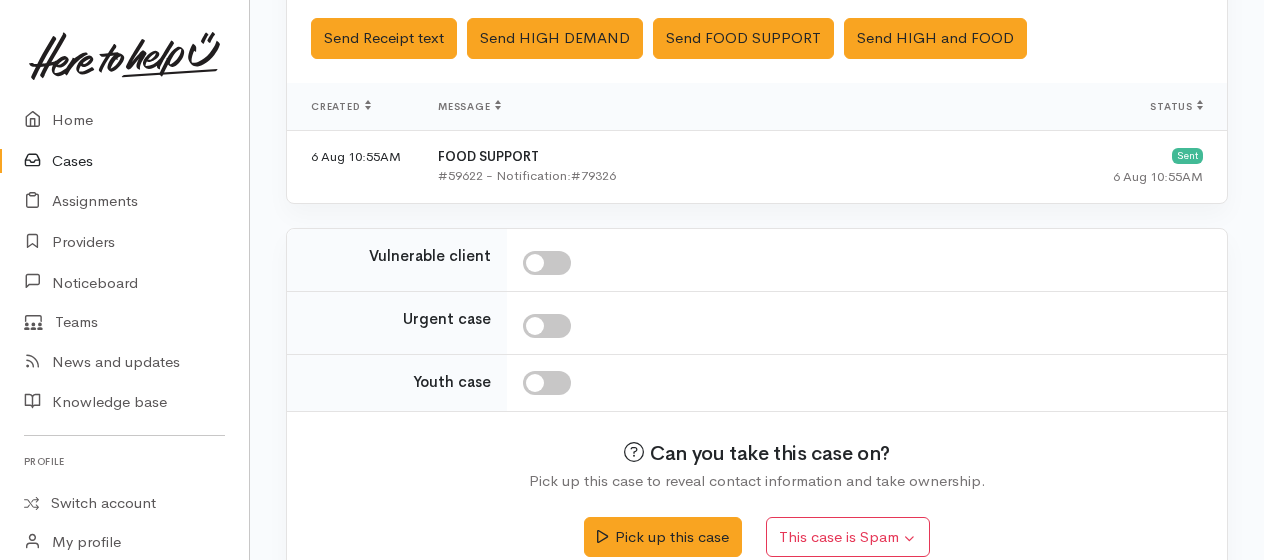 scroll, scrollTop: 689, scrollLeft: 0, axis: vertical 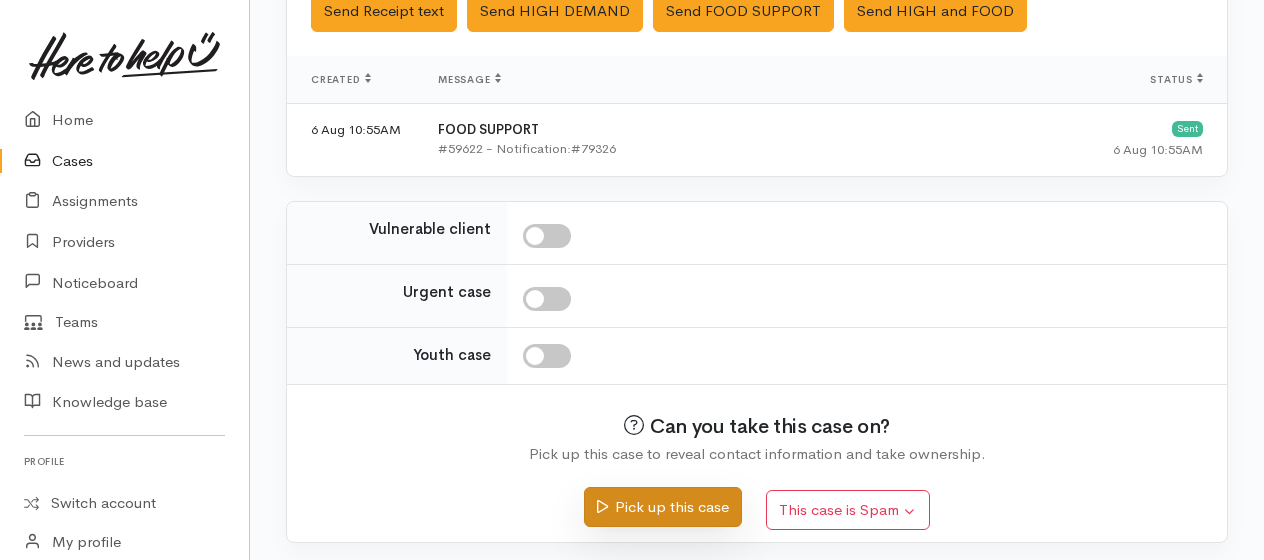 click on "Pick up this case" at bounding box center (662, 507) 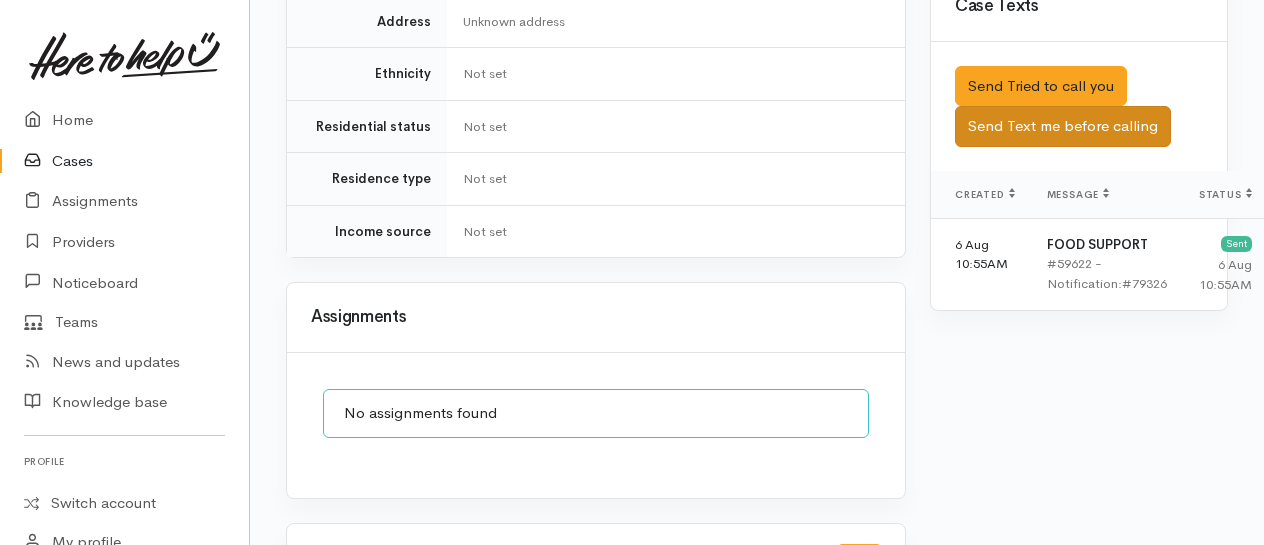 scroll, scrollTop: 1300, scrollLeft: 0, axis: vertical 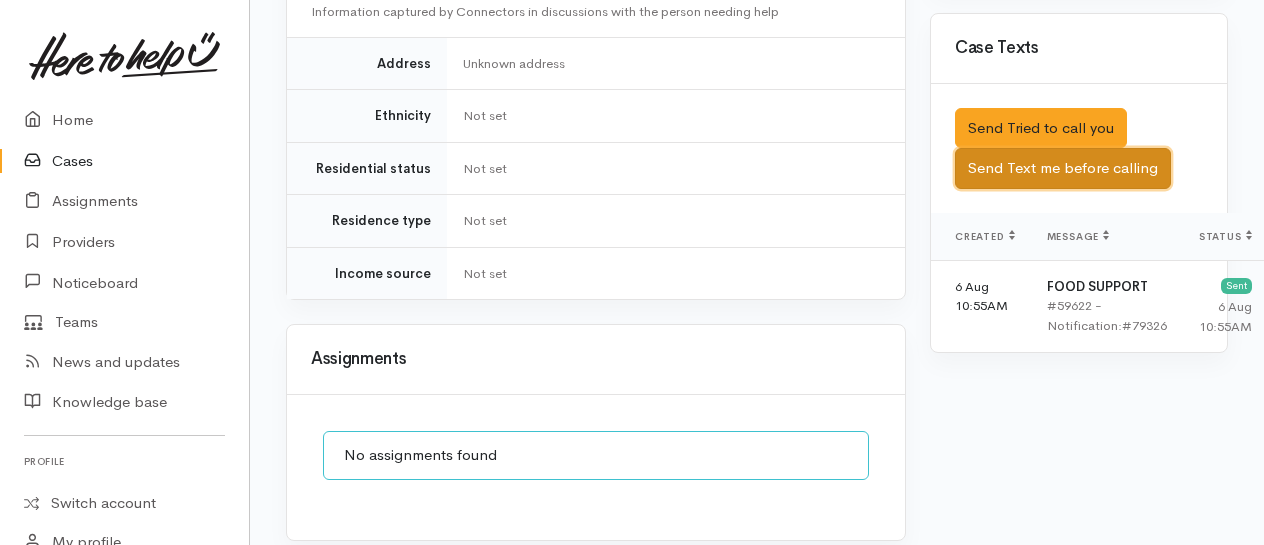 click on "Send Text me before calling" at bounding box center [1063, 168] 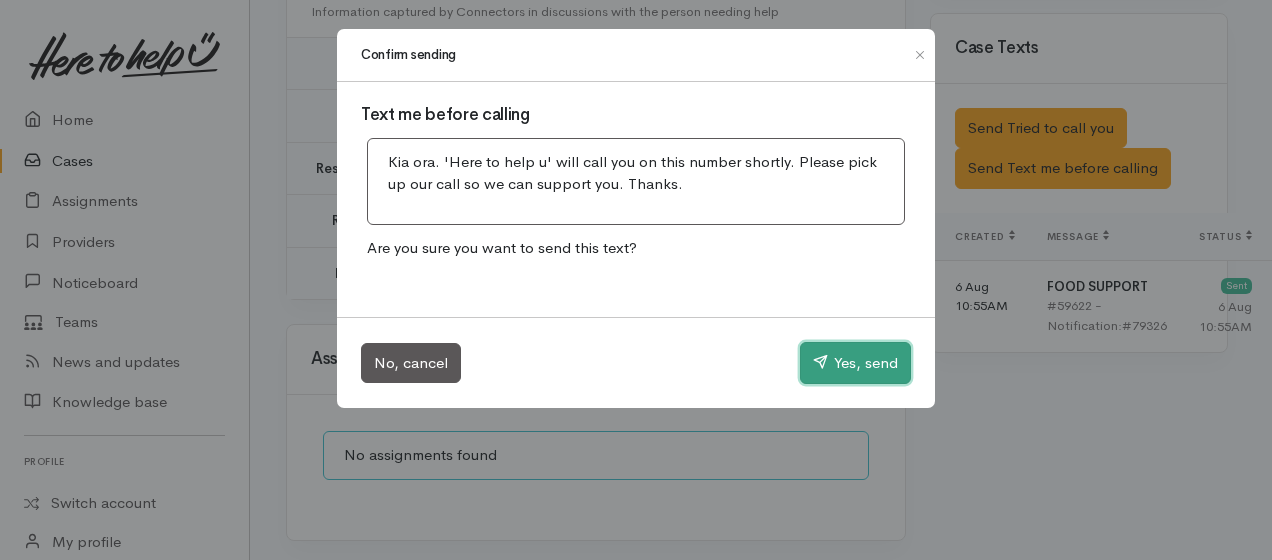 click on "Yes, send" at bounding box center [855, 363] 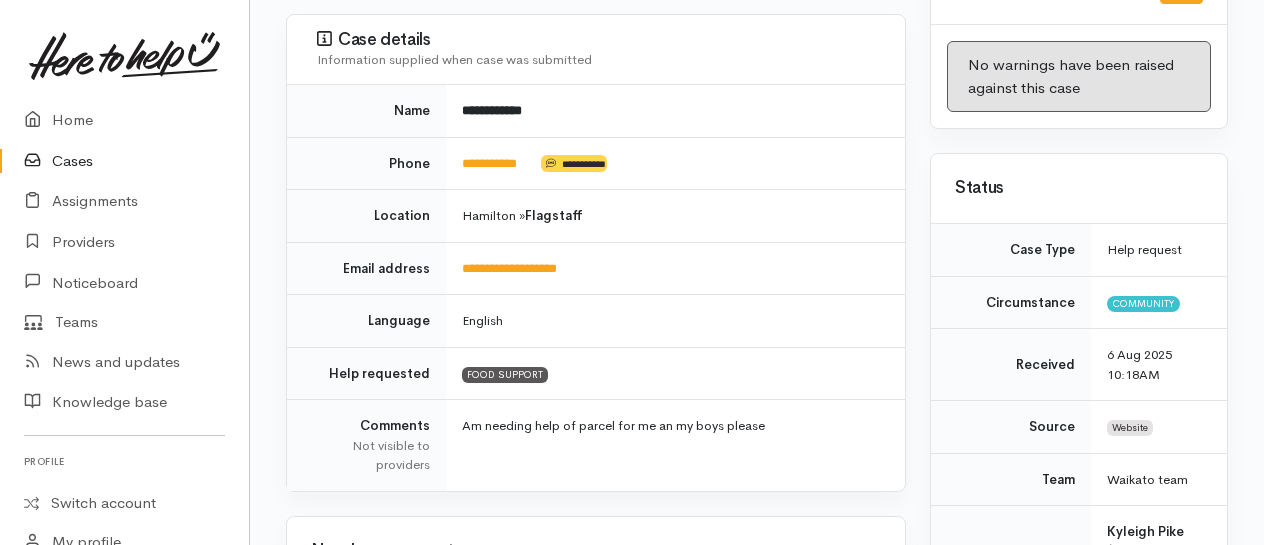 scroll, scrollTop: 0, scrollLeft: 0, axis: both 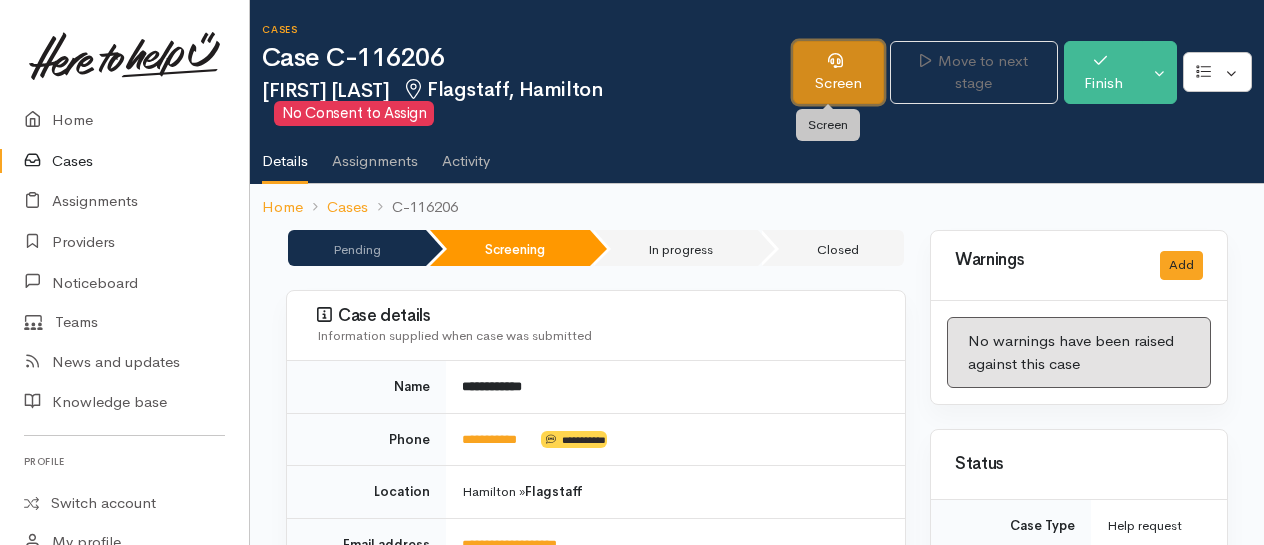 click on "Screen" at bounding box center [838, 72] 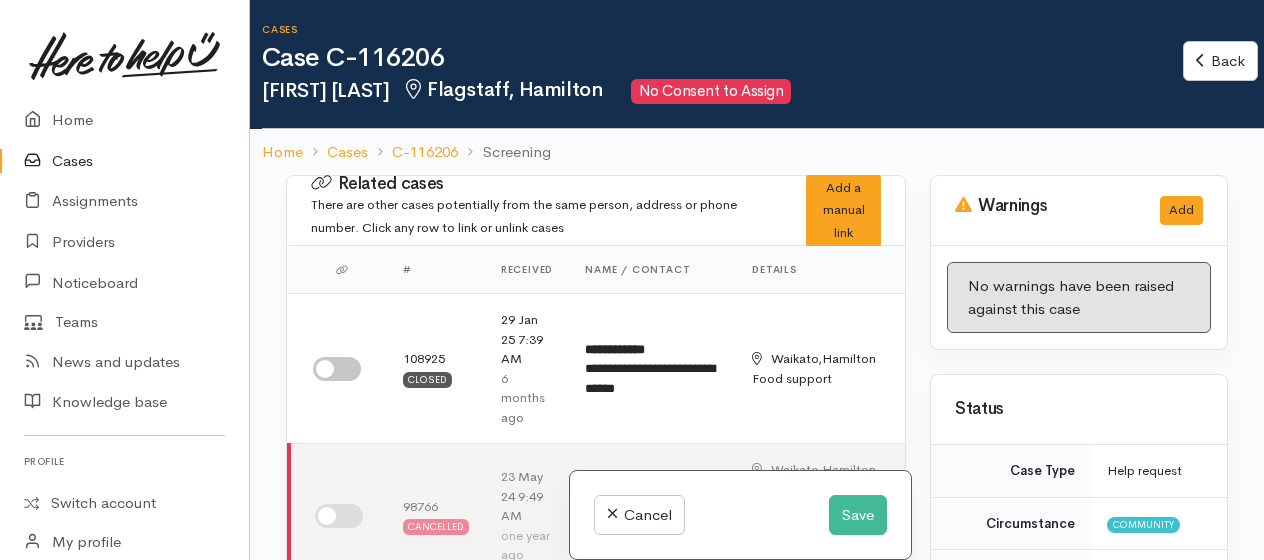 scroll, scrollTop: 0, scrollLeft: 0, axis: both 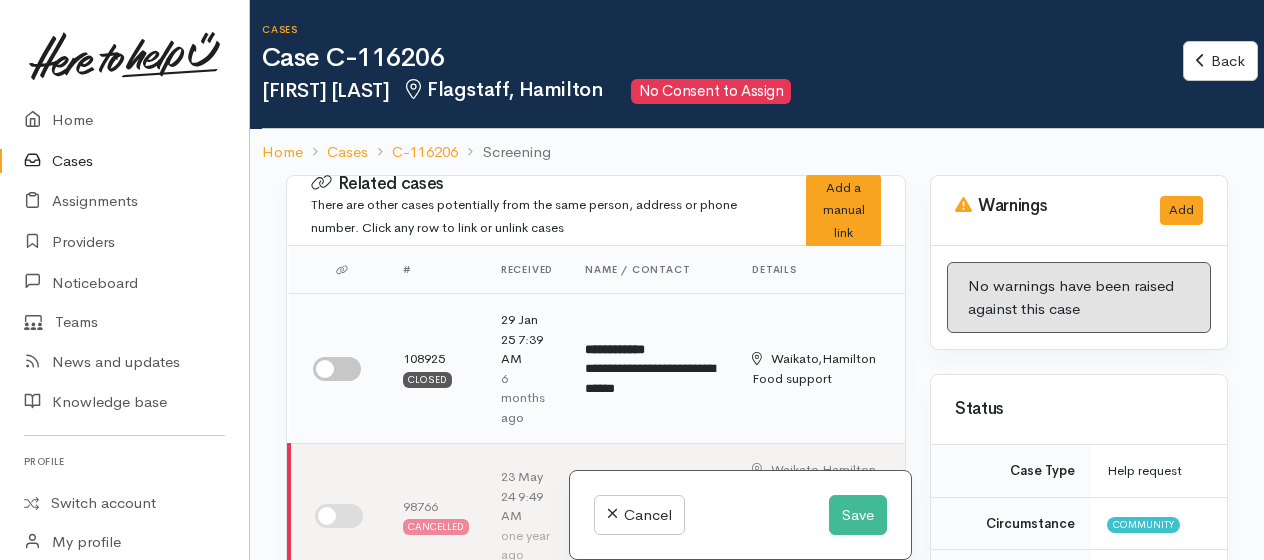 drag, startPoint x: 326, startPoint y: 352, endPoint x: 374, endPoint y: 361, distance: 48.83646 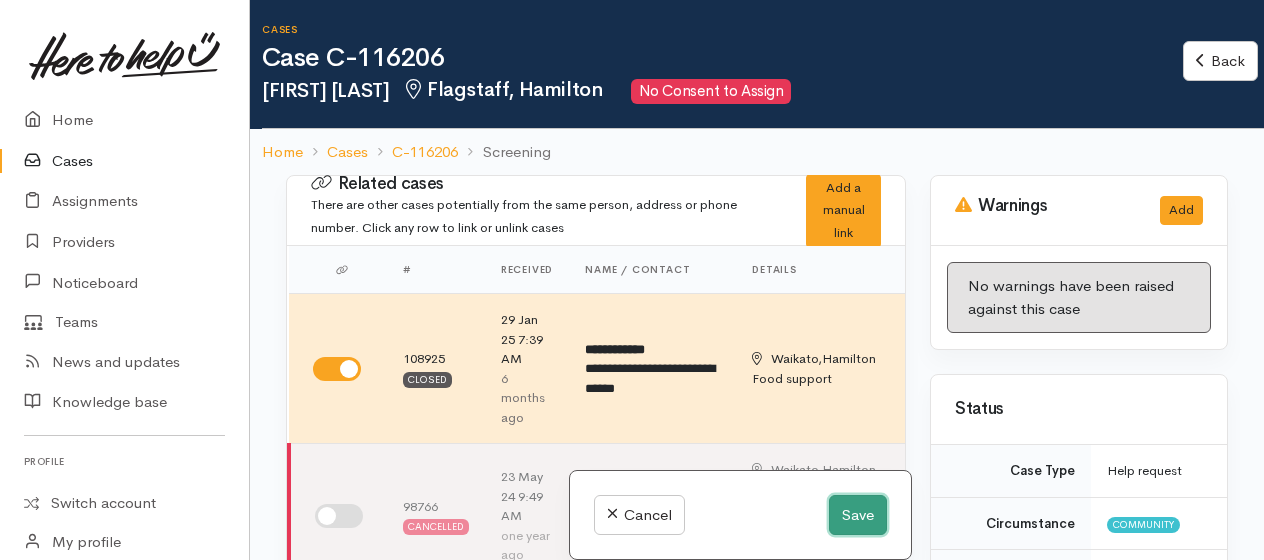 click on "Save" at bounding box center [858, 515] 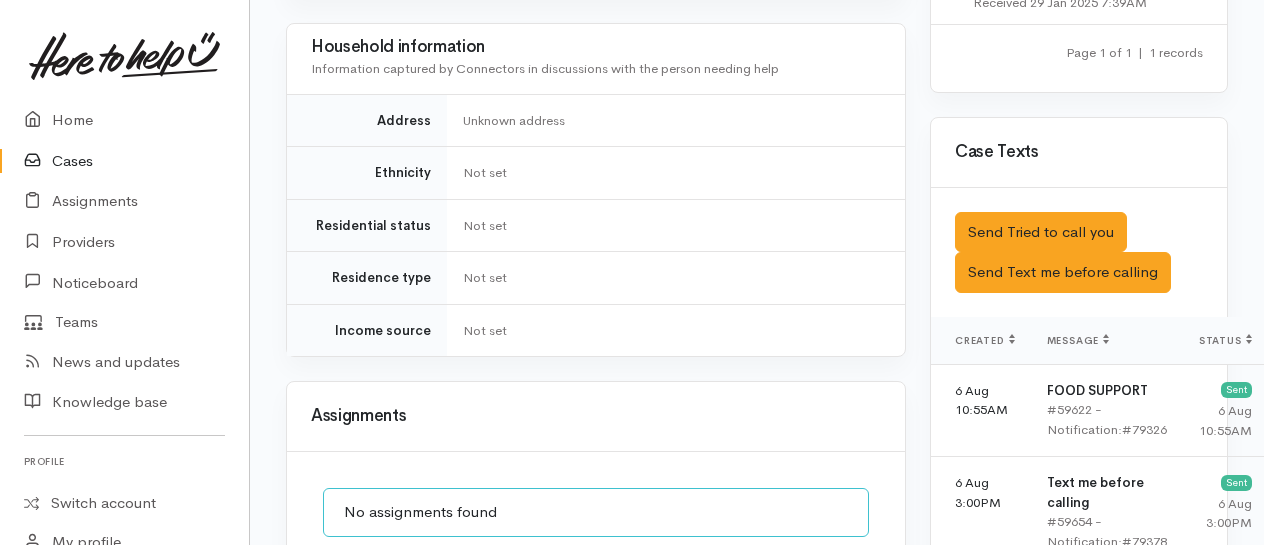 scroll, scrollTop: 1068, scrollLeft: 0, axis: vertical 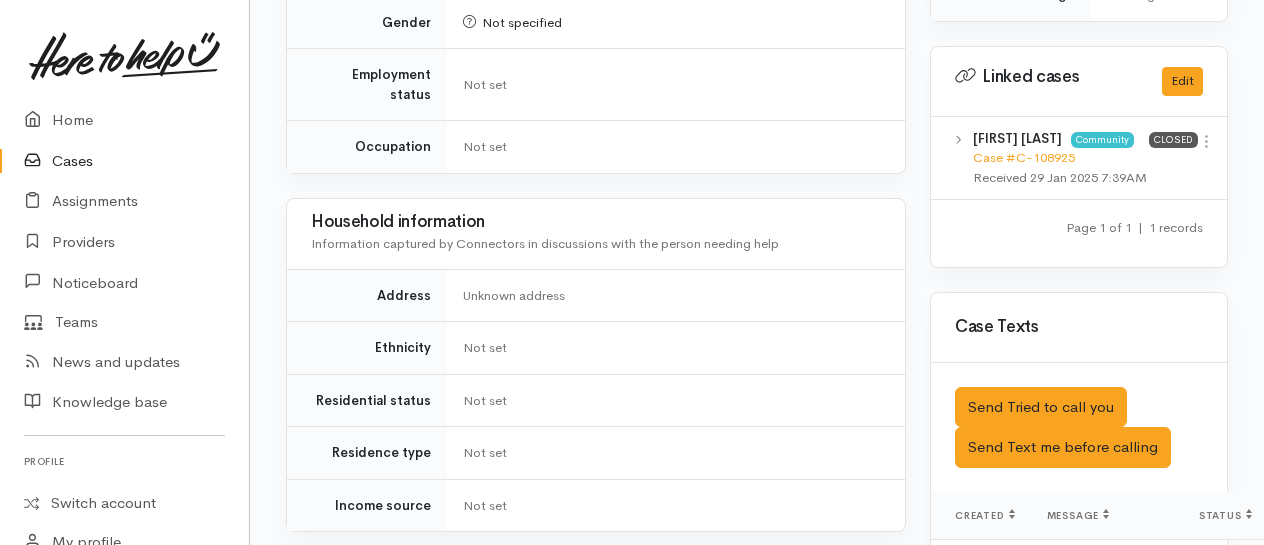 click on "[FIRST] [LAST]
Community
Case #[ALPHANUMERIC]
Received [DATE] [TIME]
Closed
View case
Unlink case" at bounding box center [1079, 159] 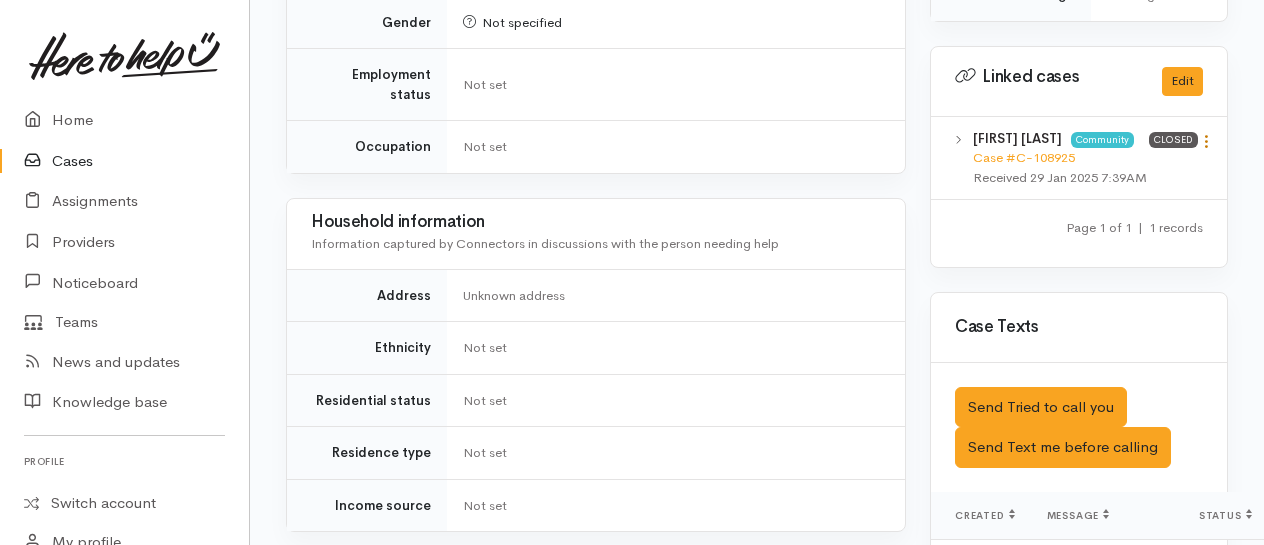 click at bounding box center [1206, 141] 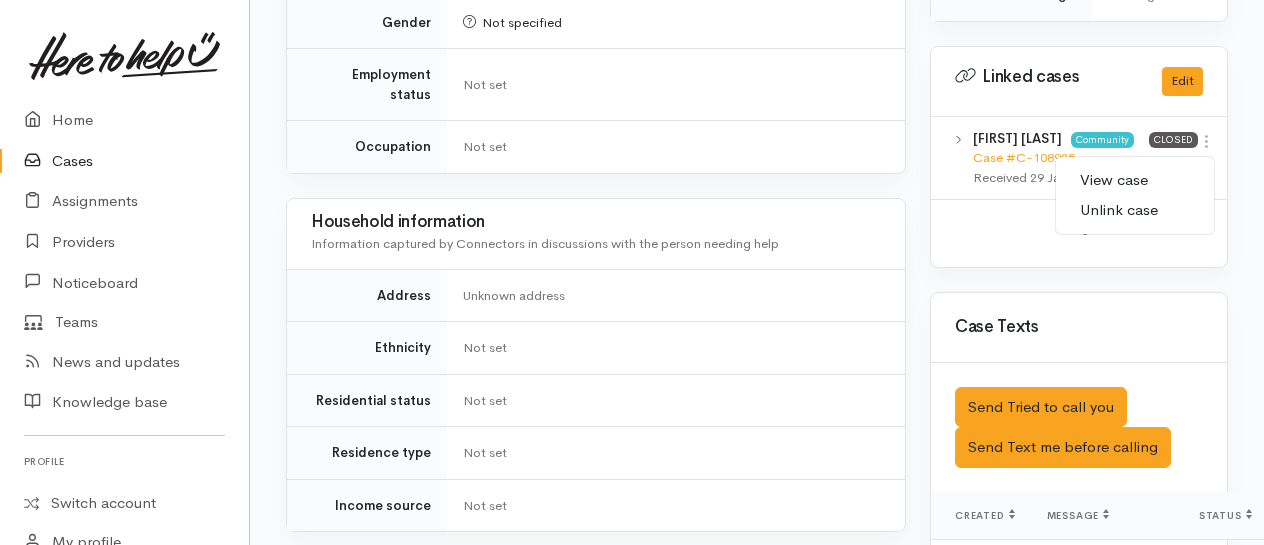 click on "View case" at bounding box center [1135, 180] 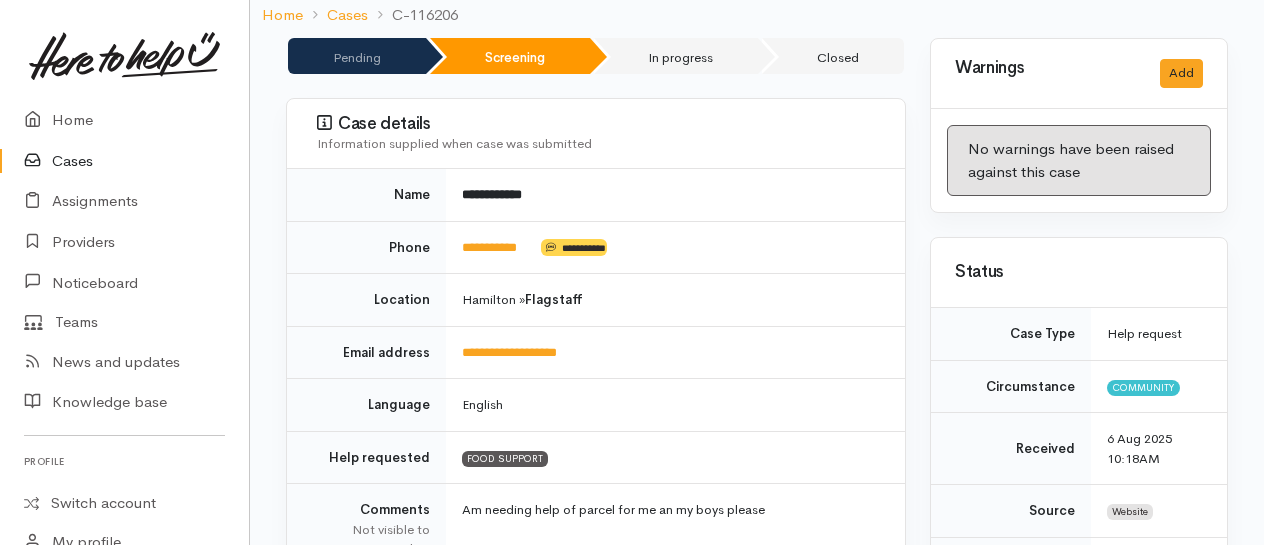 scroll, scrollTop: 0, scrollLeft: 0, axis: both 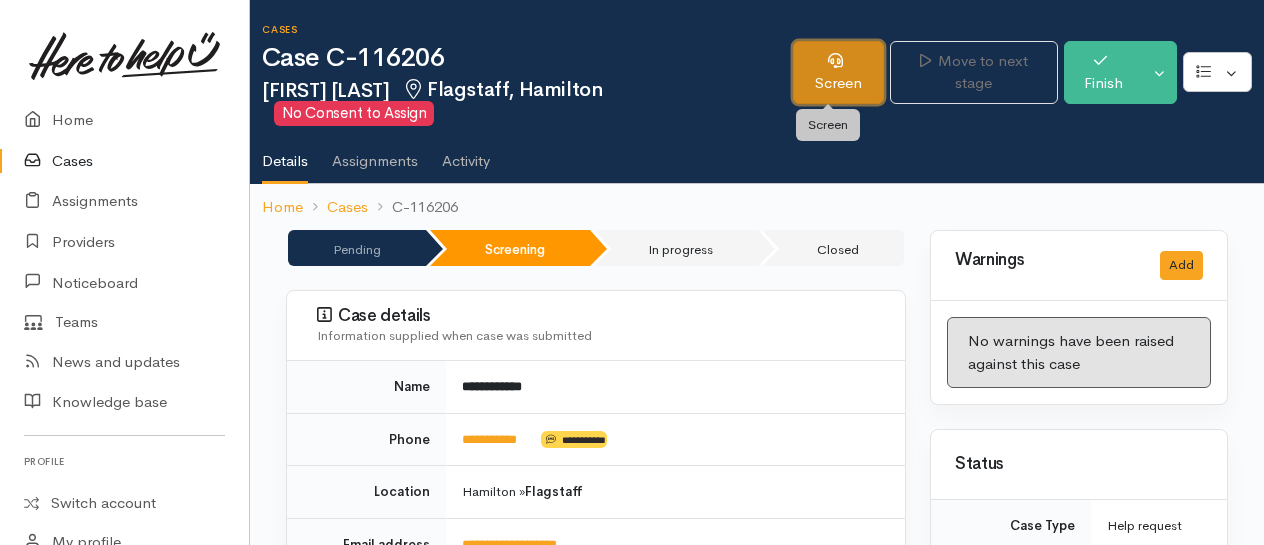 click on "Screen" at bounding box center [838, 72] 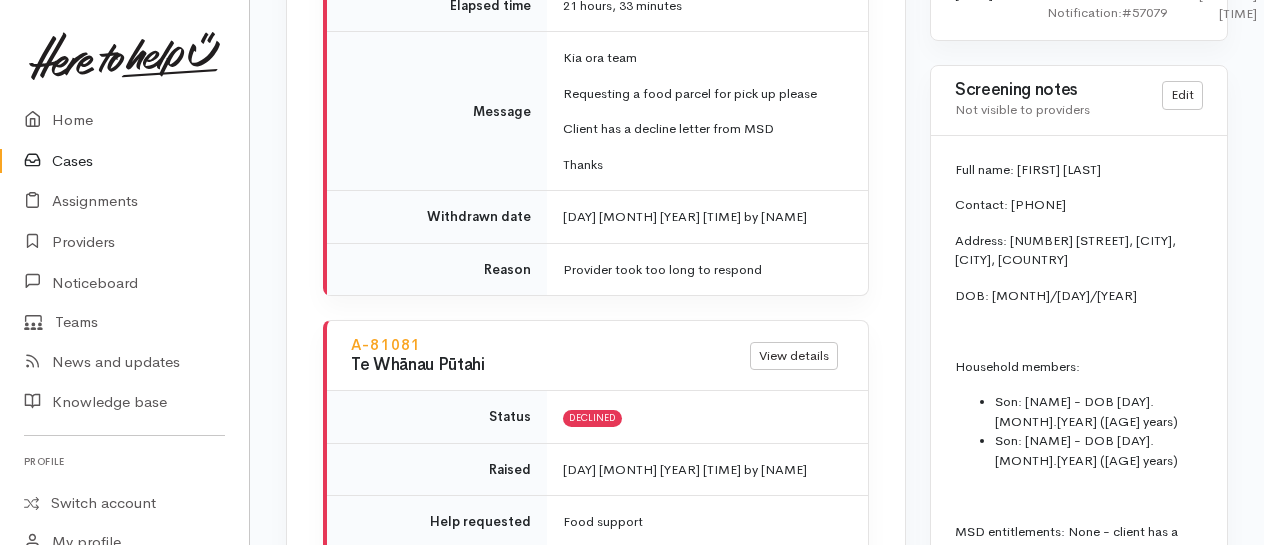 scroll, scrollTop: 2400, scrollLeft: 0, axis: vertical 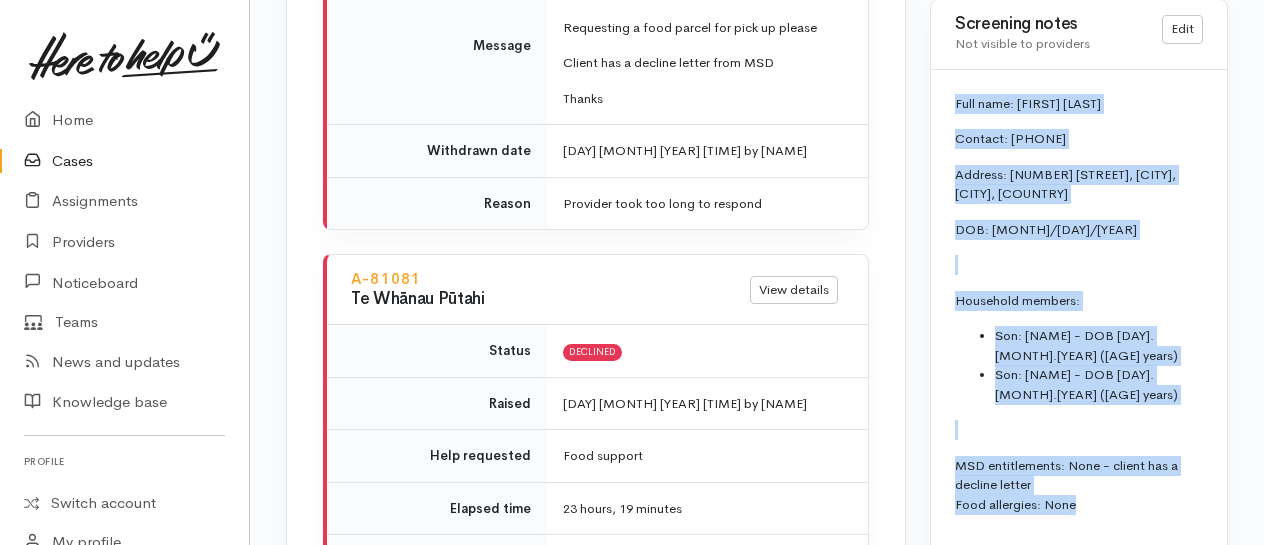 drag, startPoint x: 958, startPoint y: 202, endPoint x: 1146, endPoint y: 480, distance: 335.60095 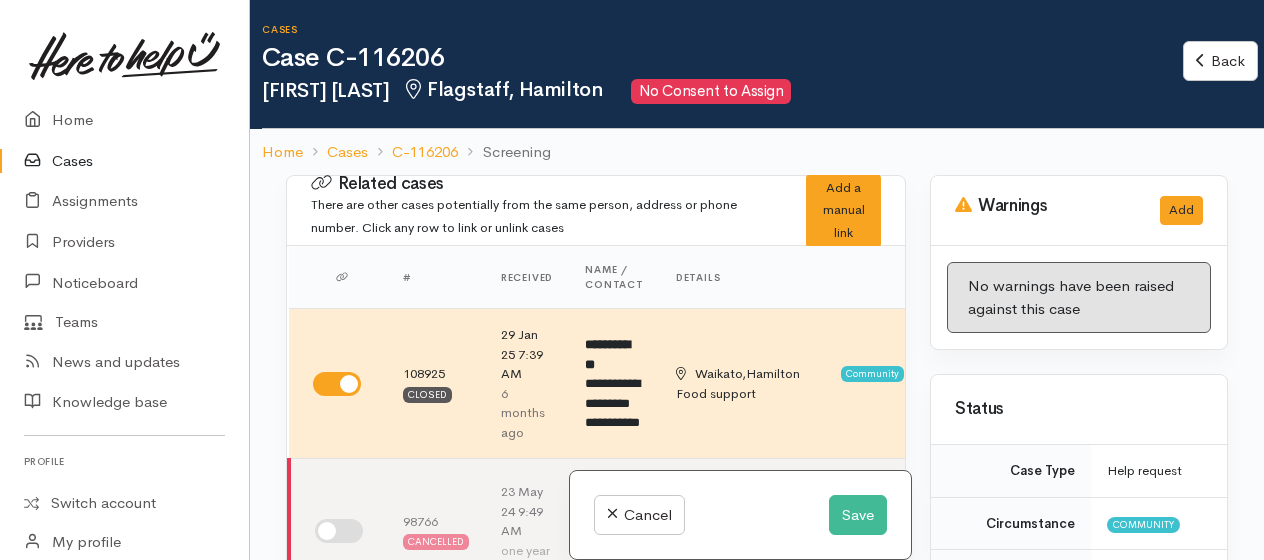 scroll, scrollTop: 0, scrollLeft: 0, axis: both 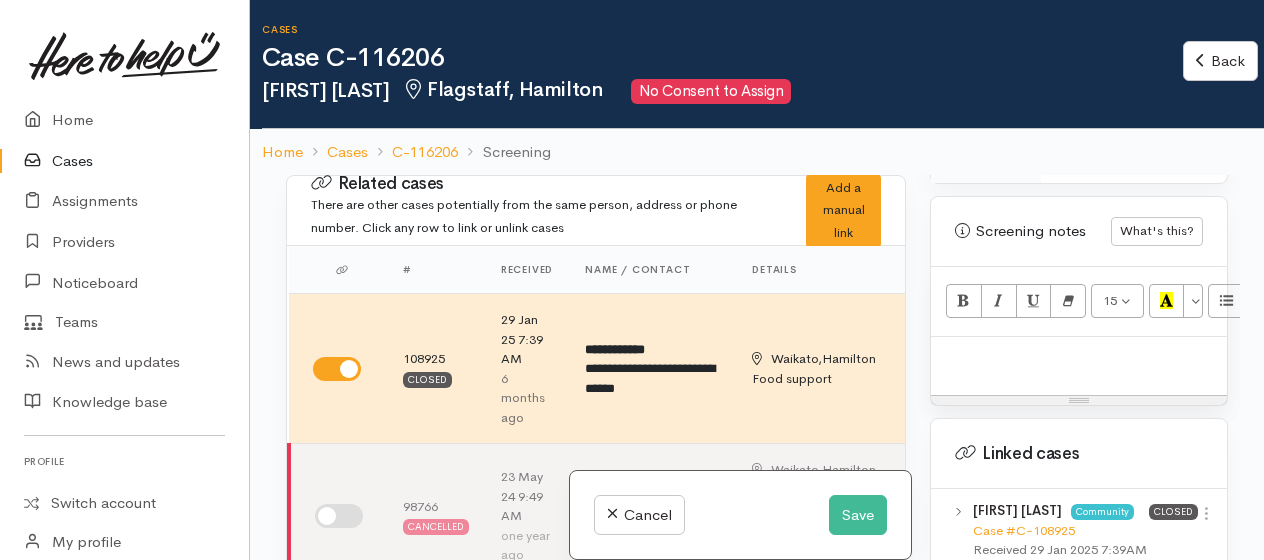 paste 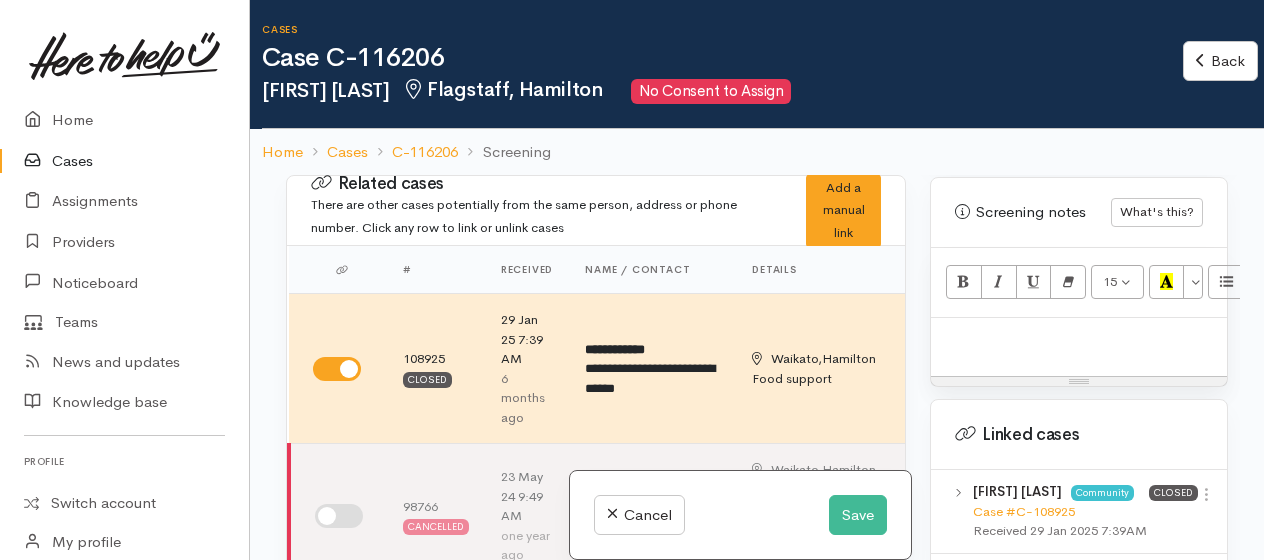 scroll, scrollTop: 159, scrollLeft: 0, axis: vertical 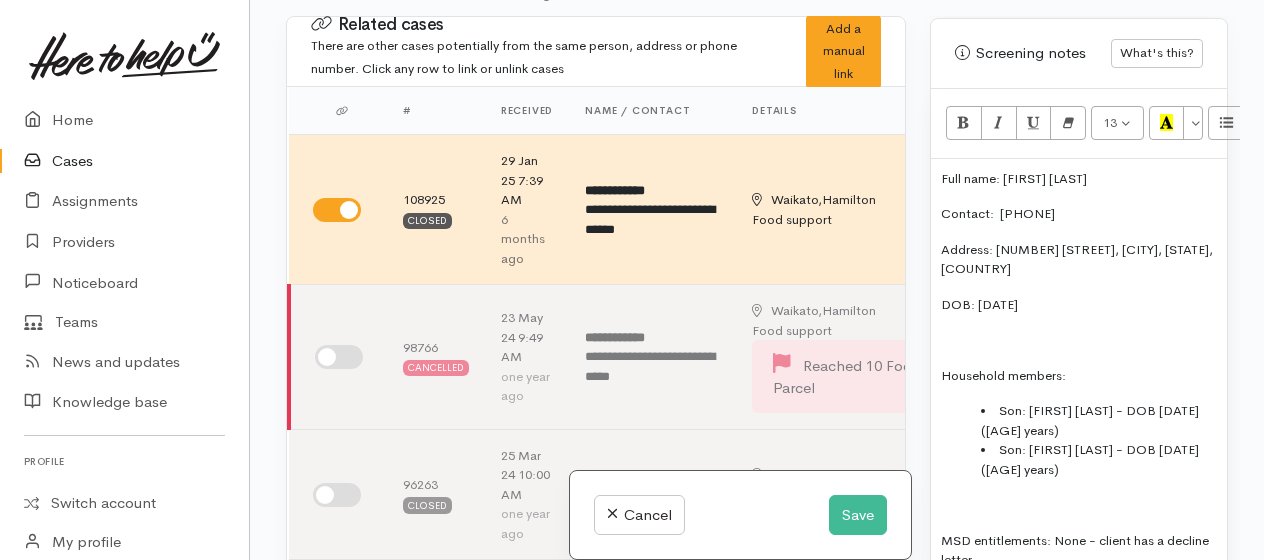 click on "Full name: [FIRST] [LAST]" at bounding box center (1079, 179) 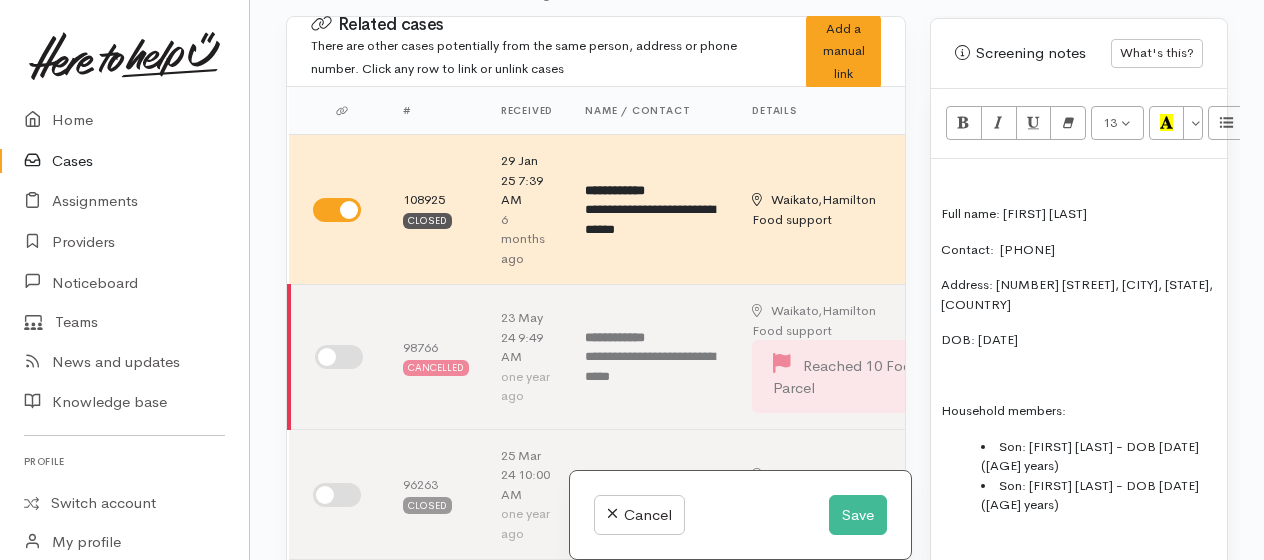 click on "Full name: [FIRST] [LAST] Contact:  [PHONE] Address: [NUMBER] [STREET], [CITY], [STATE], [COUNTRY] DOB: [DATE] Household members: Son: [FIRST] [LAST] - DOB [DATE] ([AGE] years) Son: [FIRST] [LAST] - DOB [DATE] ([AGE] years) MSD entitlements: None - client has a decline letter  Food allergies: None" at bounding box center [1079, 405] 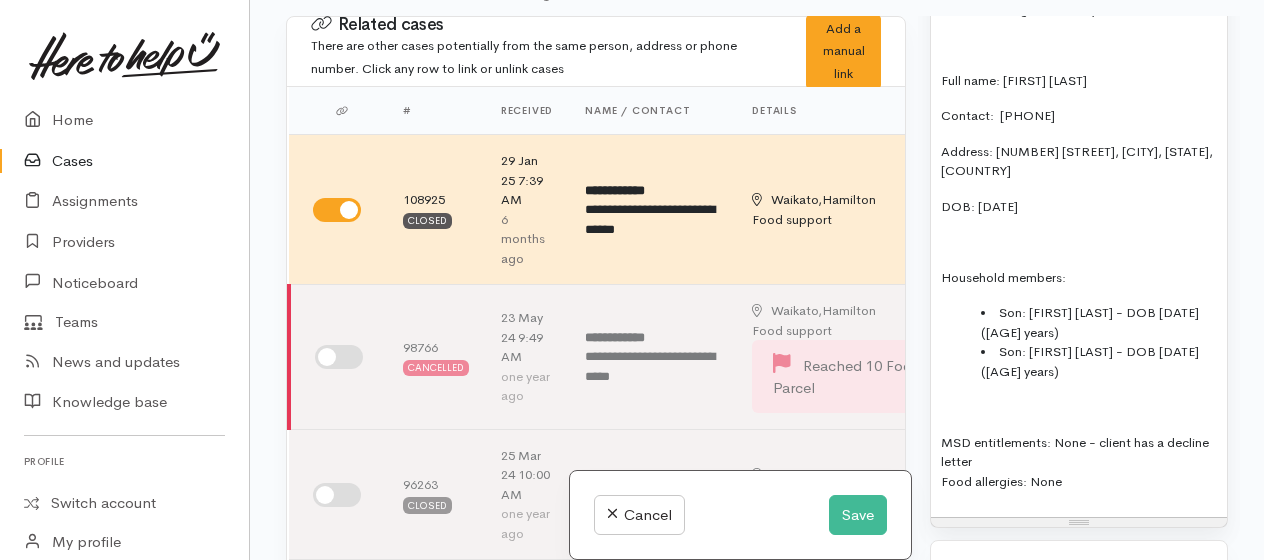 scroll, scrollTop: 1619, scrollLeft: 0, axis: vertical 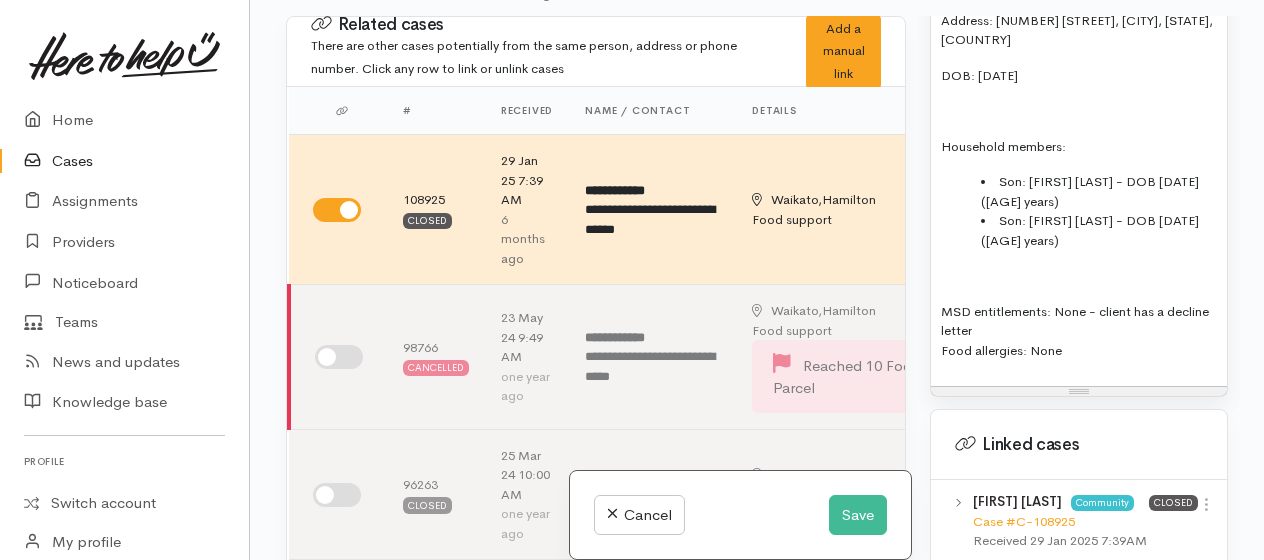 click on "MSD entitlements: None - client has a decline letter  Food allergies: None" at bounding box center (1079, 331) 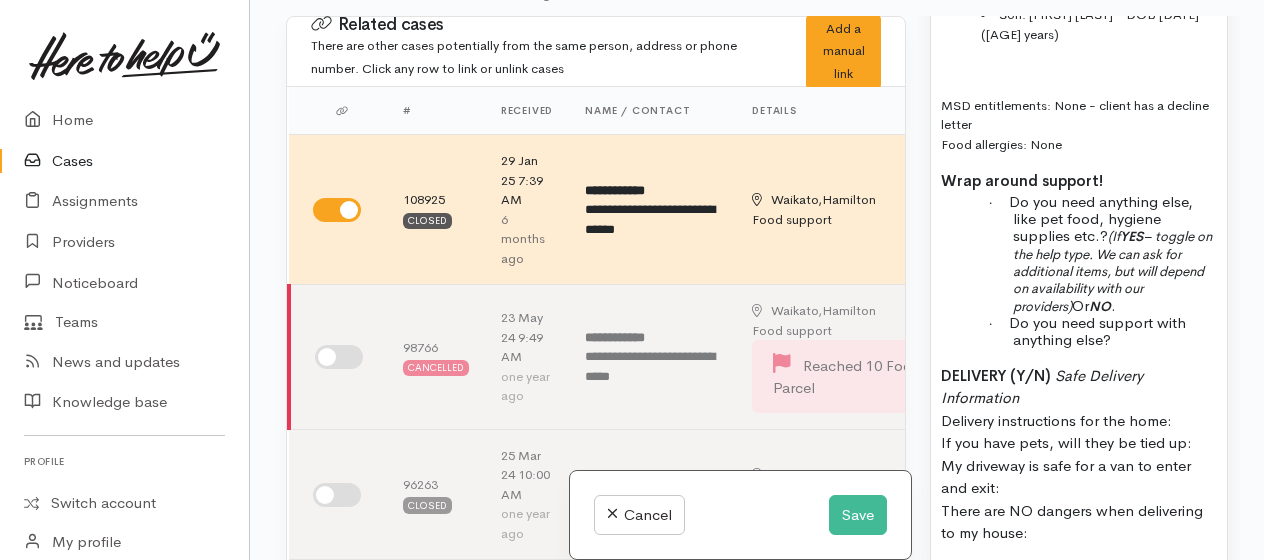 scroll, scrollTop: 1918, scrollLeft: 0, axis: vertical 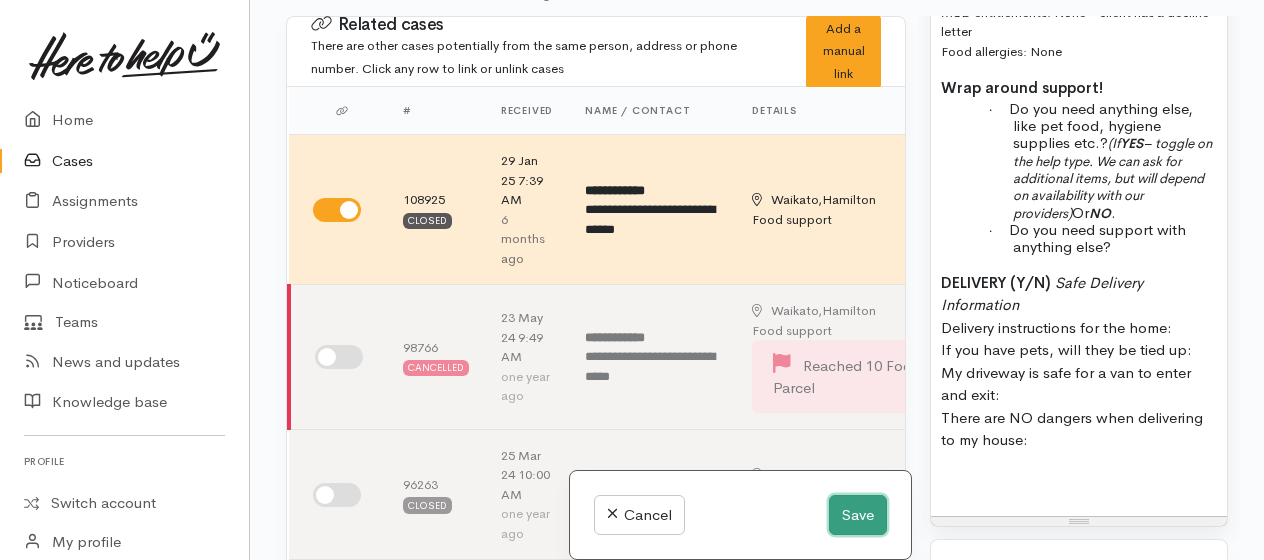 click on "Save" at bounding box center (858, 515) 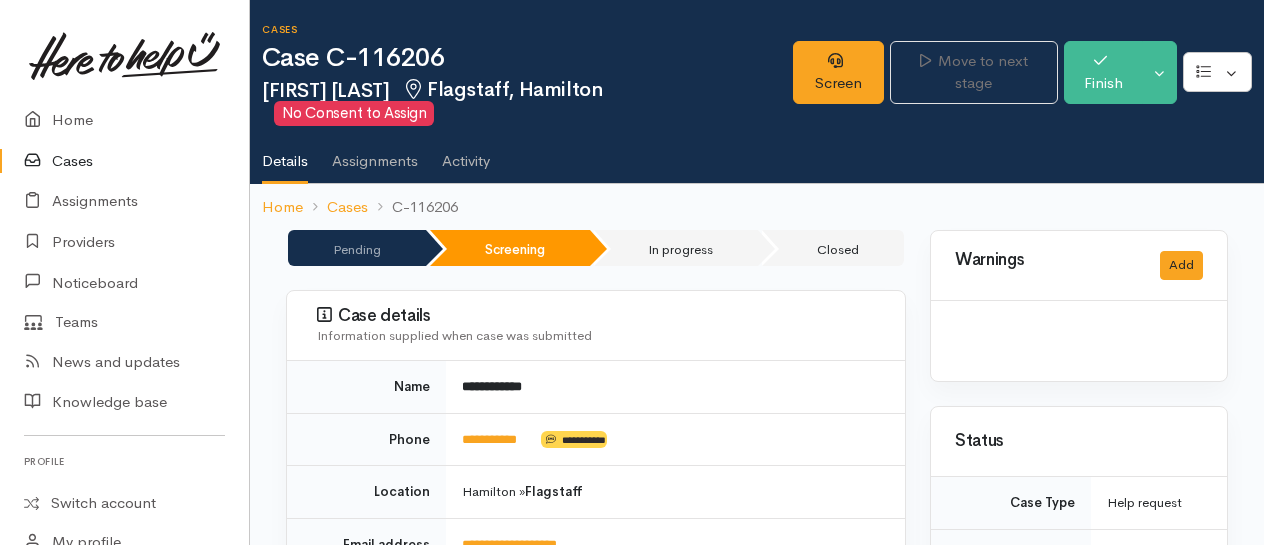 scroll, scrollTop: 0, scrollLeft: 0, axis: both 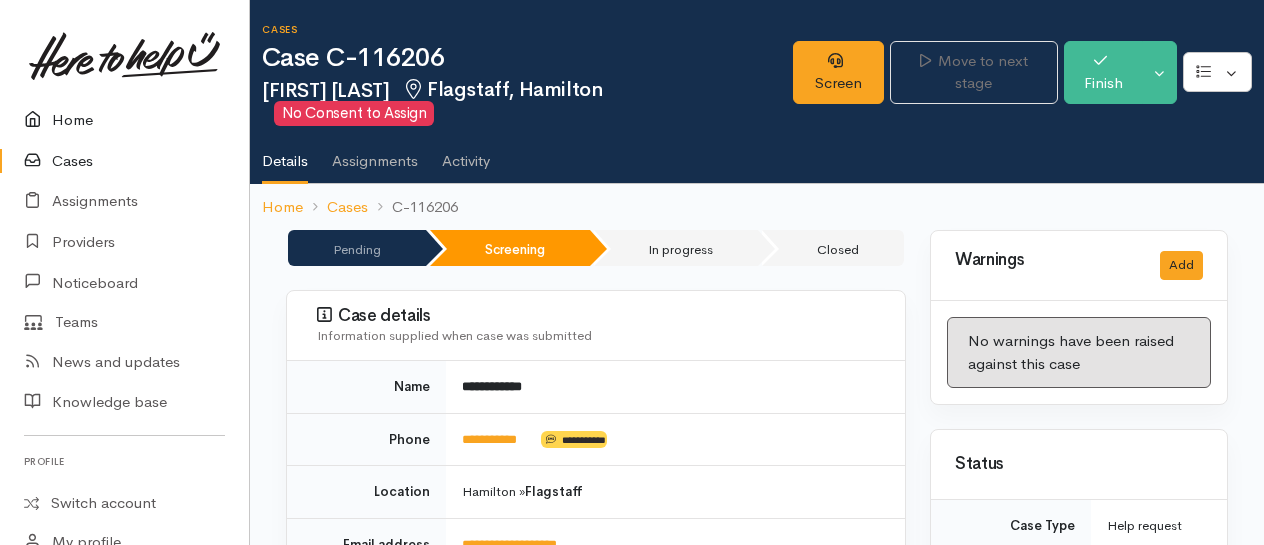 click on "Home" at bounding box center (124, 120) 